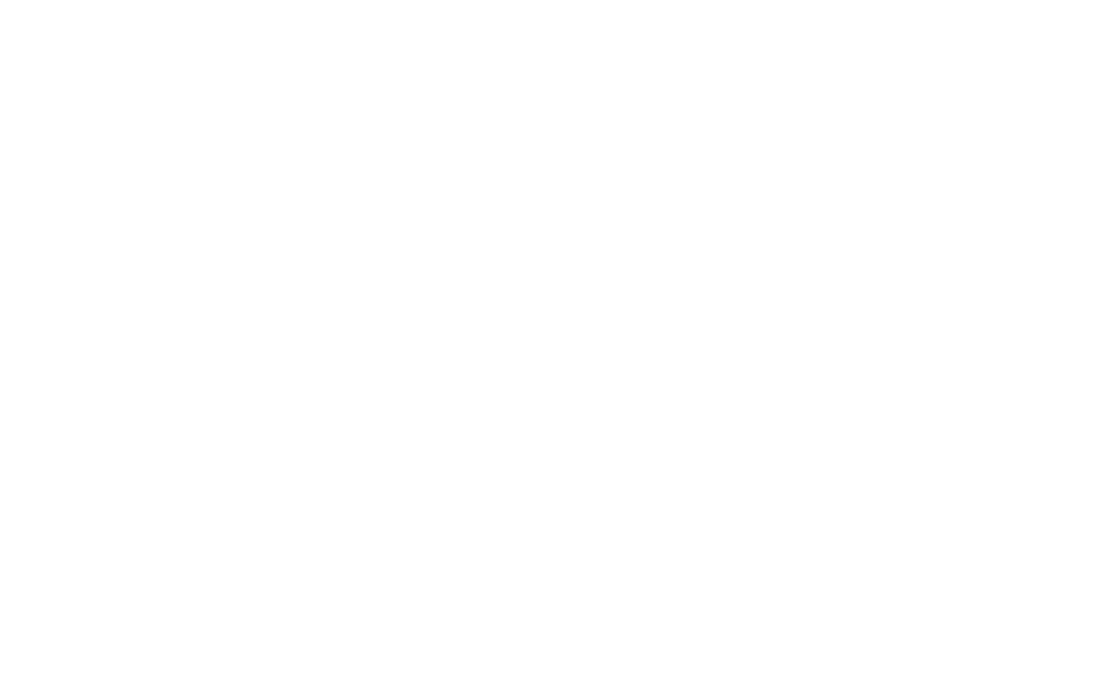 scroll, scrollTop: 0, scrollLeft: 0, axis: both 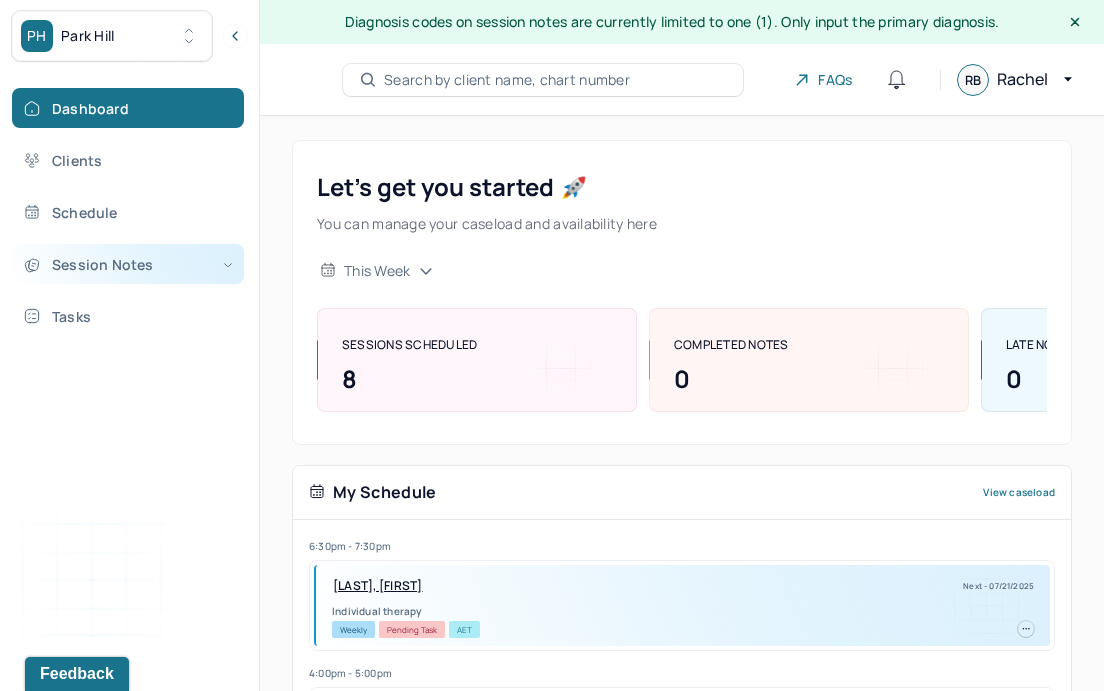 click on "Session Notes" at bounding box center [128, 264] 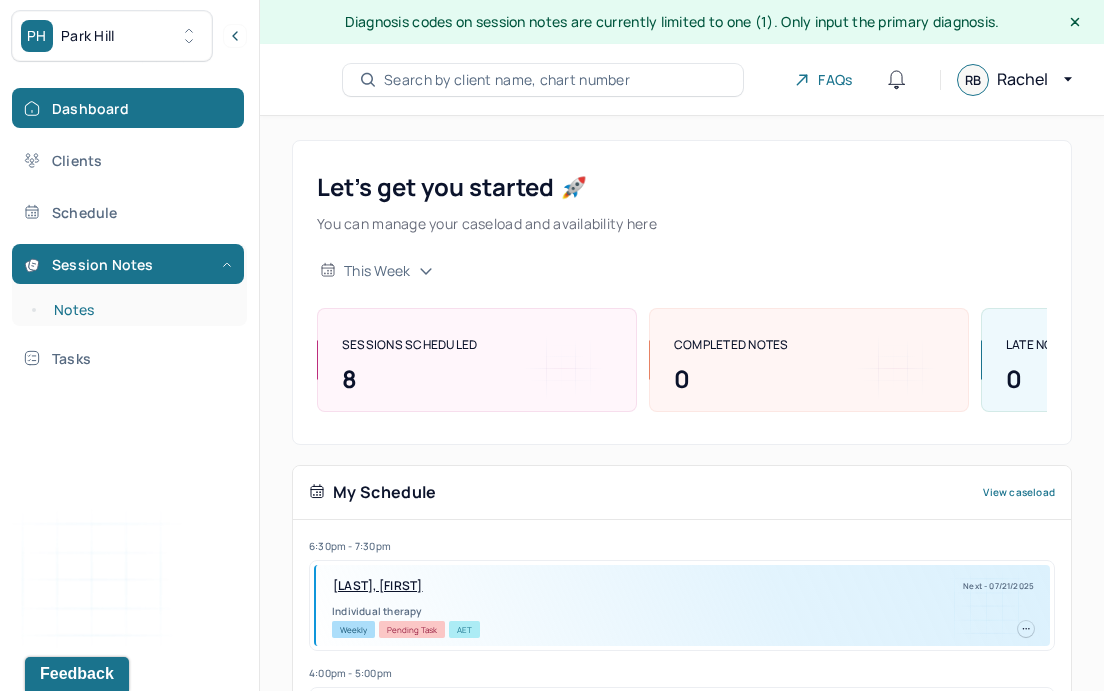 click on "Notes" at bounding box center (139, 310) 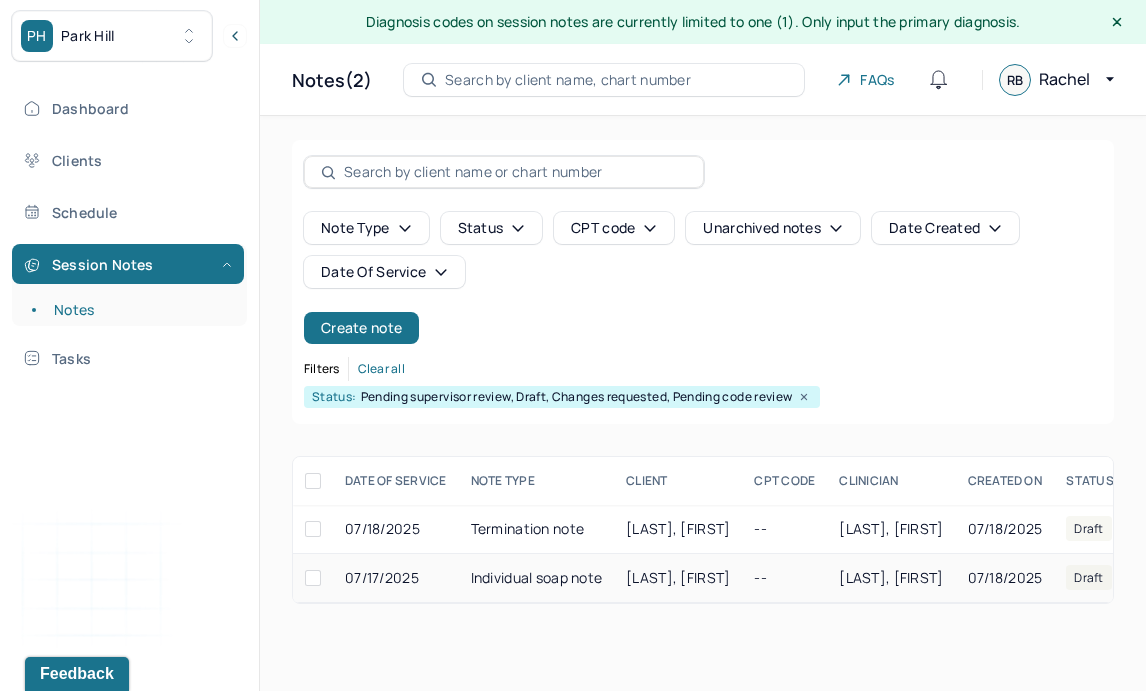 click on "Individual soap note" at bounding box center (537, 578) 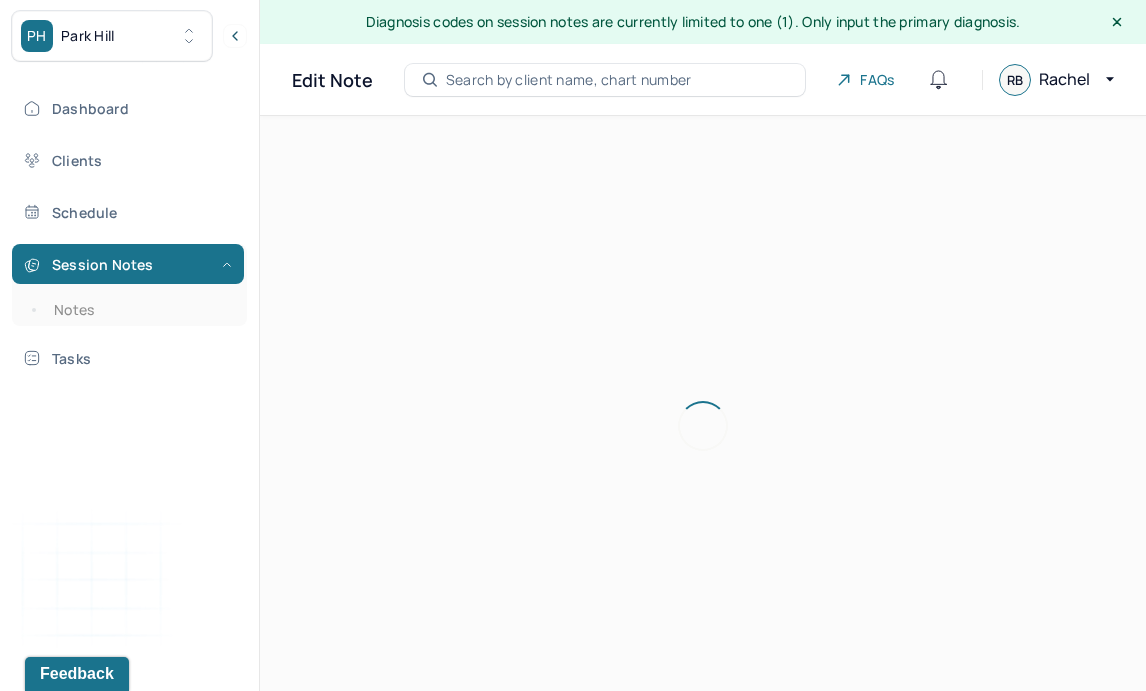 scroll, scrollTop: 36, scrollLeft: 0, axis: vertical 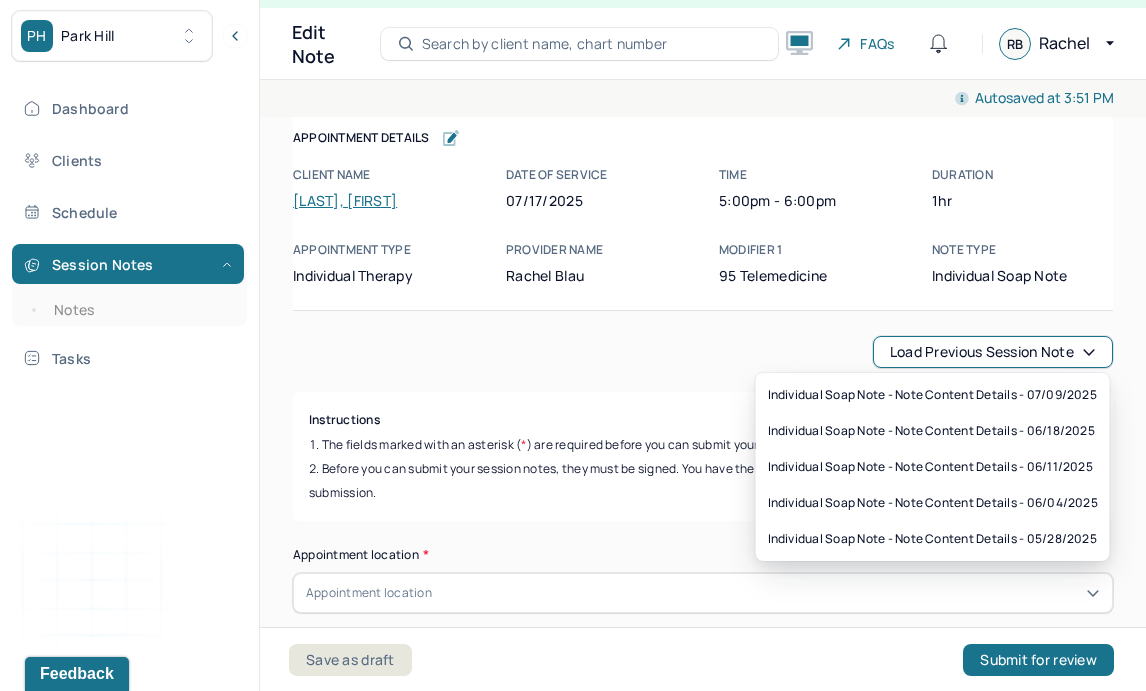 click on "Load previous session note" at bounding box center (993, 352) 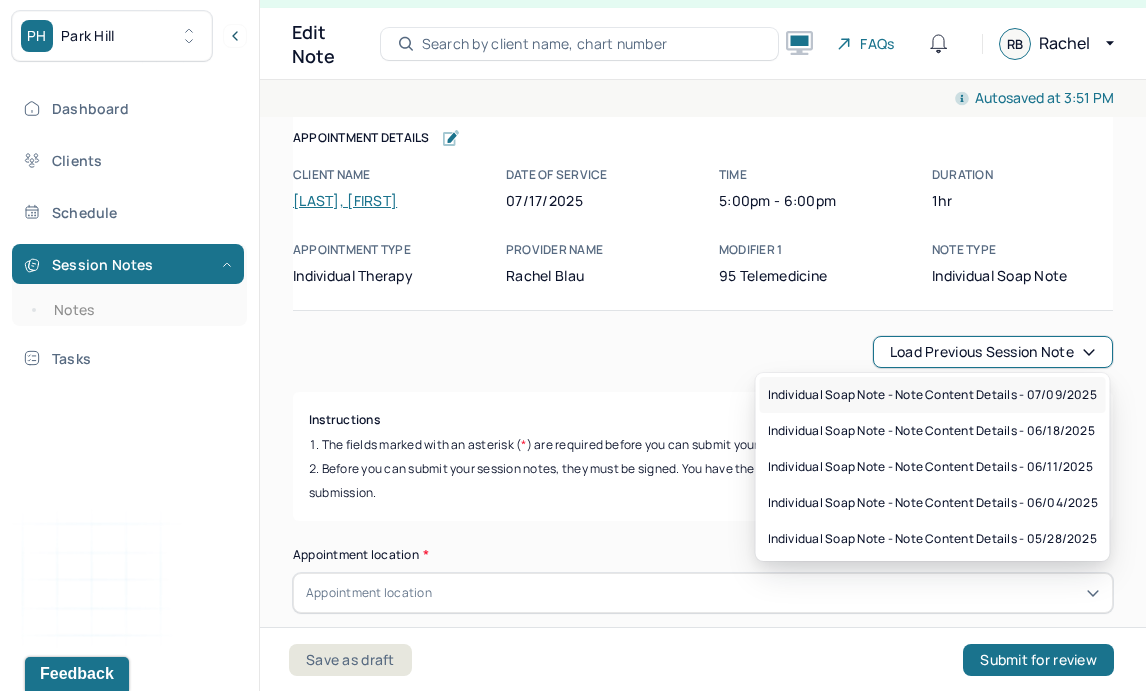 click on "Individual soap note   - Note content Details -   07/09/2025" at bounding box center (932, 395) 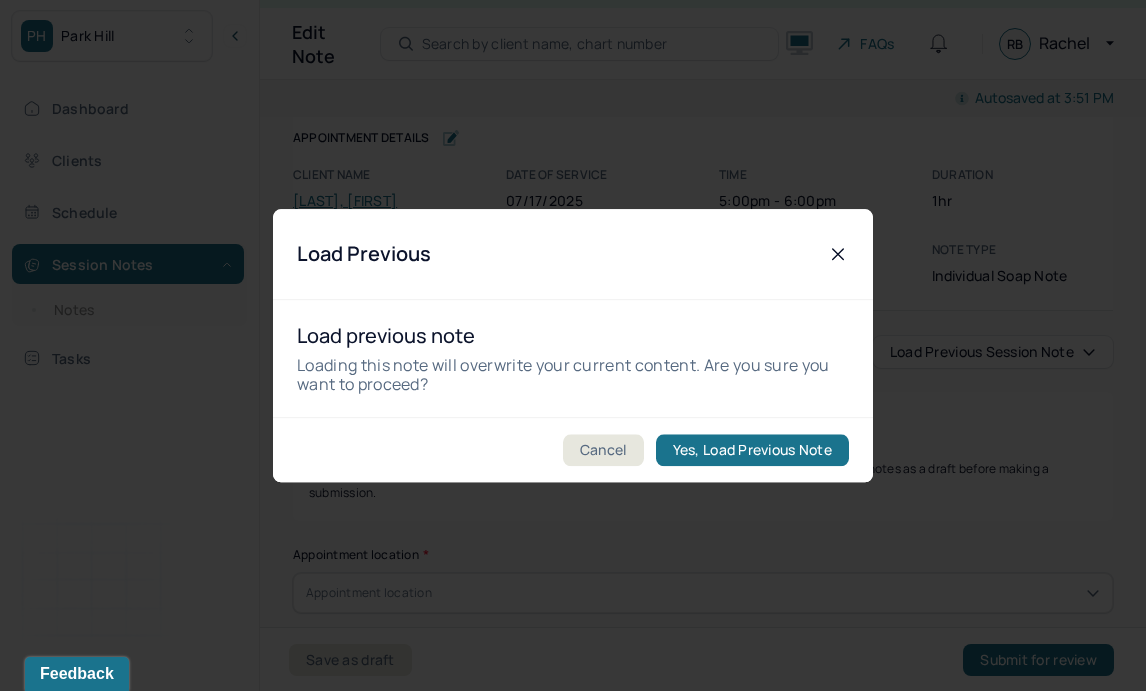 click at bounding box center [573, 345] 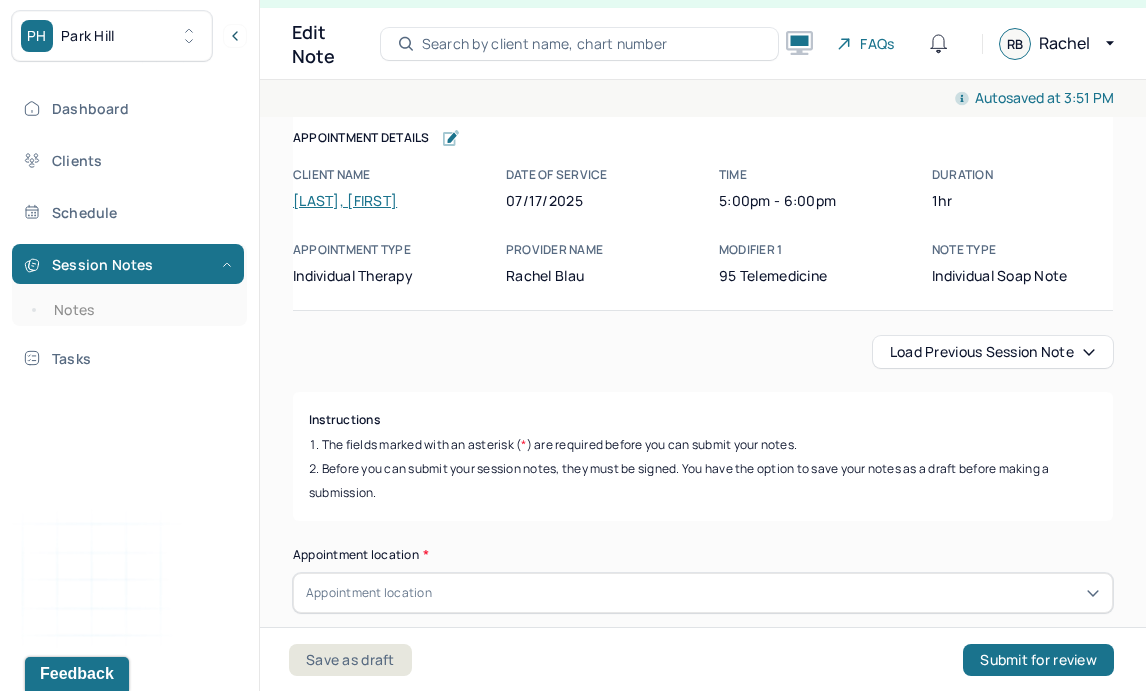 click on "The fields marked with an asterisk ( * ) are required before you can submit your notes." at bounding box center (703, 445) 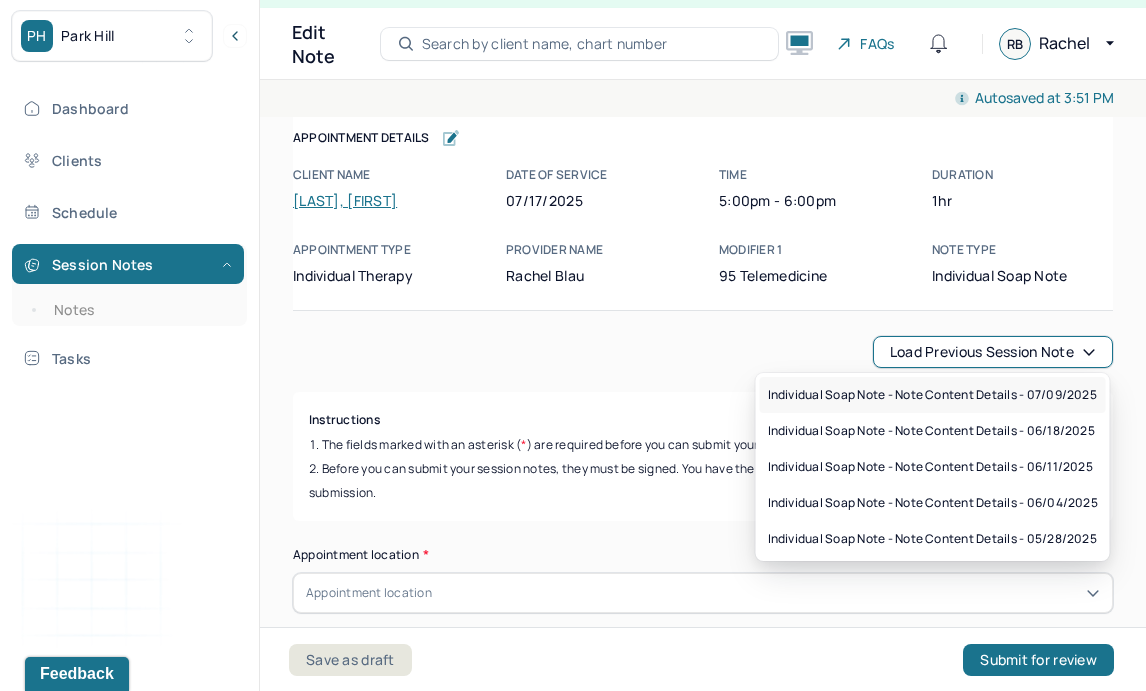 click on "Individual soap note   - Note content Details -   07/09/2025" at bounding box center [932, 395] 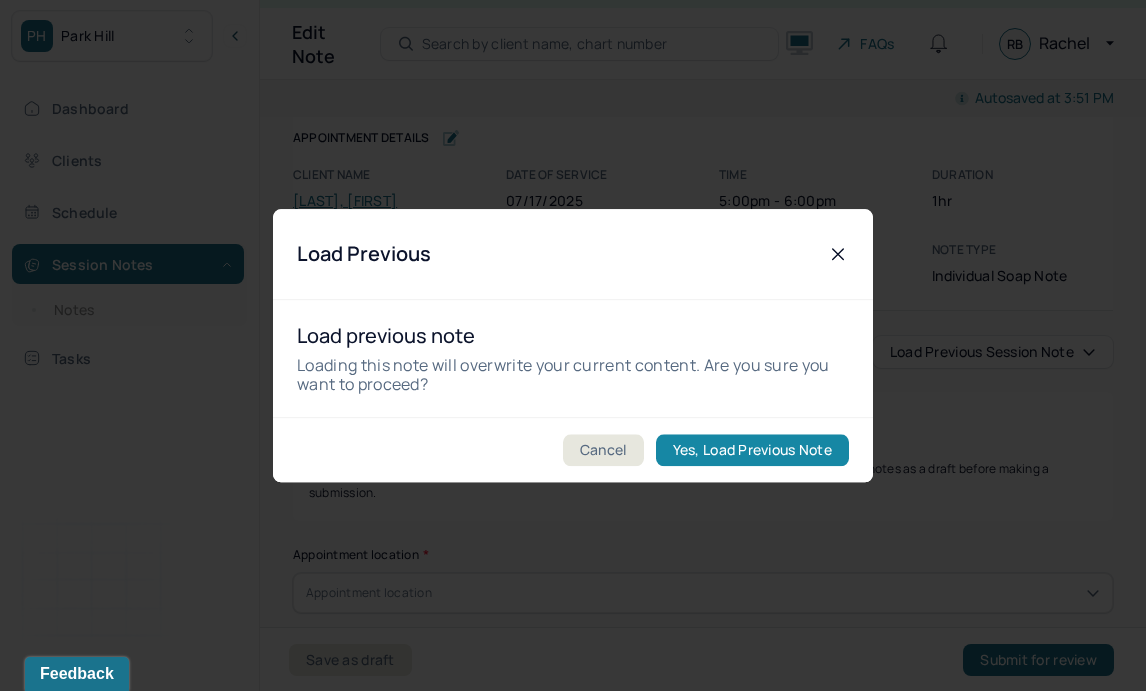 click on "Yes, Load Previous Note" at bounding box center (752, 450) 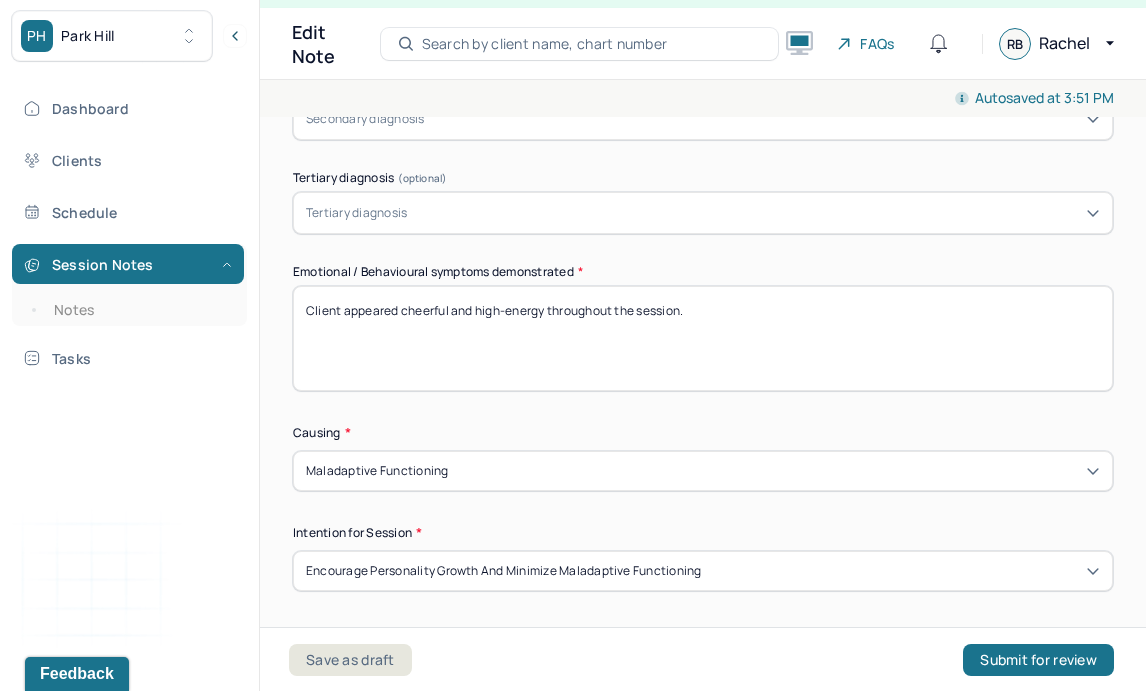 scroll, scrollTop: 670, scrollLeft: 0, axis: vertical 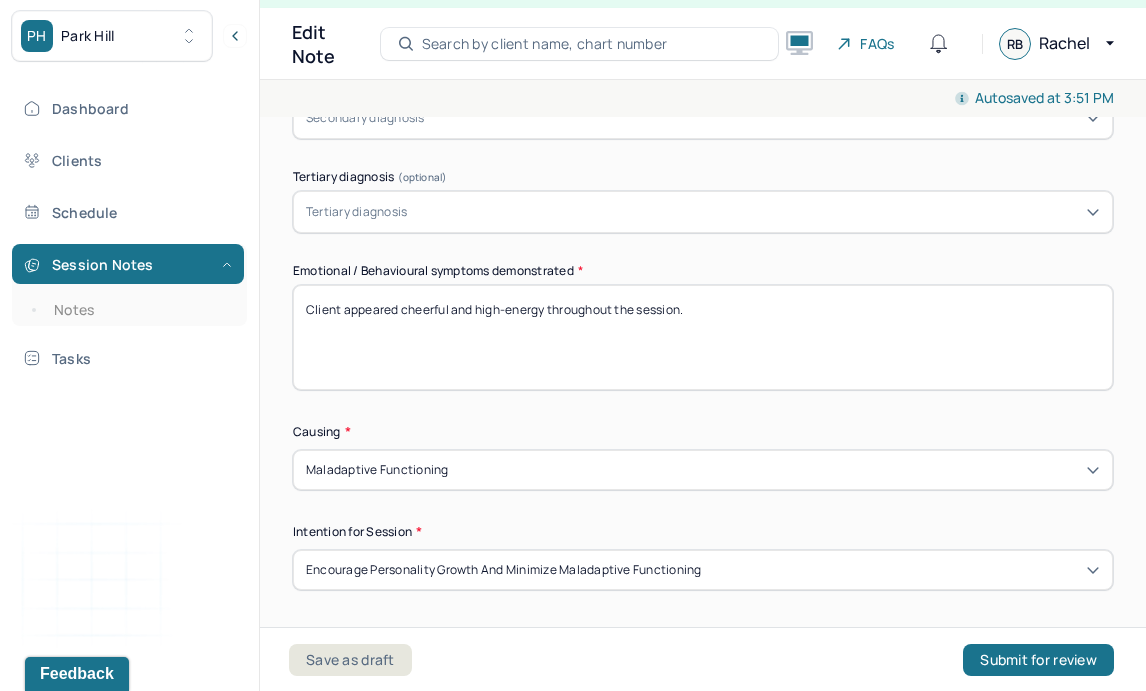 click on "Client appeared cheerful and high-energy throughout the session." at bounding box center (703, 337) 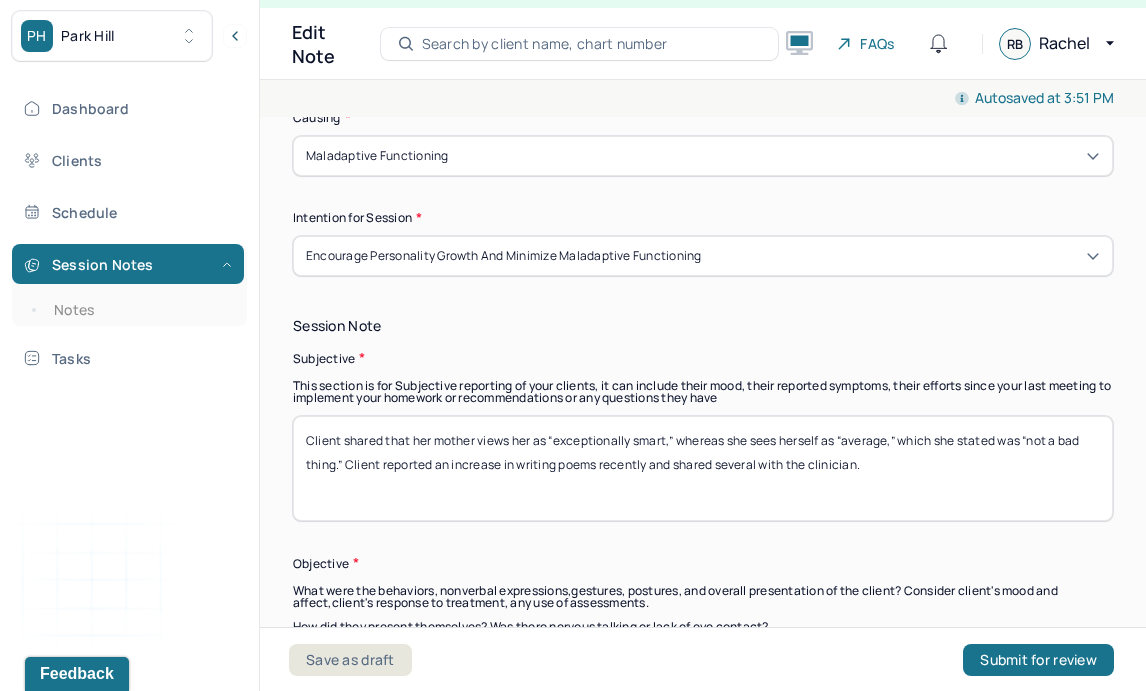 scroll, scrollTop: 989, scrollLeft: 0, axis: vertical 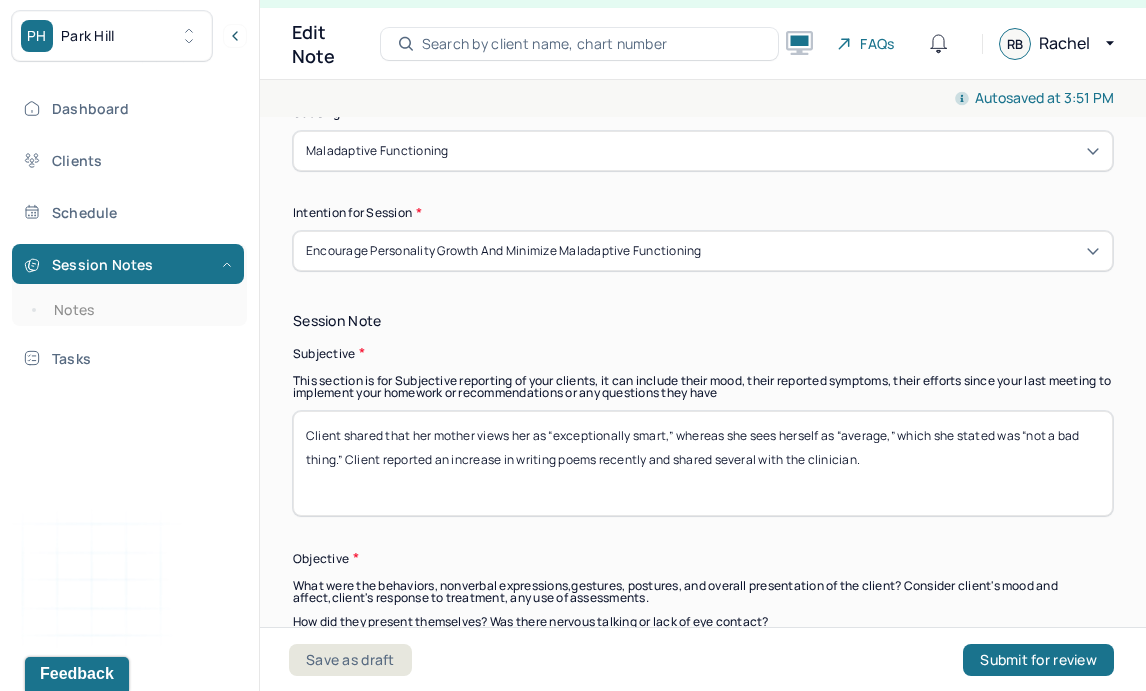 type 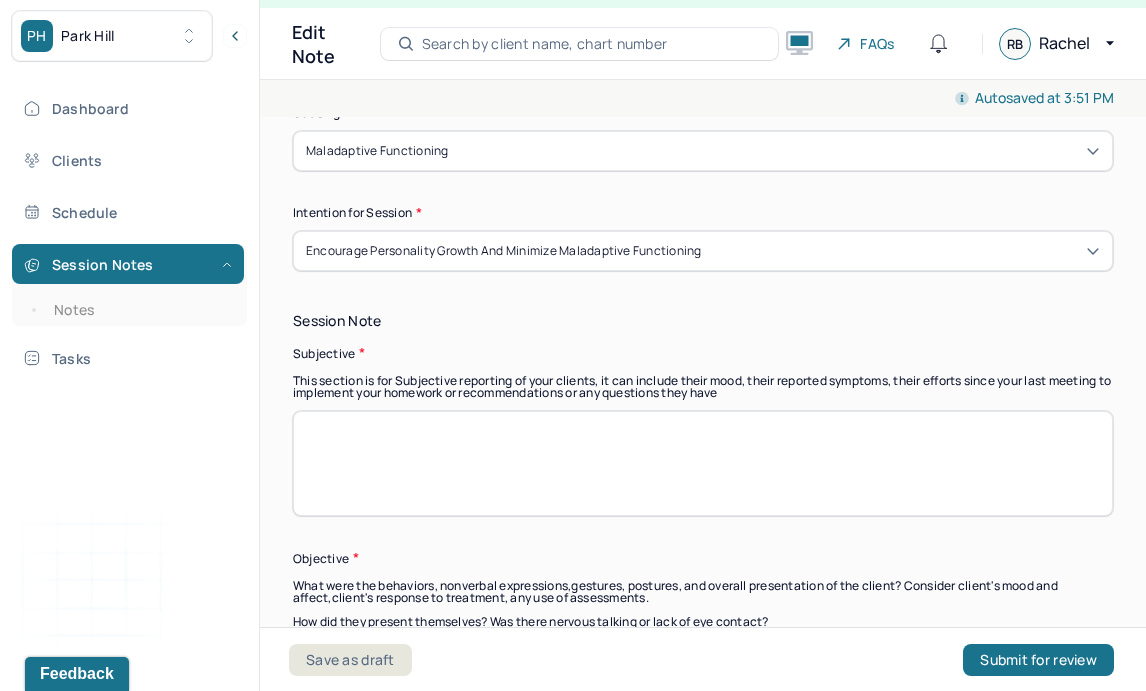 paste on "Client reported feeling excited about beginning middle school. She also shared experiencing increased anxiety after having a stomachache, expressing concern that it could be something serious and uncertainty about the cause. Client discussed feelings of frustration toward her father." 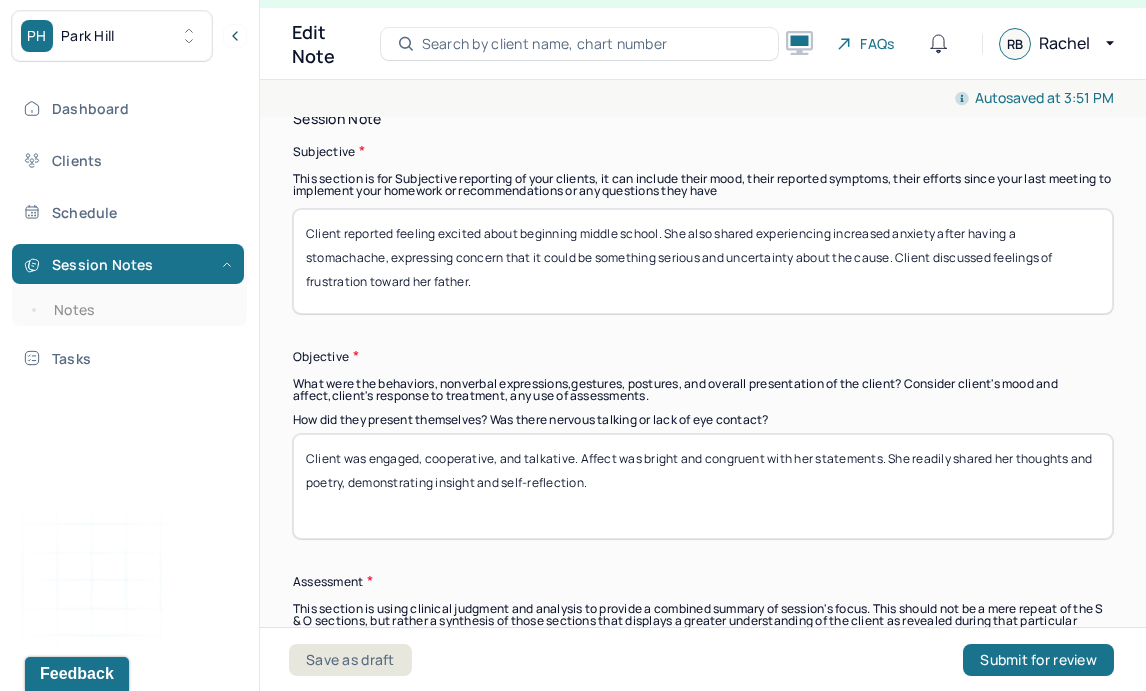 scroll, scrollTop: 1195, scrollLeft: 0, axis: vertical 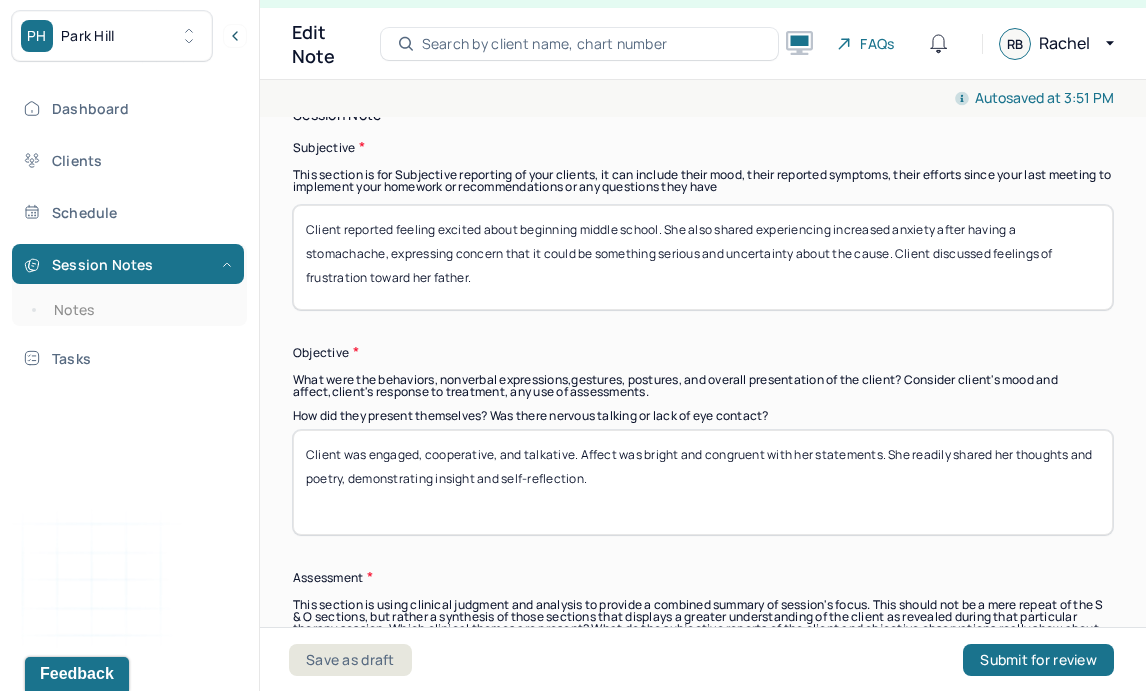 type on "Client reported feeling excited about beginning middle school. She also shared experiencing increased anxiety after having a stomachache, expressing concern that it could be something serious and uncertainty about the cause. Client discussed feelings of frustration toward her father." 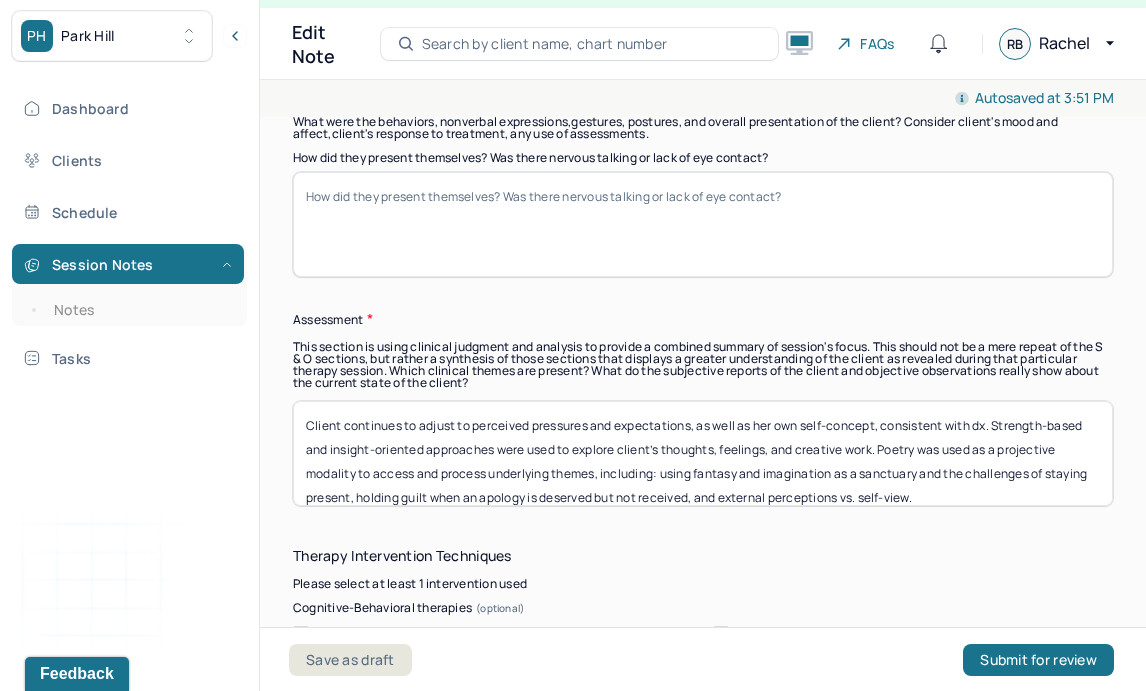 scroll, scrollTop: 1492, scrollLeft: 0, axis: vertical 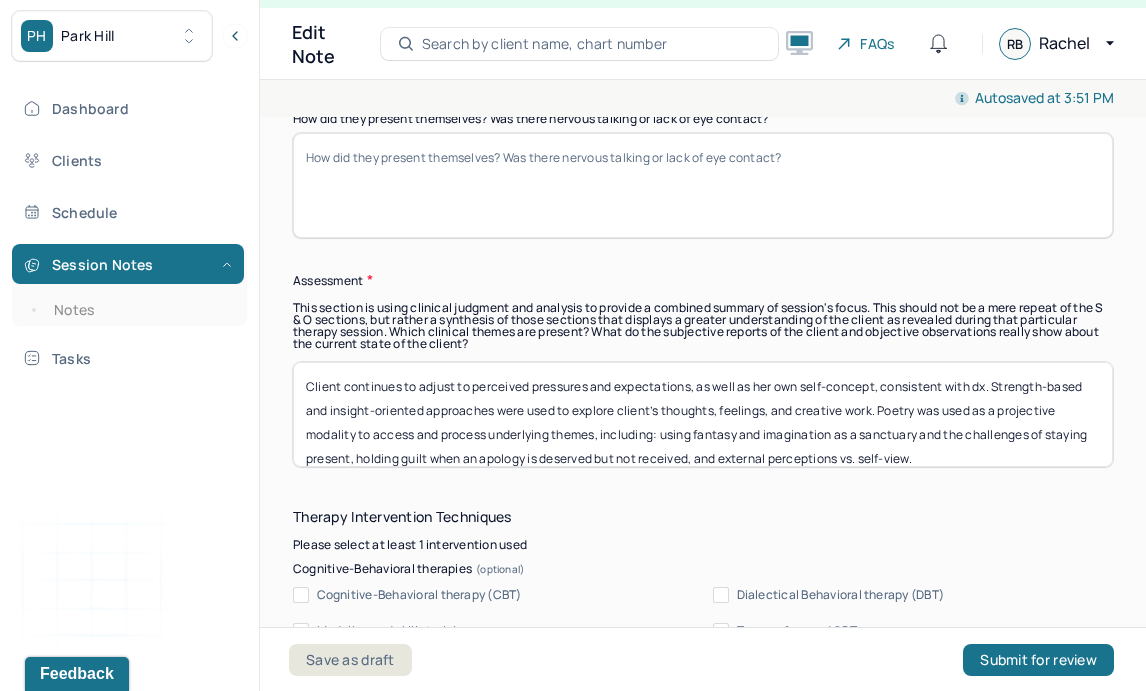 type 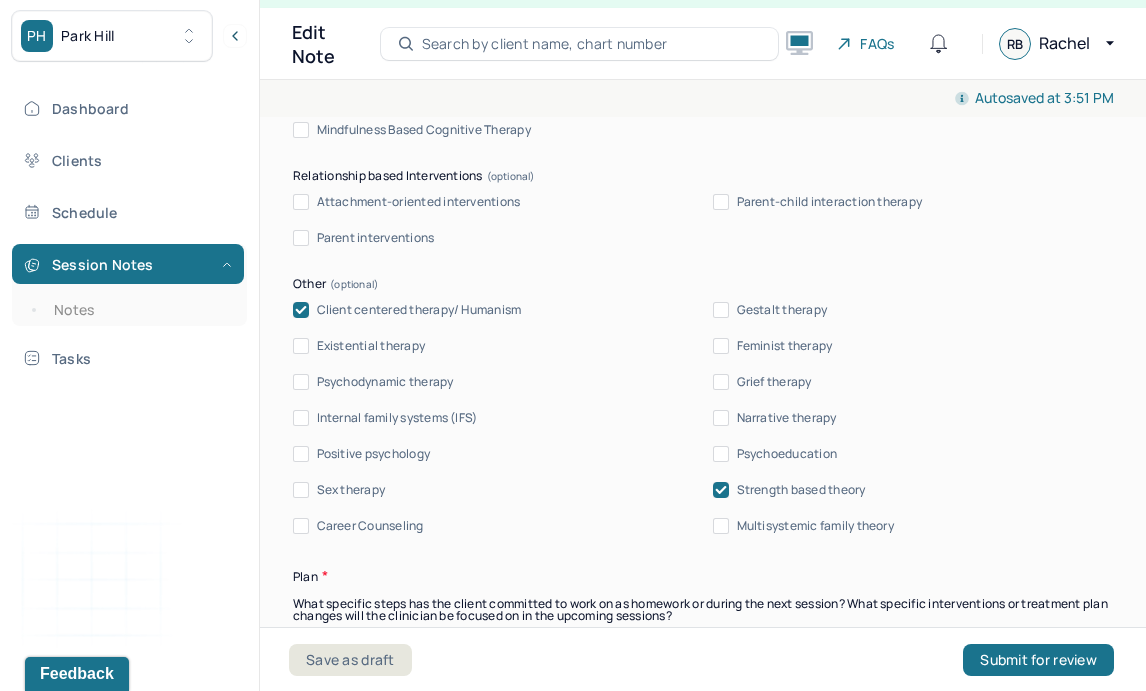 scroll, scrollTop: 2099, scrollLeft: 0, axis: vertical 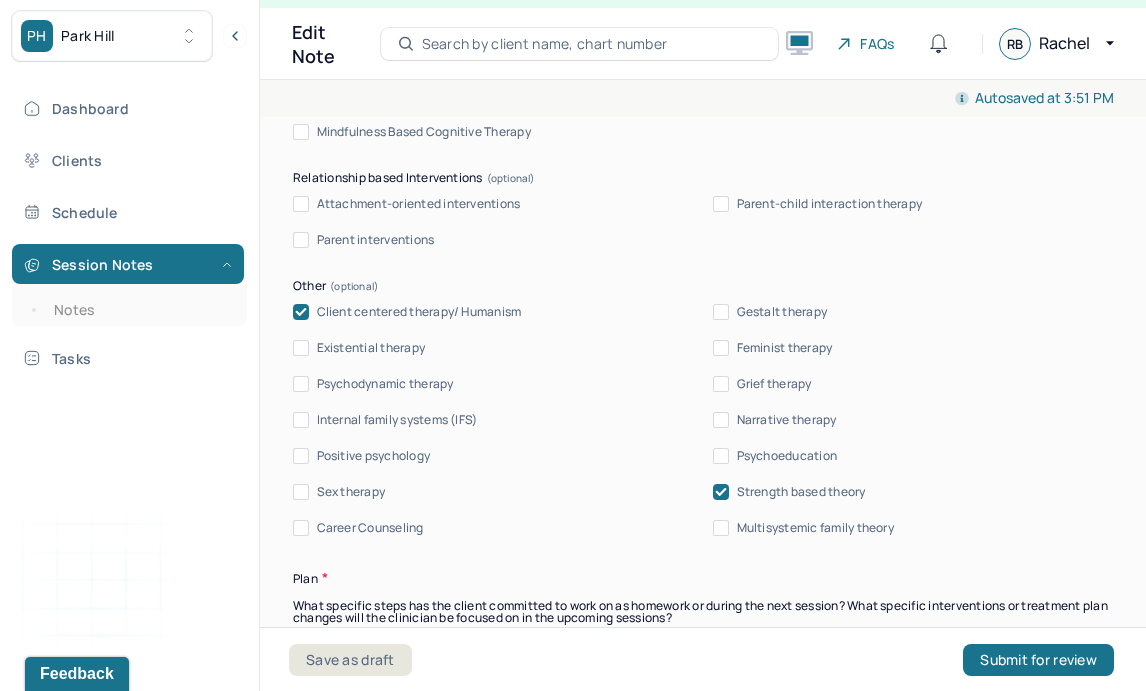 type 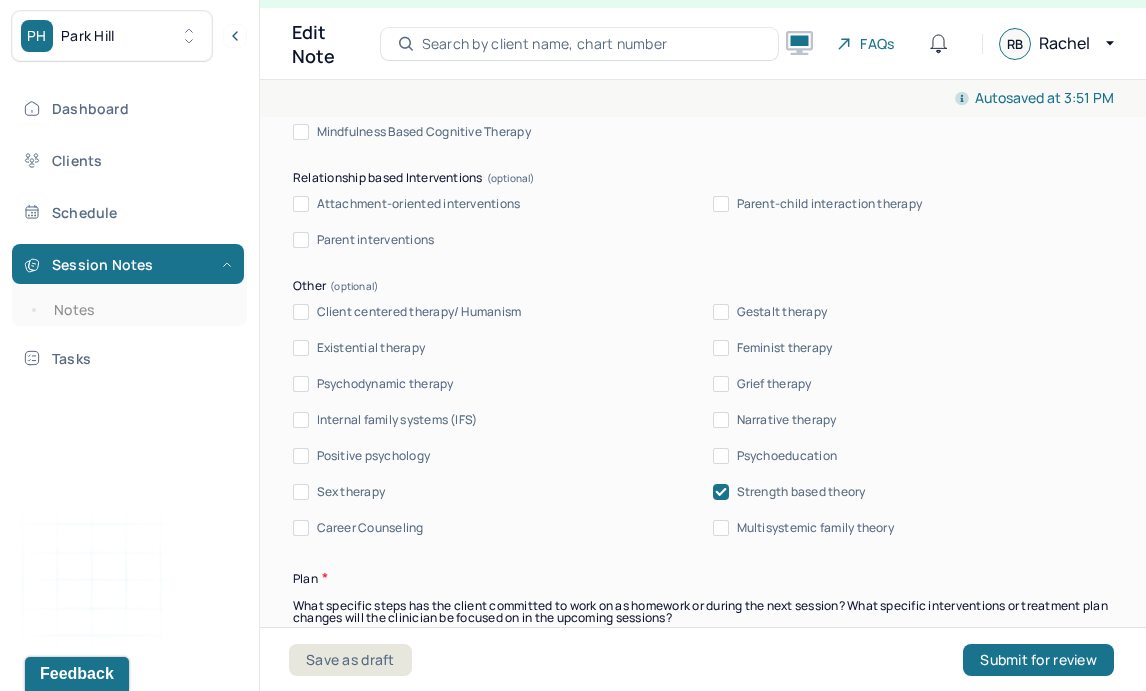 click on "Strength based theory" at bounding box center [801, 492] 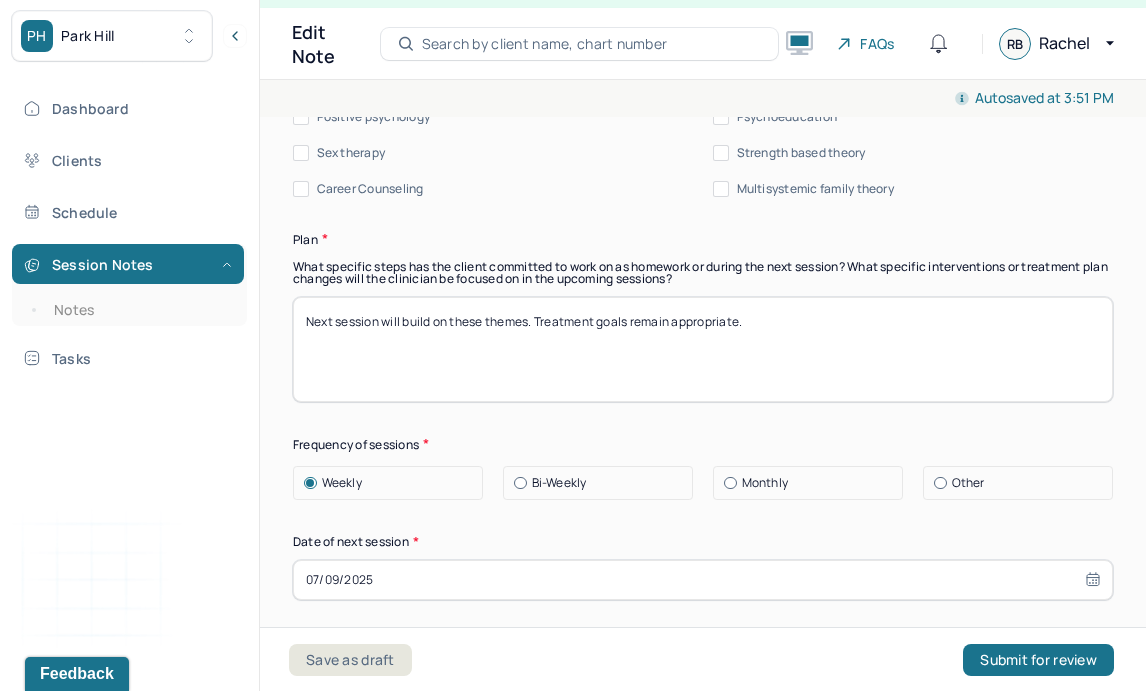 scroll, scrollTop: 2443, scrollLeft: 0, axis: vertical 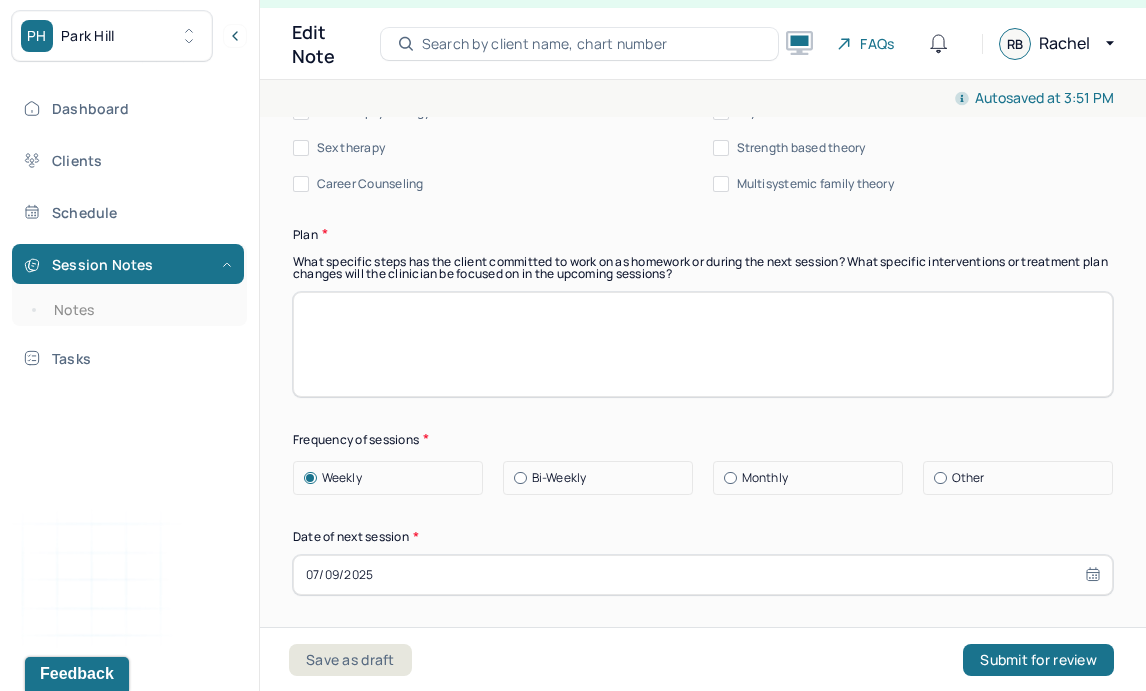type 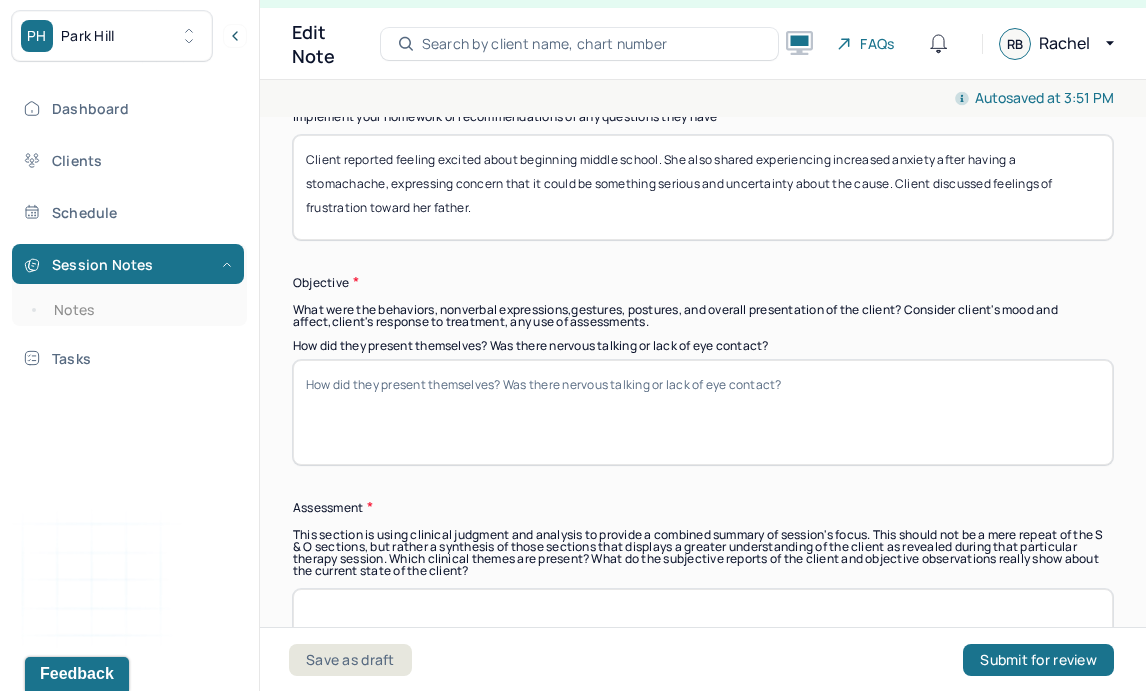 scroll, scrollTop: 1266, scrollLeft: 0, axis: vertical 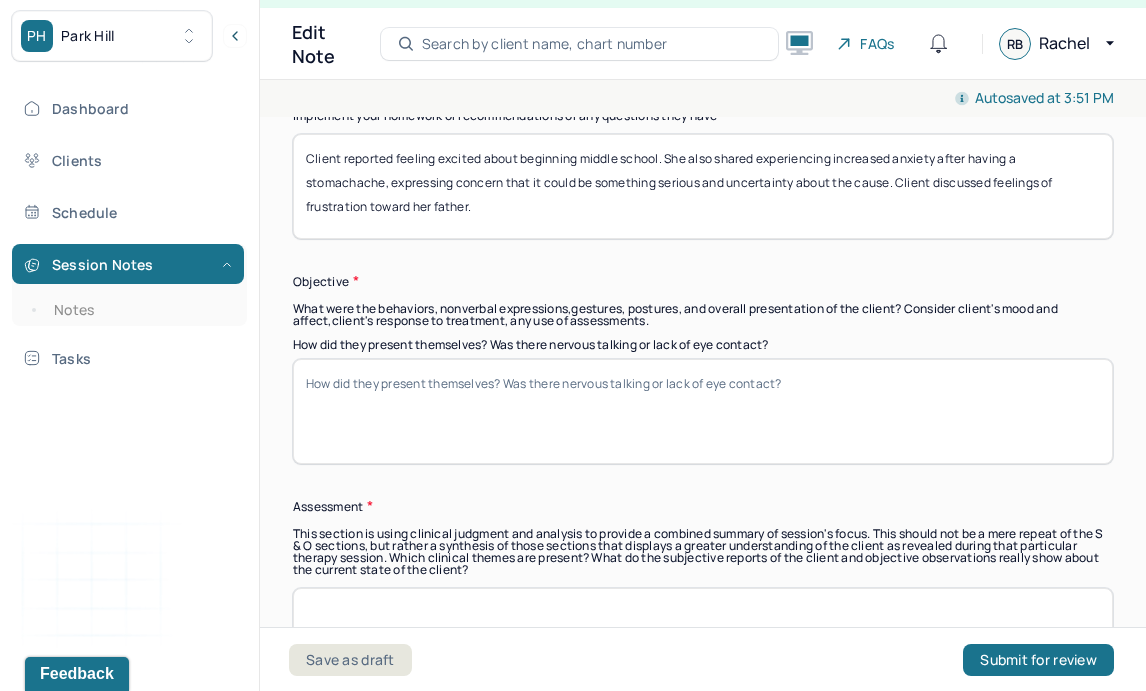 click on "How did they present themselves? Was there nervous talking or lack of eye contact?" at bounding box center (703, 411) 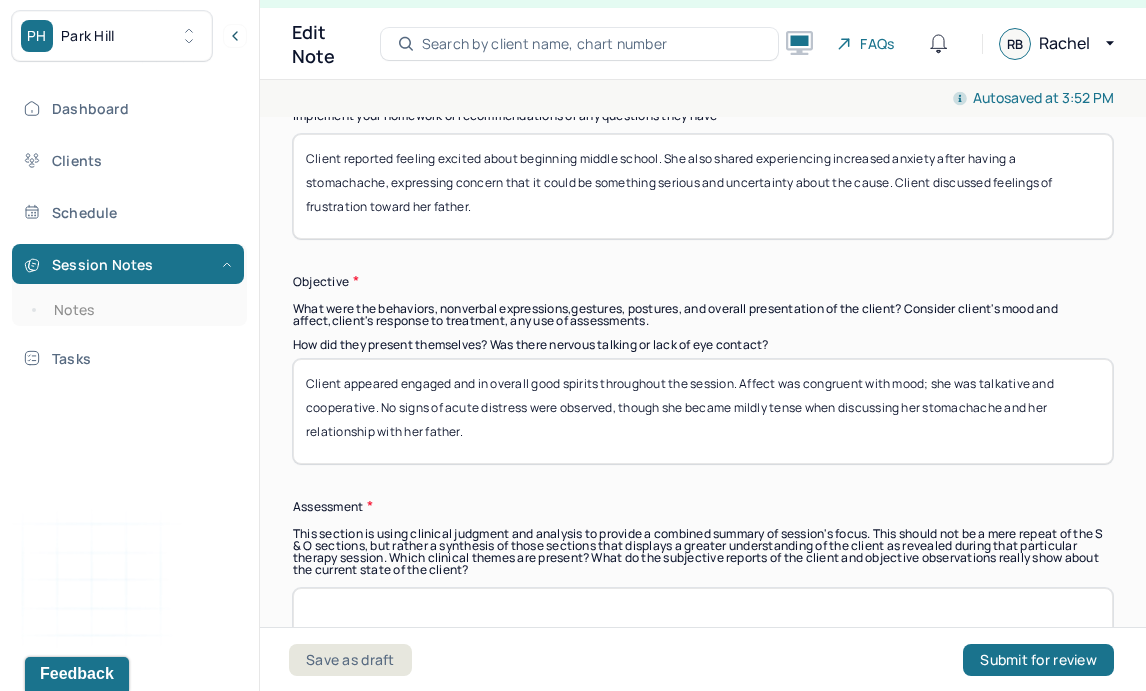 drag, startPoint x: 927, startPoint y: 406, endPoint x: 1066, endPoint y: 404, distance: 139.01439 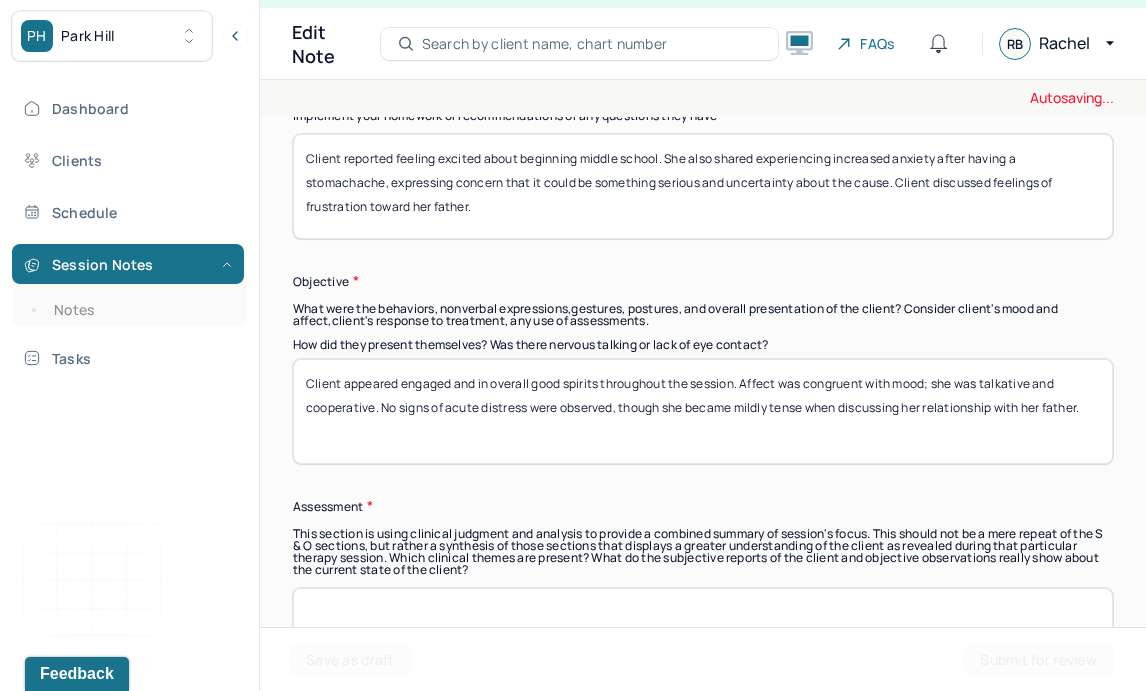 type on "Client appeared engaged and in overall good spirits throughout the session. Affect was congruent with mood; she was talkative and cooperative. No signs of acute distress were observed, though she became mildly tense when discussing her relationship with her father." 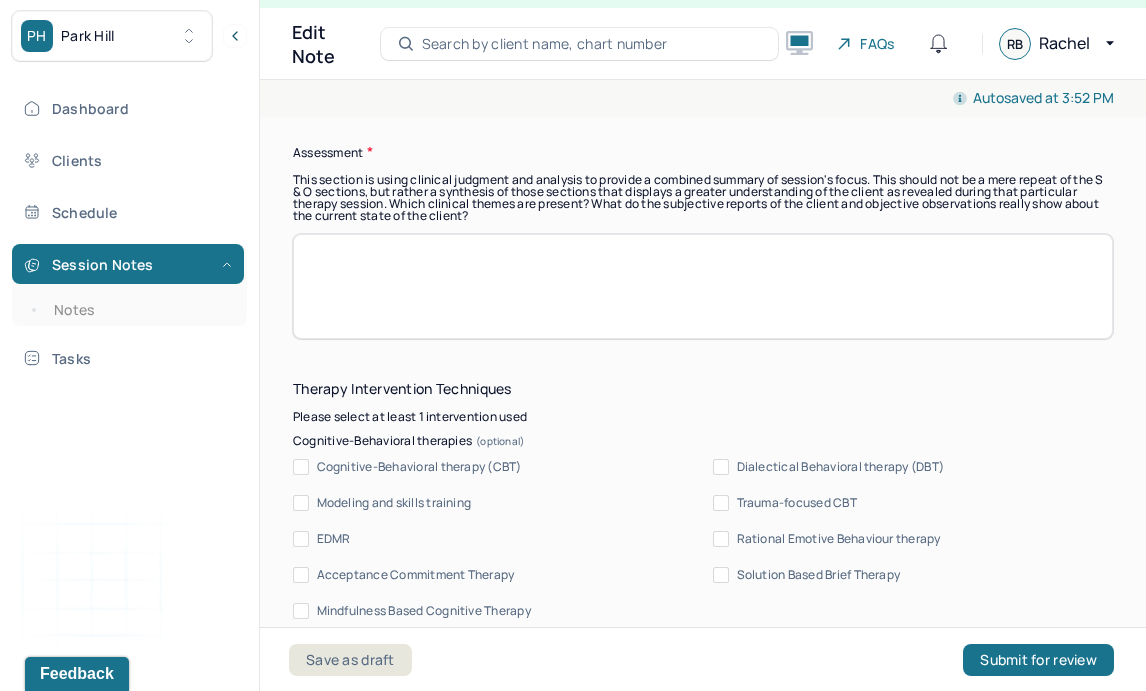 scroll, scrollTop: 1621, scrollLeft: 0, axis: vertical 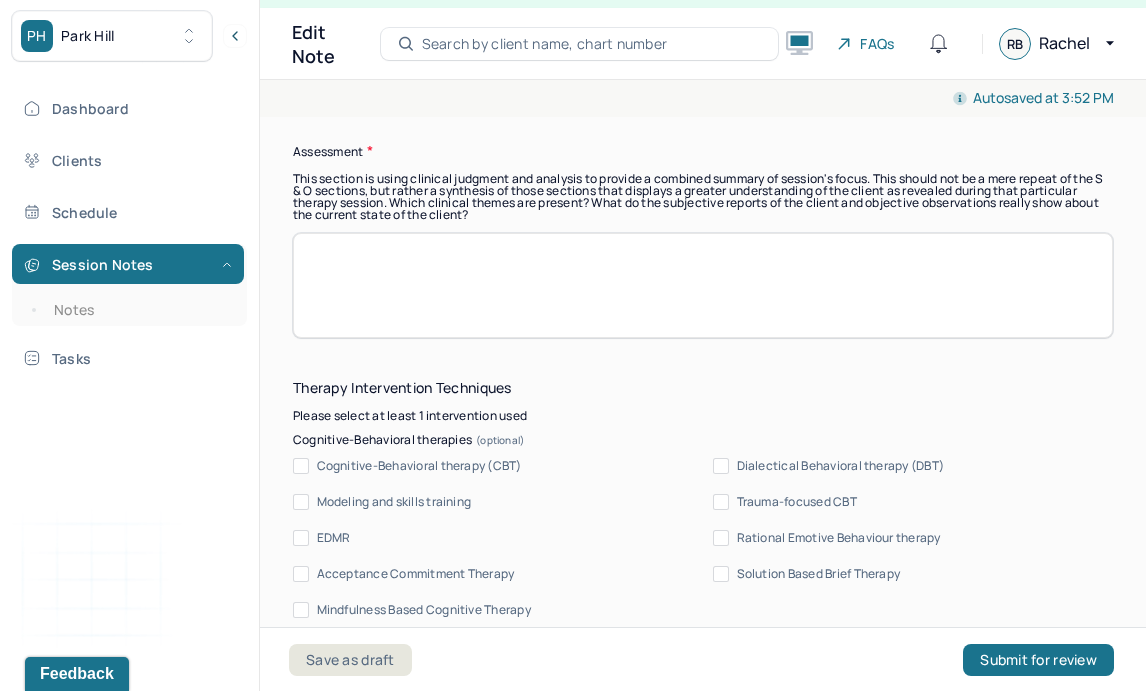 click at bounding box center (703, 285) 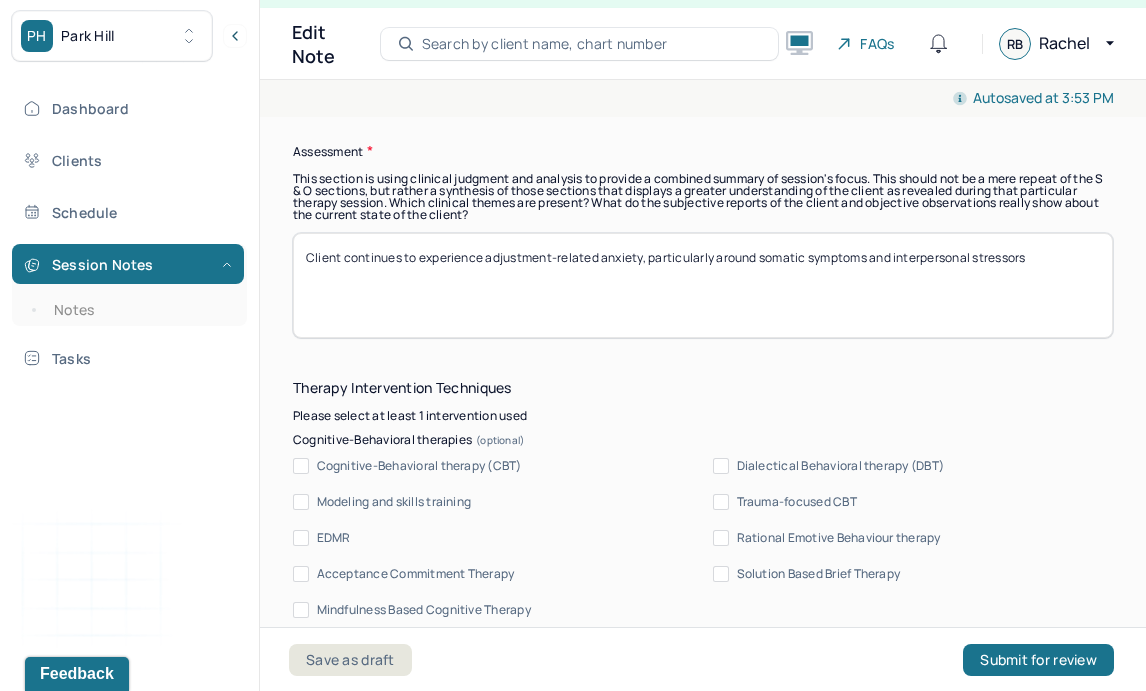 drag, startPoint x: 894, startPoint y: 256, endPoint x: 756, endPoint y: 251, distance: 138.09055 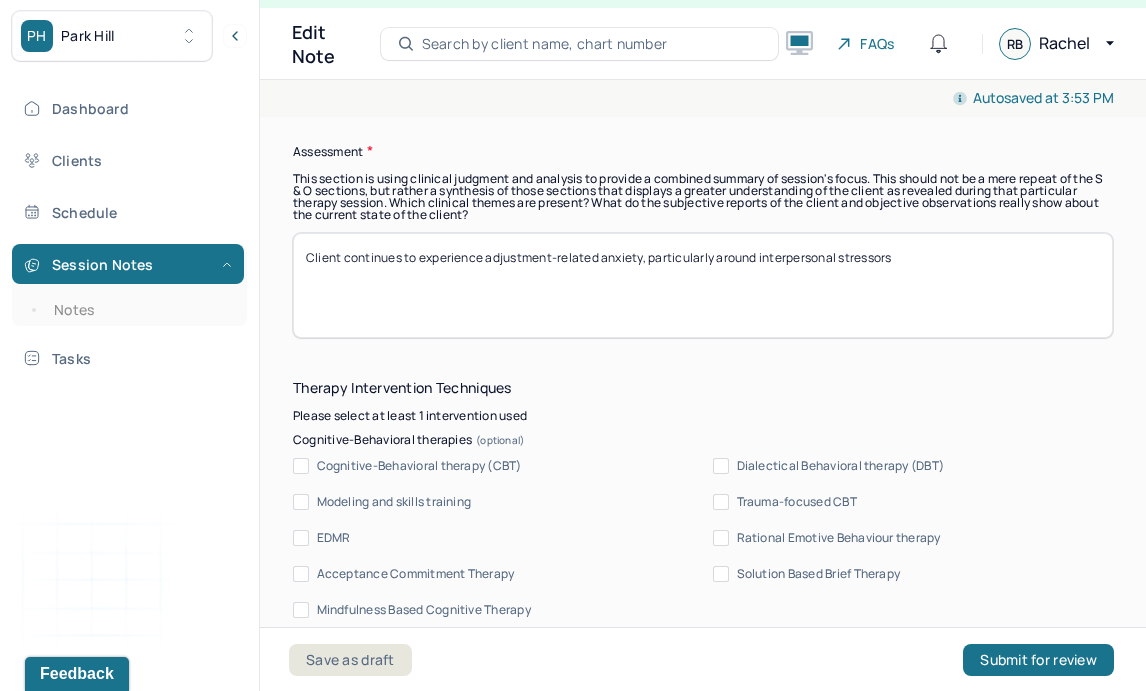 click on "Client continues to experience adjustment-related anxiety, particularly around somatic symptoms and interpersonal stressors" at bounding box center (703, 285) 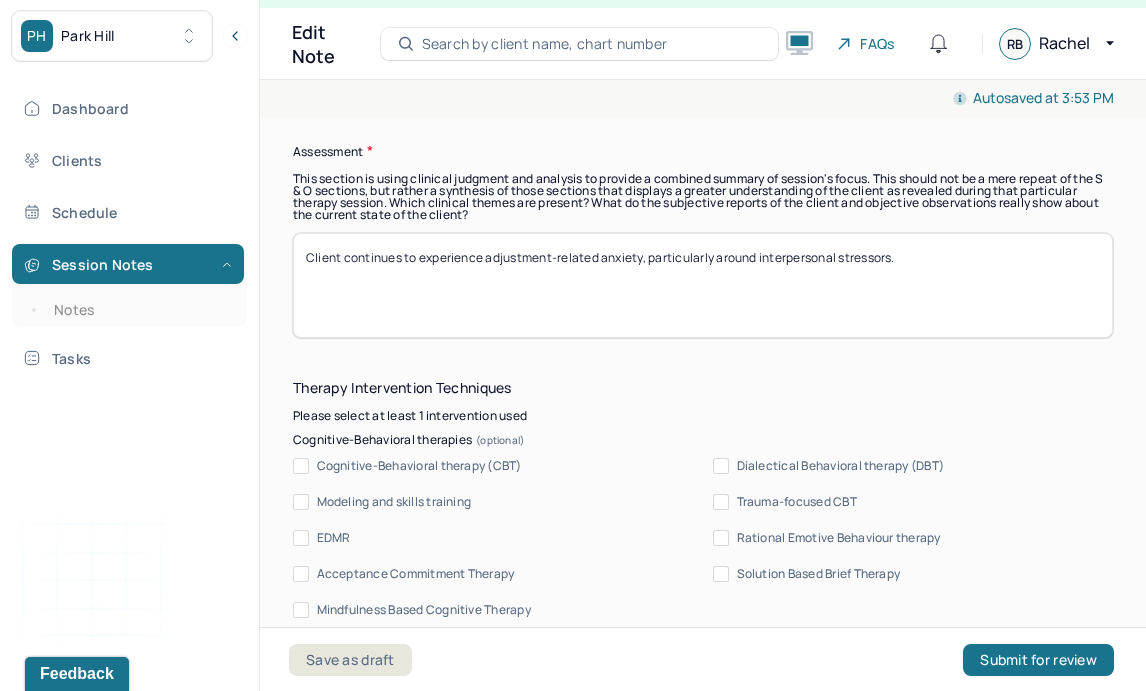 paste on "Mood appears generally positive, though anxiety persists at times" 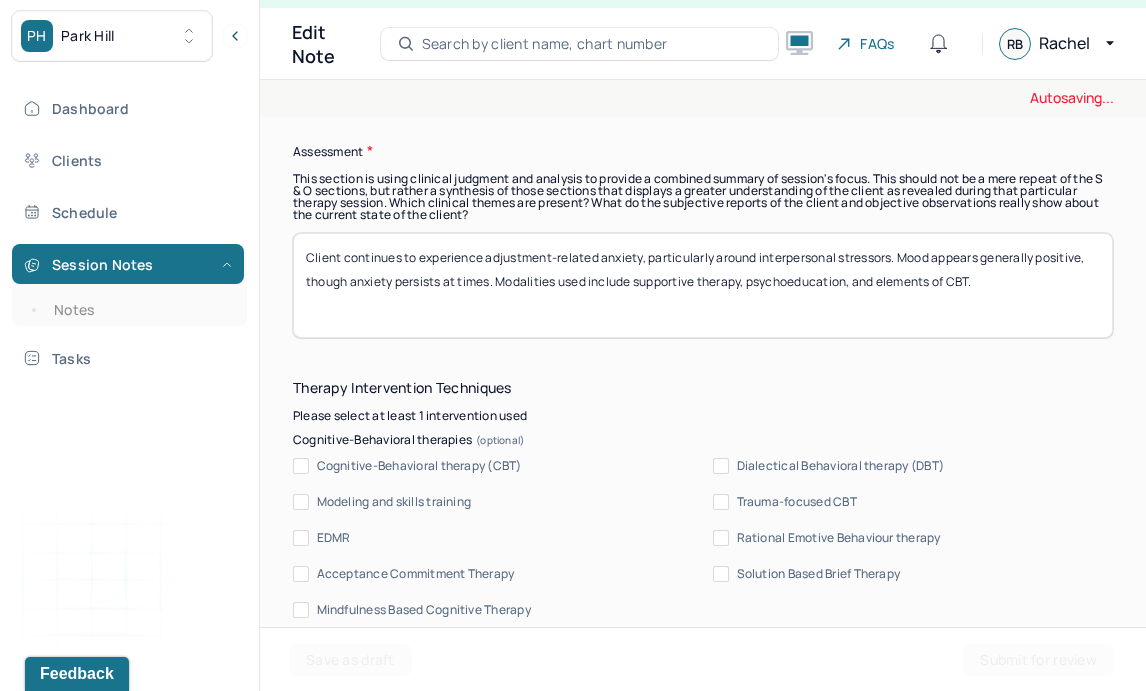 type on "Client continues to experience adjustment-related anxiety, particularly around interpersonal stressors. Mood appears generally positive, though anxiety persists at times. Modalities used include supportive therapy, psychoeducation, and elements of CBT." 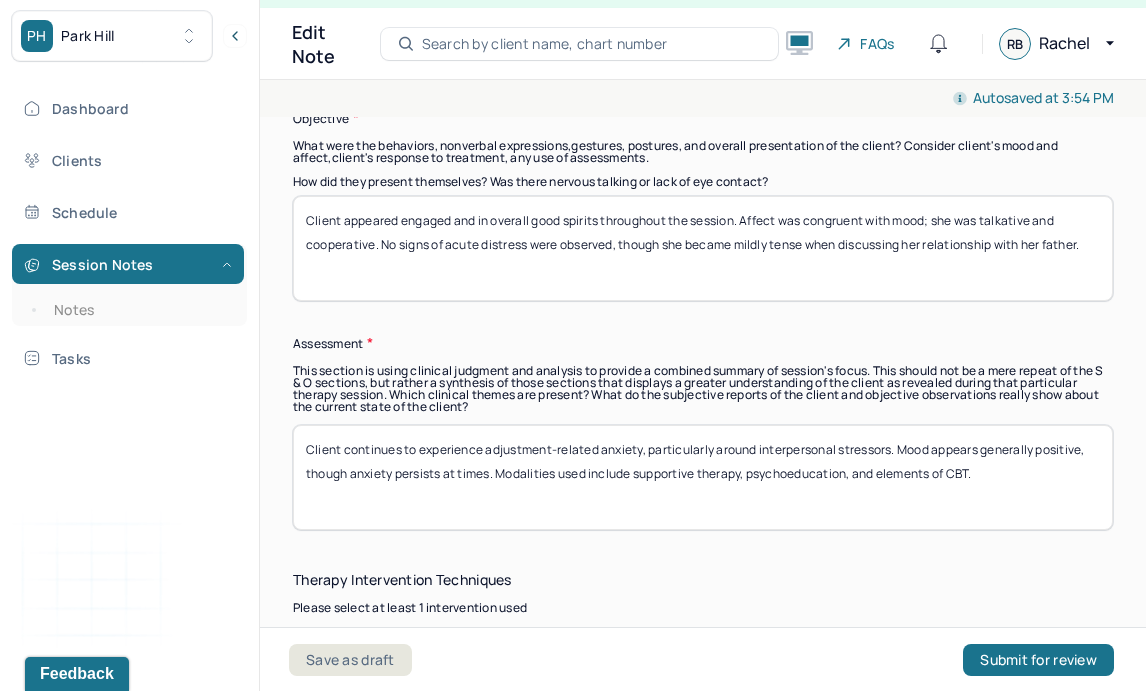 scroll, scrollTop: 1426, scrollLeft: 0, axis: vertical 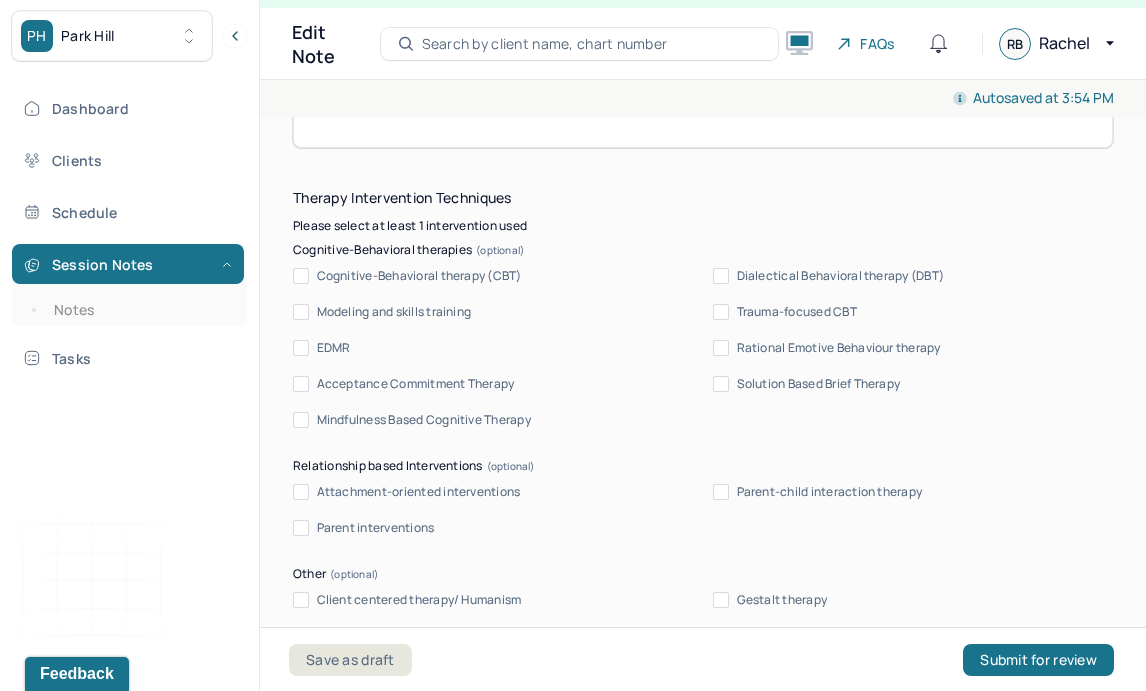 click on "Cognitive-Behavioral therapy (CBT)" at bounding box center (419, 276) 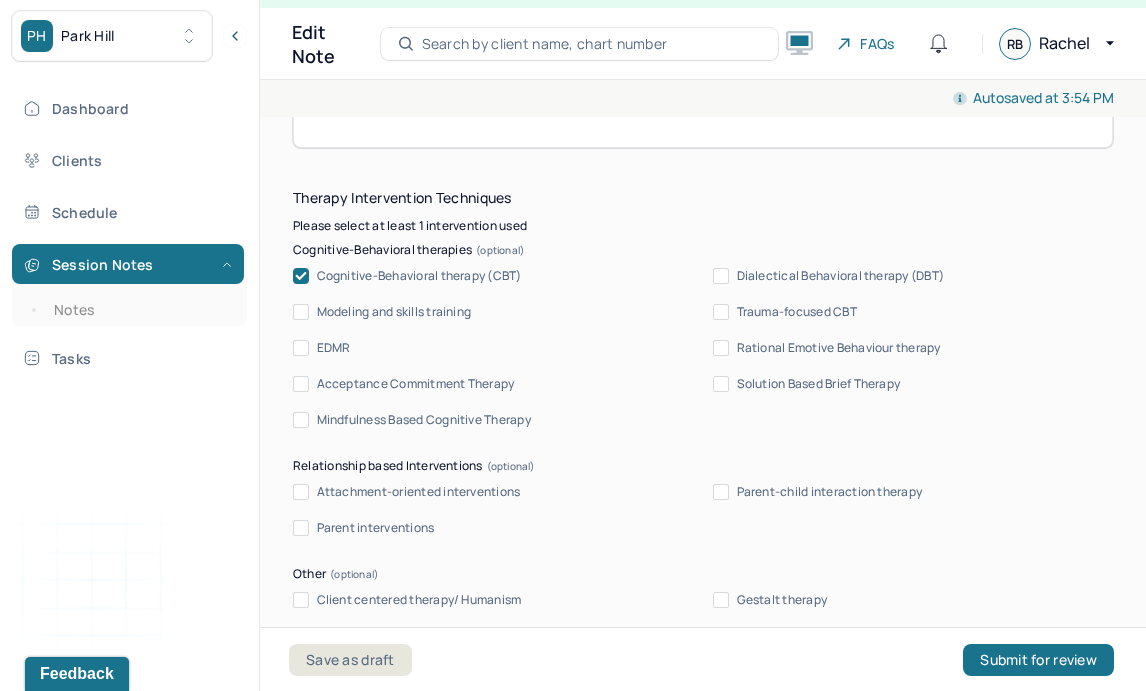 scroll, scrollTop: 2030, scrollLeft: 0, axis: vertical 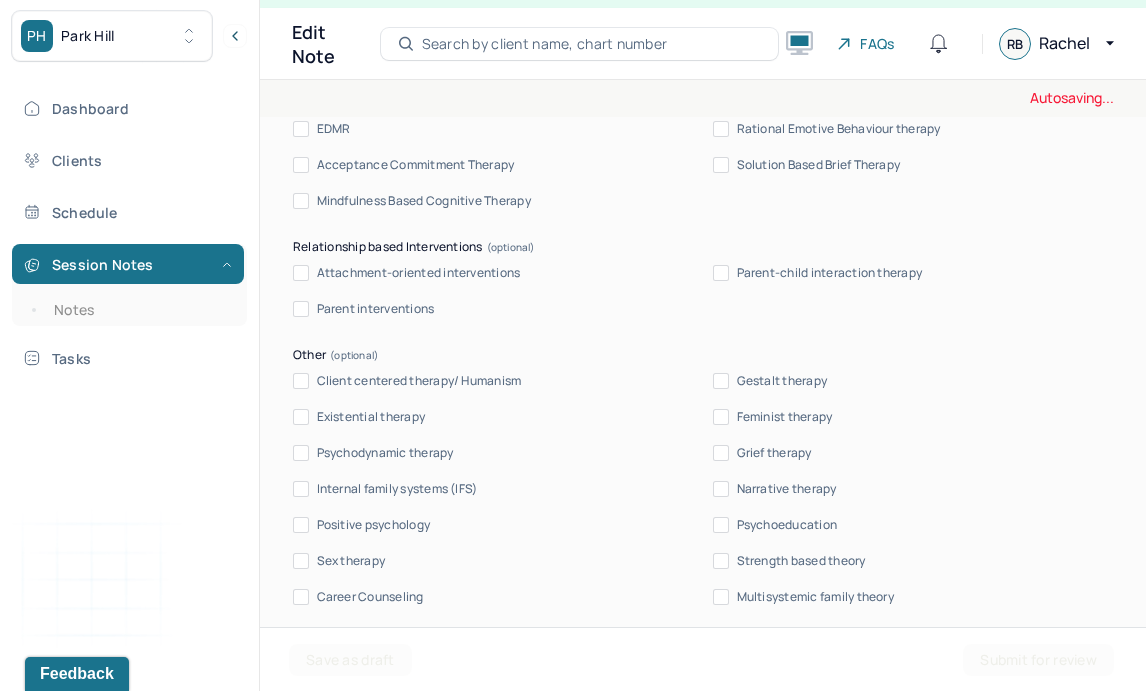 click on "Client centered therapy/ Humanism" at bounding box center [419, 381] 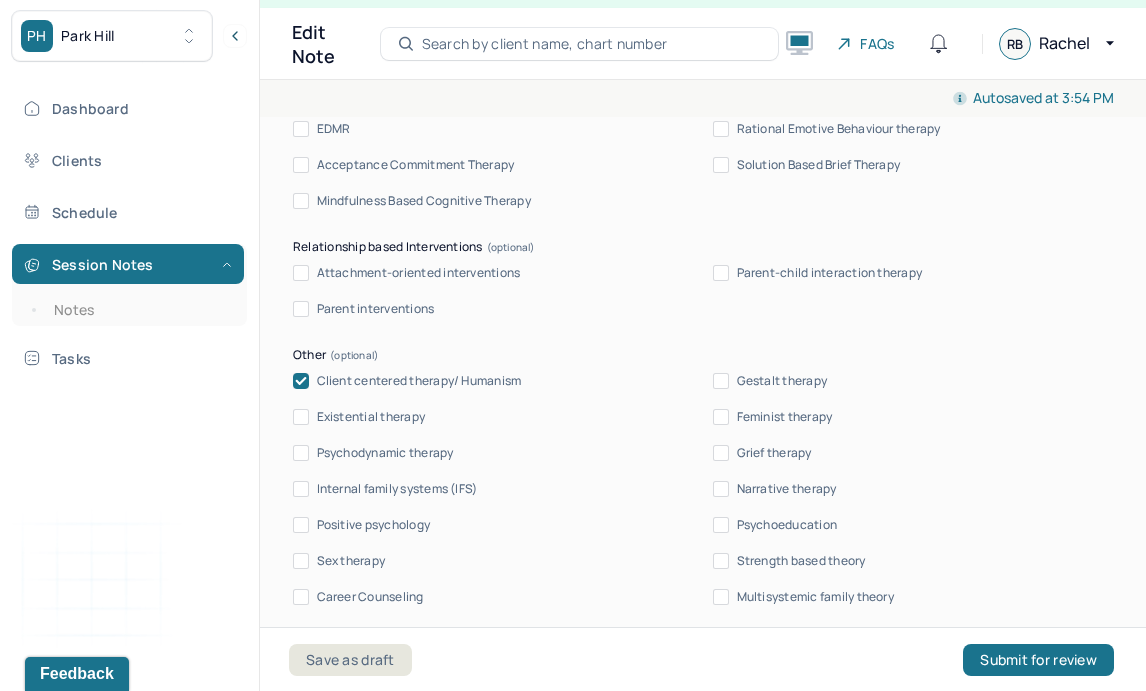 click on "Psychoeducation" at bounding box center (787, 525) 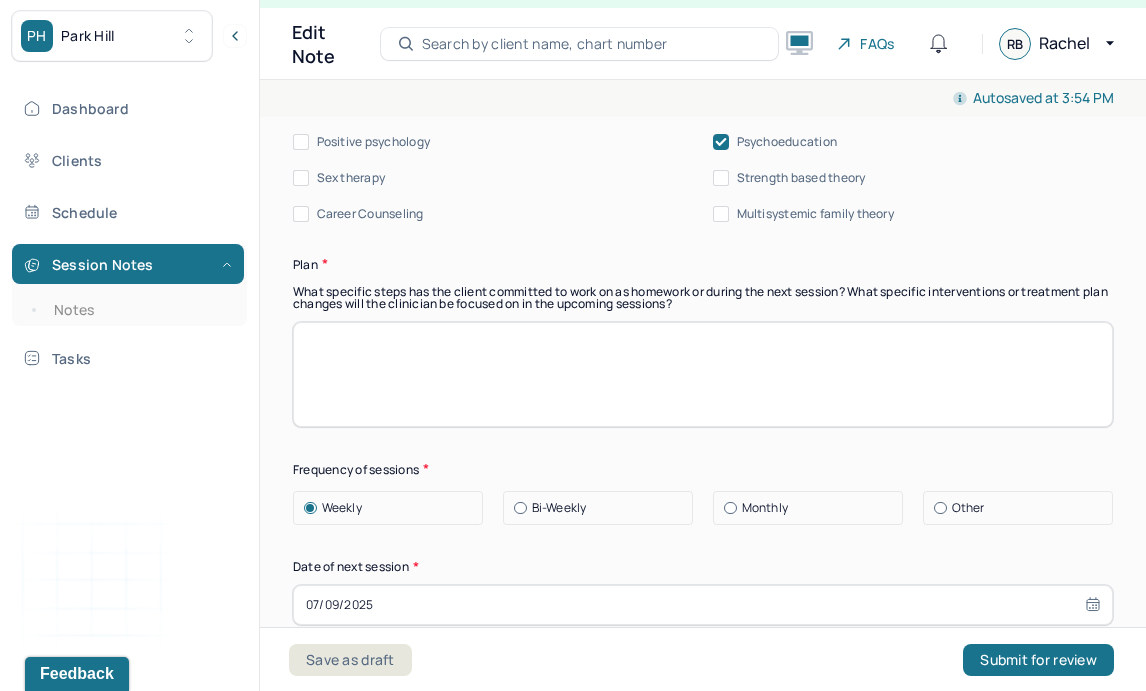 scroll, scrollTop: 2415, scrollLeft: 0, axis: vertical 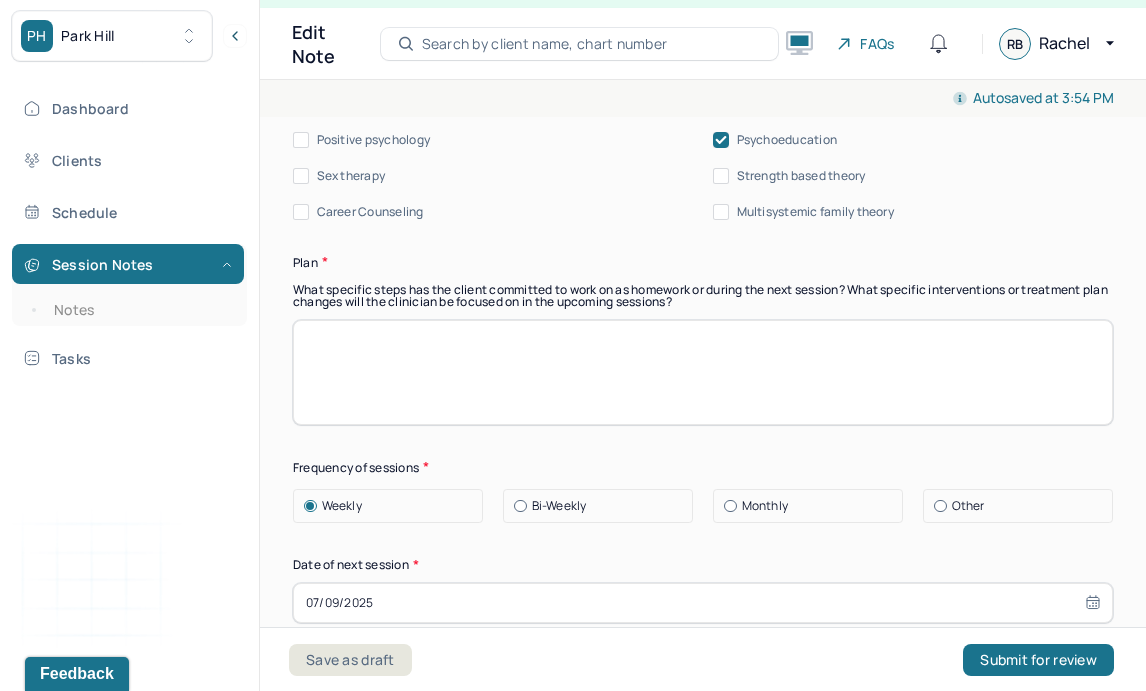 click at bounding box center (703, 372) 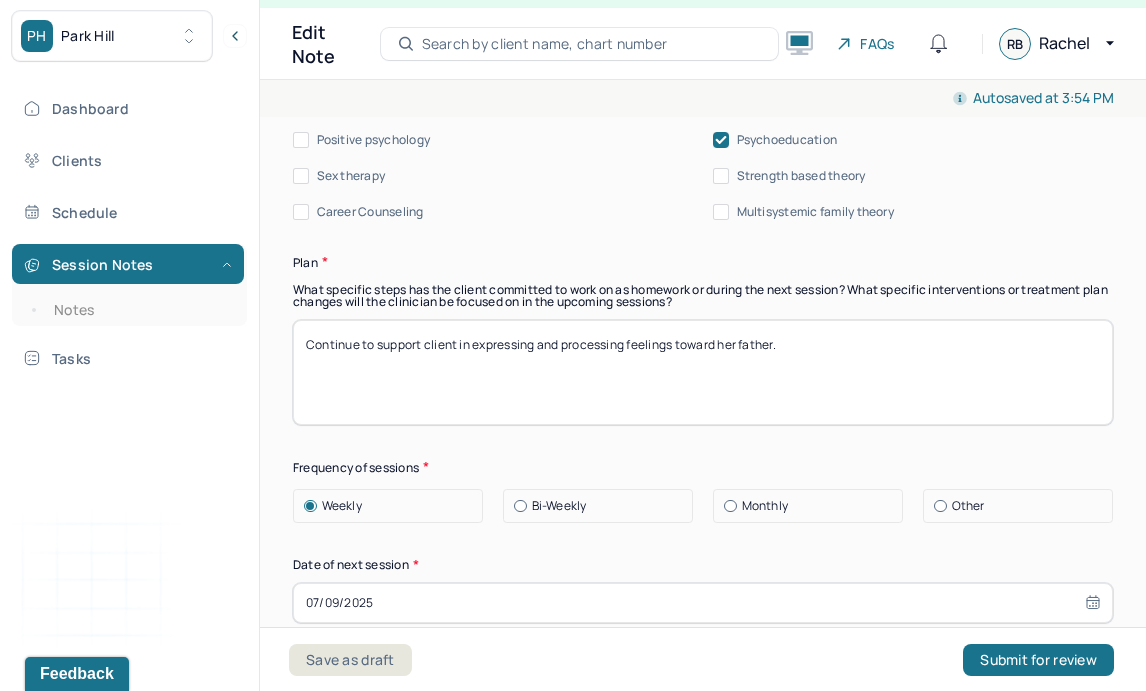 click on "Support client in expressing and processing feelings toward her father." at bounding box center [703, 372] 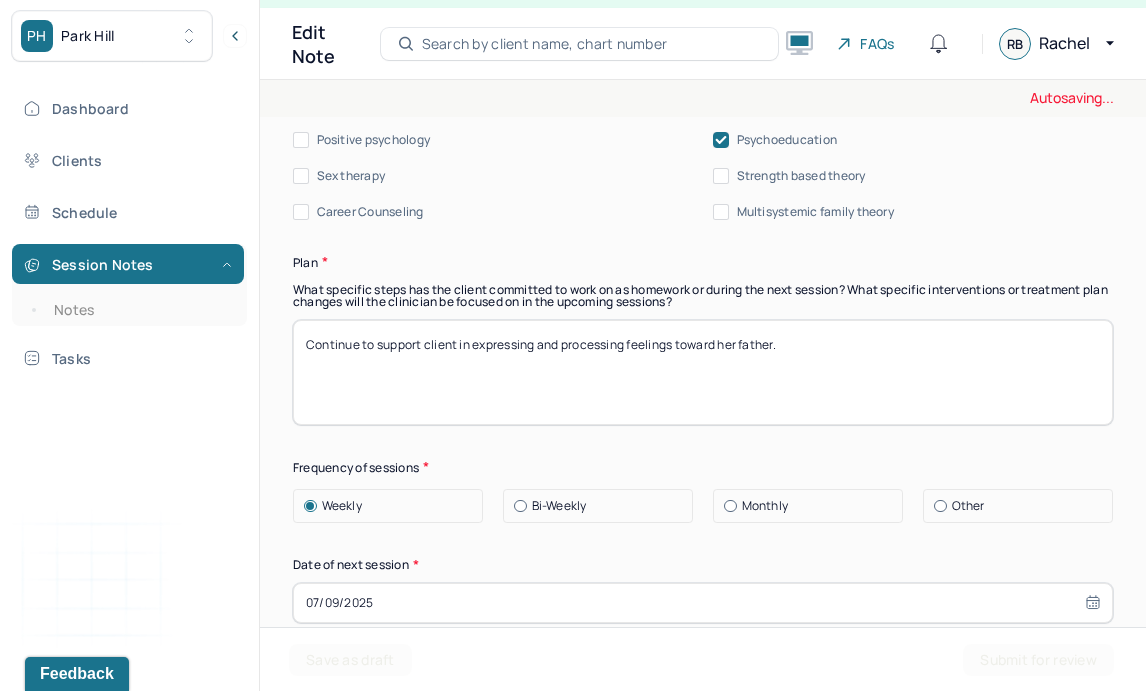 click on "Support client in expressing and processing feelings toward her father." at bounding box center [703, 372] 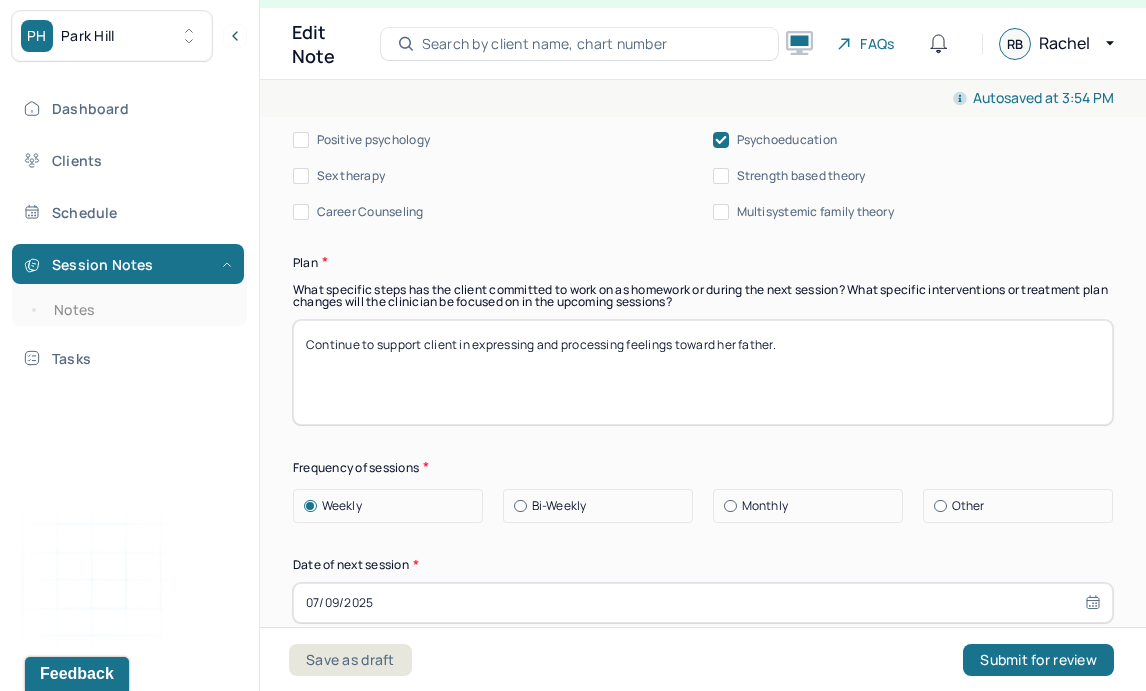 click on "Continue to support client in expressing and processing feelings toward her father." at bounding box center [703, 372] 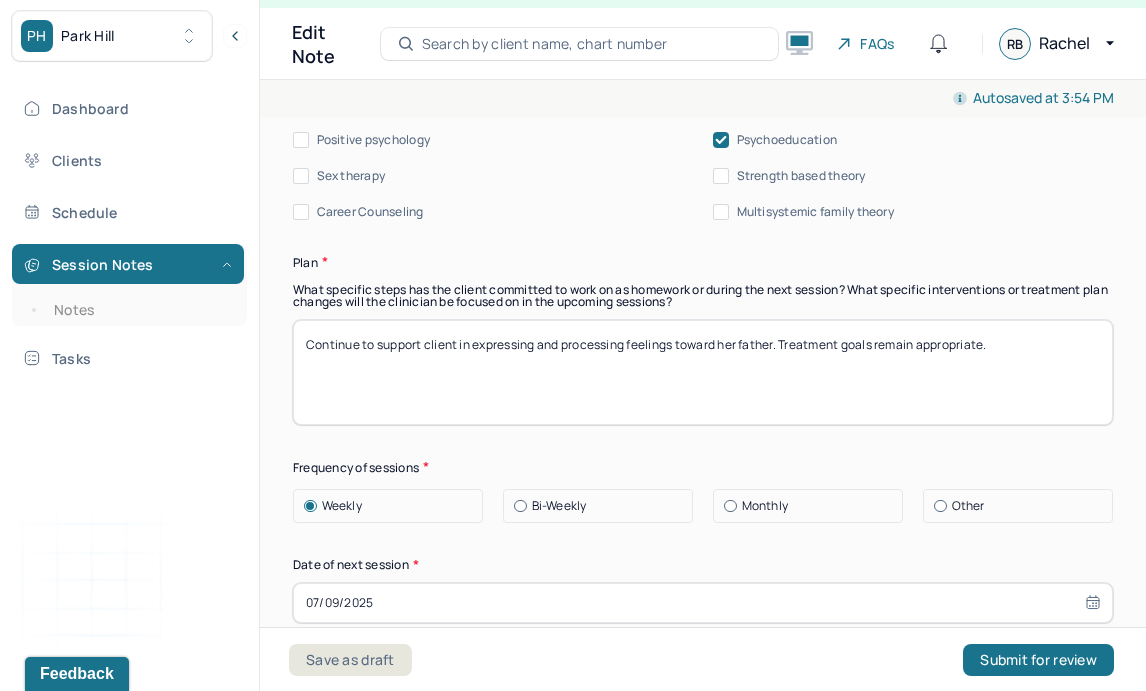 type on "Continue to support client in expressing and processing feelings toward her father. Treatment goals remain appropriate." 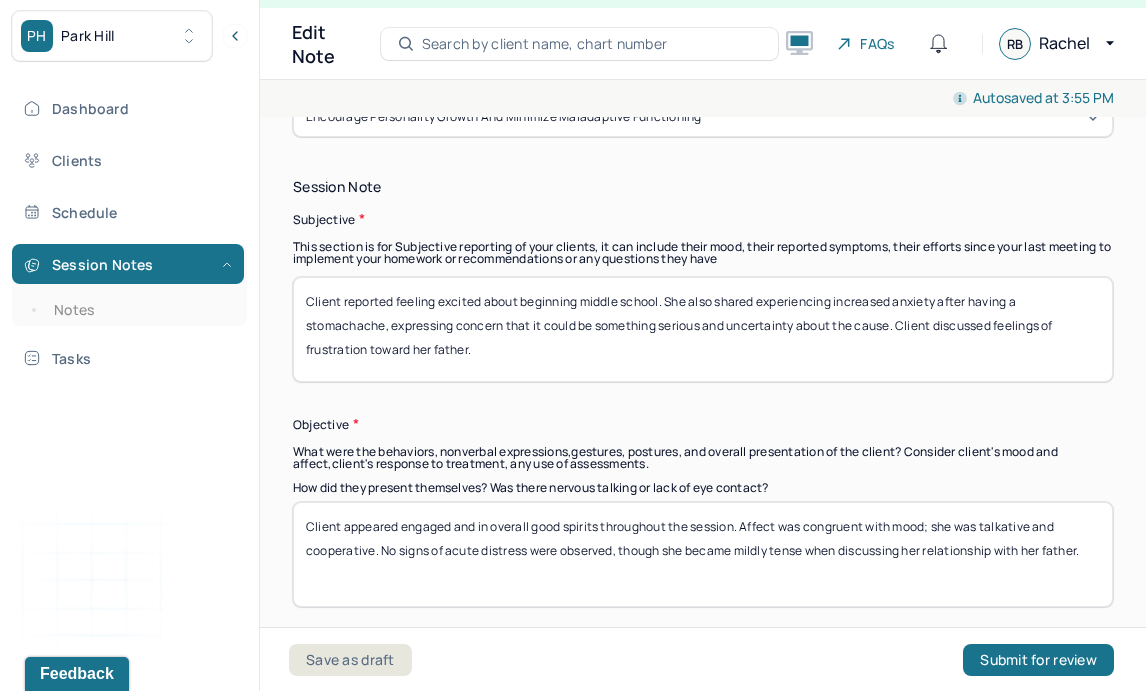 scroll, scrollTop: 1178, scrollLeft: 0, axis: vertical 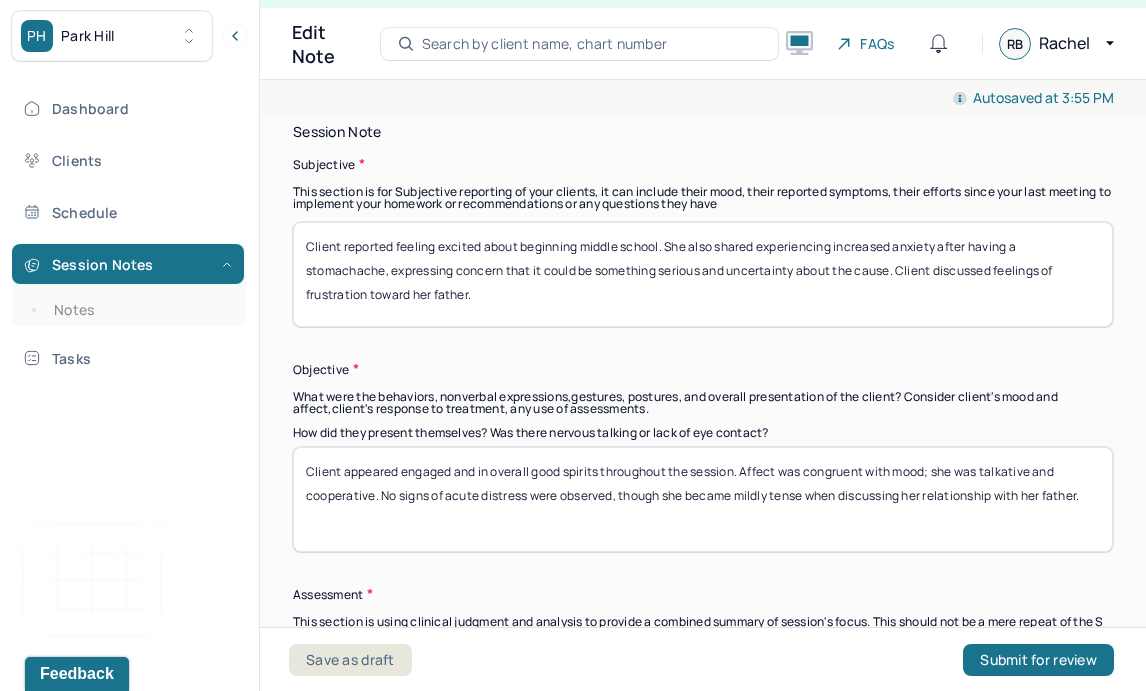 drag, startPoint x: 693, startPoint y: 492, endPoint x: 1112, endPoint y: 487, distance: 419.02985 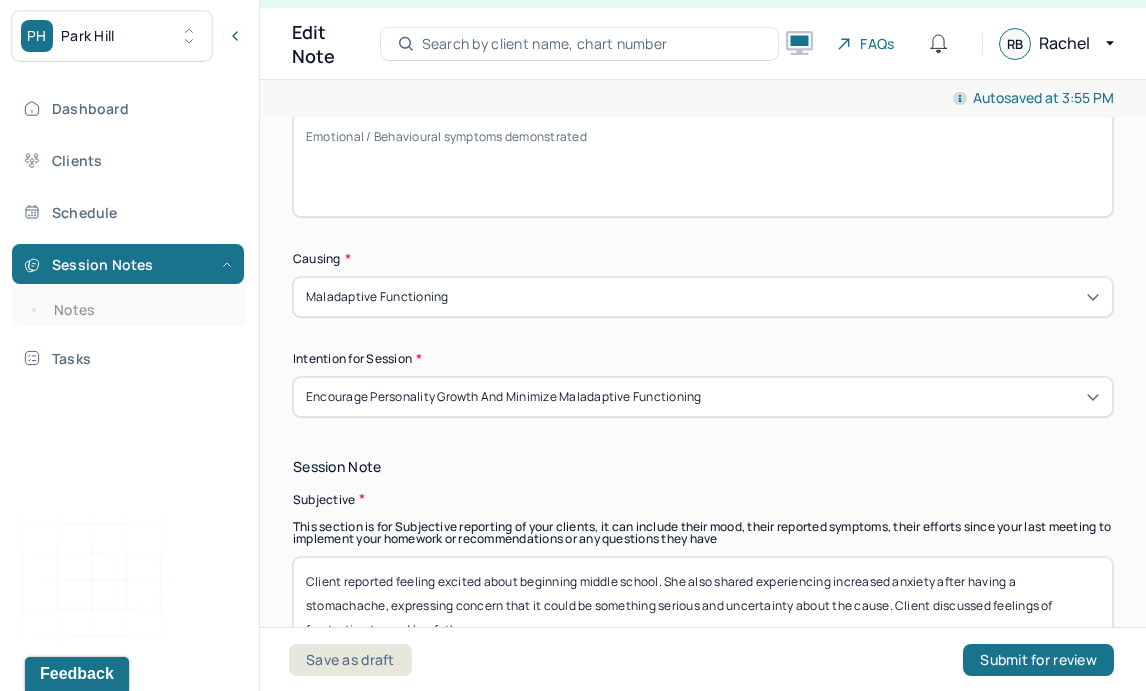 scroll, scrollTop: 844, scrollLeft: 0, axis: vertical 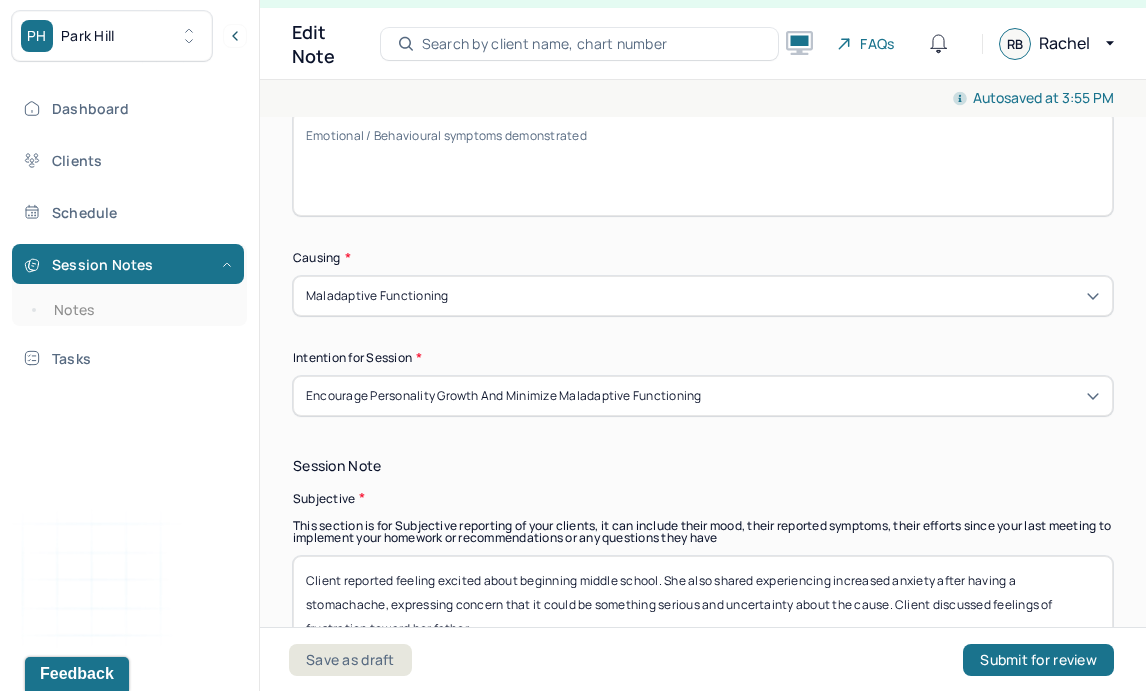 click on "Emotional / Behavioural symptoms demonstrated *" at bounding box center (703, 163) 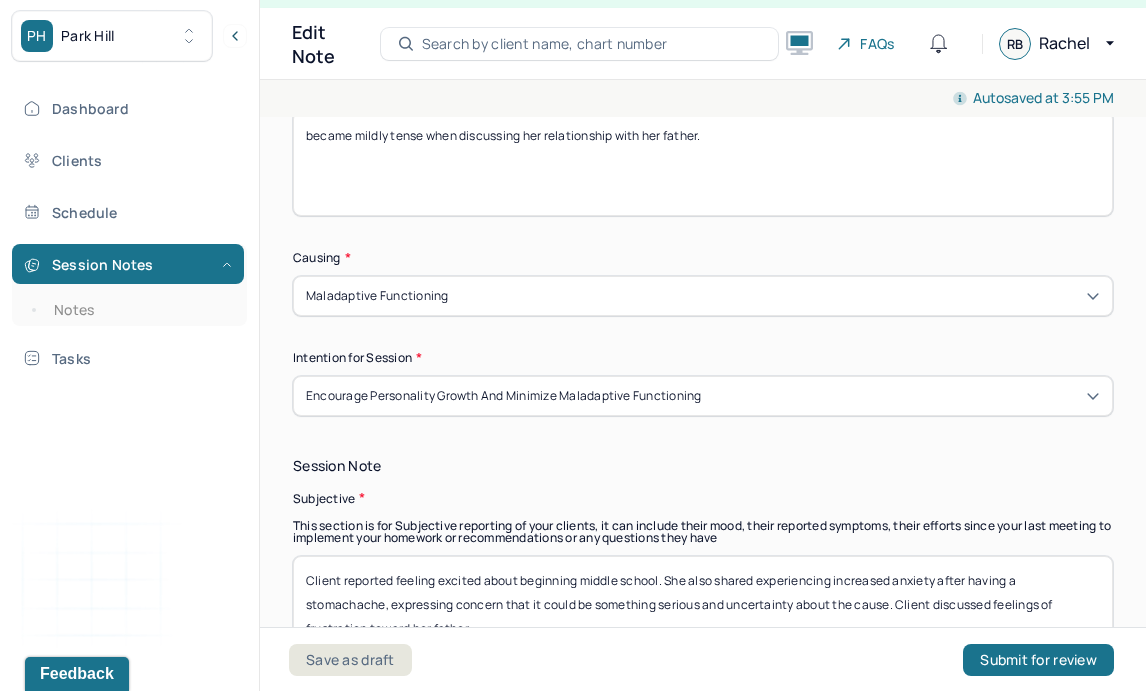 click on "became mildly tense when discussing her relationship with her father." at bounding box center (703, 163) 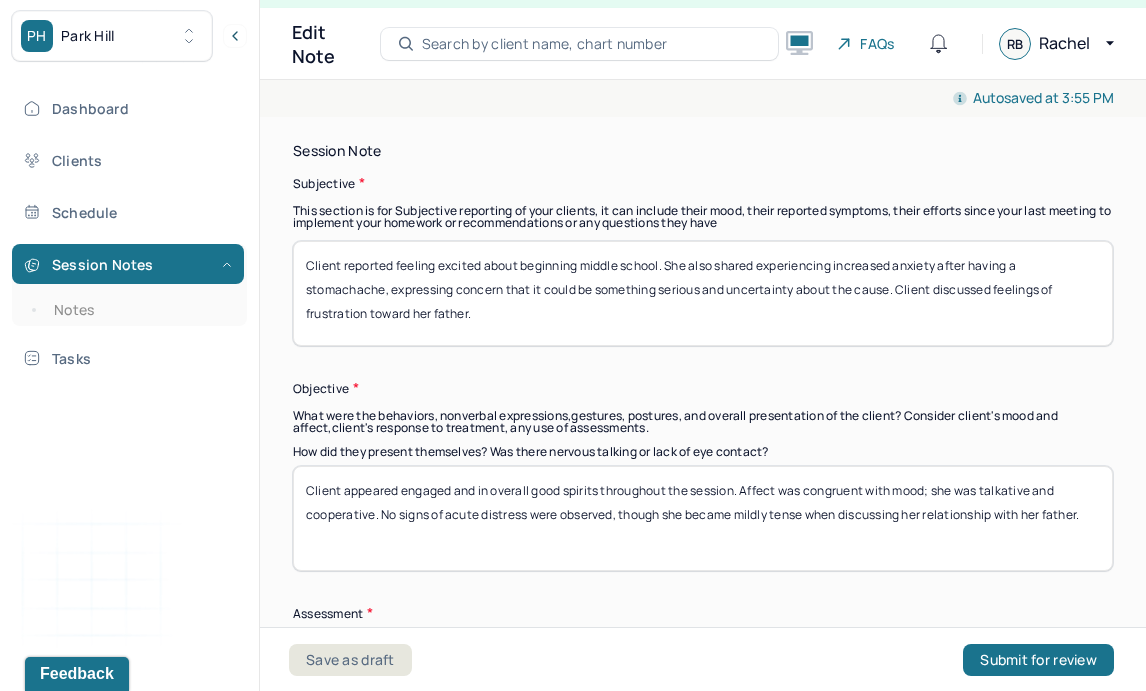 scroll, scrollTop: 1196, scrollLeft: 0, axis: vertical 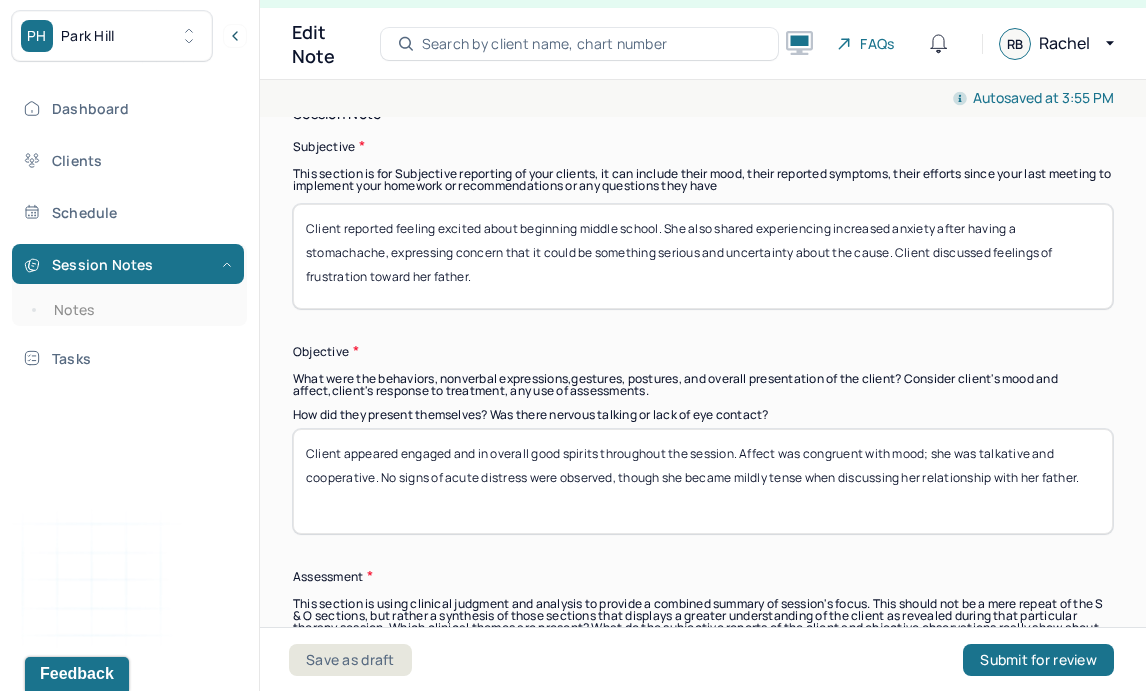 type on "Client became mildly tense when discussing her relationship with her father." 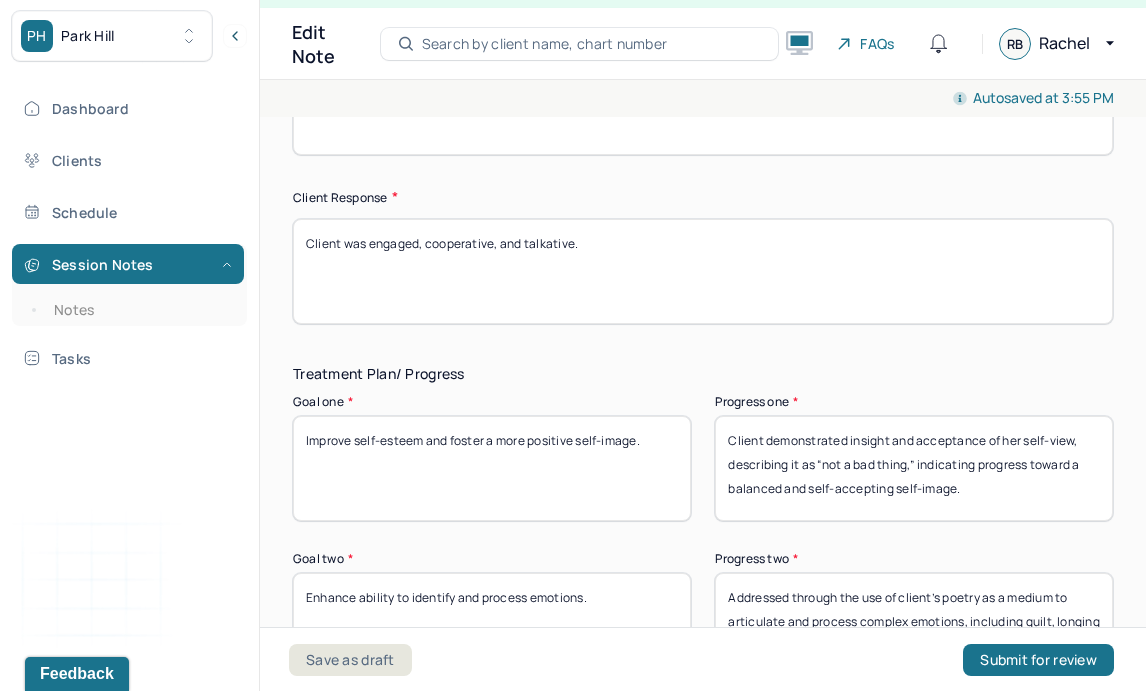 scroll, scrollTop: 3077, scrollLeft: 0, axis: vertical 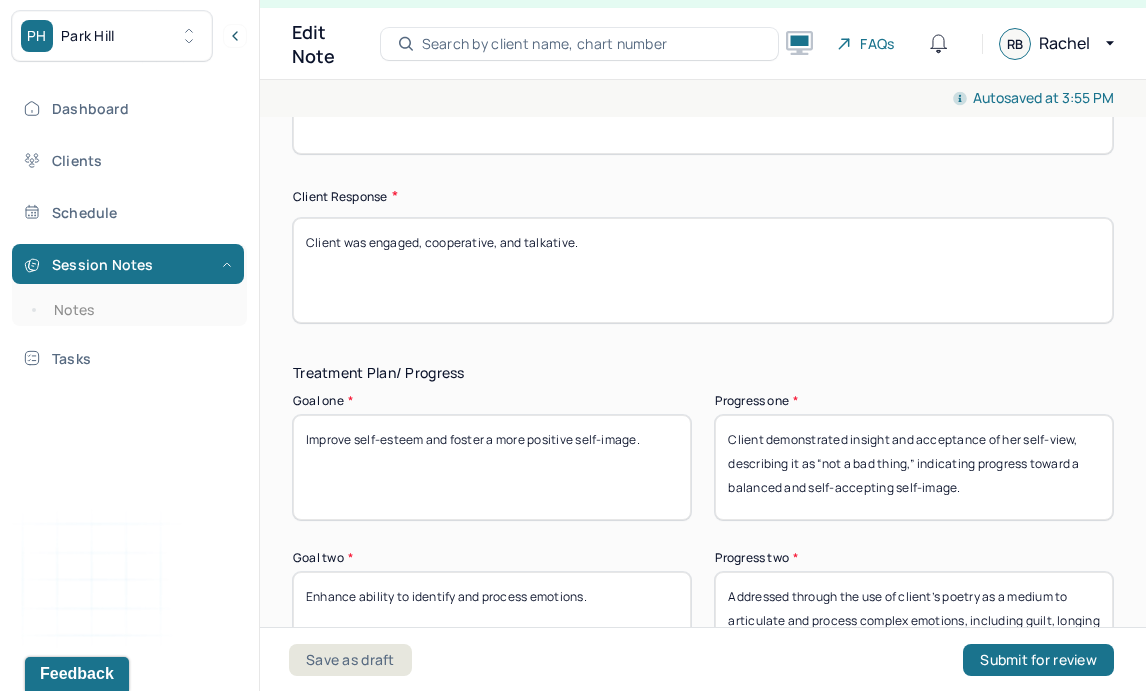 click on "Client was engaged, cooperative, and talkative." at bounding box center (703, 270) 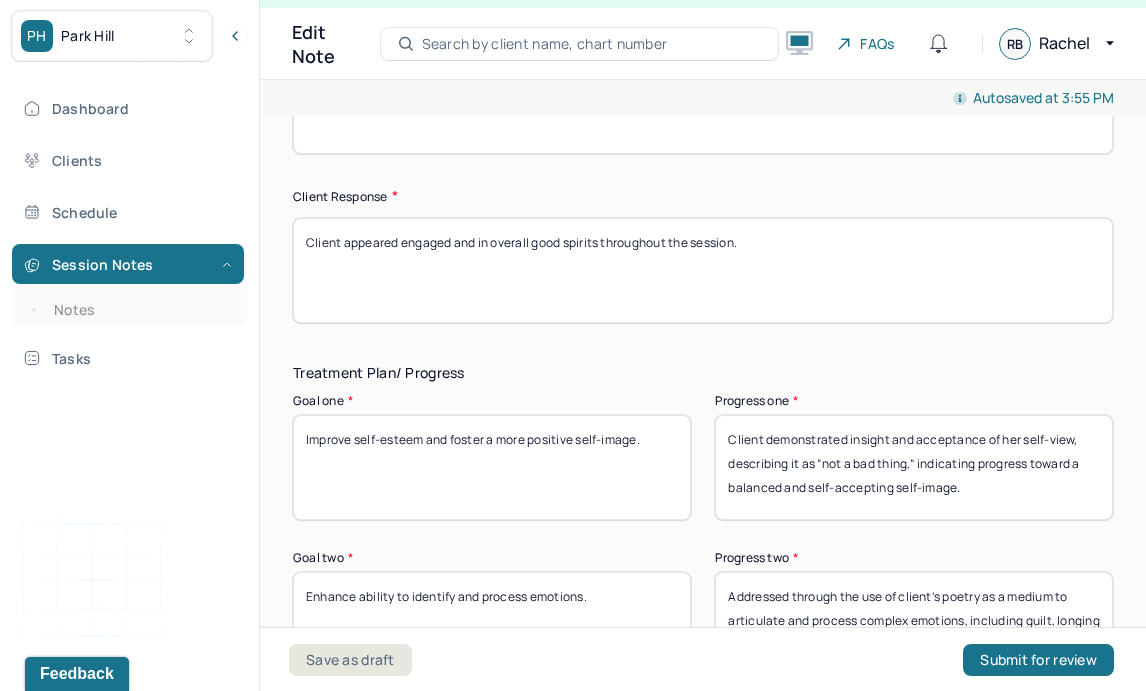 type on "Client appeared engaged and in overall good spirits throughout the session." 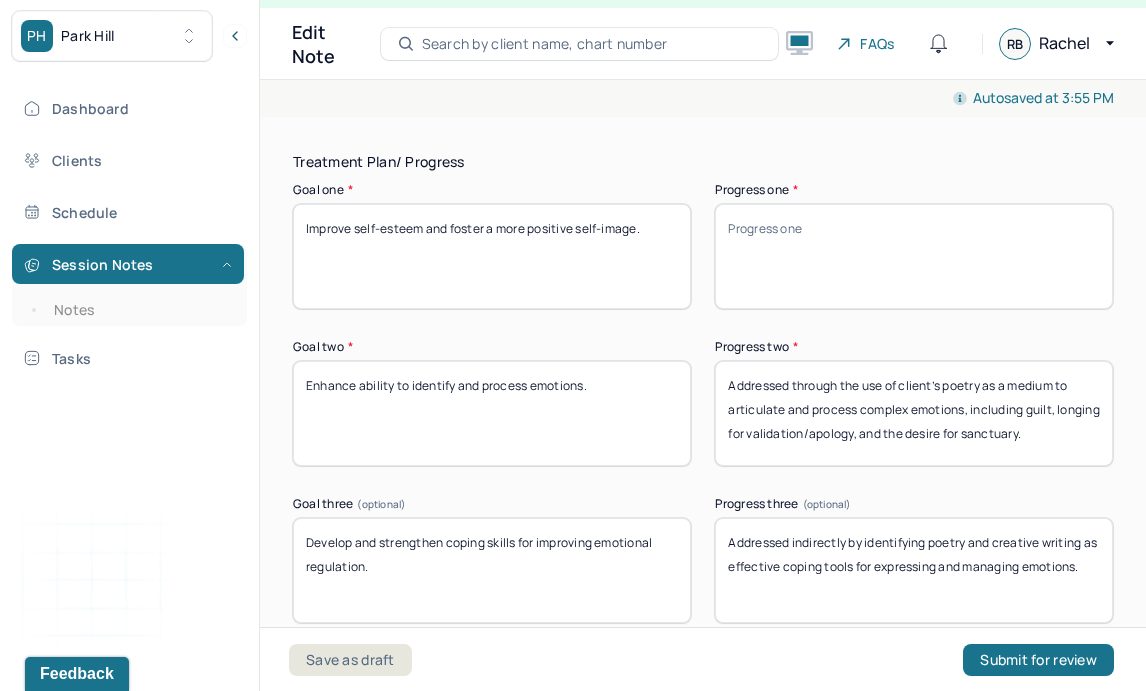 scroll, scrollTop: 3293, scrollLeft: 0, axis: vertical 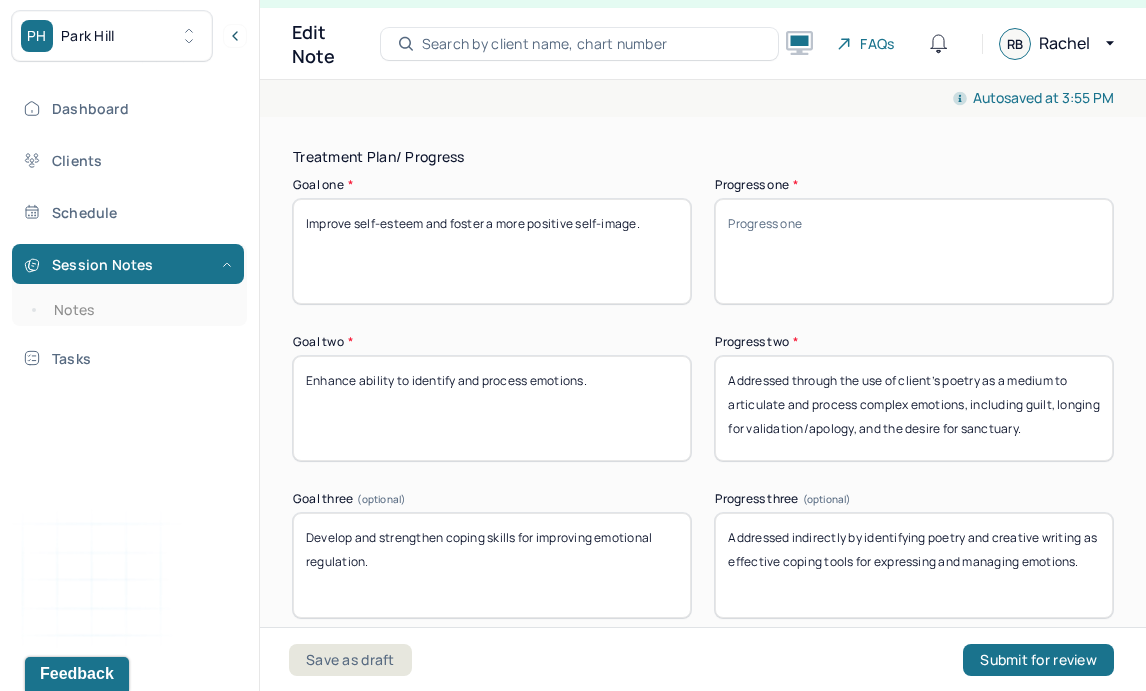 type 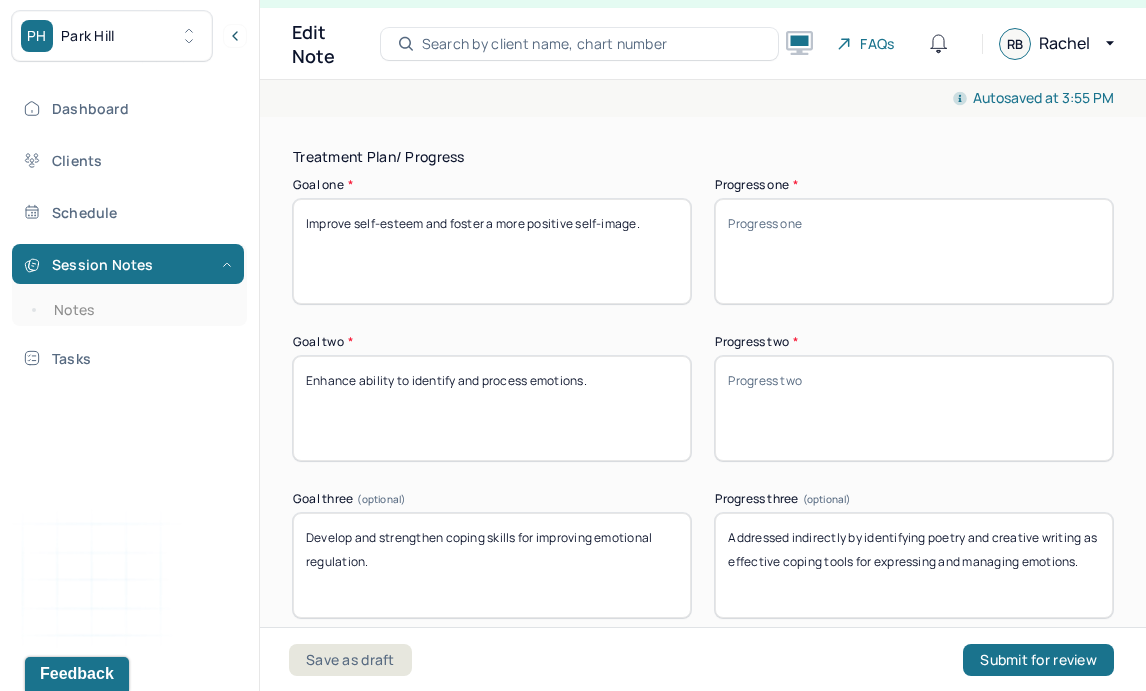 type 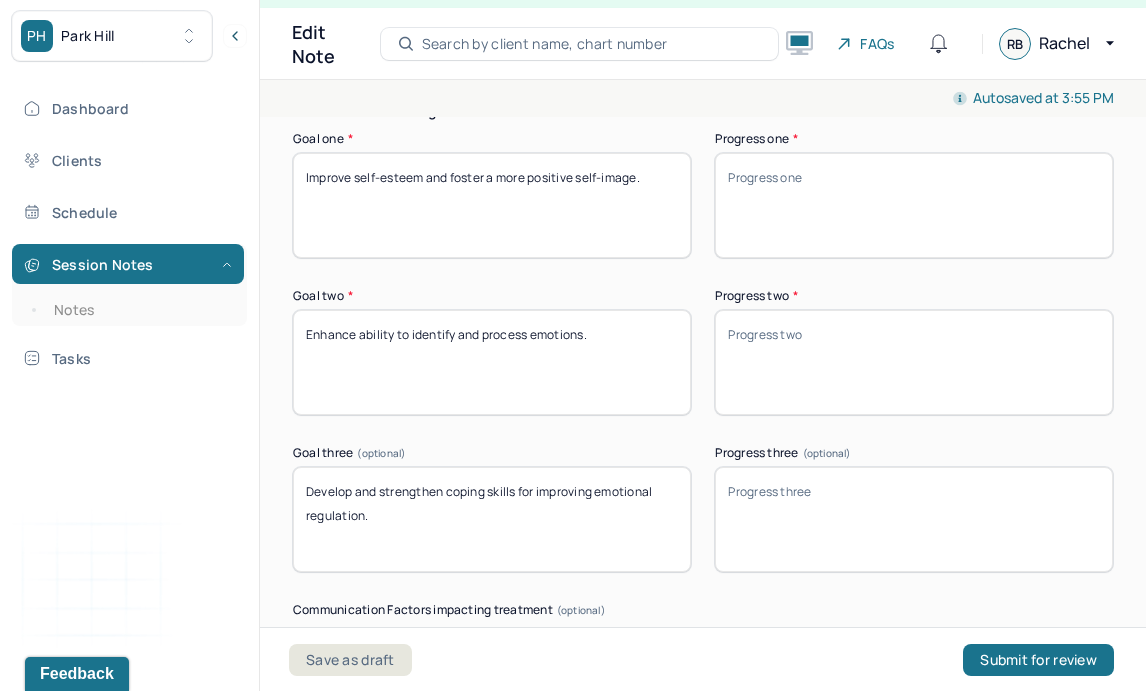 scroll, scrollTop: 3333, scrollLeft: 0, axis: vertical 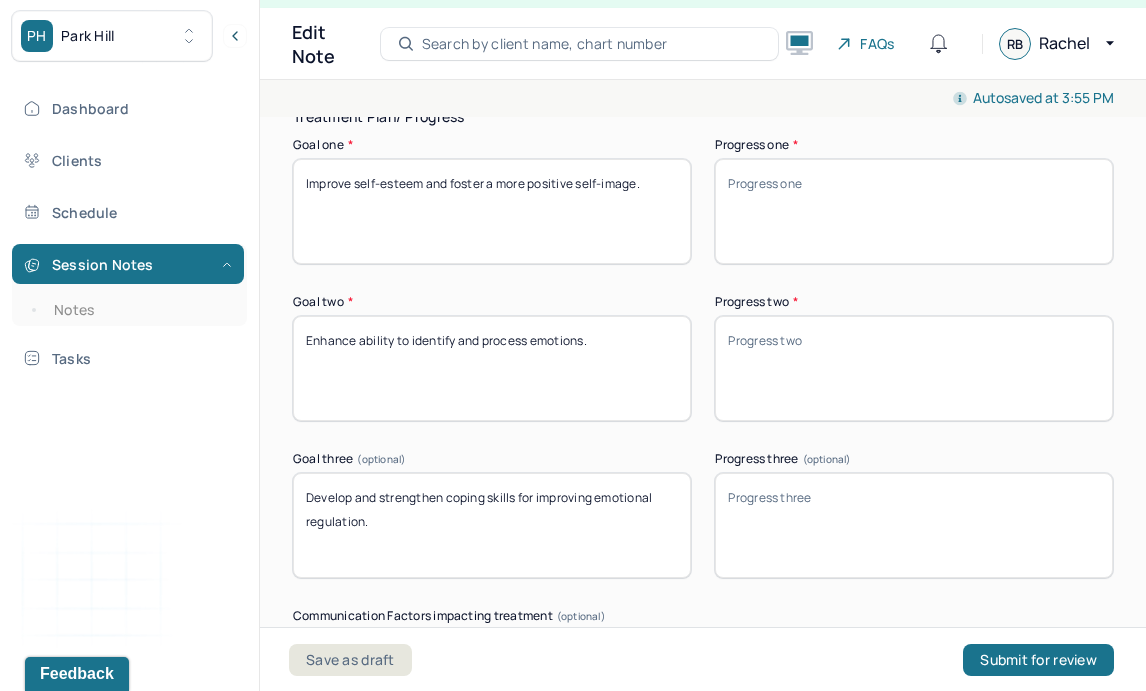 type 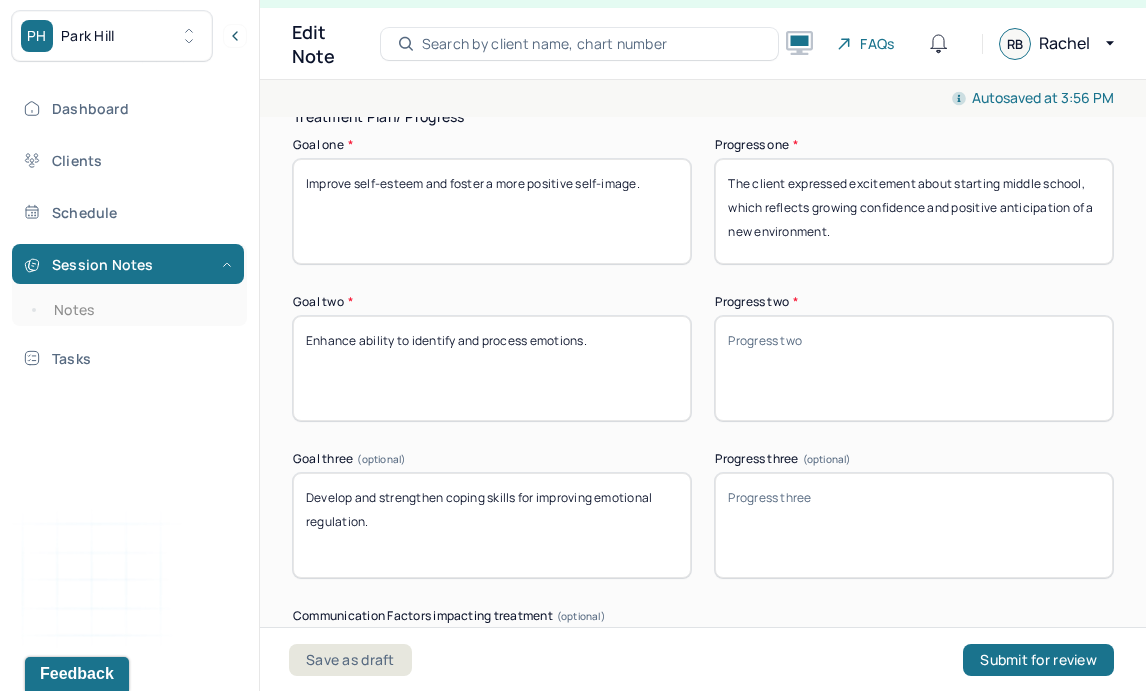 click on "The client expressed excitement about starting middle school, which reflects growing confidence and positive anticipation of a new environment." at bounding box center [914, 211] 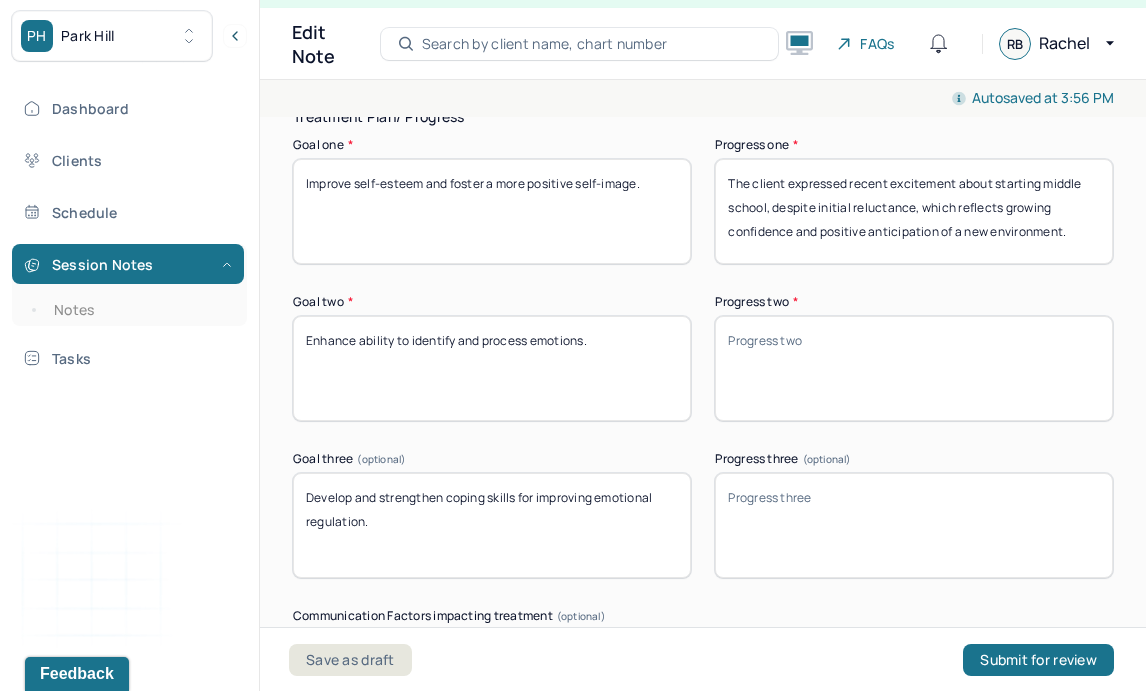 drag, startPoint x: 794, startPoint y: 225, endPoint x: 1081, endPoint y: 217, distance: 287.11148 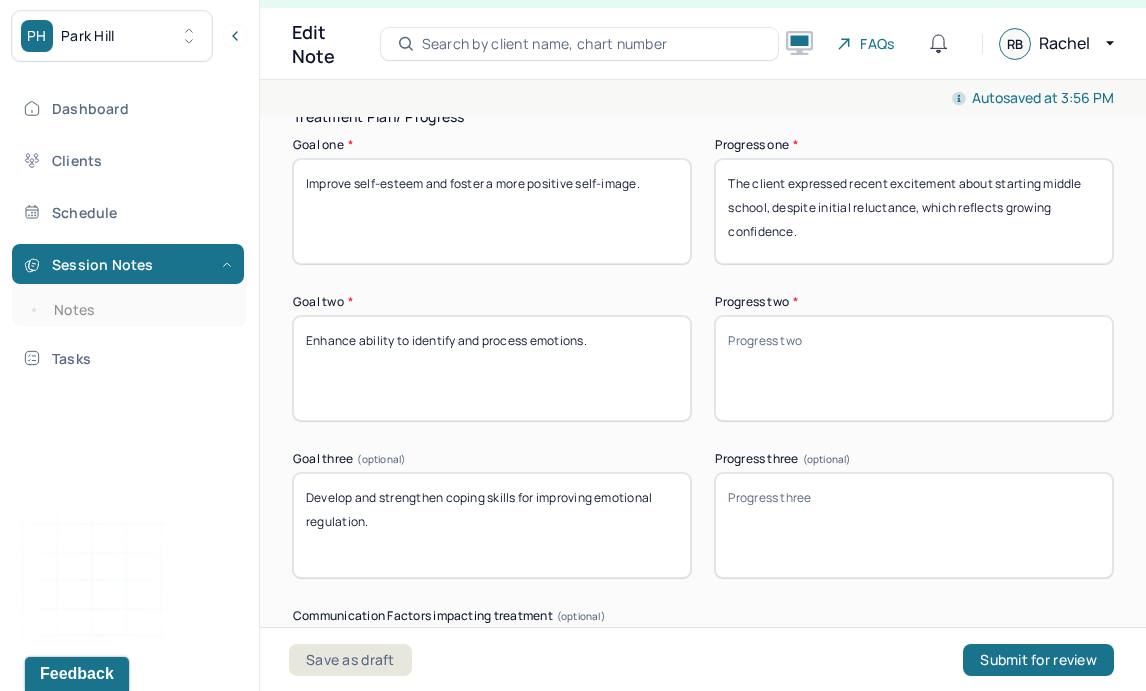 type on "The client expressed recent excitement about starting middle school, despite initial reluctance, which reflects growing confidence." 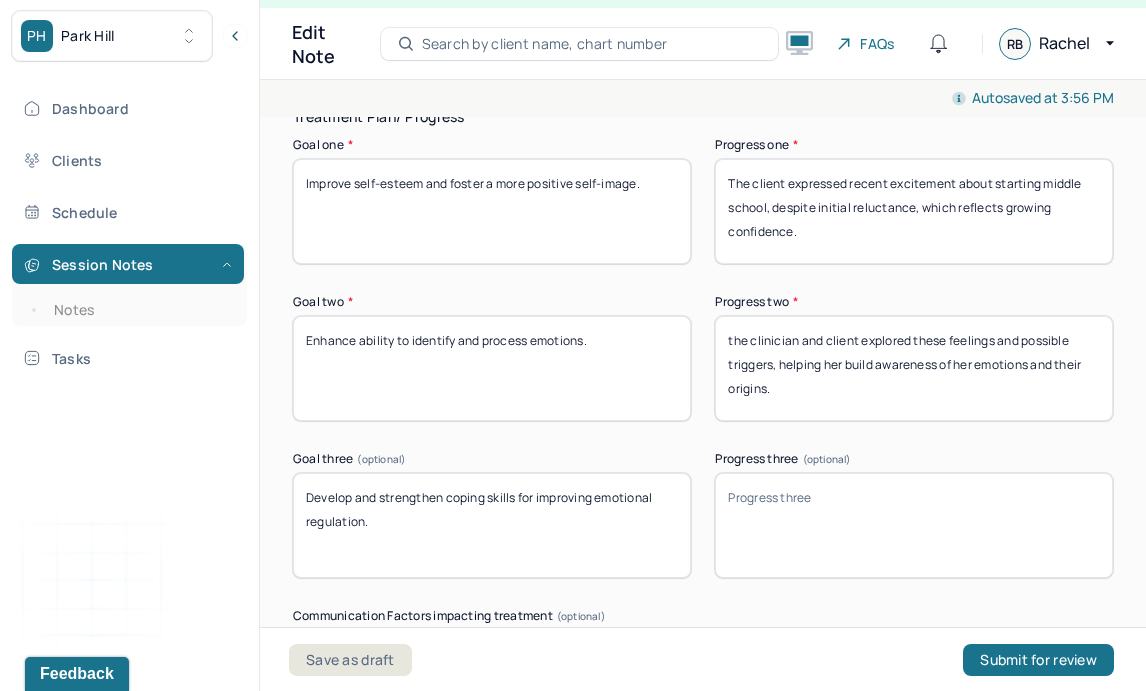 drag, startPoint x: 945, startPoint y: 333, endPoint x: 905, endPoint y: 330, distance: 40.112343 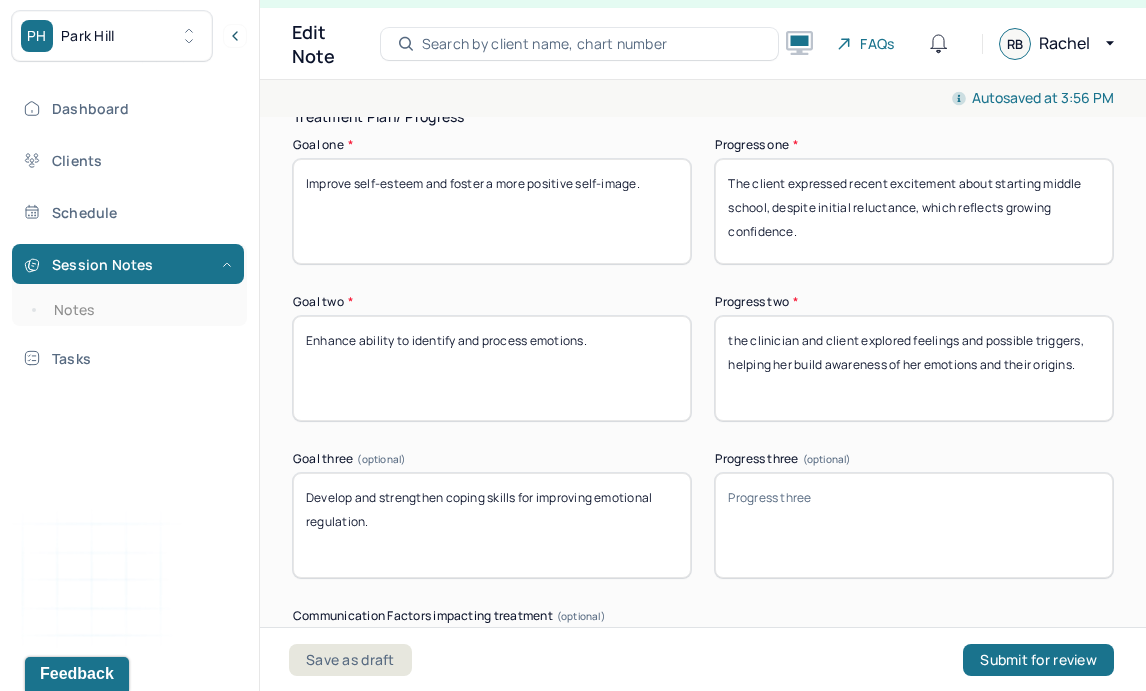 click on "the clinician and client explored feelings and possible triggers, helping her build awareness of her emotions and their origins." at bounding box center (914, 368) 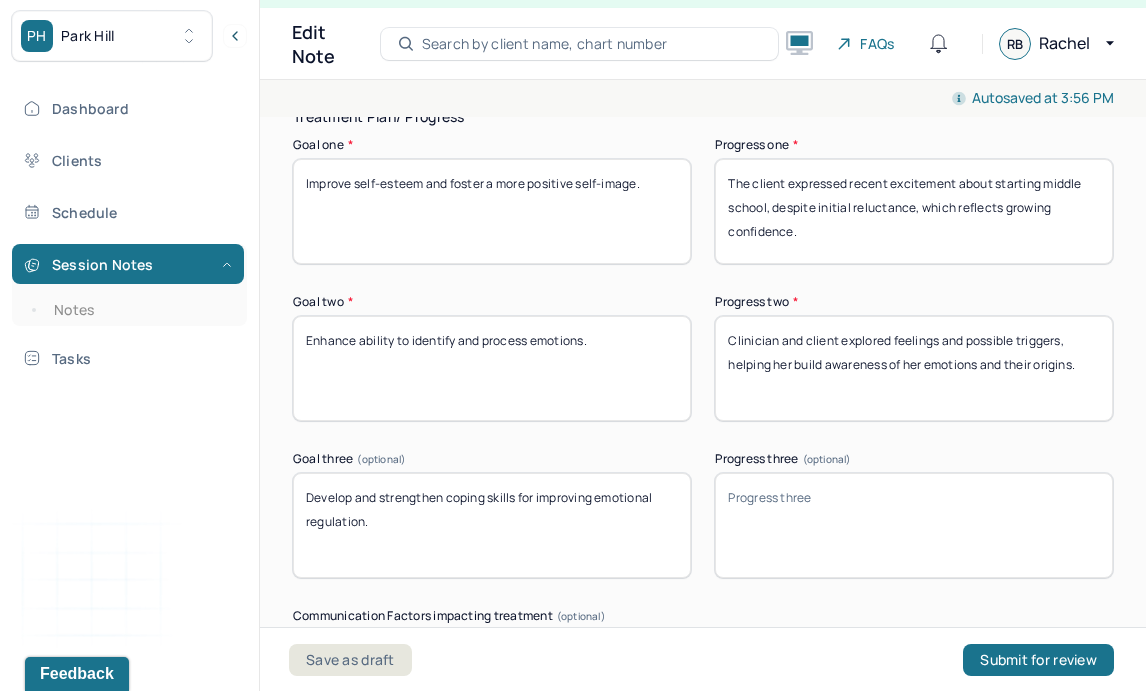 click on "Clinician and client explored feelings and possible triggers, helping her build awareness of her emotions and their origins." at bounding box center (914, 368) 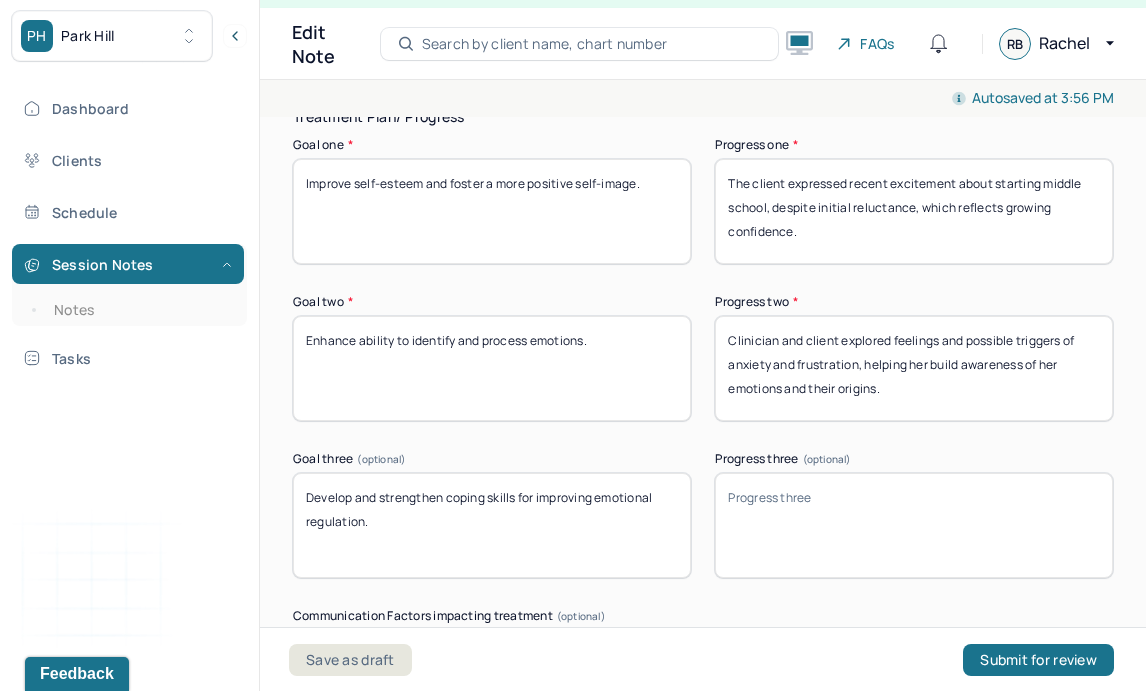 click on "Clinician and client explored feelings and possible triggers, helping her build awareness of her emotions and their origins." at bounding box center [914, 368] 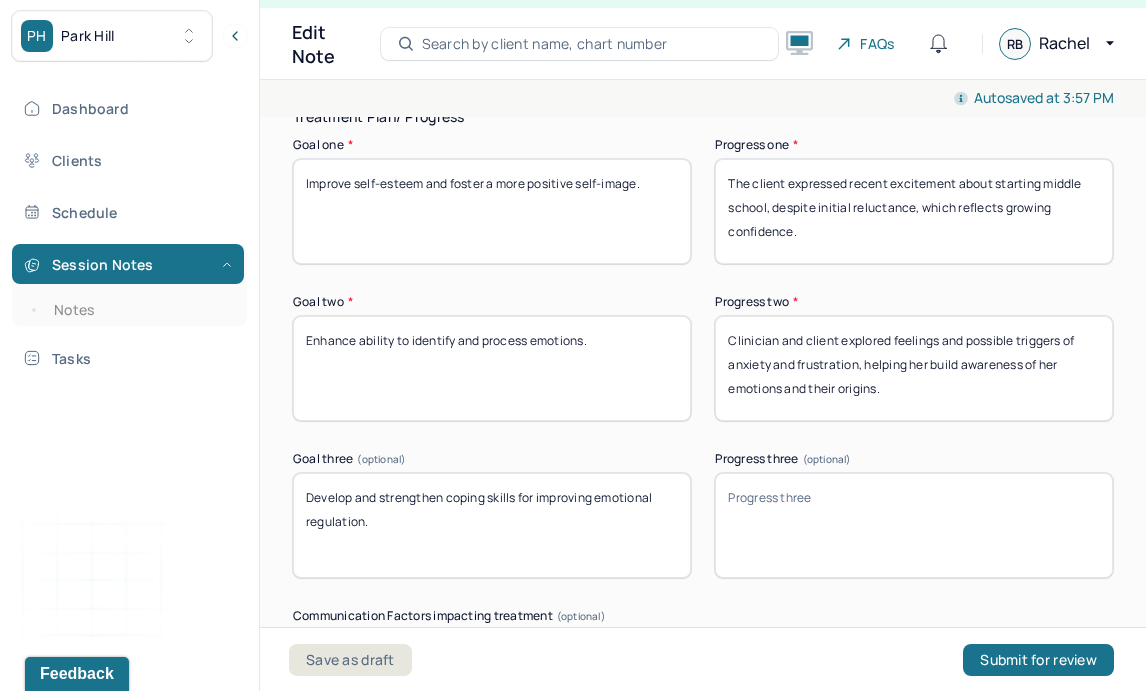 type on "Clinician and client explored feelings and possible triggers of anxiety and frustration, helping her build awareness of her emotions and their origins." 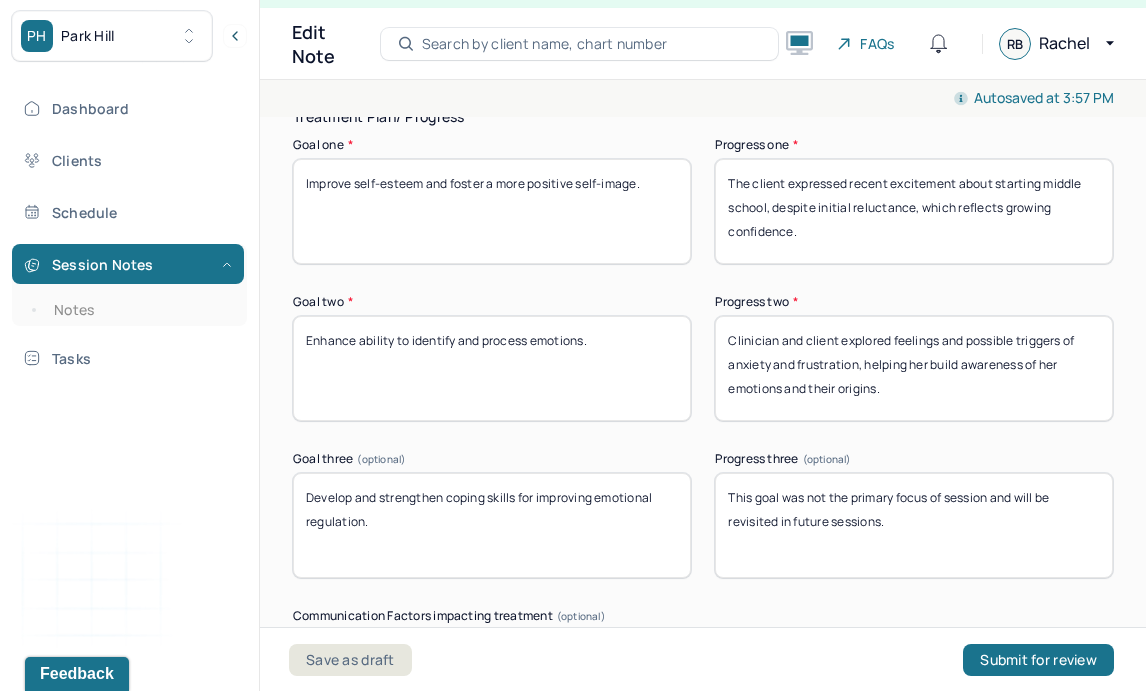 type on "This goal was not the primary focus of session and will be revisited in future sessions." 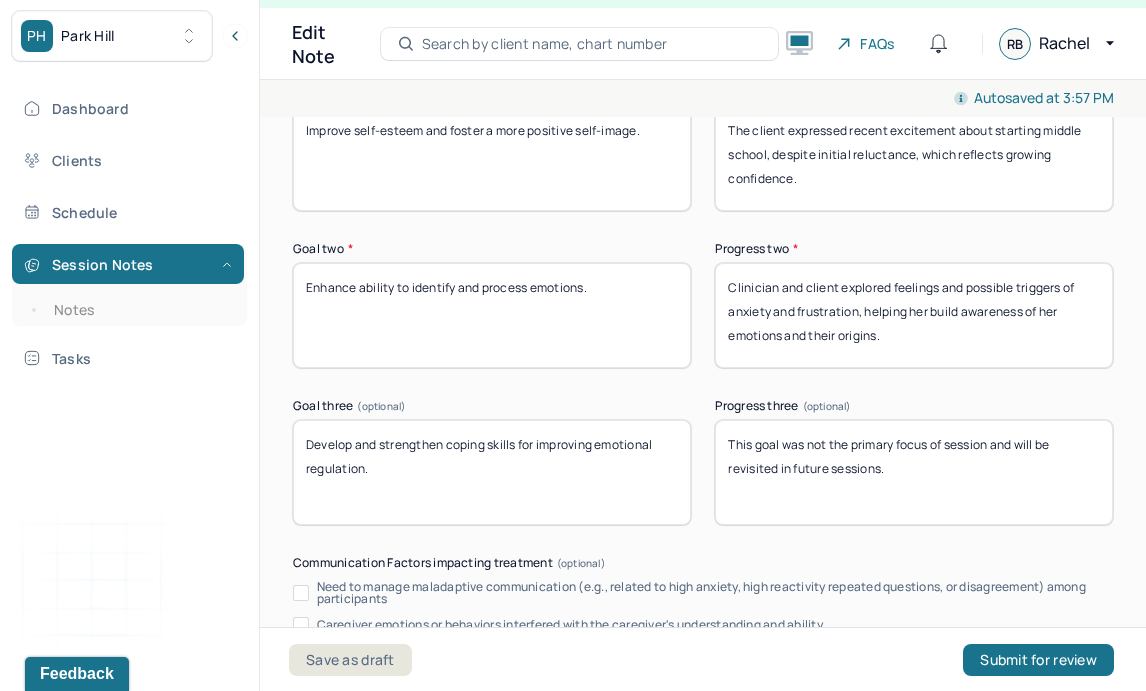 scroll, scrollTop: 3955, scrollLeft: 0, axis: vertical 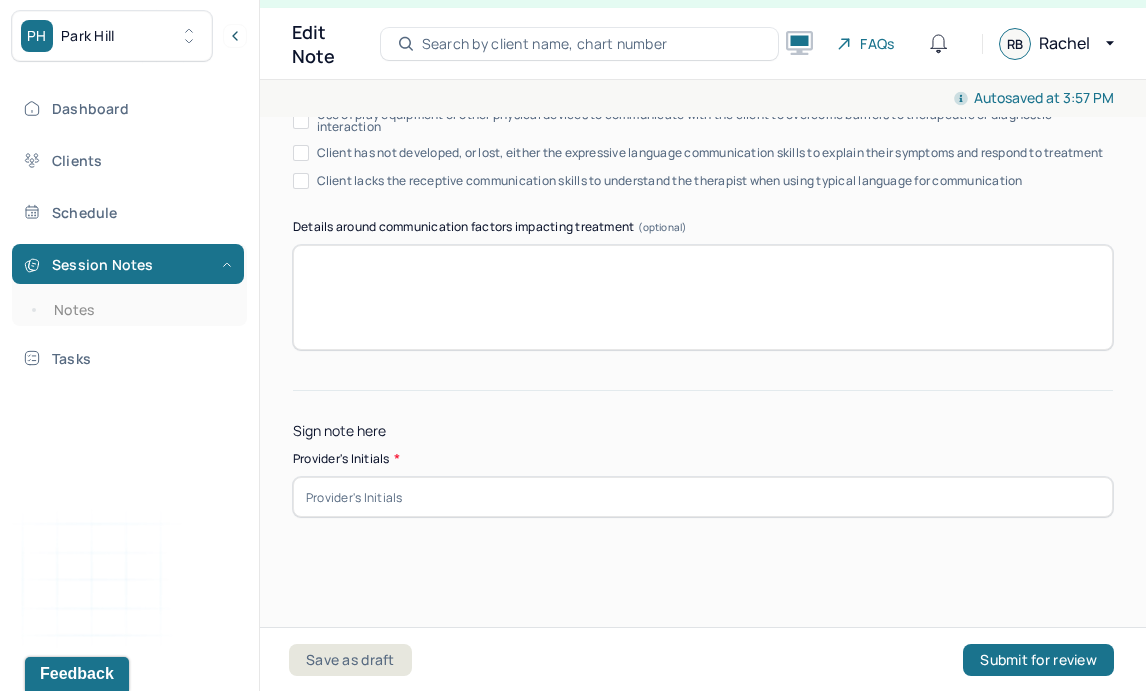 click at bounding box center (703, 497) 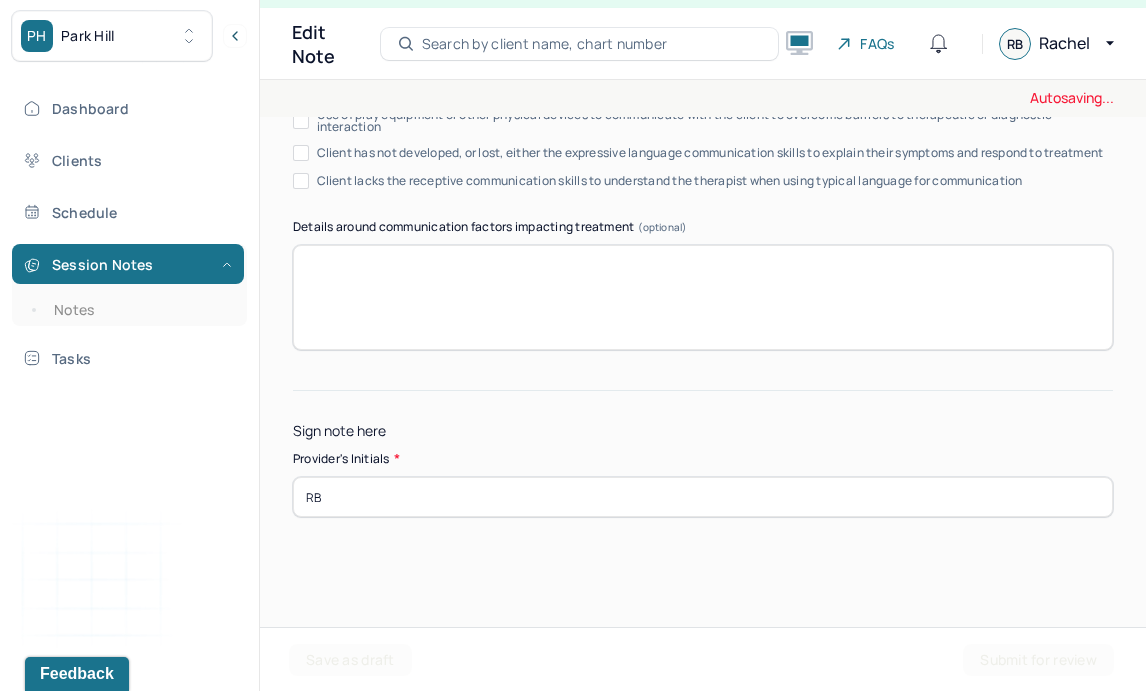type on "RB" 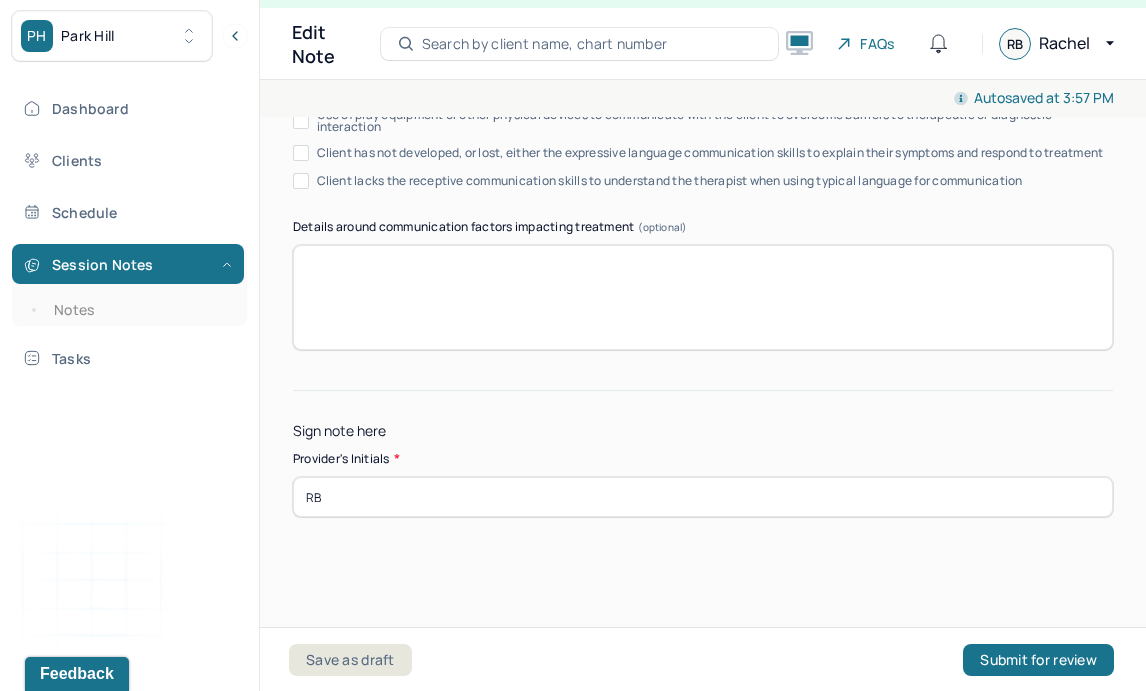 click on "Save as draft     Submit for review" at bounding box center (701, 659) 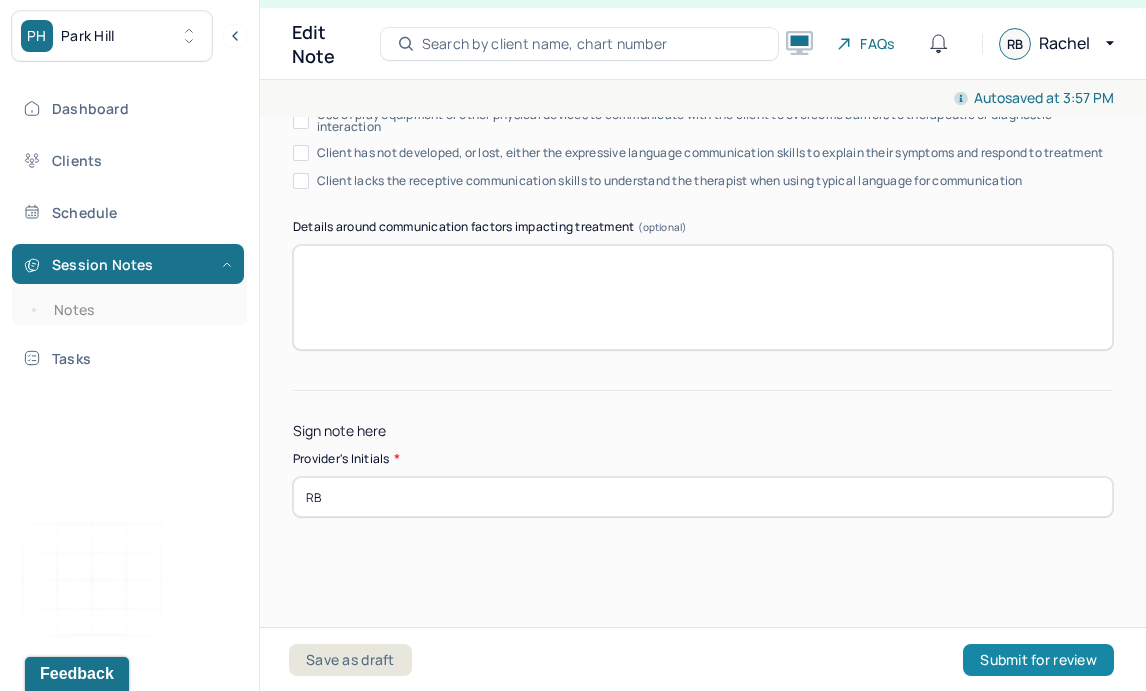 click on "Submit for review" at bounding box center [1038, 660] 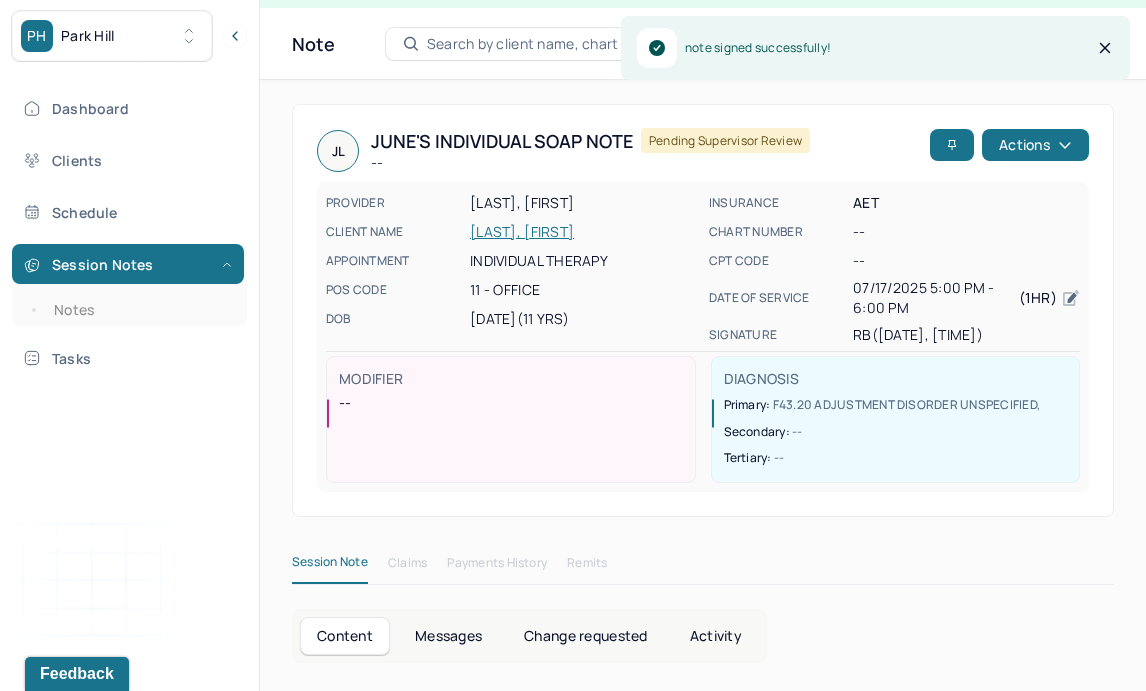 scroll, scrollTop: 0, scrollLeft: 0, axis: both 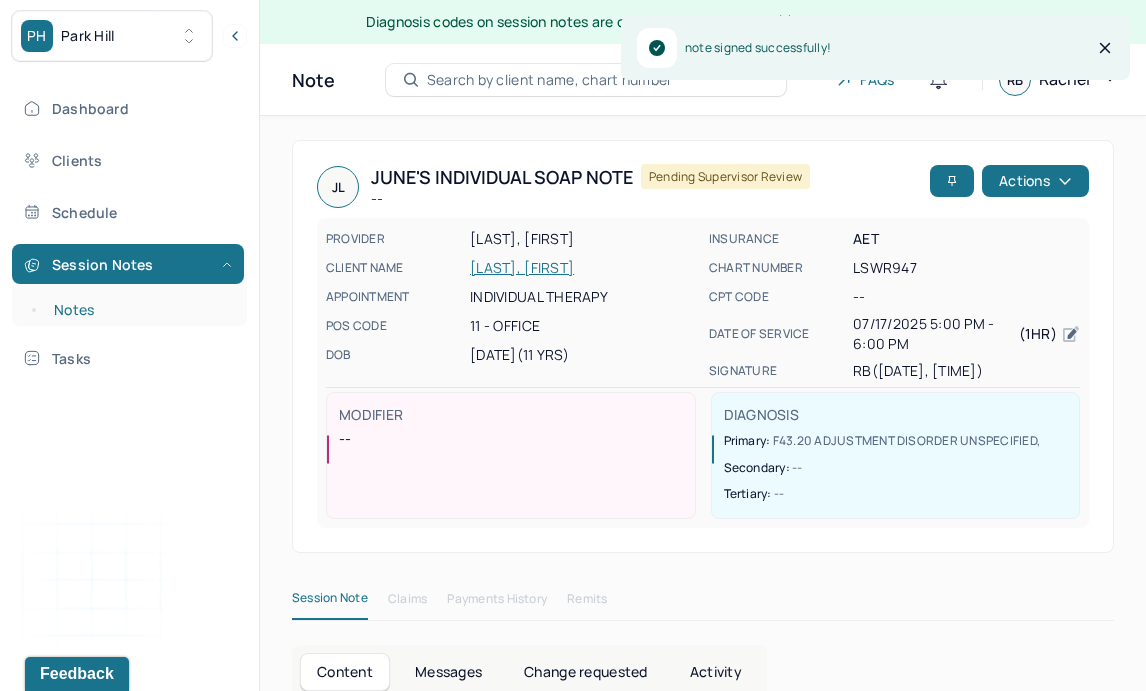 click on "Notes" at bounding box center (139, 310) 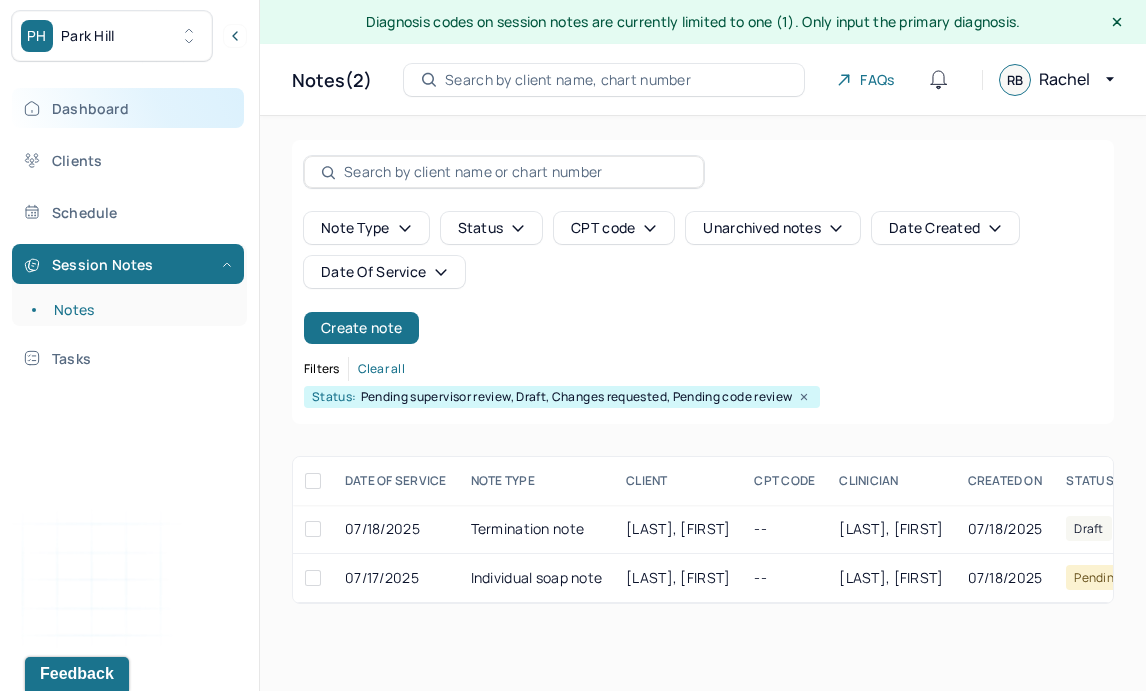 click on "Dashboard" at bounding box center [128, 108] 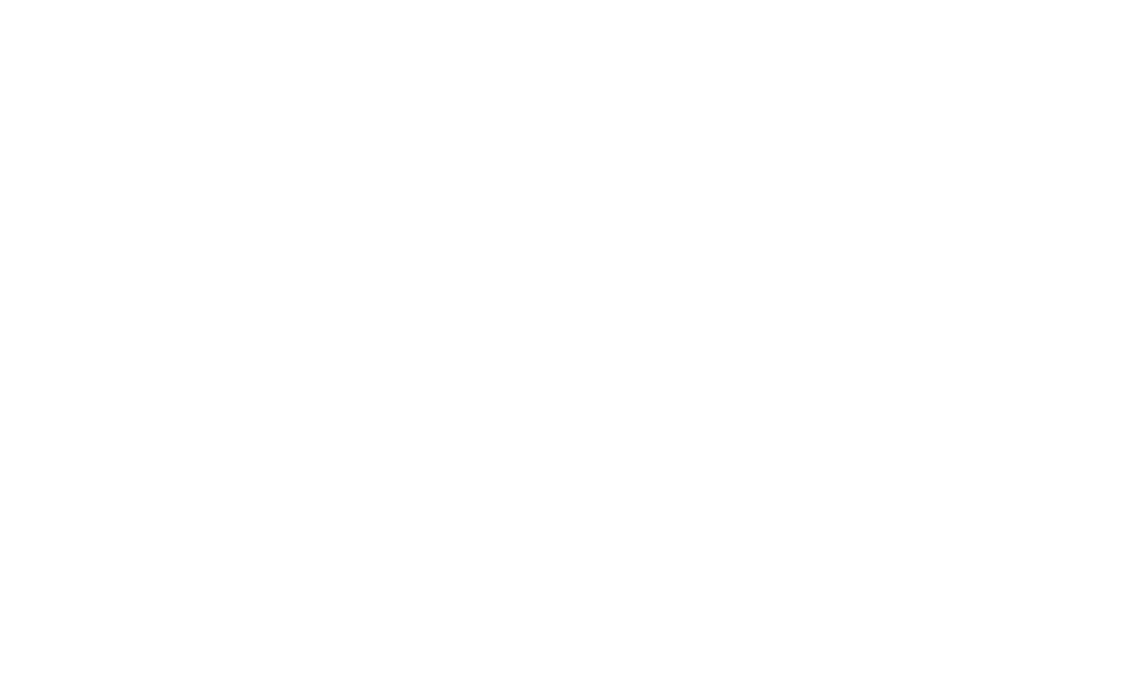 scroll, scrollTop: 0, scrollLeft: 0, axis: both 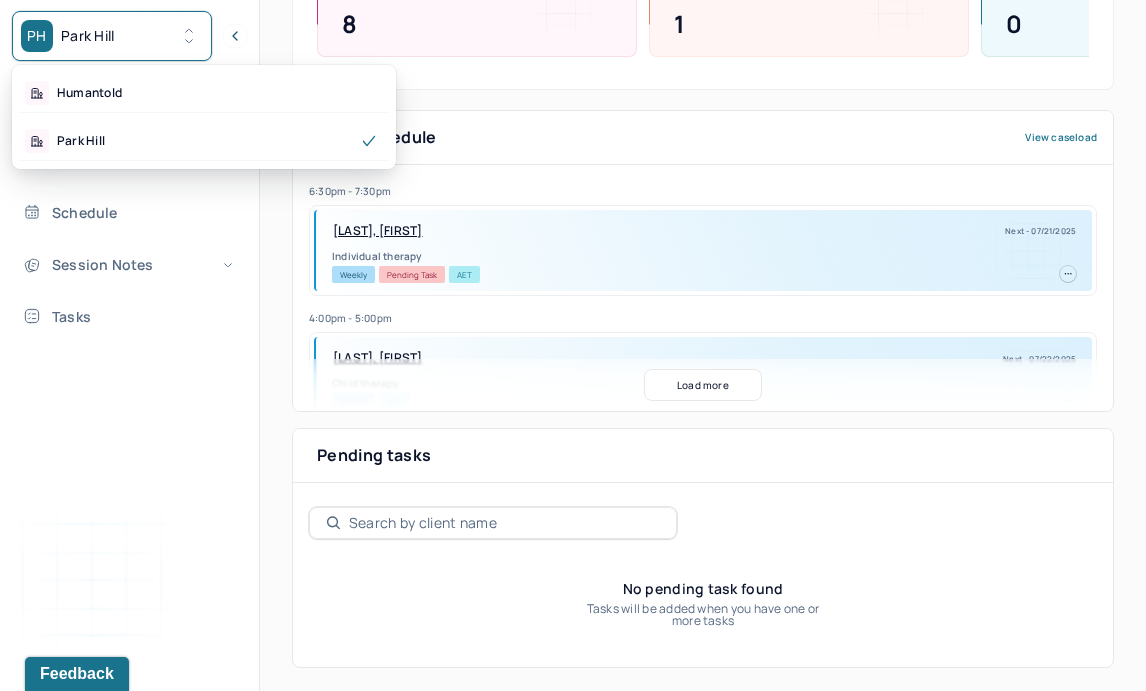 click on "PH Park Hill" at bounding box center [112, 36] 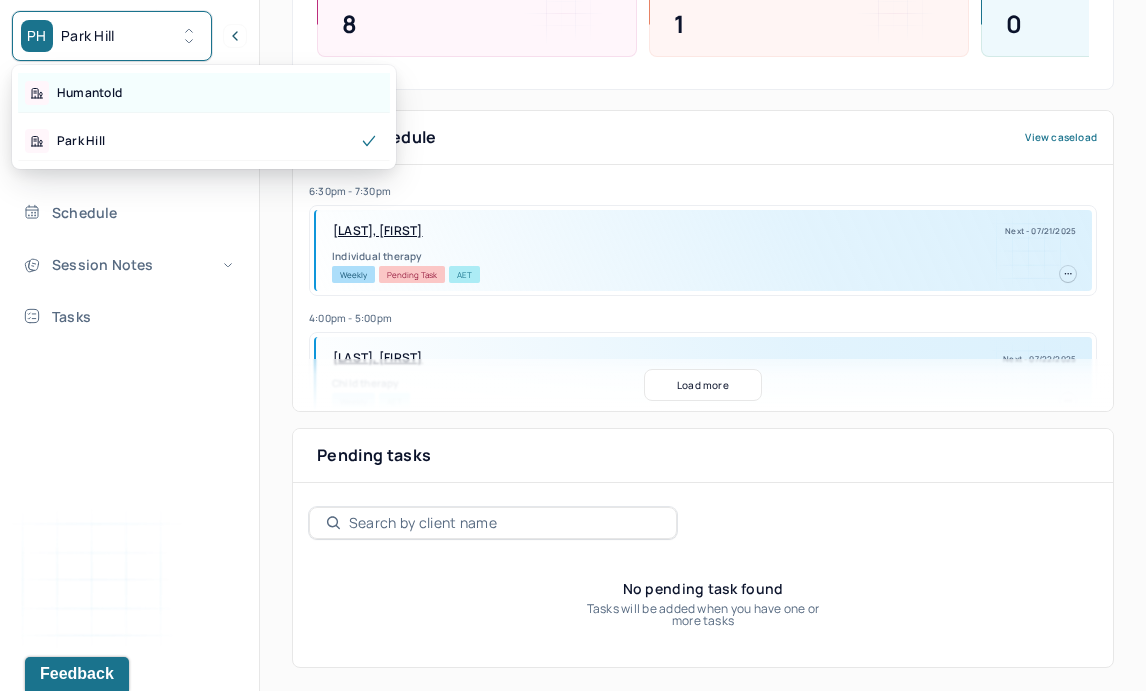 click on "Humantold" at bounding box center [204, 93] 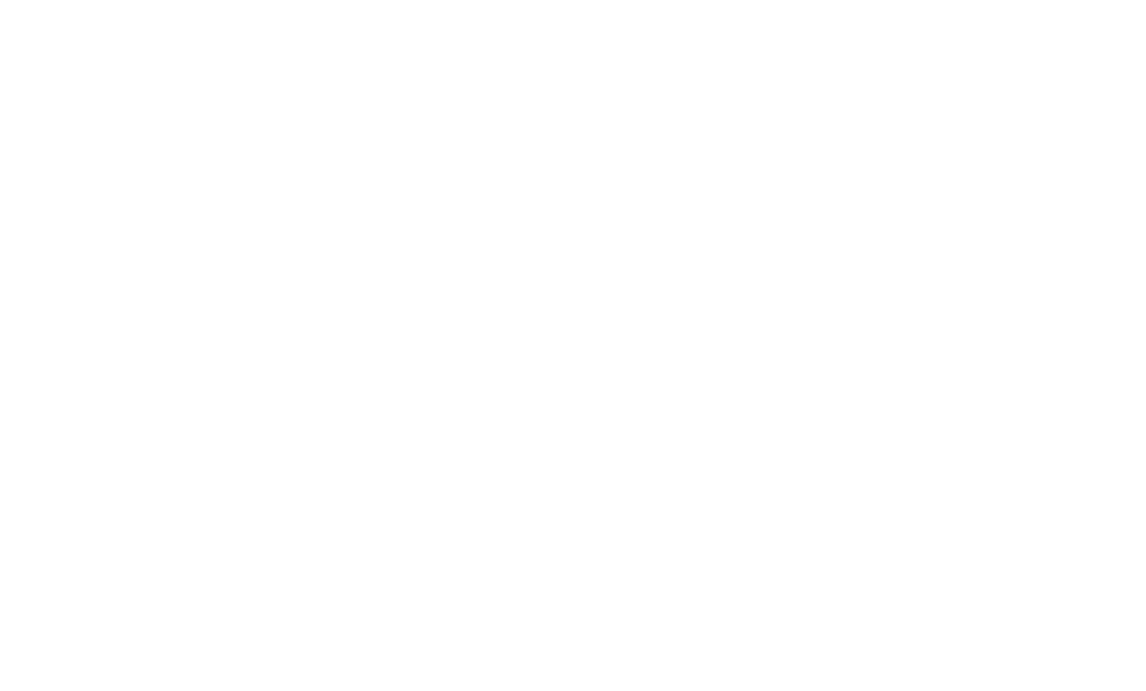 scroll, scrollTop: 0, scrollLeft: 0, axis: both 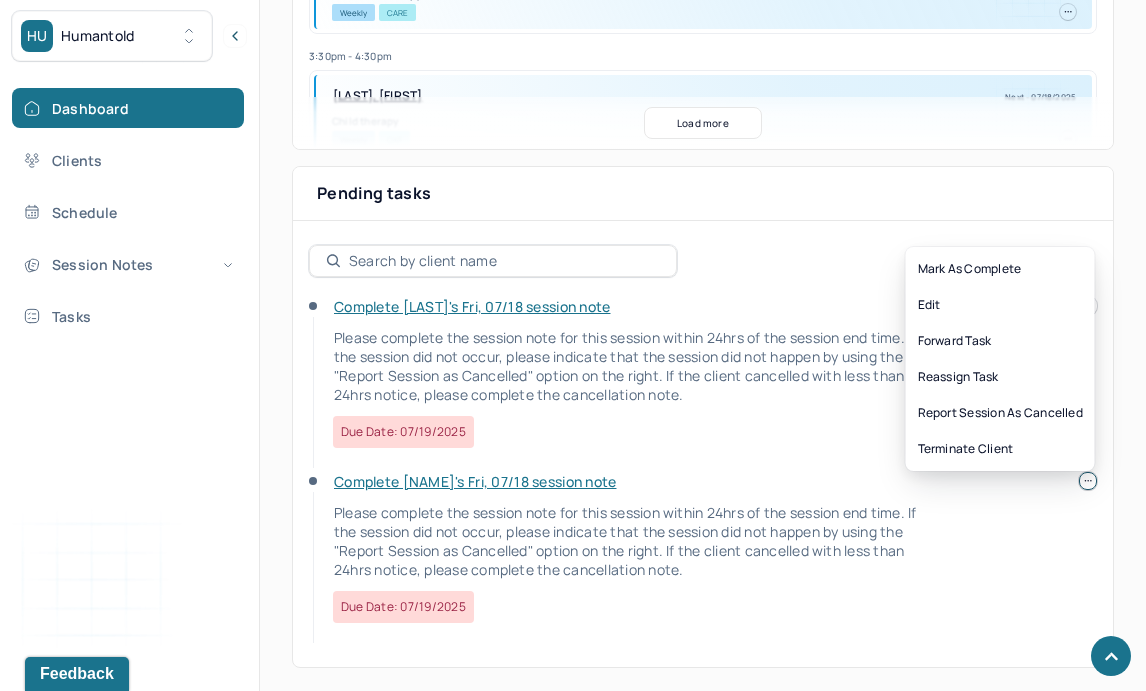 click 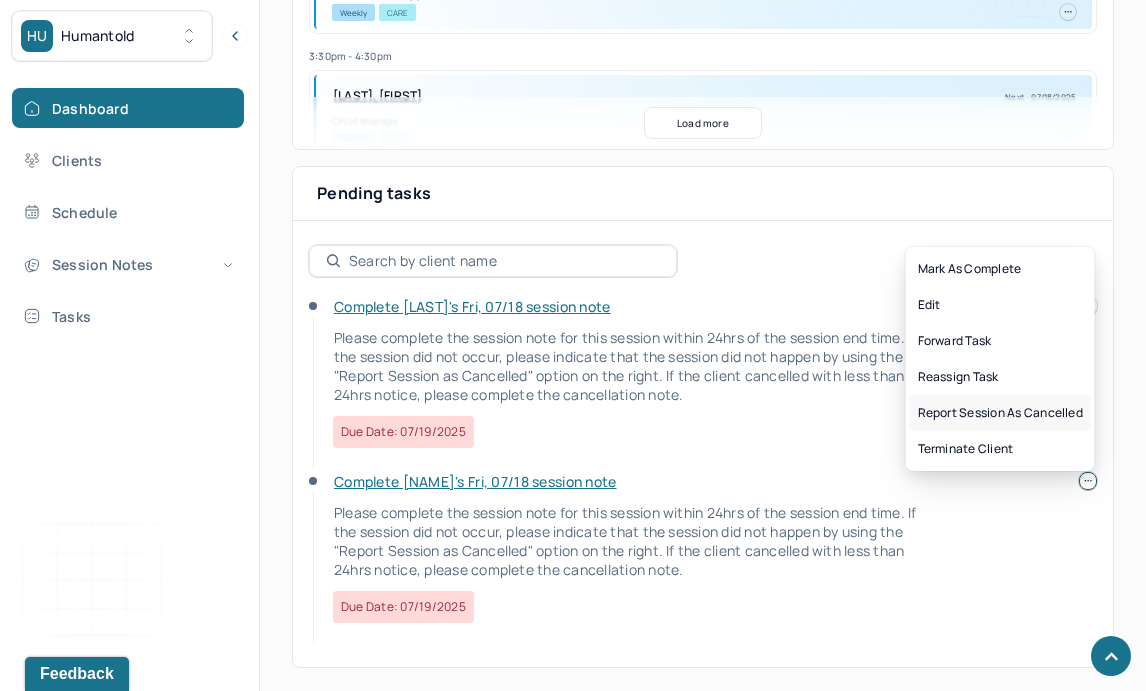 click on "Report session as cancelled" at bounding box center (1000, 413) 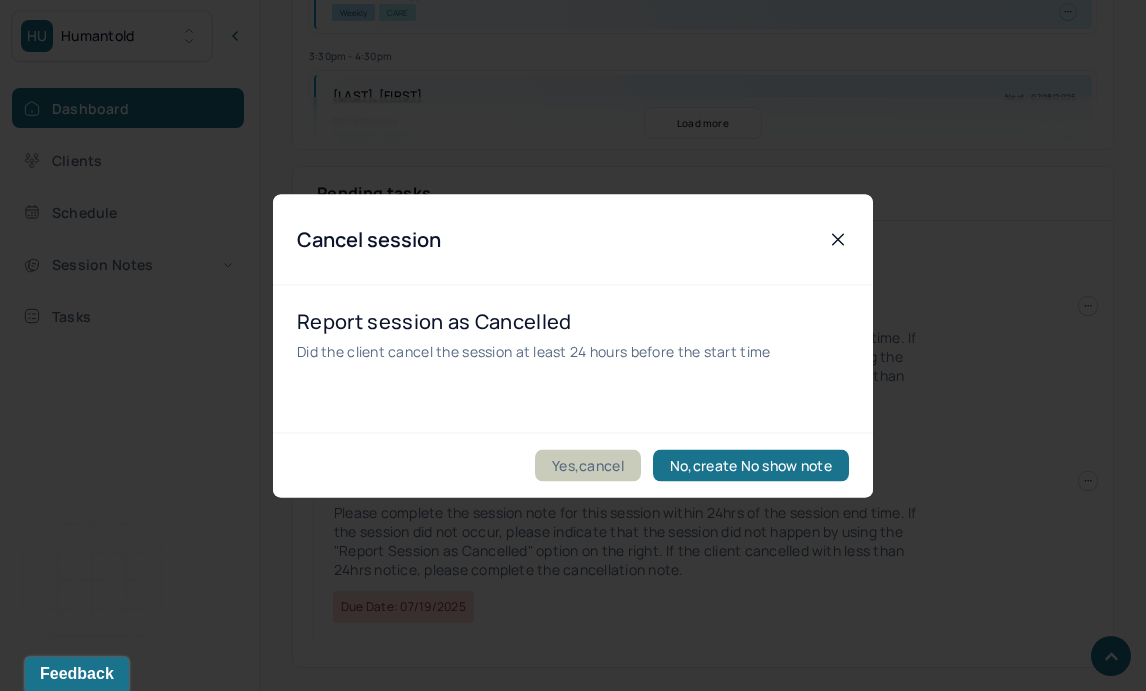 click on "Yes,cancel" at bounding box center [588, 465] 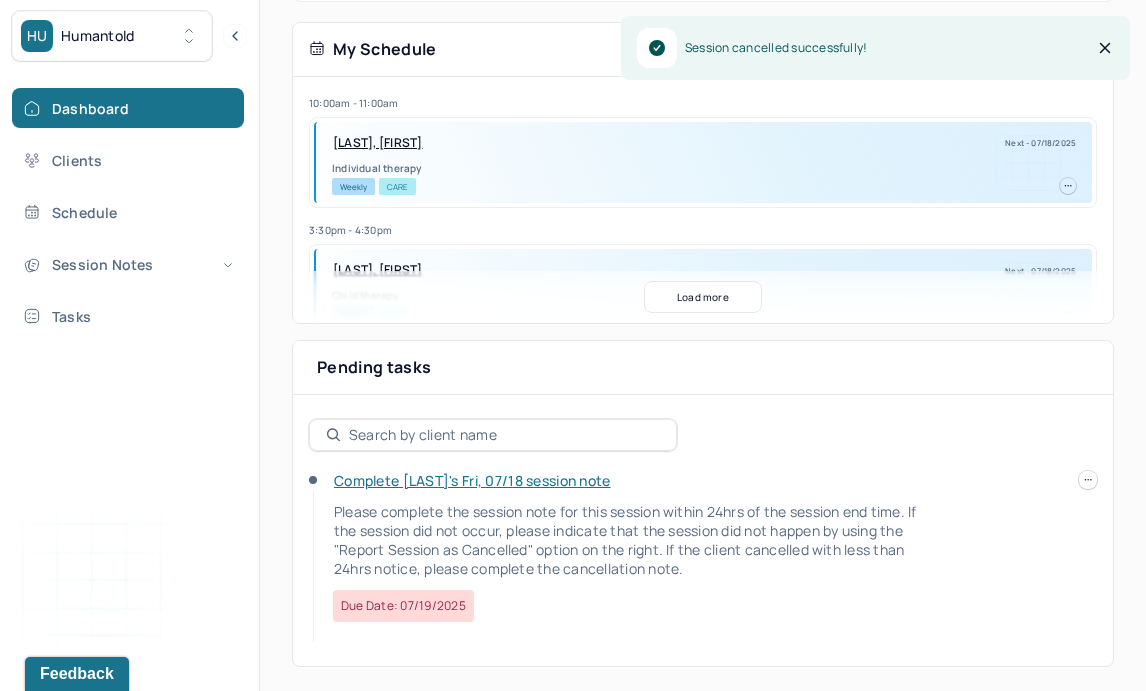 scroll, scrollTop: 442, scrollLeft: 0, axis: vertical 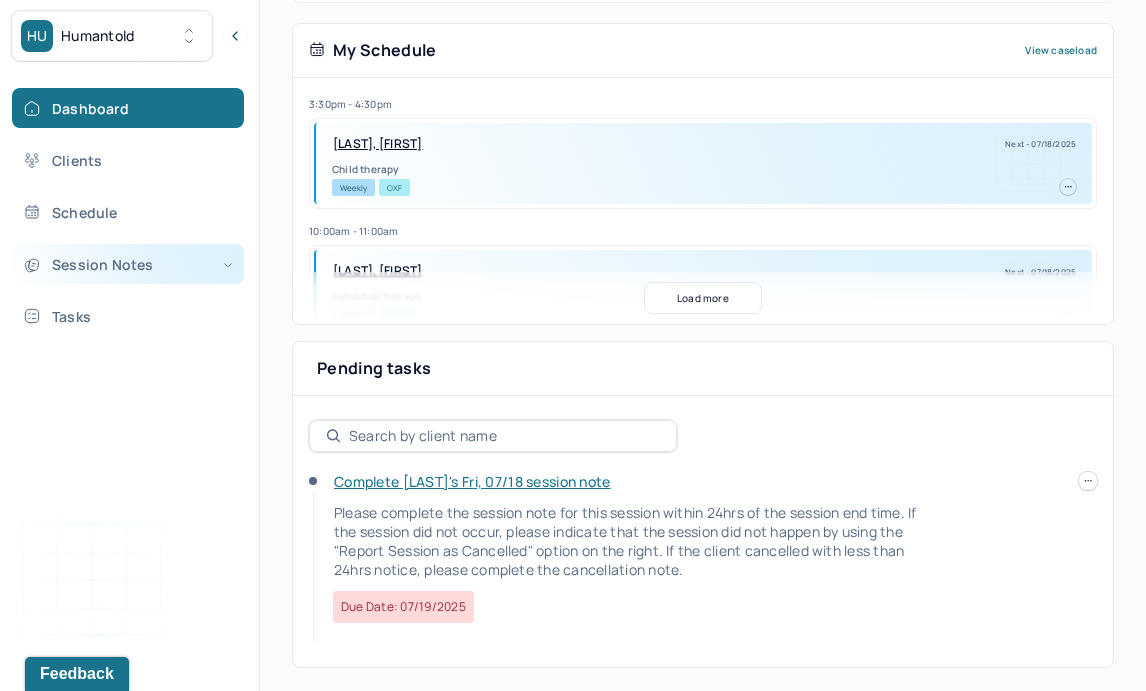 click on "Session Notes" at bounding box center (128, 264) 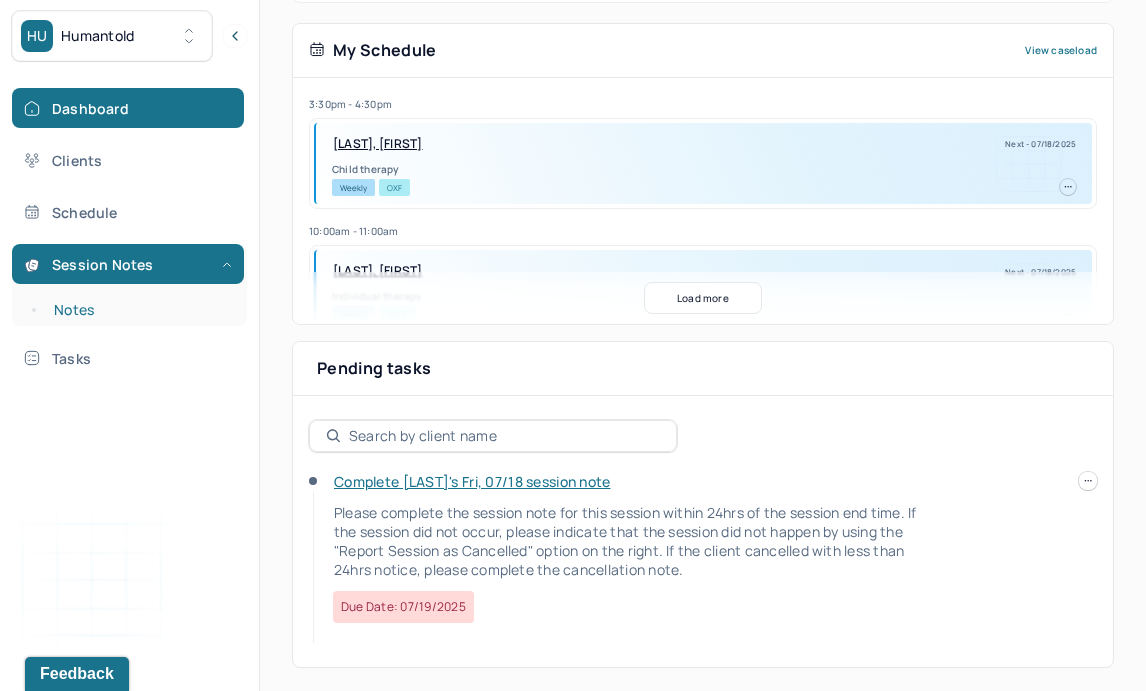 click on "Notes" at bounding box center (139, 310) 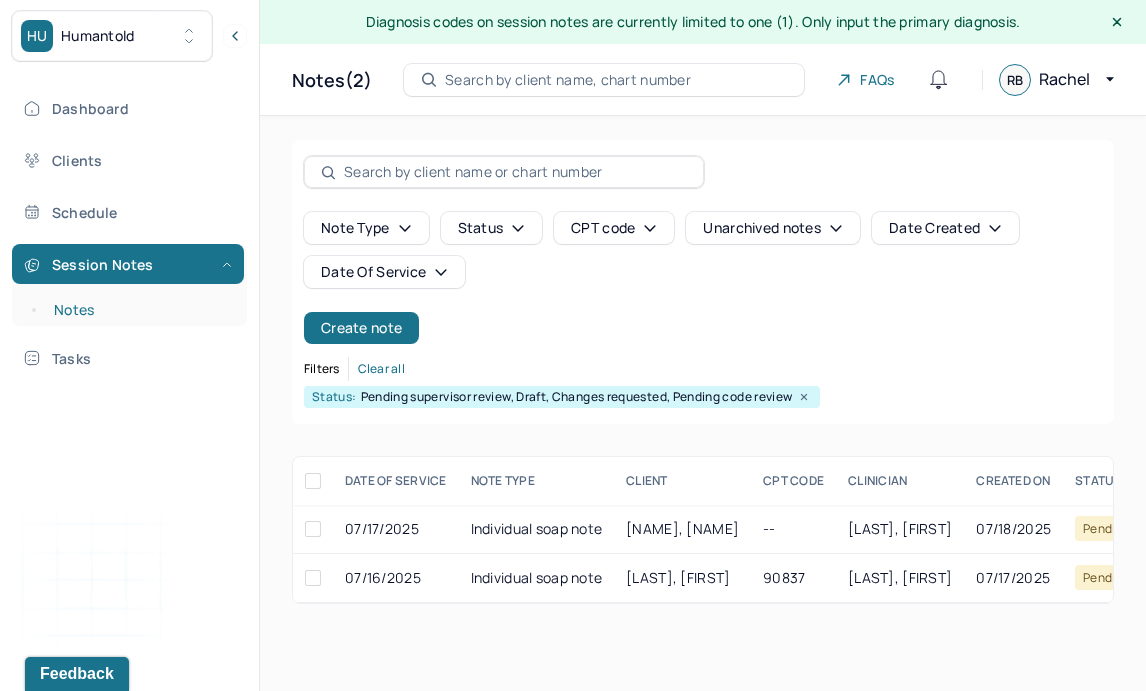 scroll, scrollTop: 0, scrollLeft: 0, axis: both 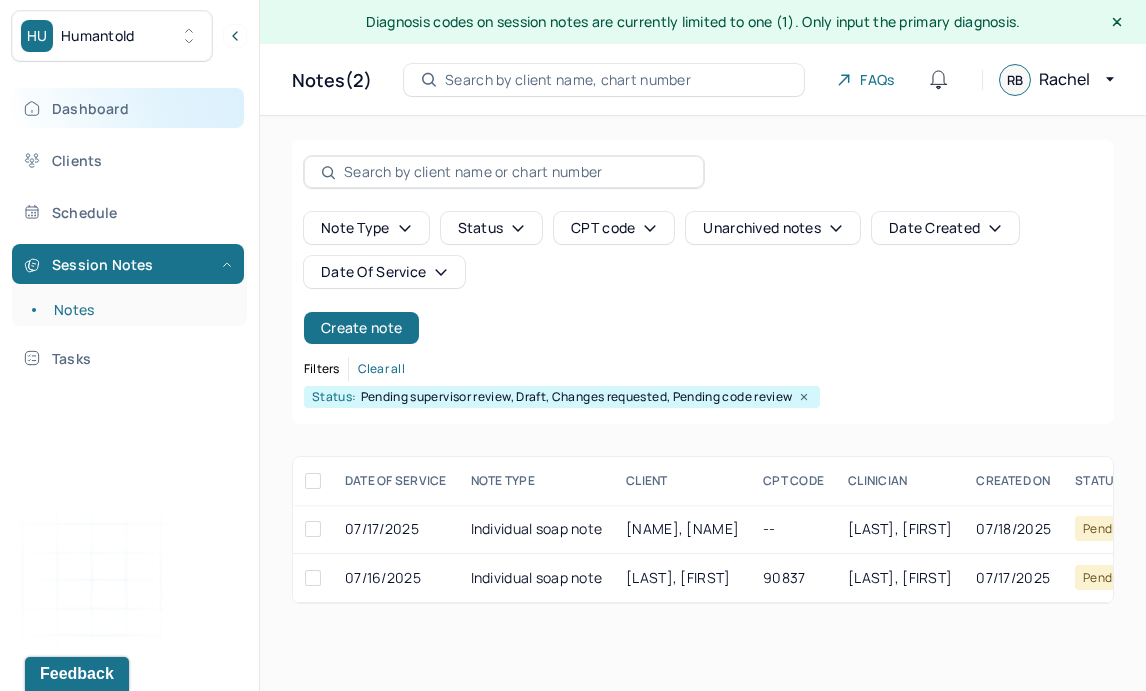 click on "Dashboard" at bounding box center (128, 108) 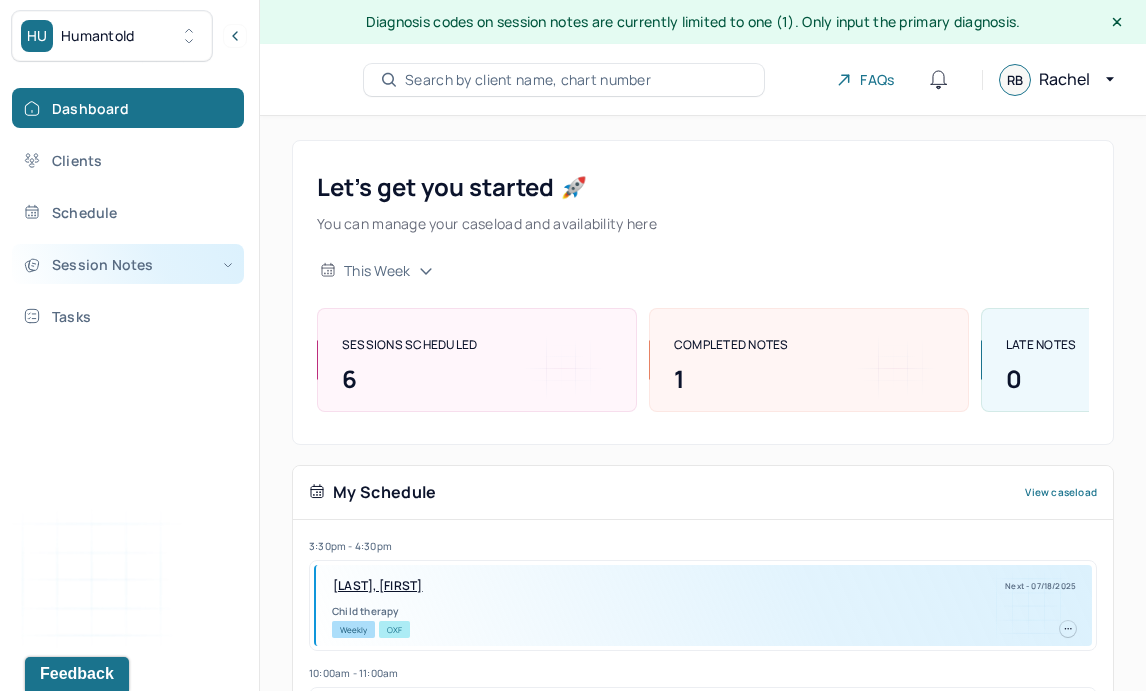 click on "Session Notes" at bounding box center (128, 264) 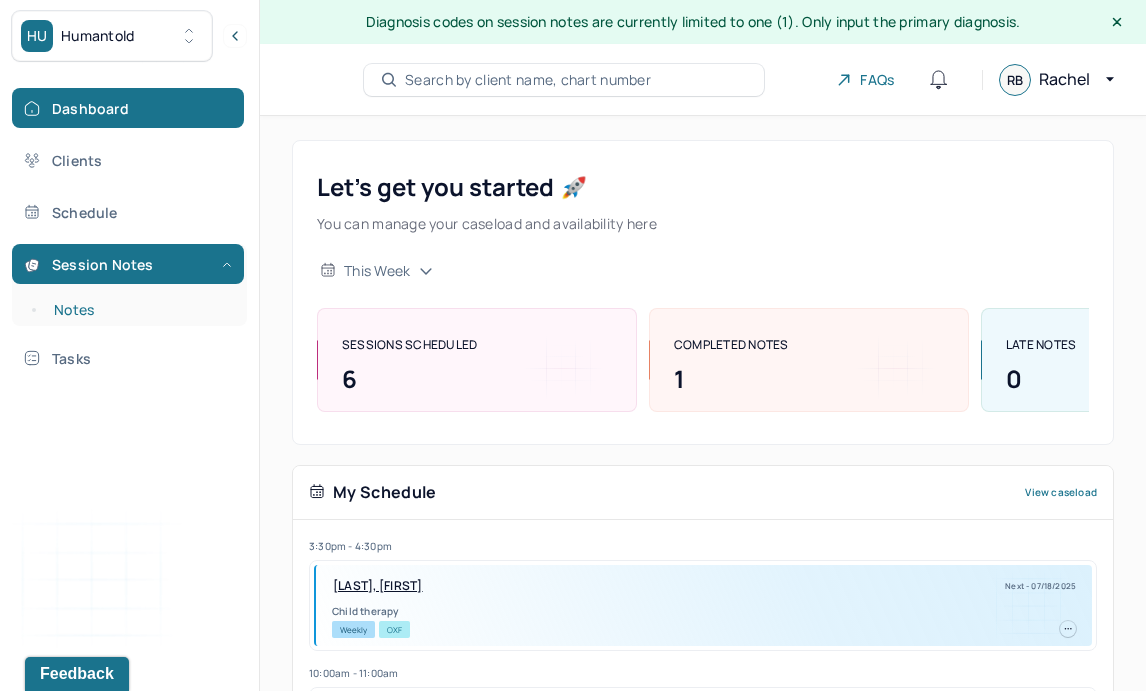 click on "Notes" at bounding box center [139, 310] 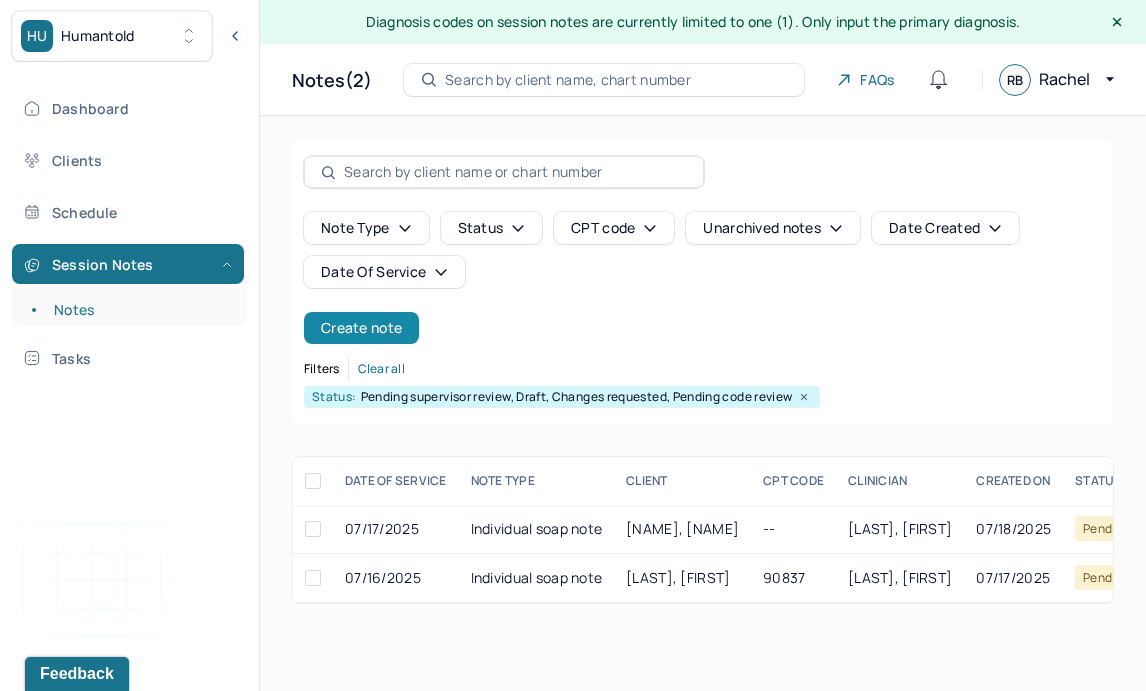 click on "Create note" at bounding box center [361, 328] 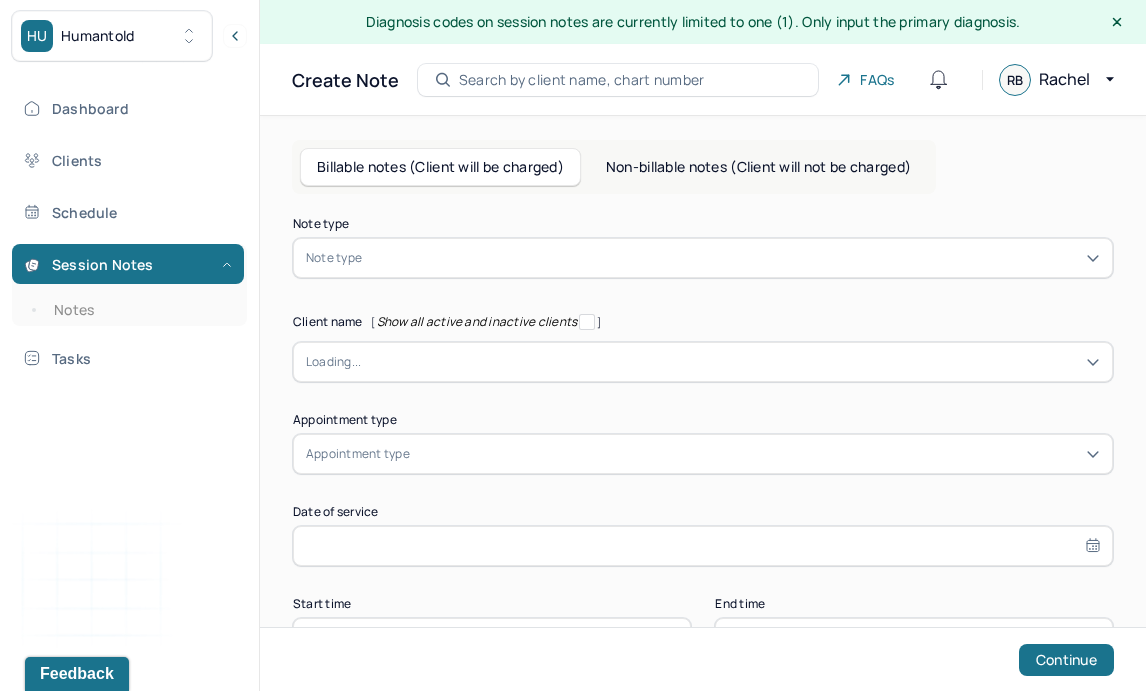 click on "Note type" at bounding box center (703, 258) 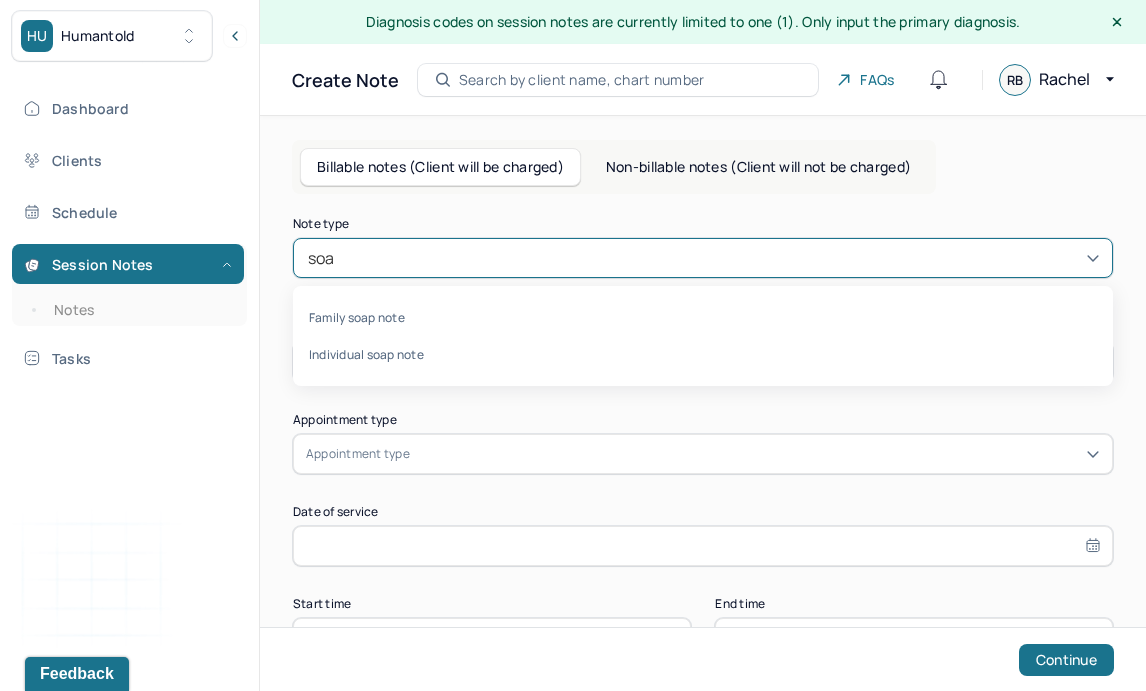 type on "soap" 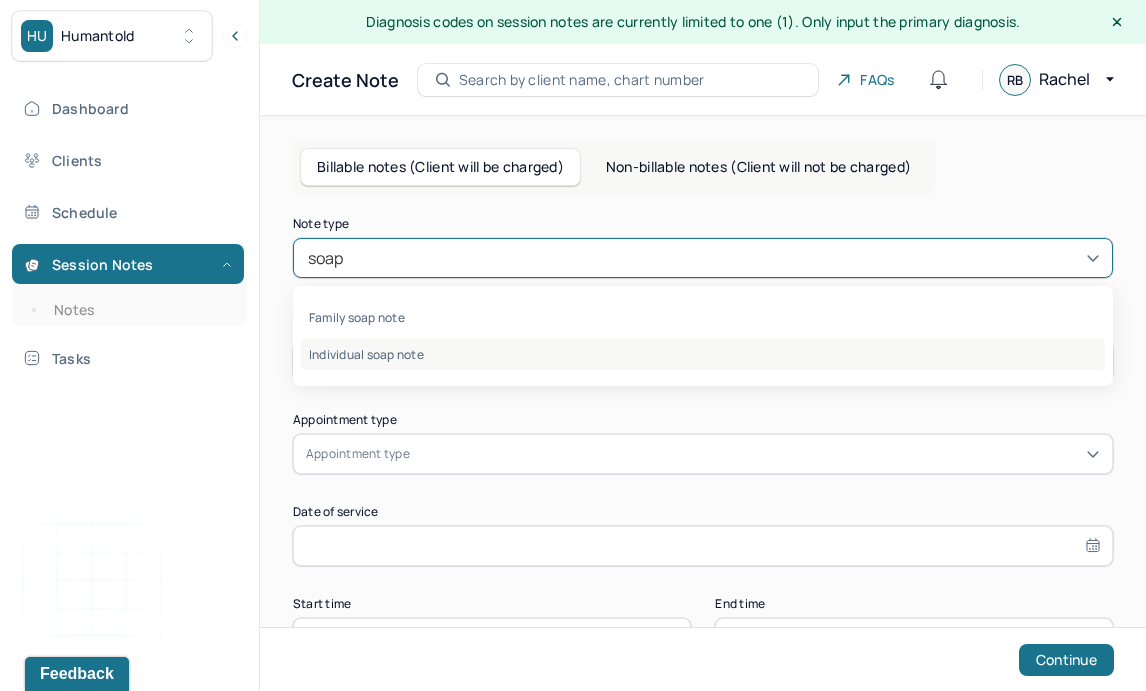 click on "Individual soap note" at bounding box center (703, 354) 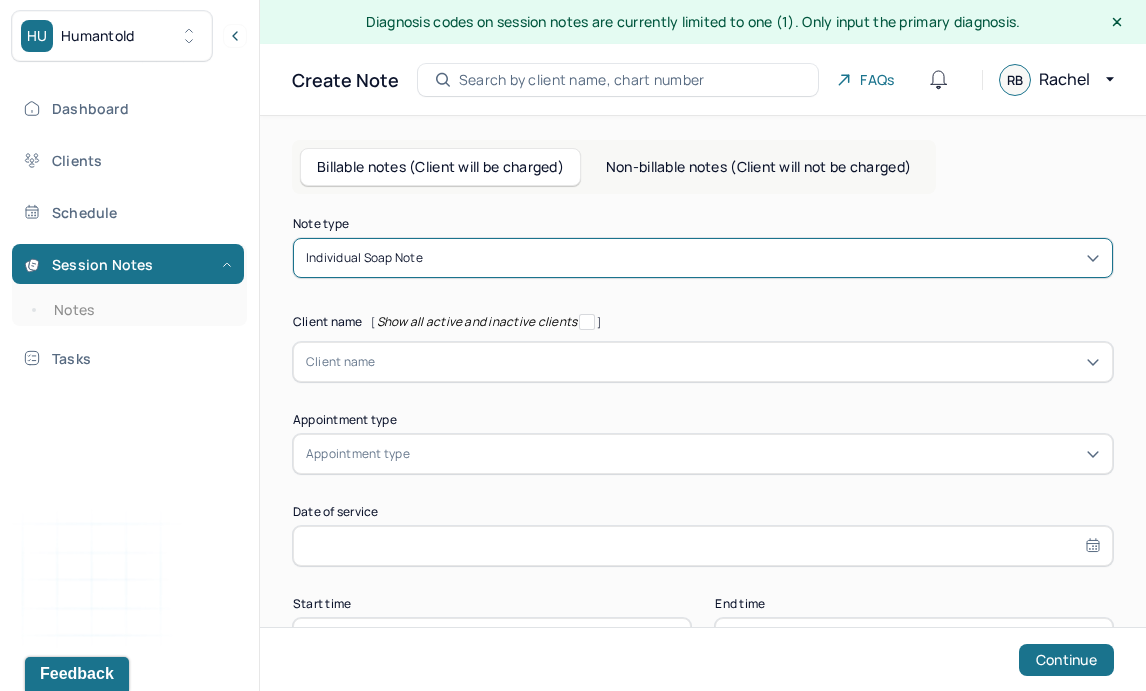 click on "Client name" at bounding box center [341, 362] 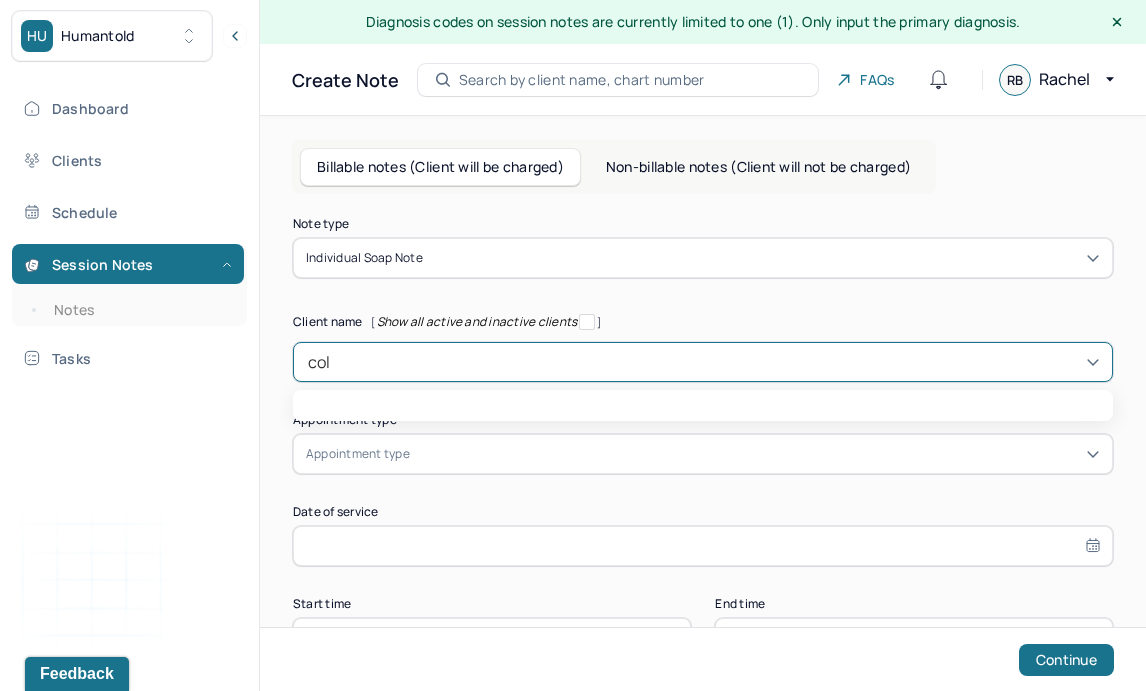 type on "coll" 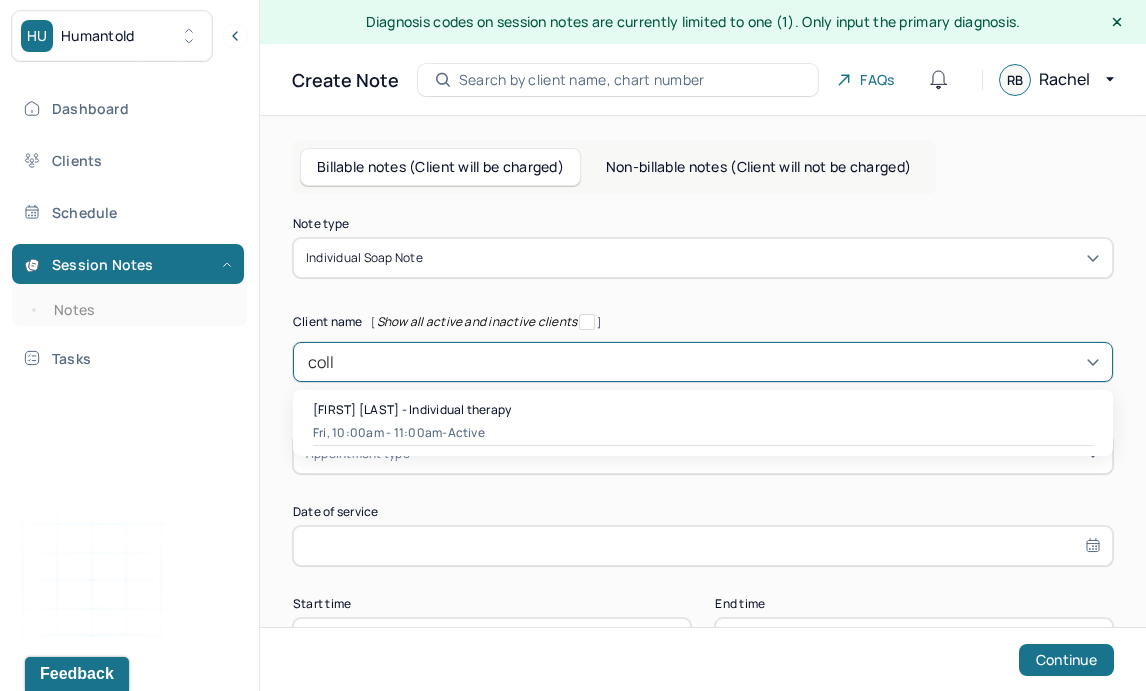click on "[FIRST] [LAST] - Individual therapy" at bounding box center (412, 409) 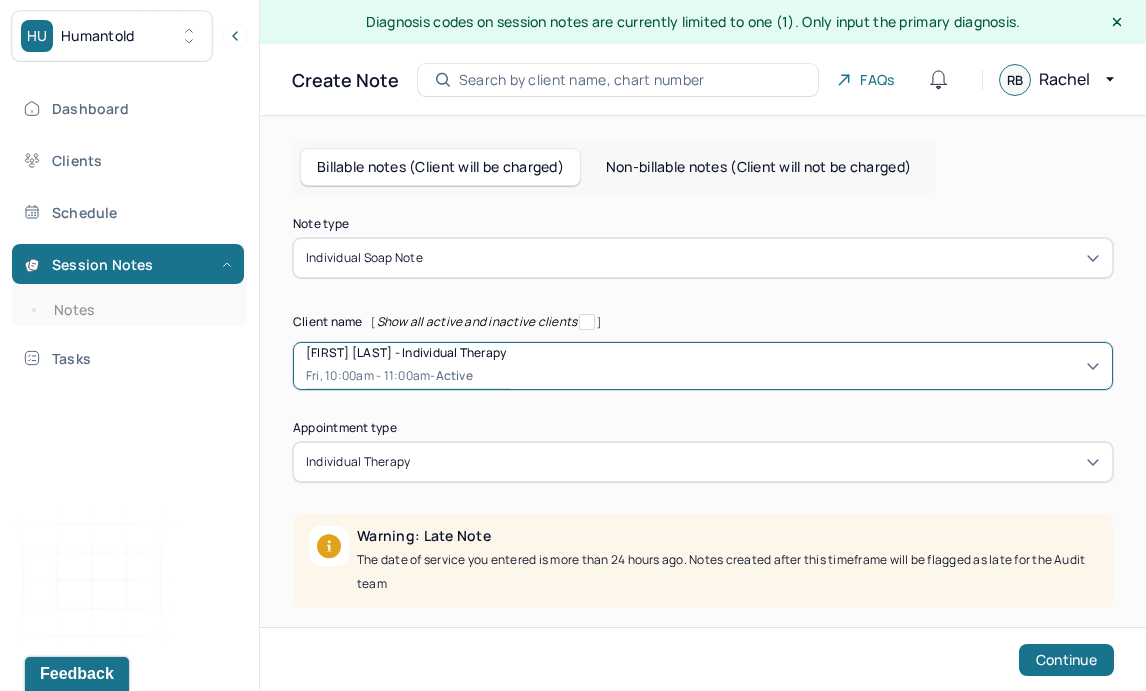 scroll, scrollTop: 238, scrollLeft: 0, axis: vertical 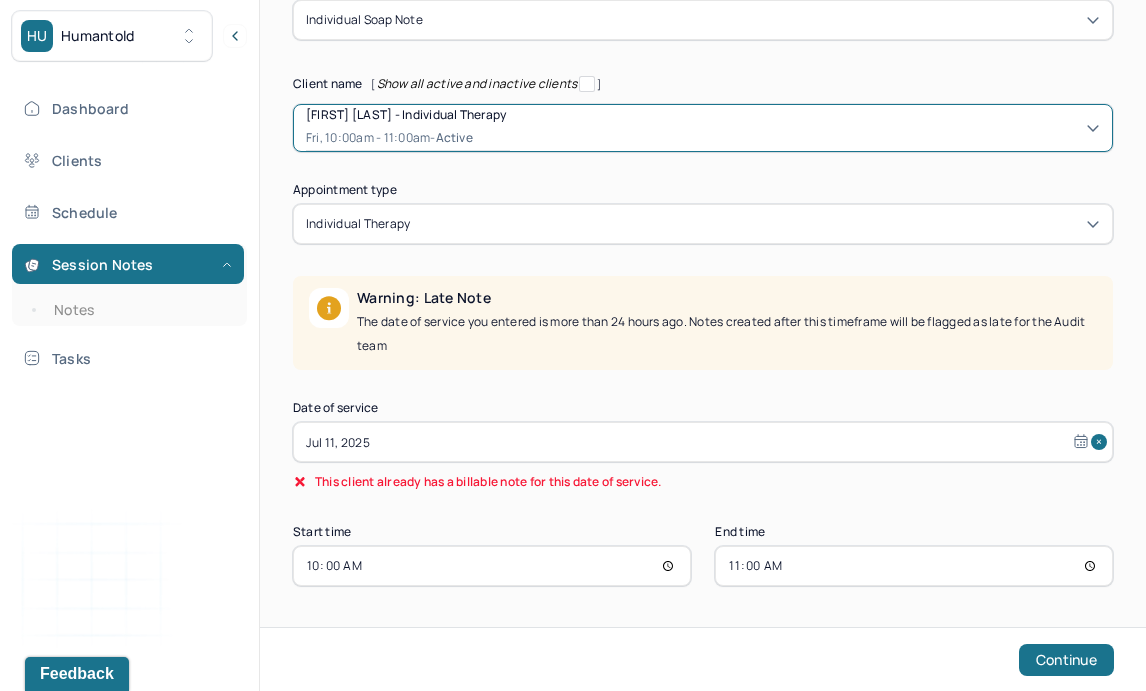 click on "Jul 11, 2025" at bounding box center [703, 442] 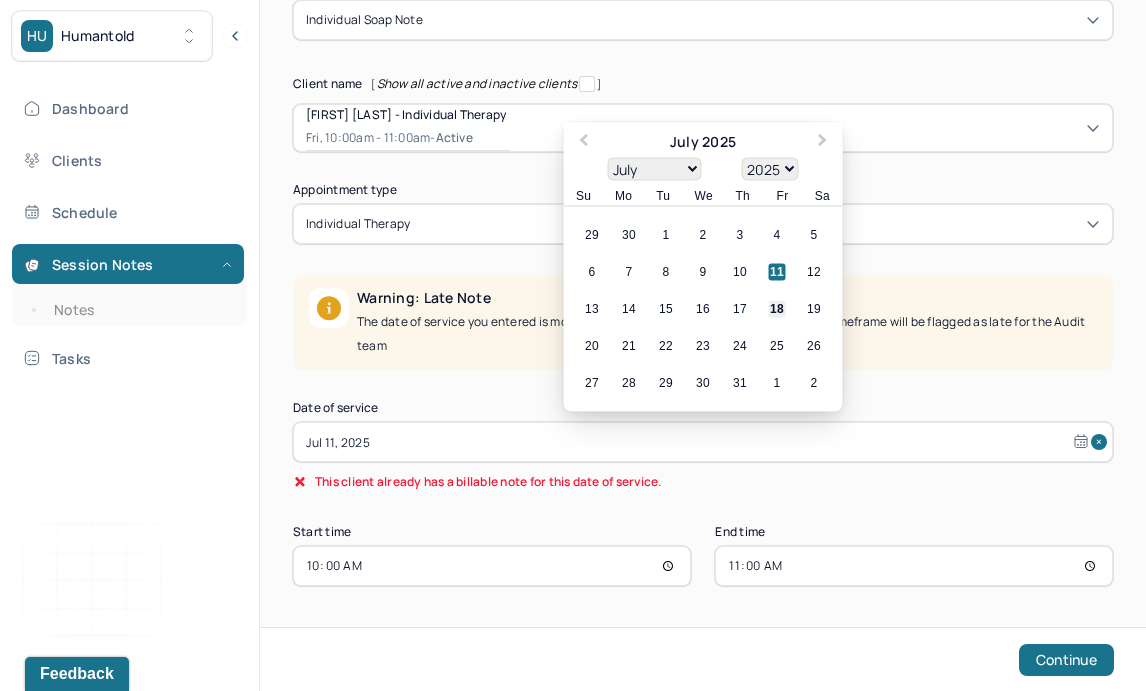 click on "18" at bounding box center (777, 309) 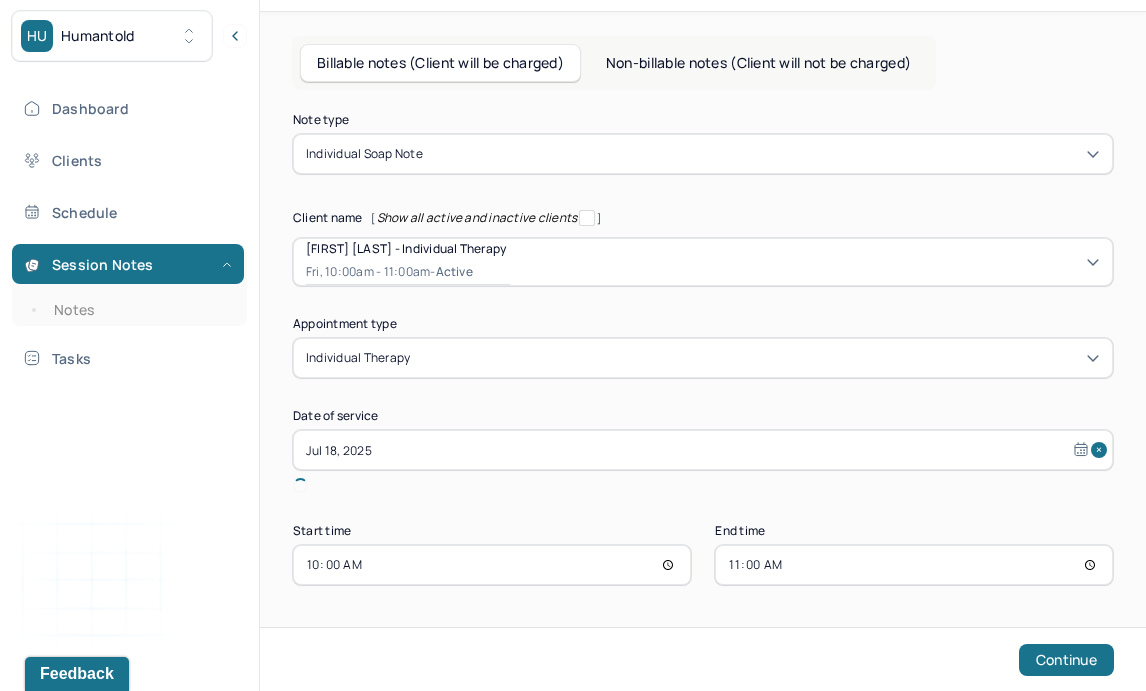 scroll, scrollTop: 80, scrollLeft: 0, axis: vertical 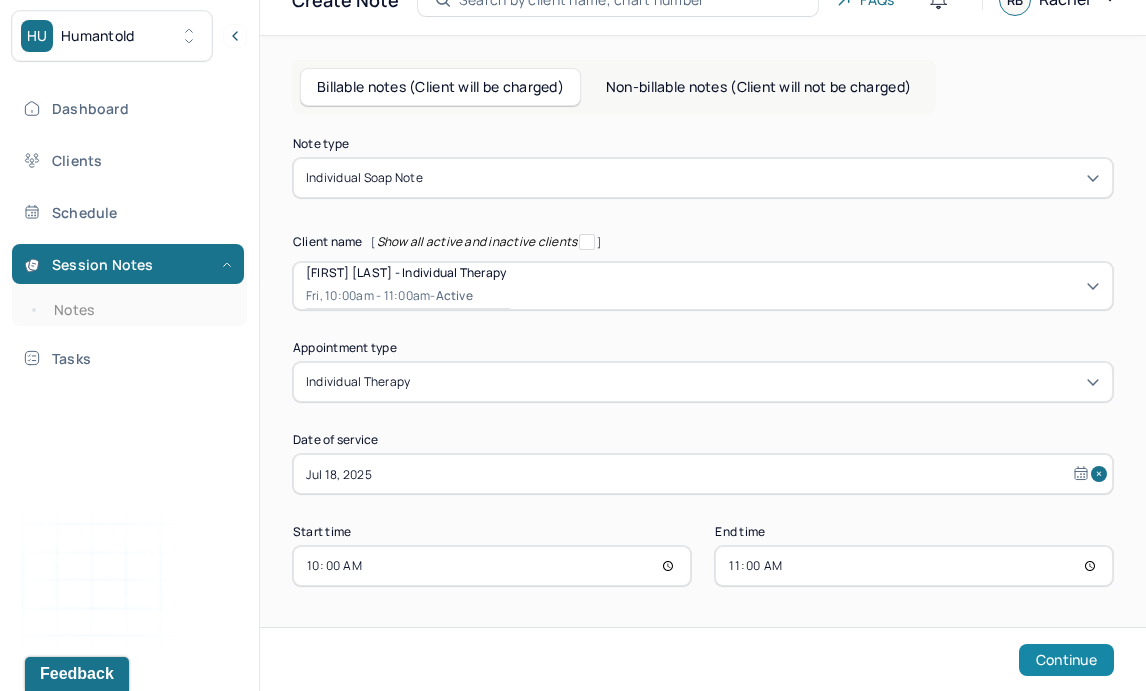 click on "Continue" at bounding box center (1066, 660) 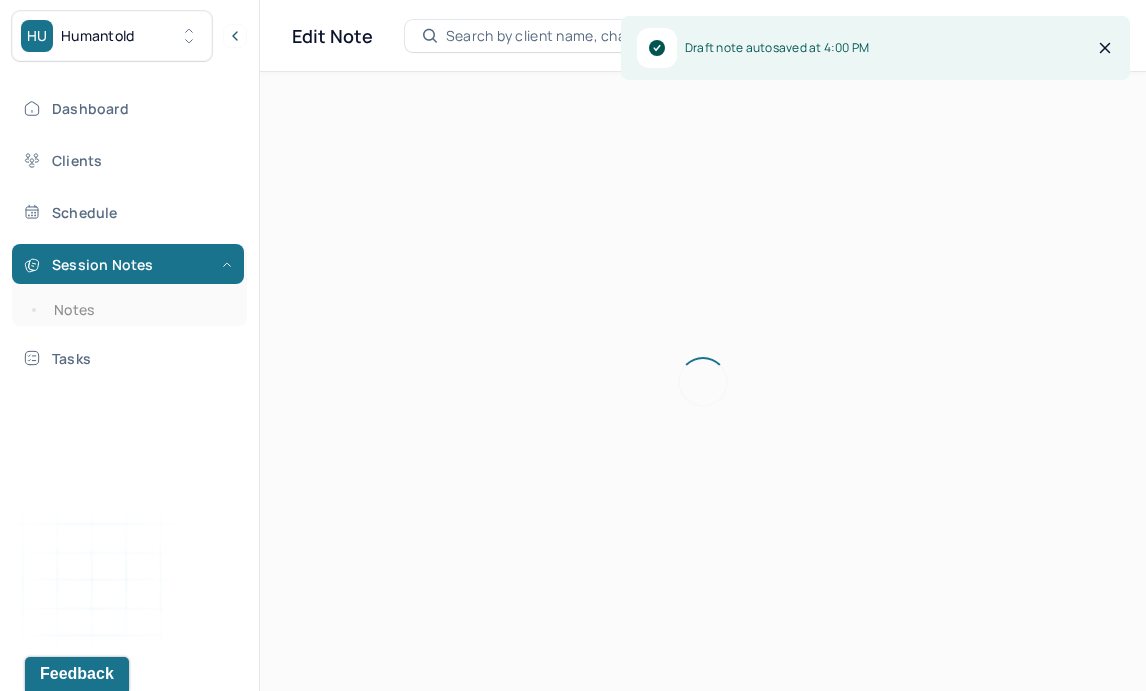 scroll, scrollTop: 36, scrollLeft: 0, axis: vertical 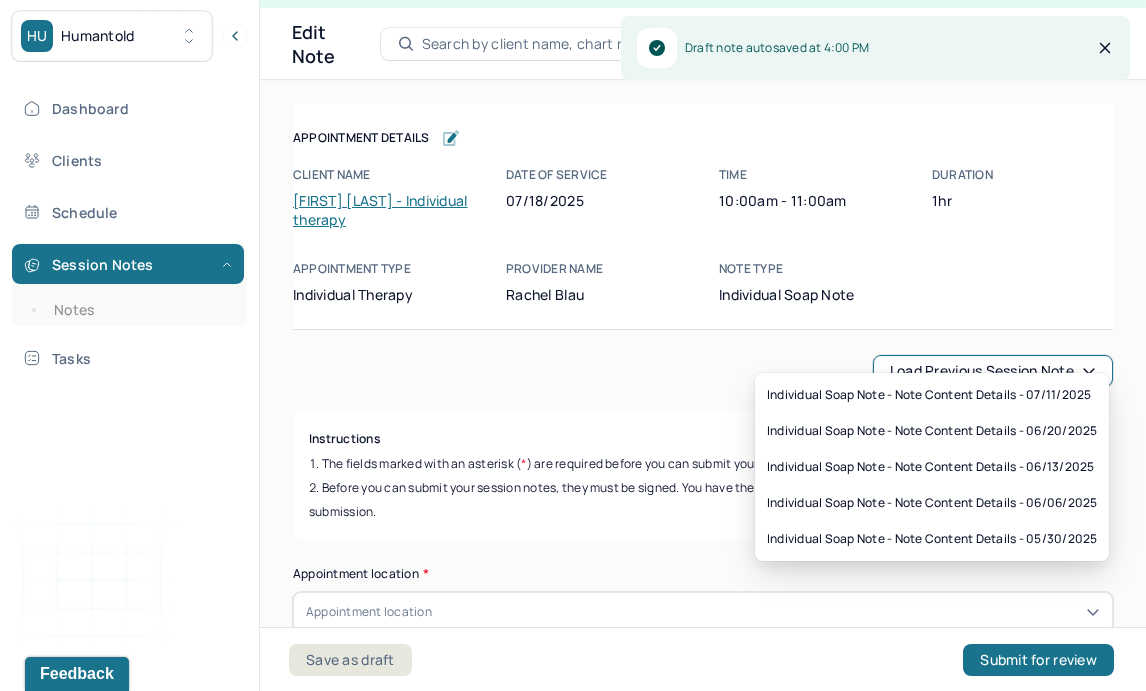 click on "Load previous session note" at bounding box center [993, 371] 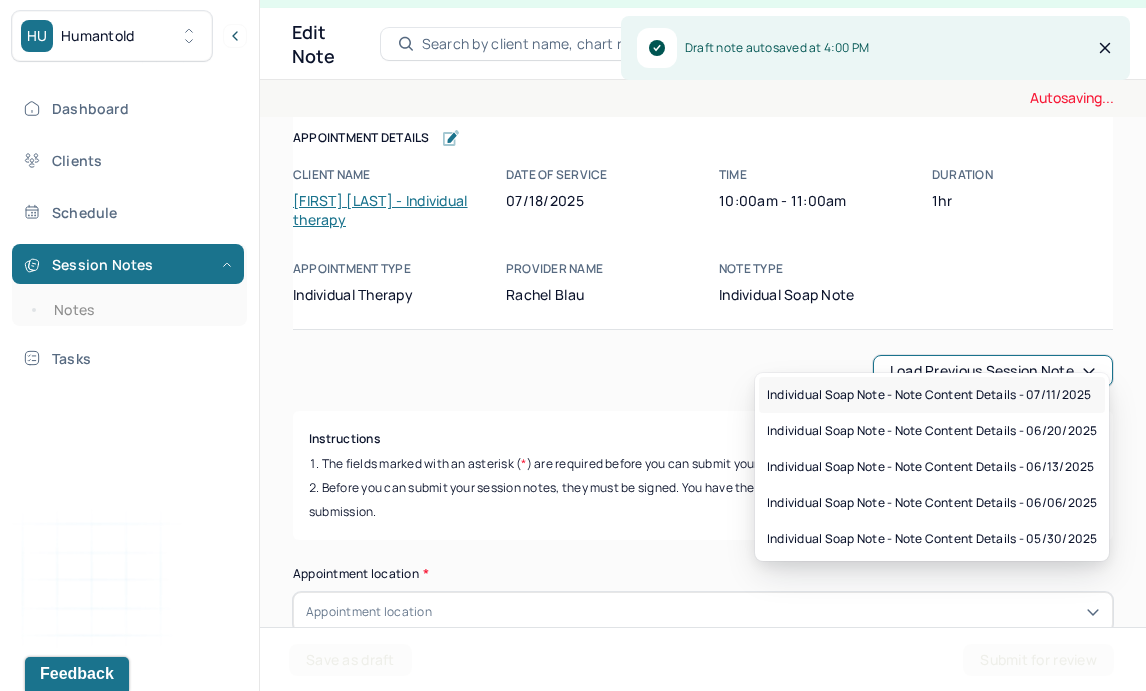 click on "Individual soap note   - Note content Details -   07/11/2025" at bounding box center [932, 395] 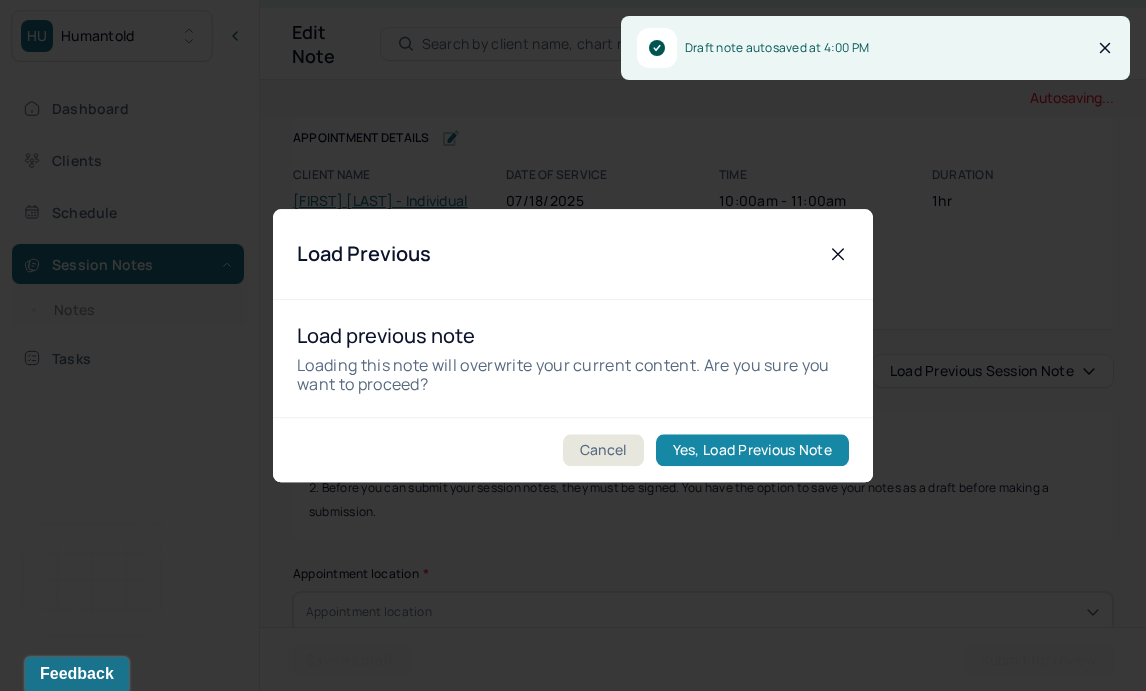 click on "Yes, Load Previous Note" at bounding box center [752, 450] 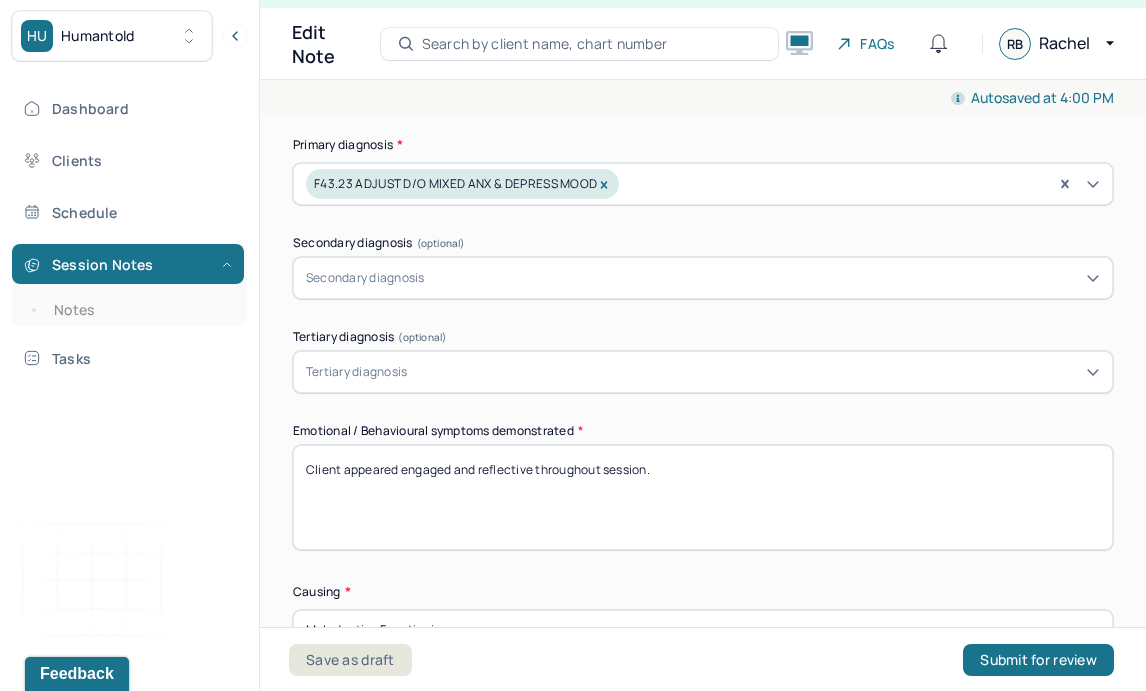 scroll, scrollTop: 572, scrollLeft: 0, axis: vertical 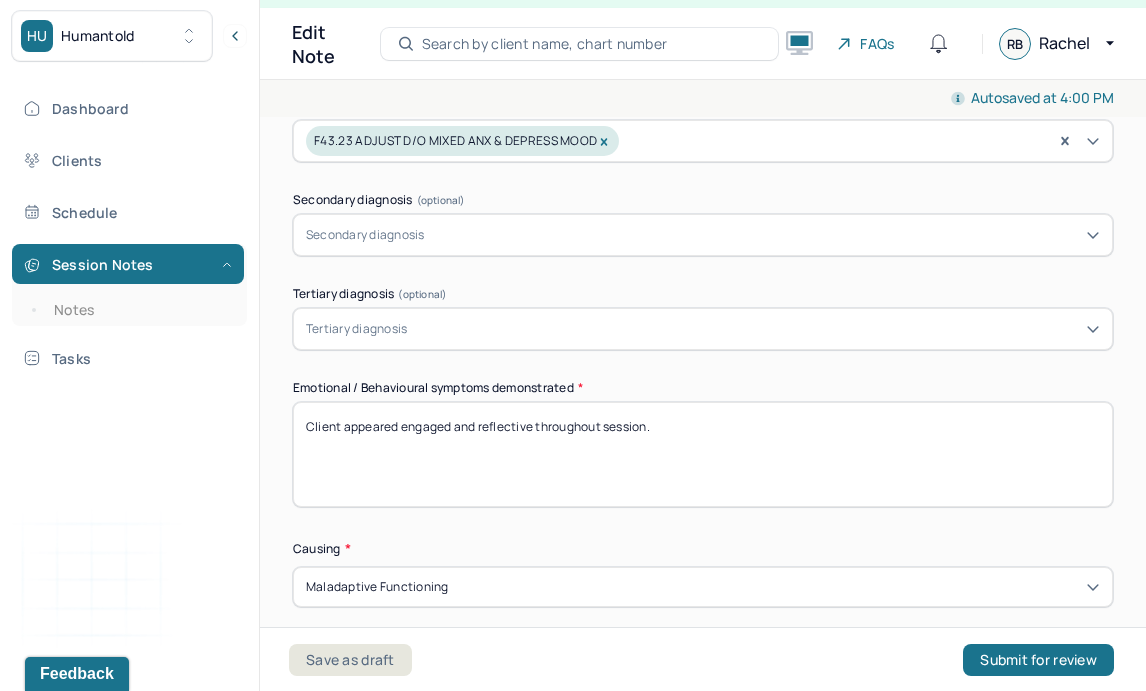 click on "Client appeared engaged and reflective throughout session." at bounding box center (703, 454) 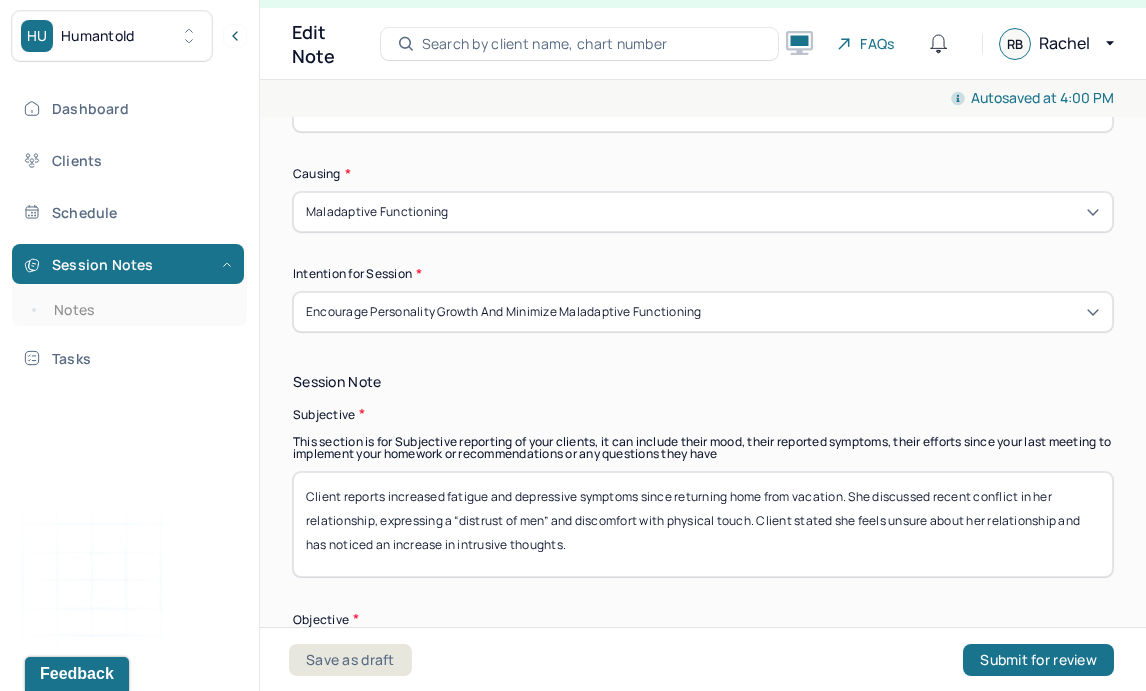 scroll, scrollTop: 961, scrollLeft: 0, axis: vertical 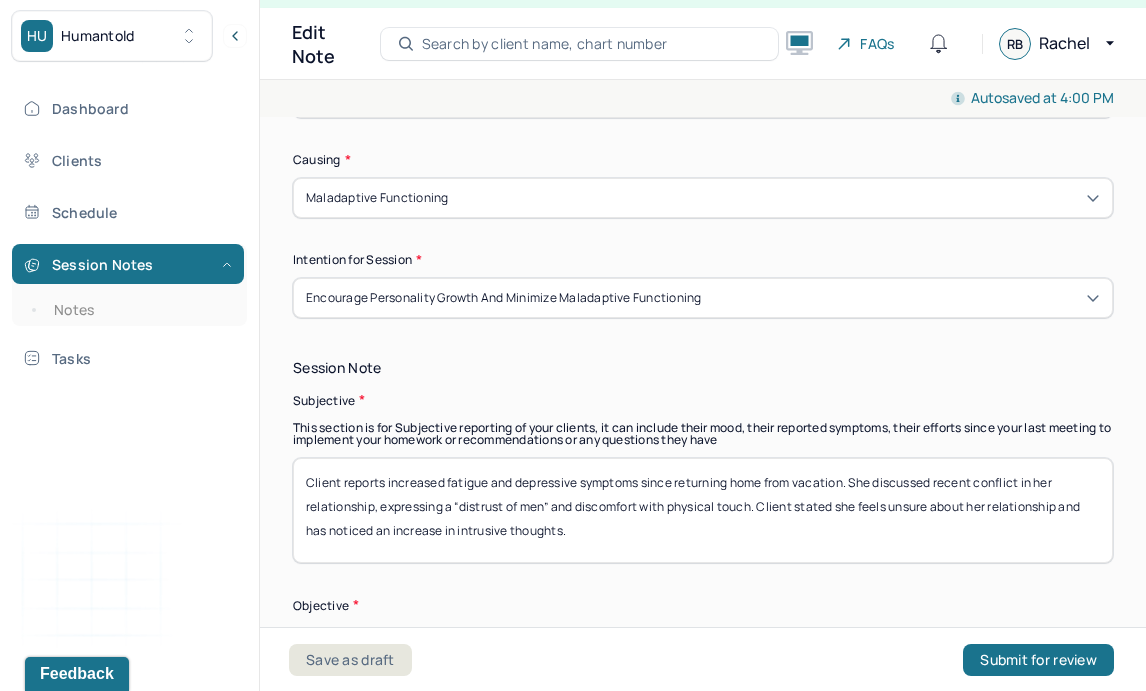 type 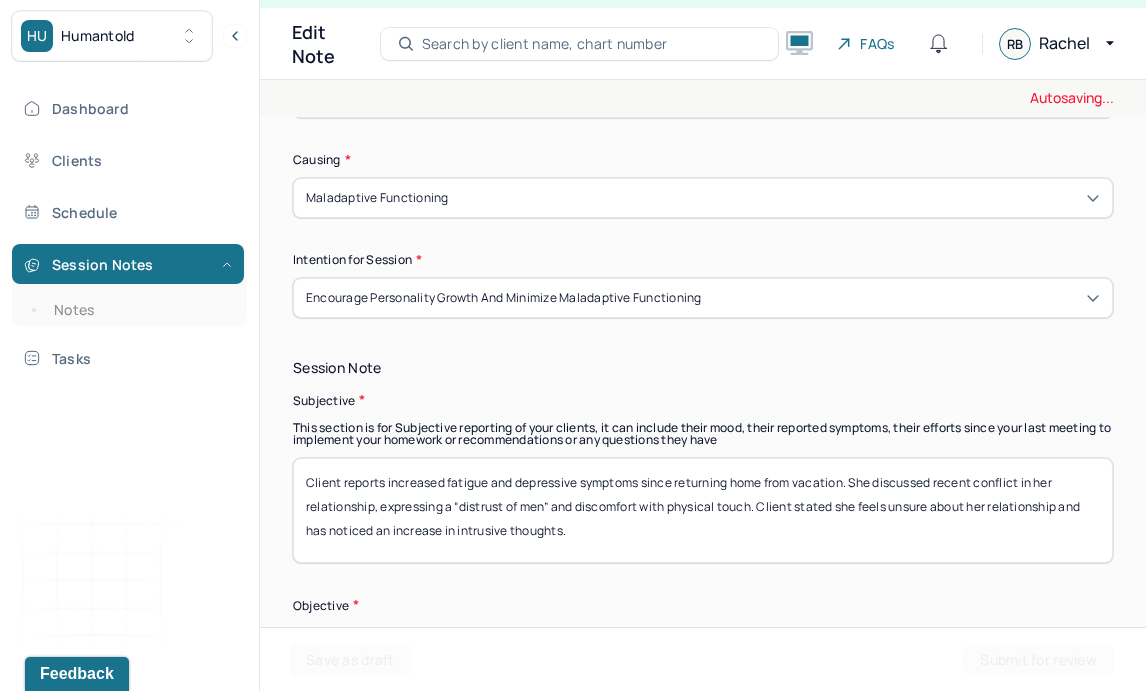 click on "Client reports increased fatigue and depressive symptoms since returning home from vacation. She discussed recent conflict in her relationship, expressing a “distrust of men” and discomfort with physical touch. Client stated she feels unsure about her relationship and has noticed an increase in intrusive thoughts." at bounding box center (703, 510) 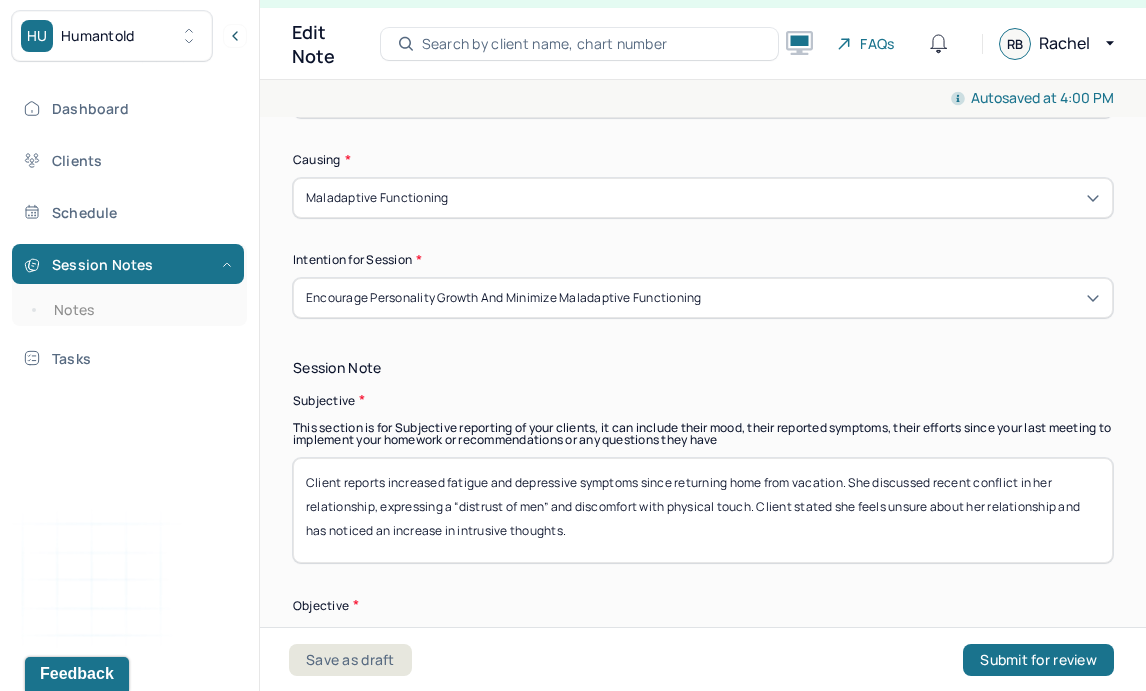 type on "=" 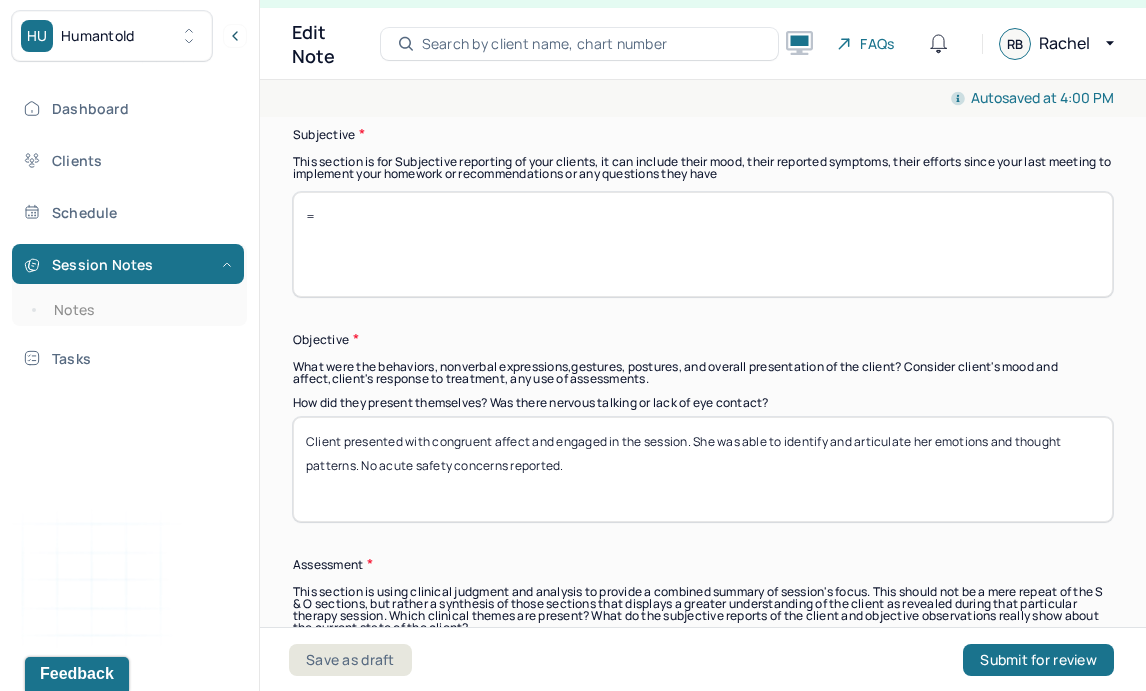 scroll, scrollTop: 1228, scrollLeft: 0, axis: vertical 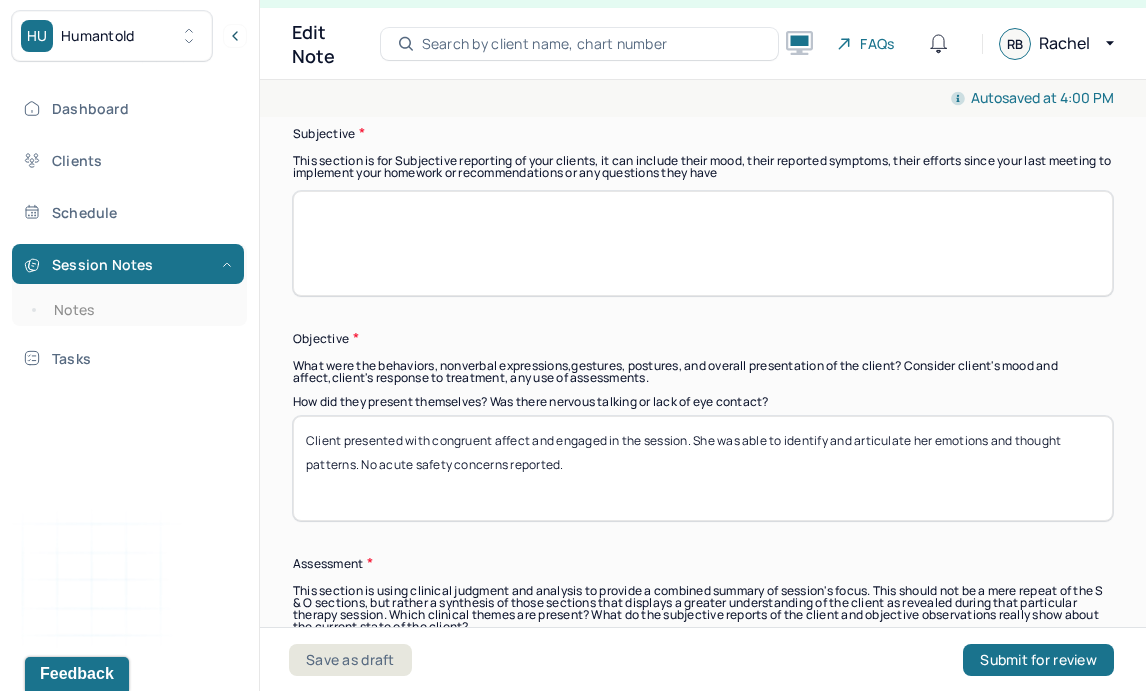 type 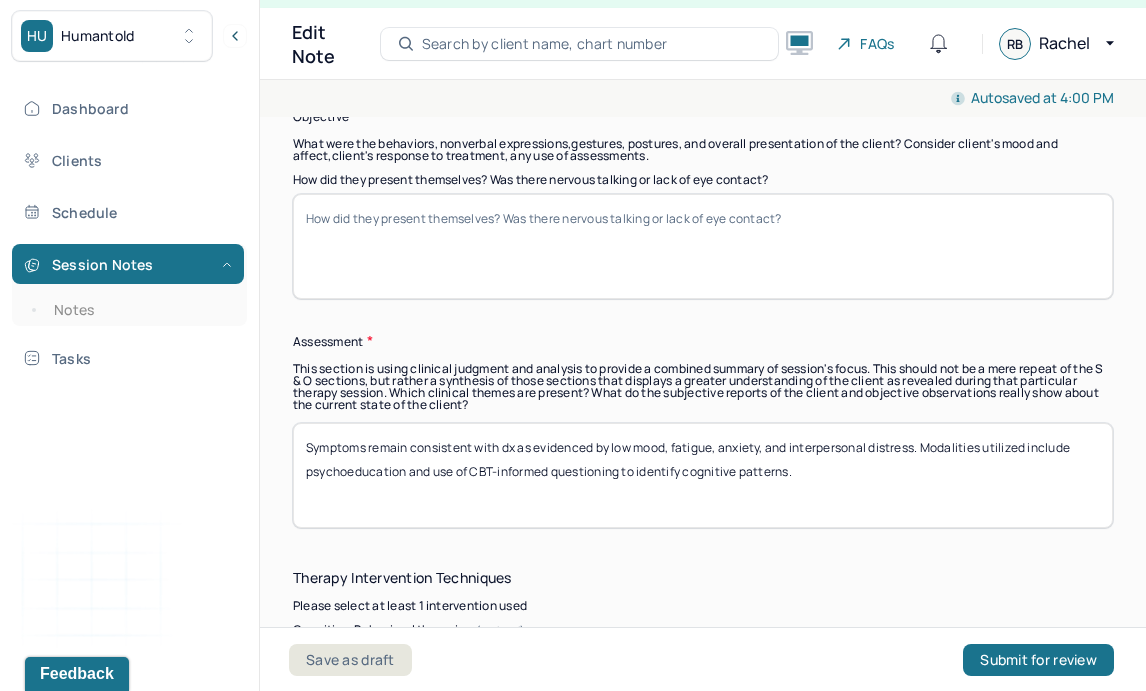 scroll, scrollTop: 1451, scrollLeft: 0, axis: vertical 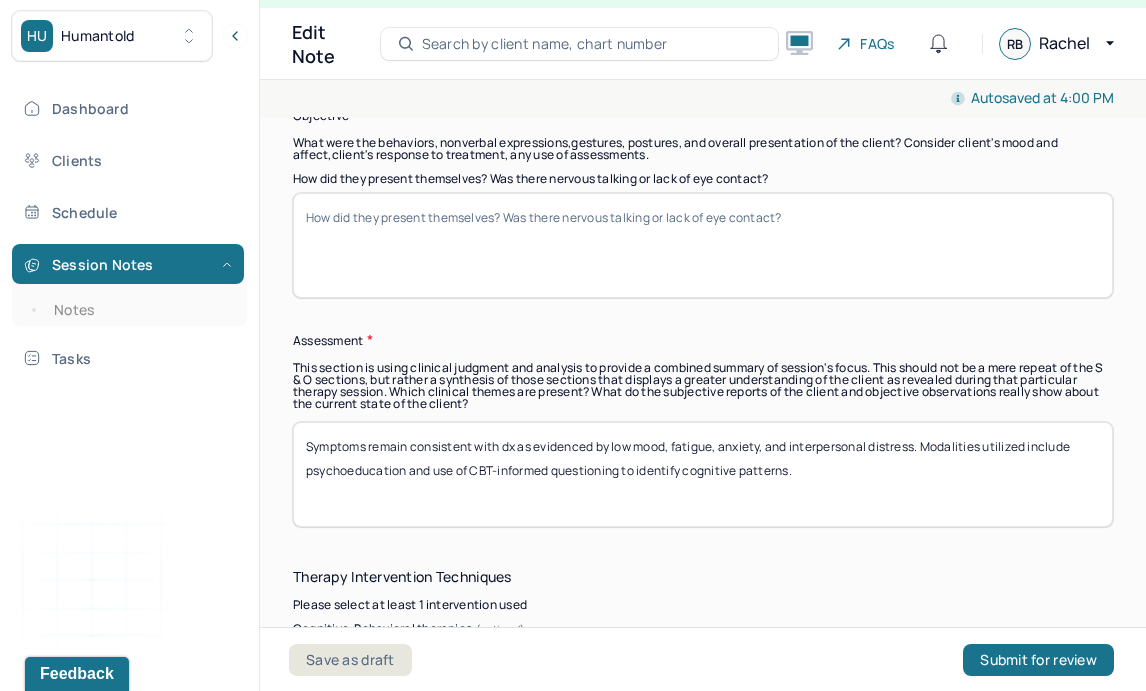type 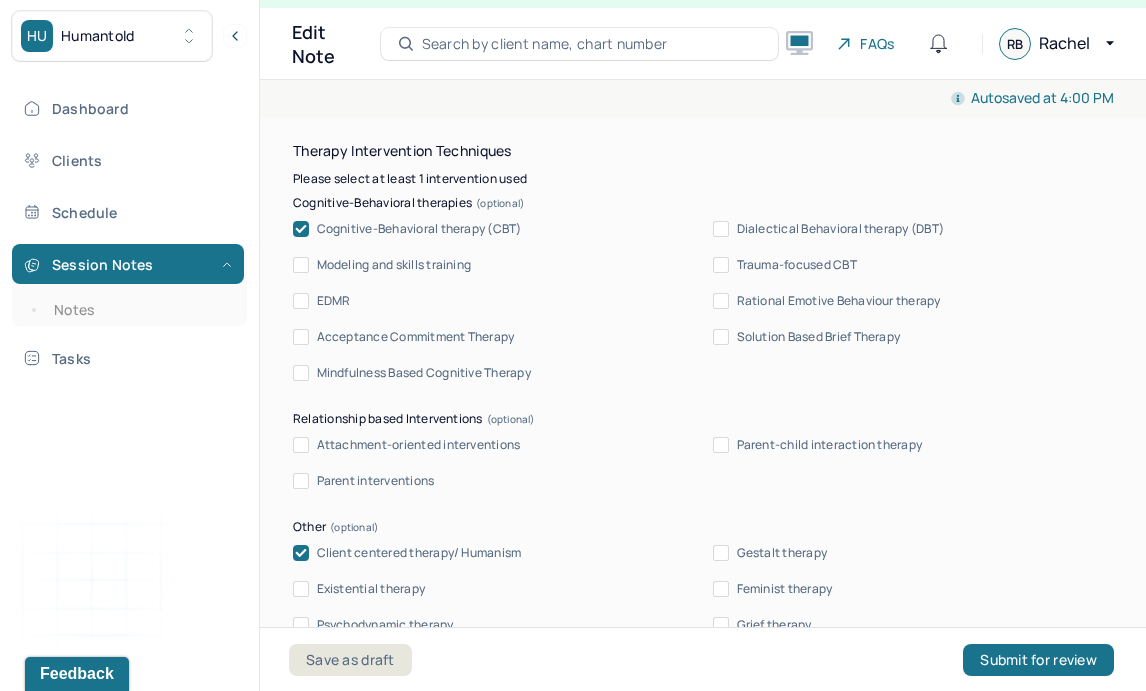scroll, scrollTop: 1874, scrollLeft: 0, axis: vertical 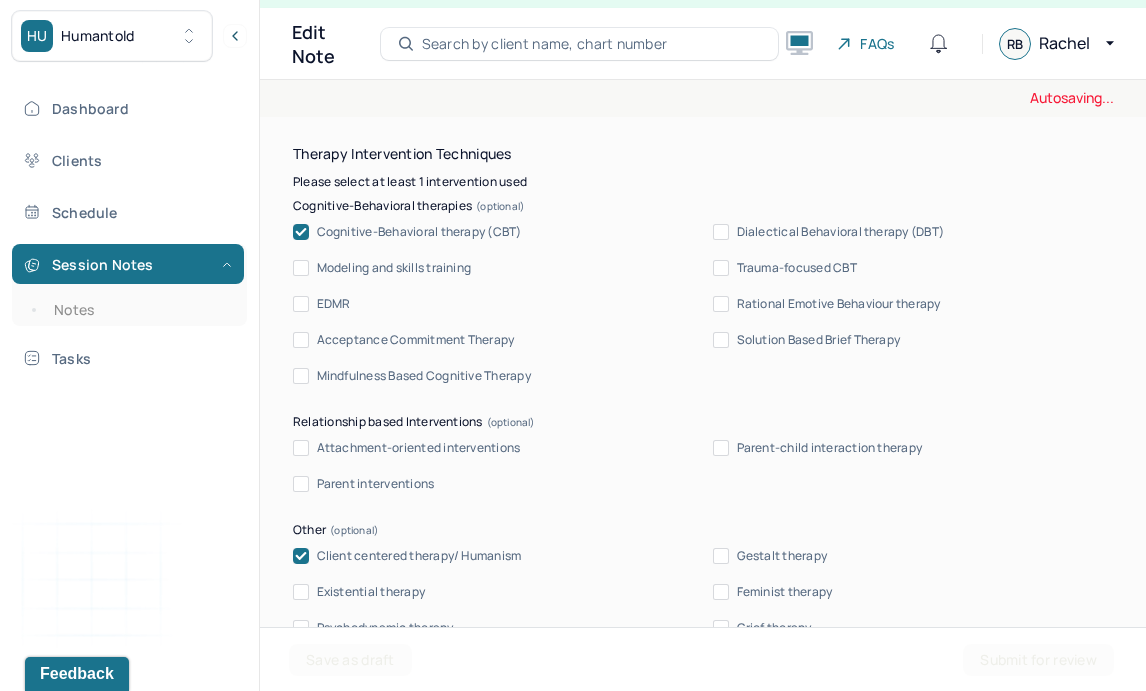 type 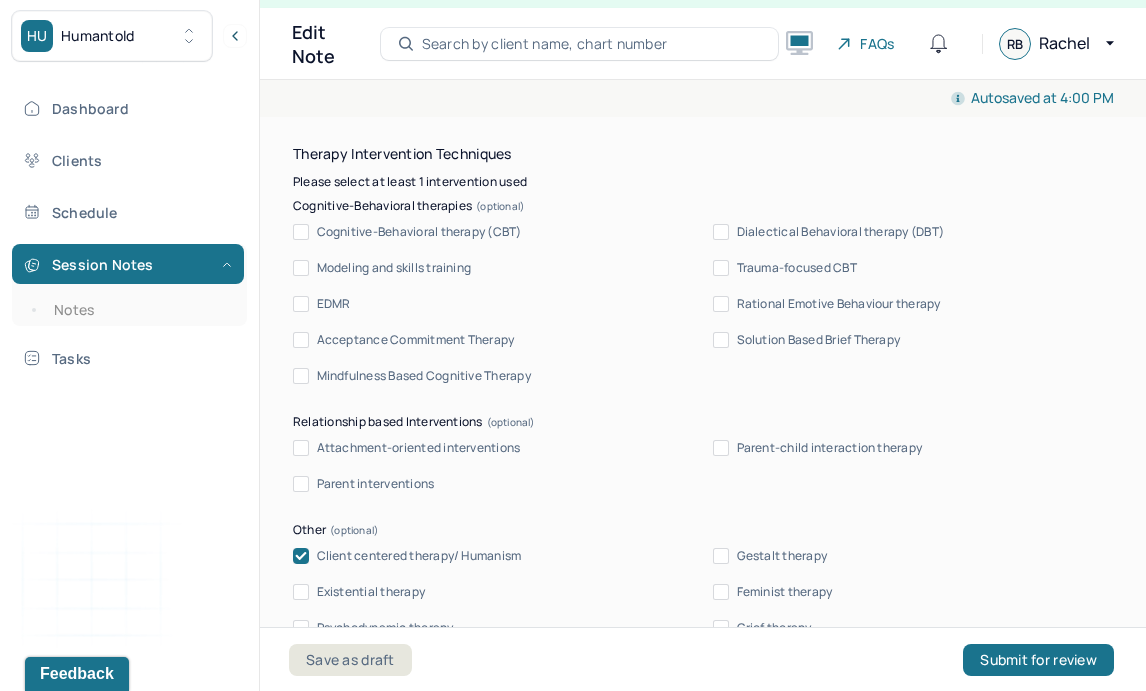 click on "Client centered therapy/ Humanism" at bounding box center (419, 556) 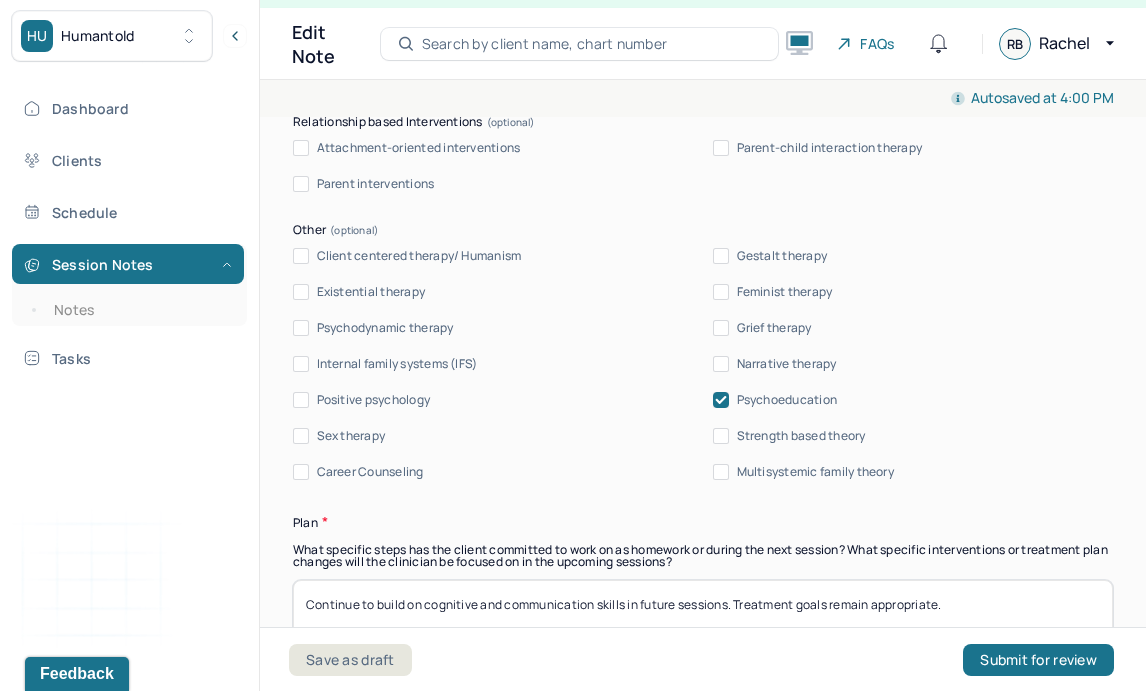 scroll, scrollTop: 2176, scrollLeft: 0, axis: vertical 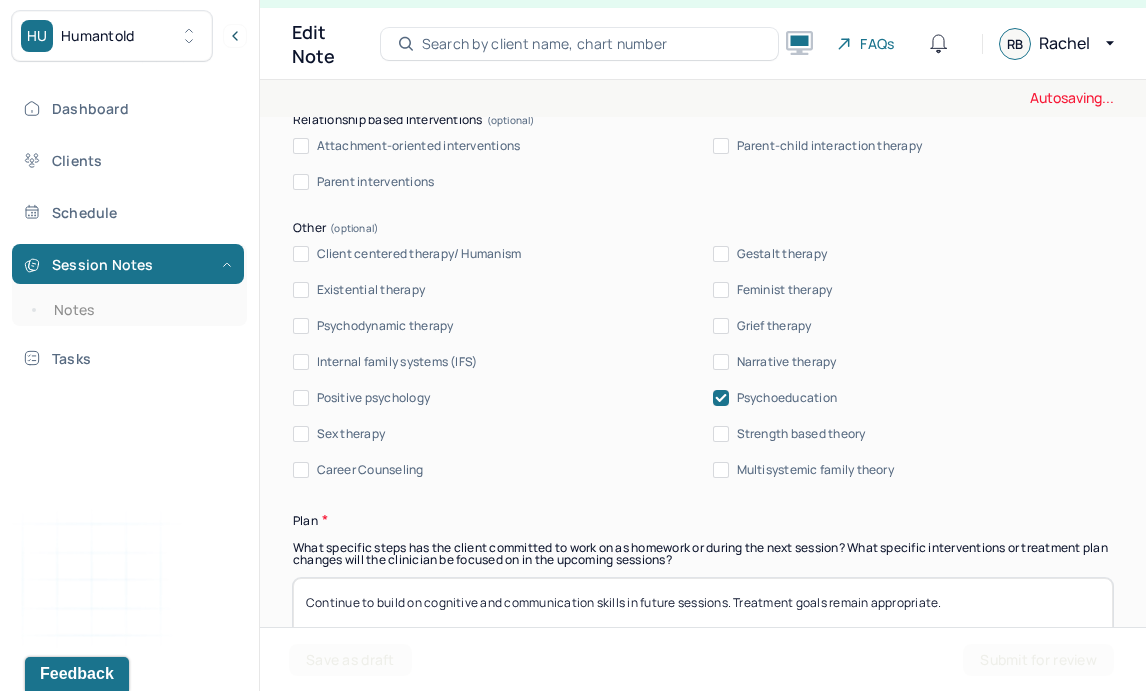 click on "Psychoeducation" at bounding box center [787, 398] 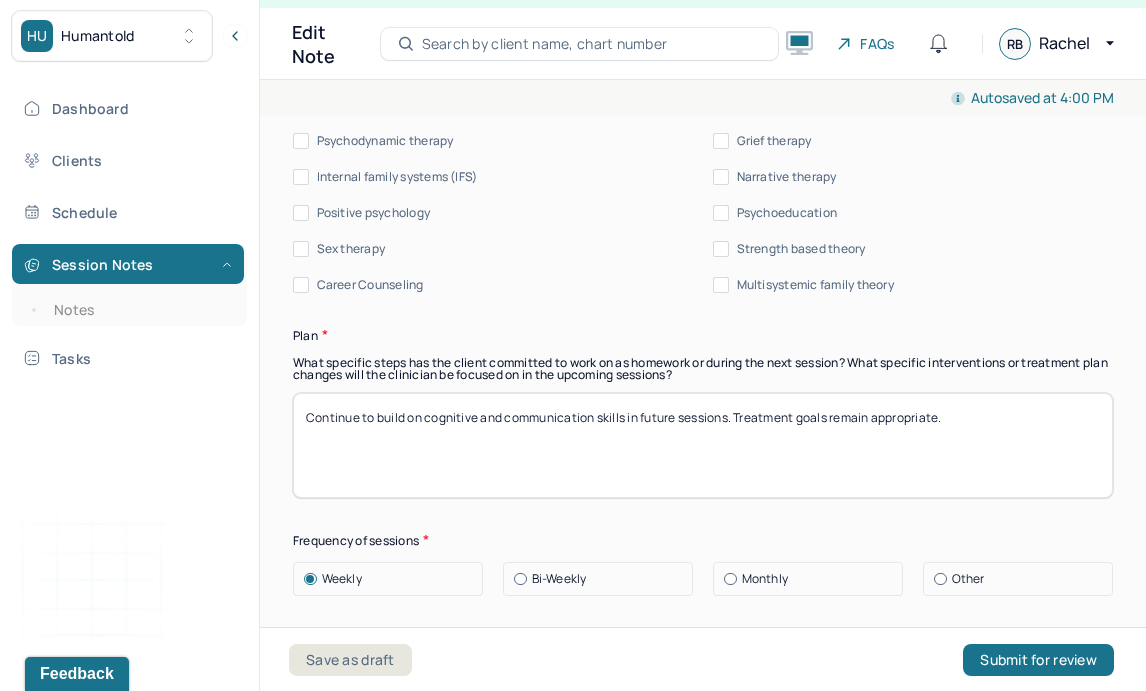 scroll, scrollTop: 2406, scrollLeft: 0, axis: vertical 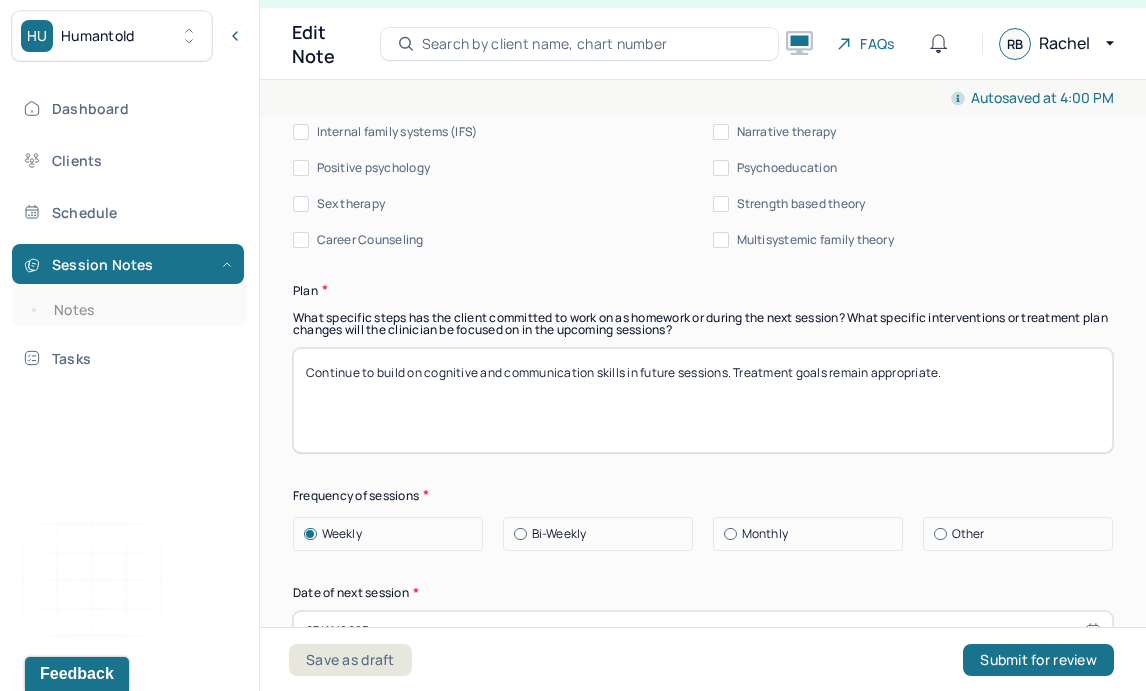 click on "Continue to build on cognitive and communication skills in future sessions. Treatment goals remain appropriate." at bounding box center [703, 400] 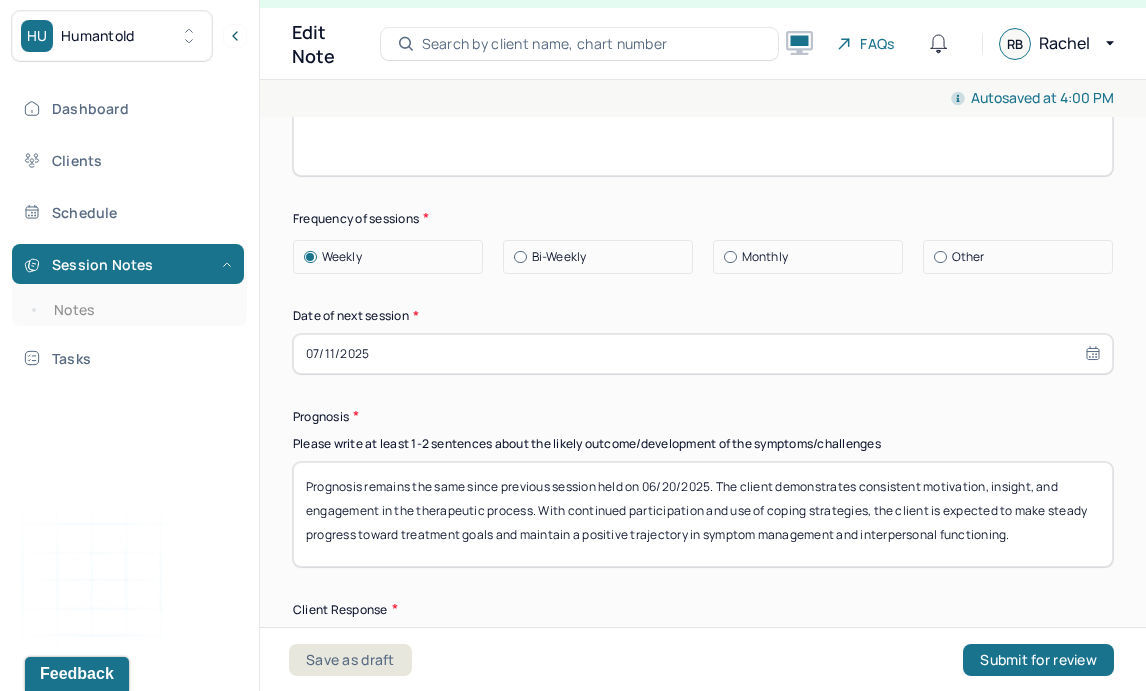 scroll, scrollTop: 2690, scrollLeft: 0, axis: vertical 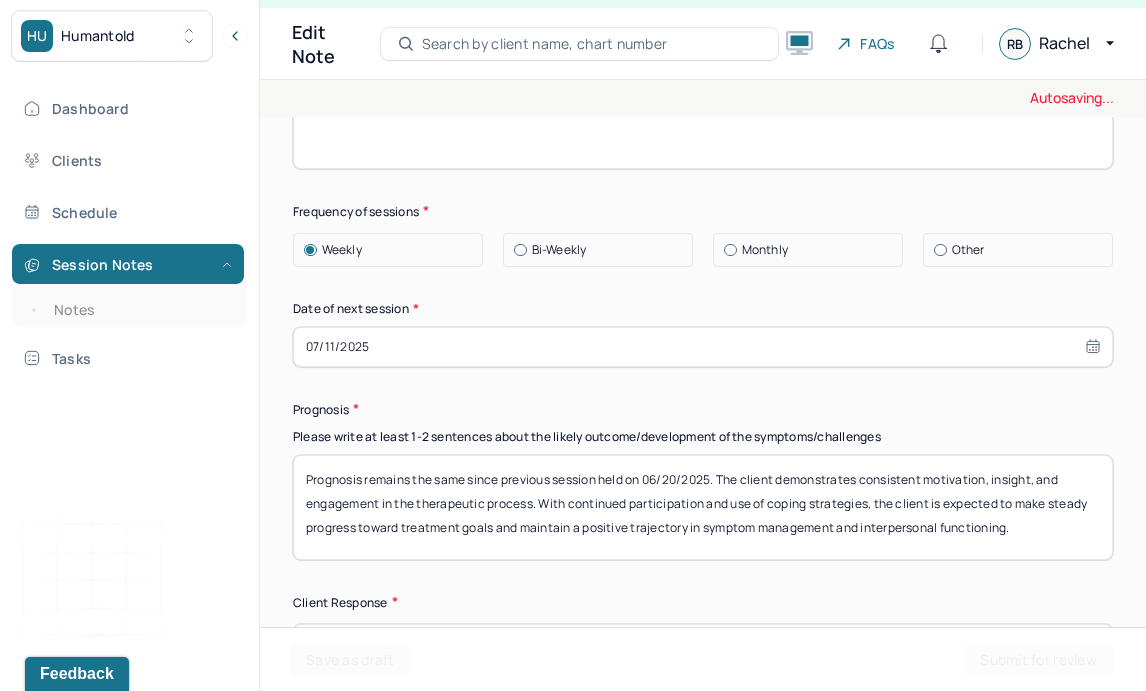 type 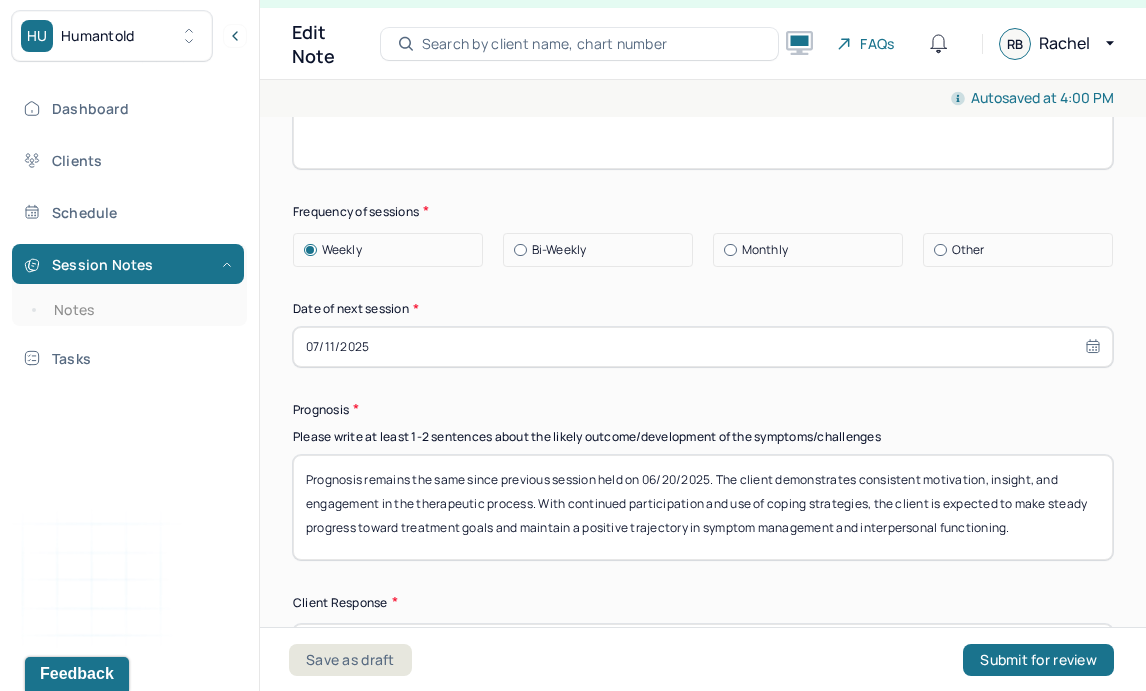 click on "07/11/2025" at bounding box center (703, 347) 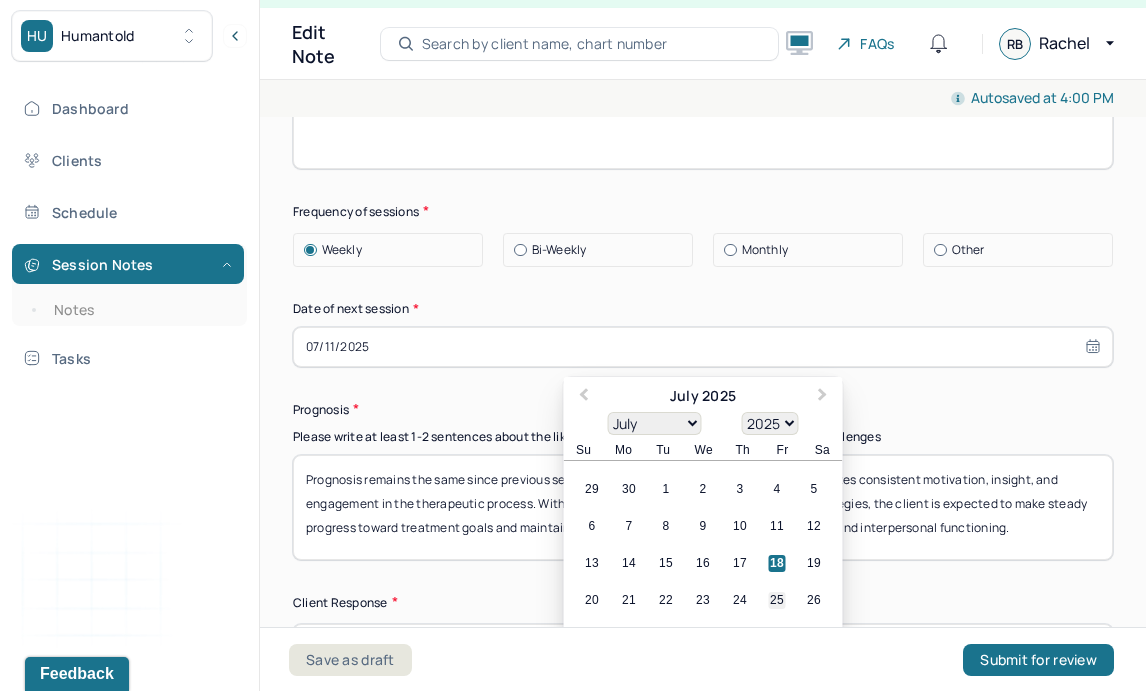 click on "25" at bounding box center [777, 600] 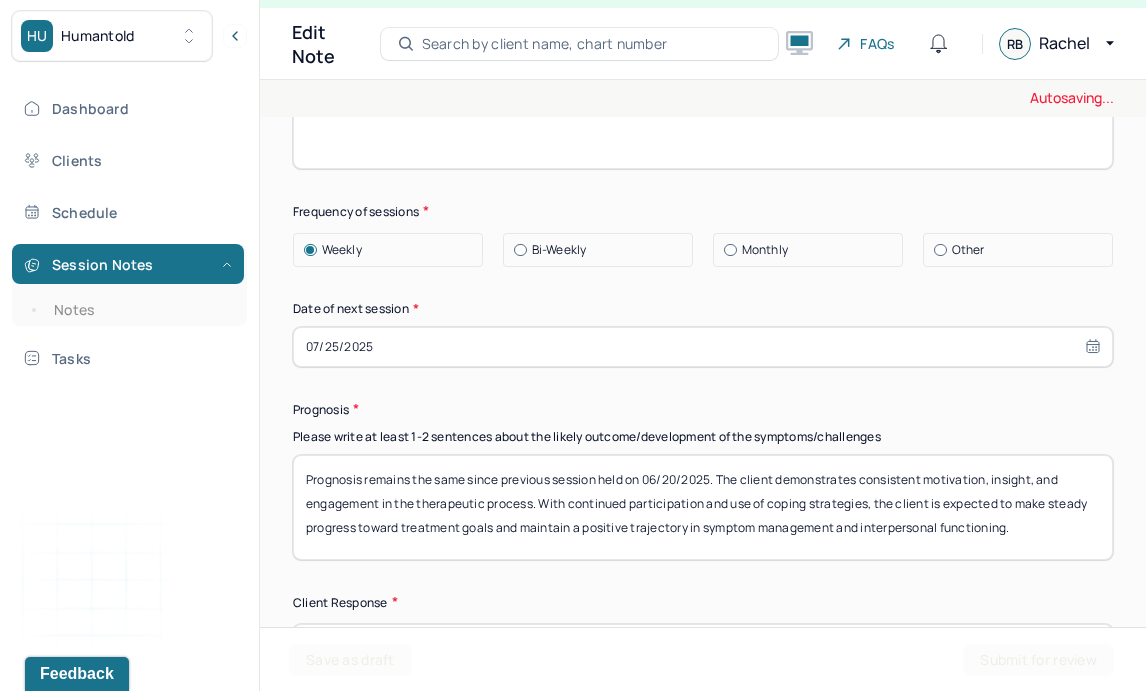 click on "Prognosis remains the same since previous session held on 06/20/2025. The client demonstrates consistent motivation, insight, and engagement in the therapeutic process. With continued participation and use of coping strategies, the client is expected to make steady progress toward treatment goals and maintain a positive trajectory in symptom management and interpersonal functioning." at bounding box center (703, 507) 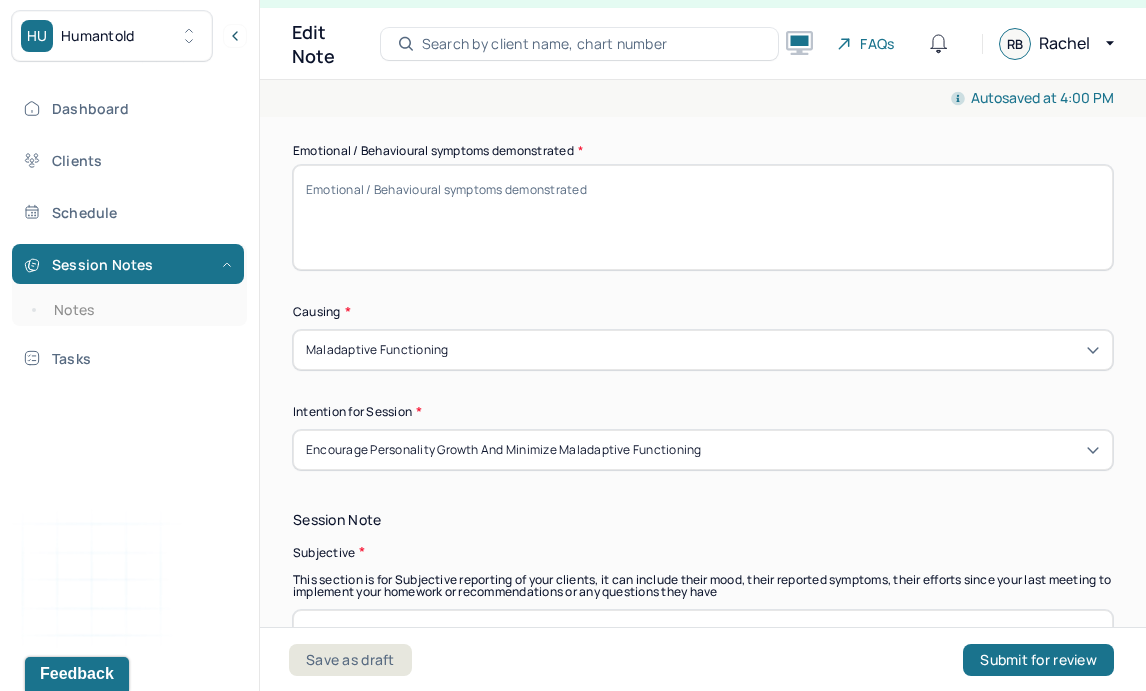 scroll, scrollTop: 61, scrollLeft: 0, axis: vertical 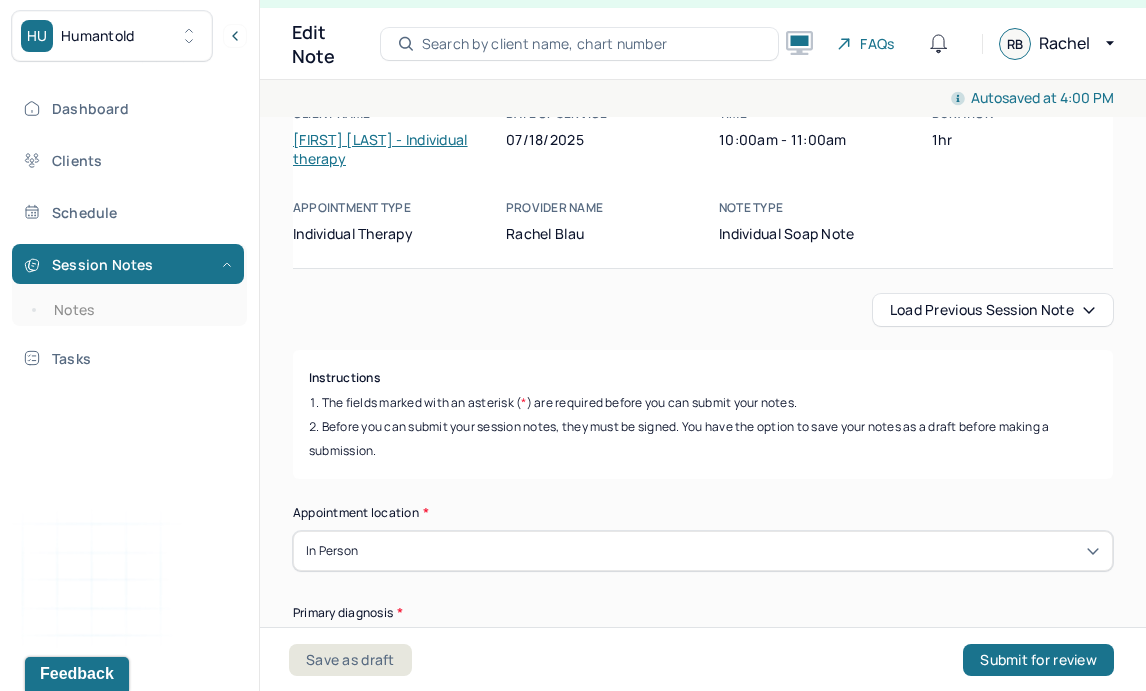 type on "Prognosis remains the same since previous session held on 07/11/2025. The client demonstrates consistent motivation, insight, and engagement in the therapeutic process. With continued participation and use of coping strategies, the client is expected to make steady progress toward treatment goals and maintain a positive trajectory in symptom management and interpersonal functioning." 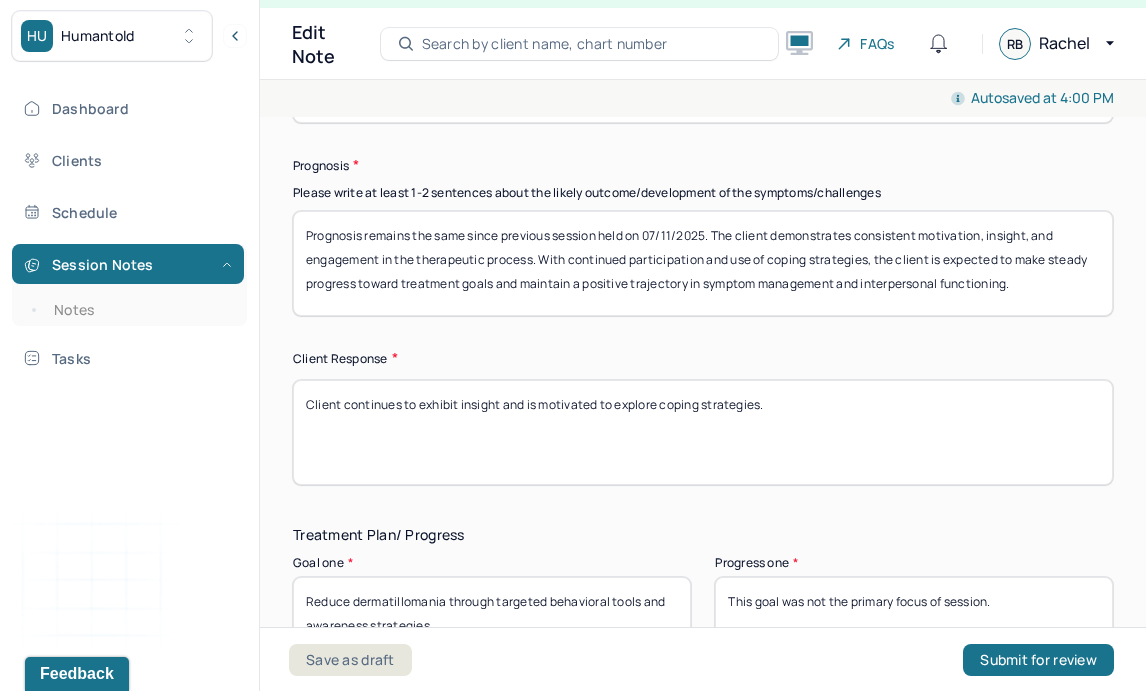 scroll, scrollTop: 2933, scrollLeft: 0, axis: vertical 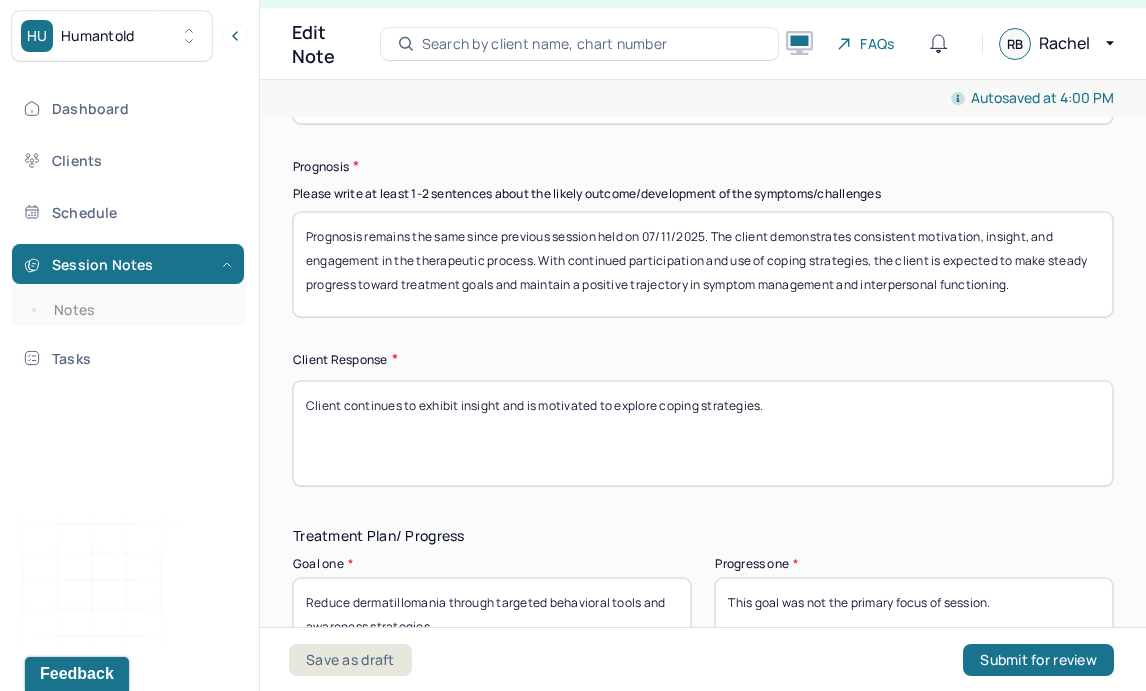 click on "Client continues to exhibit insight and is motivated to explore coping strategies." at bounding box center [703, 433] 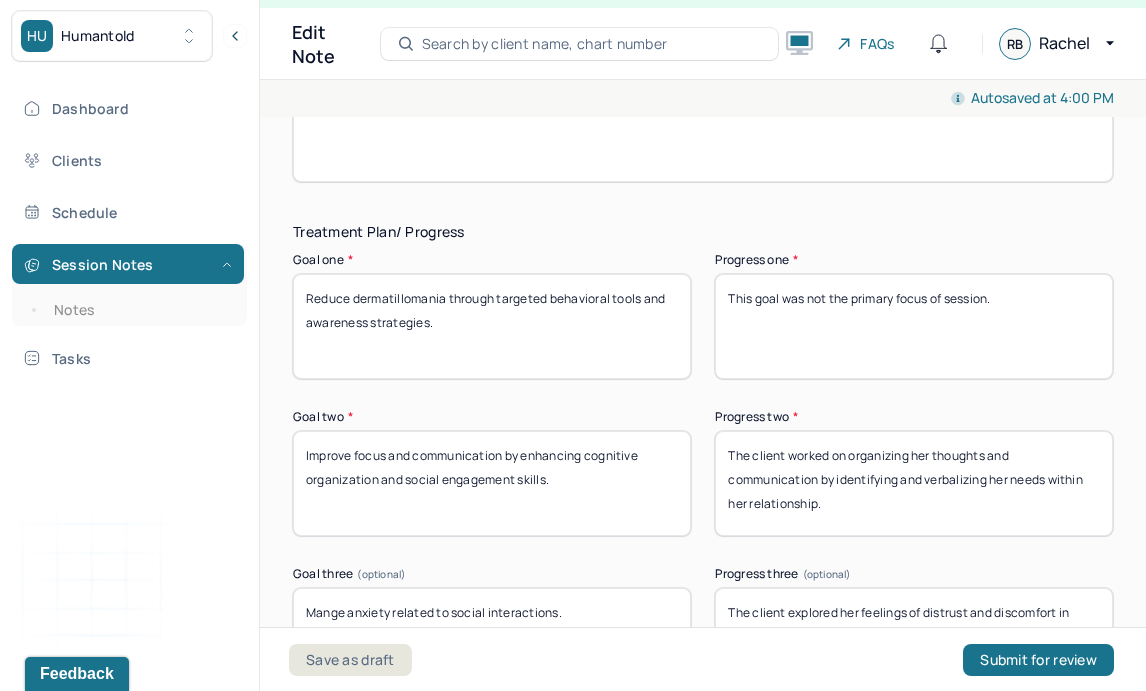scroll, scrollTop: 3239, scrollLeft: 0, axis: vertical 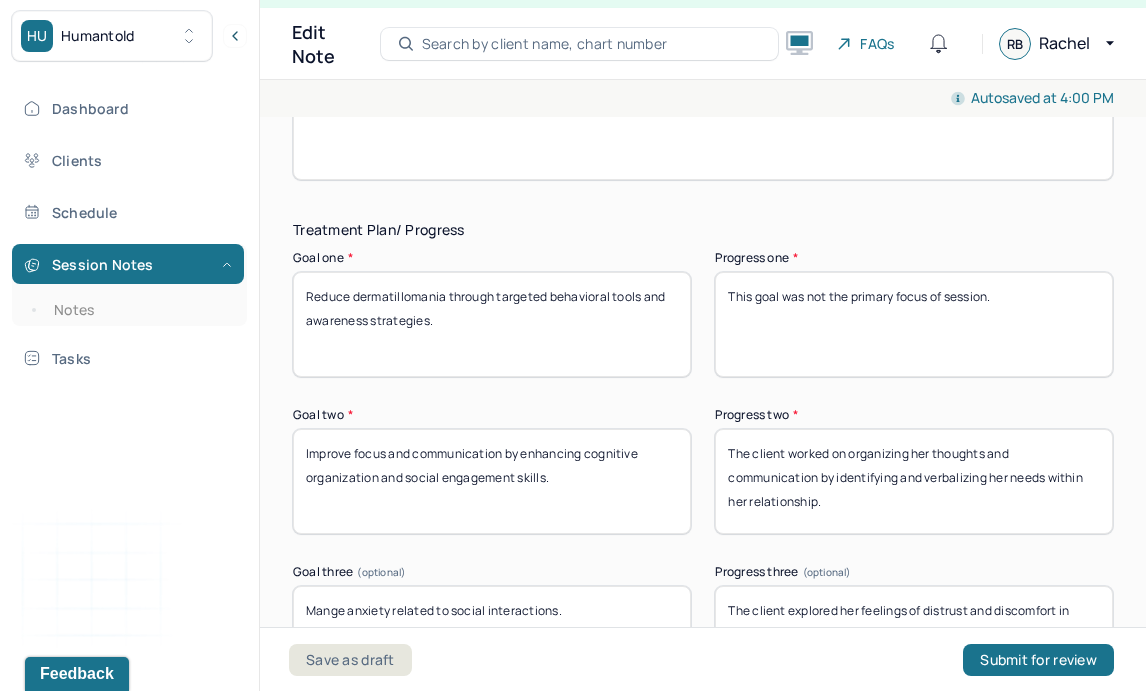 type 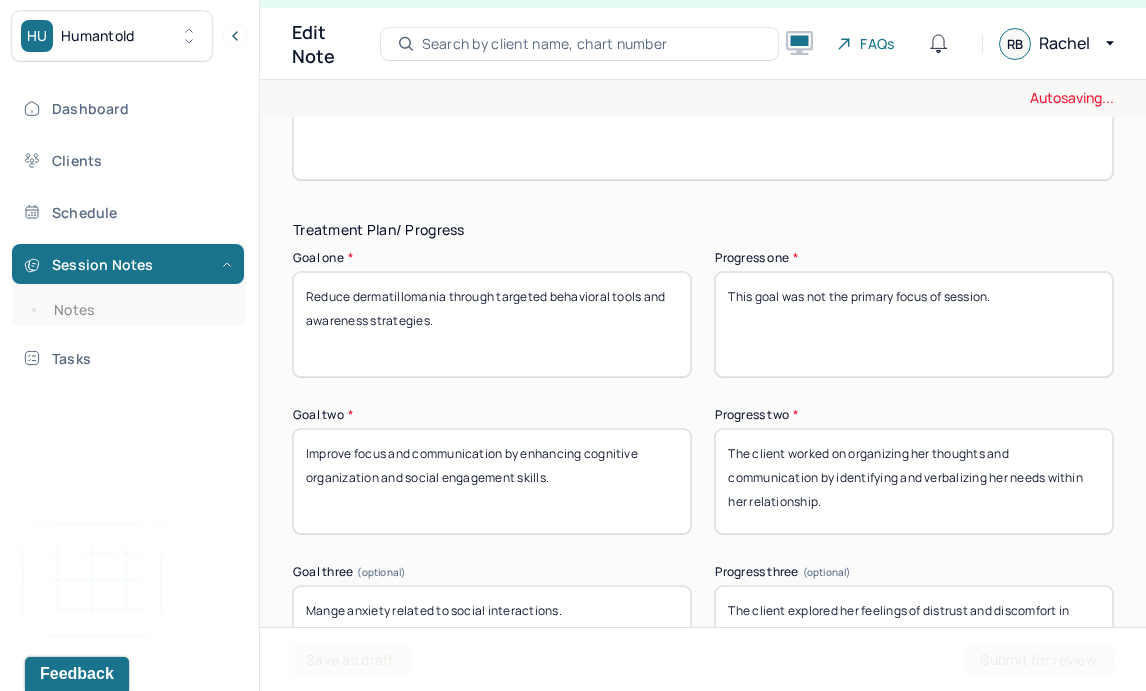 click on "This goal was not the primary focus of session." at bounding box center [914, 324] 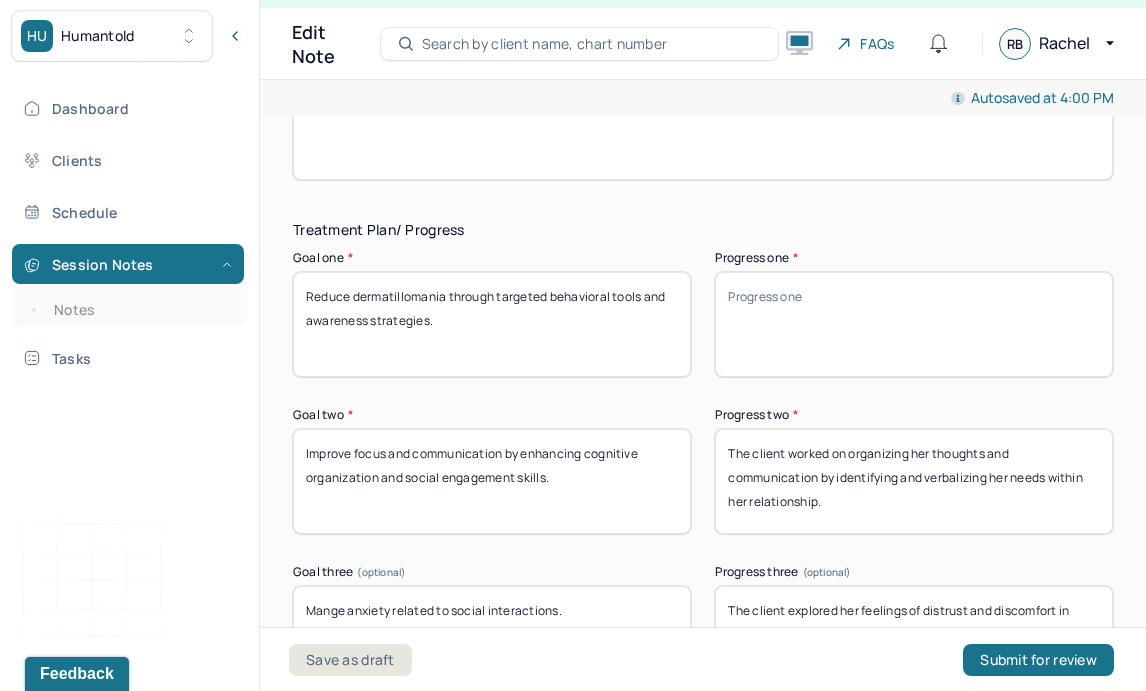 type 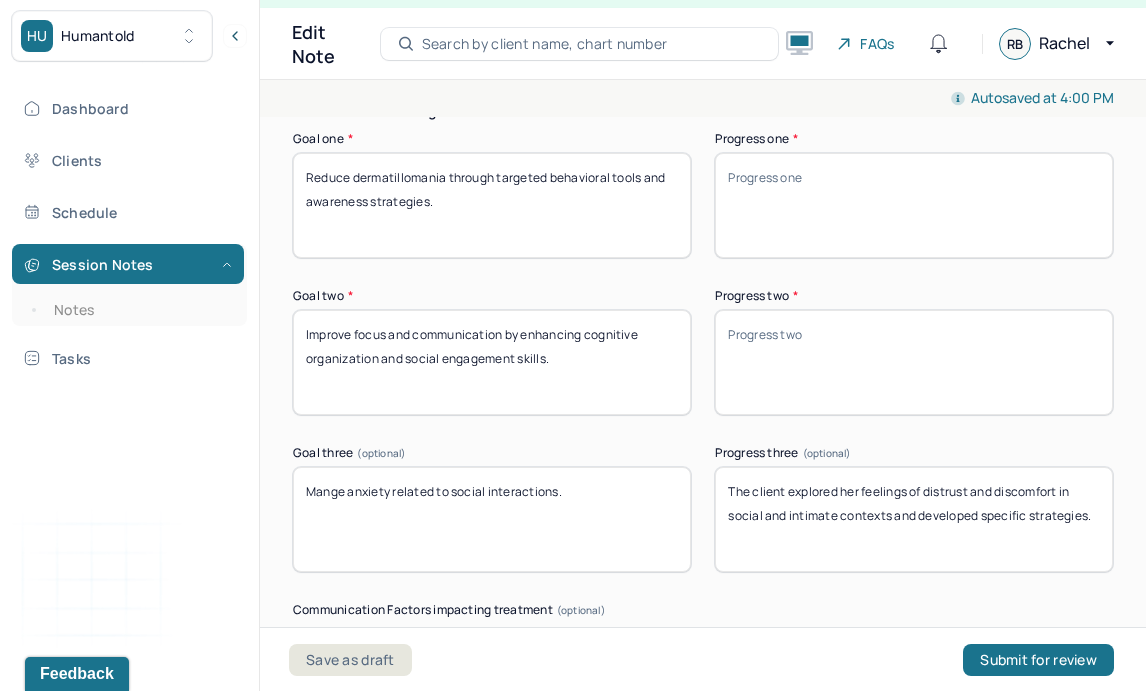 type 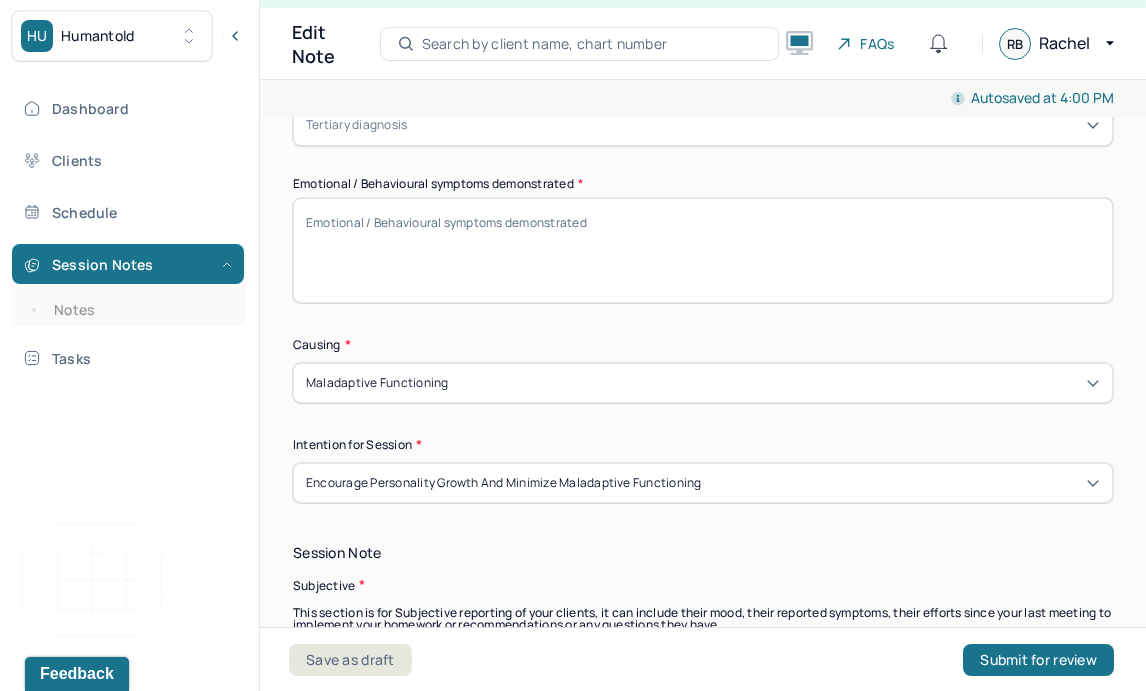 scroll, scrollTop: 0, scrollLeft: 0, axis: both 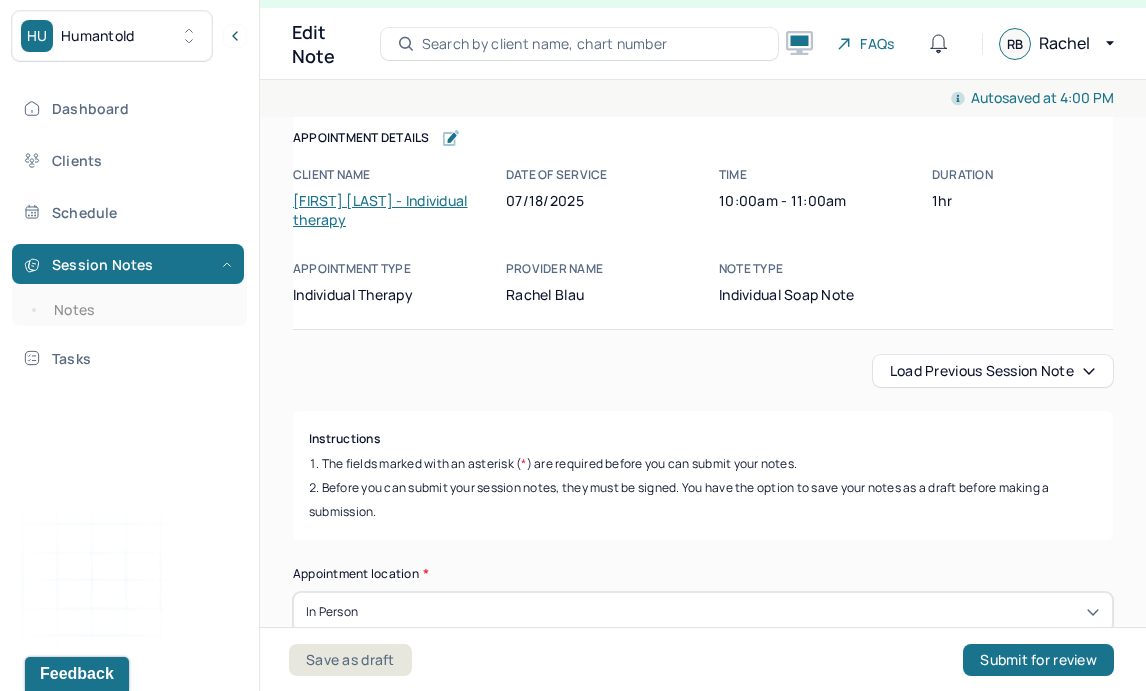 type 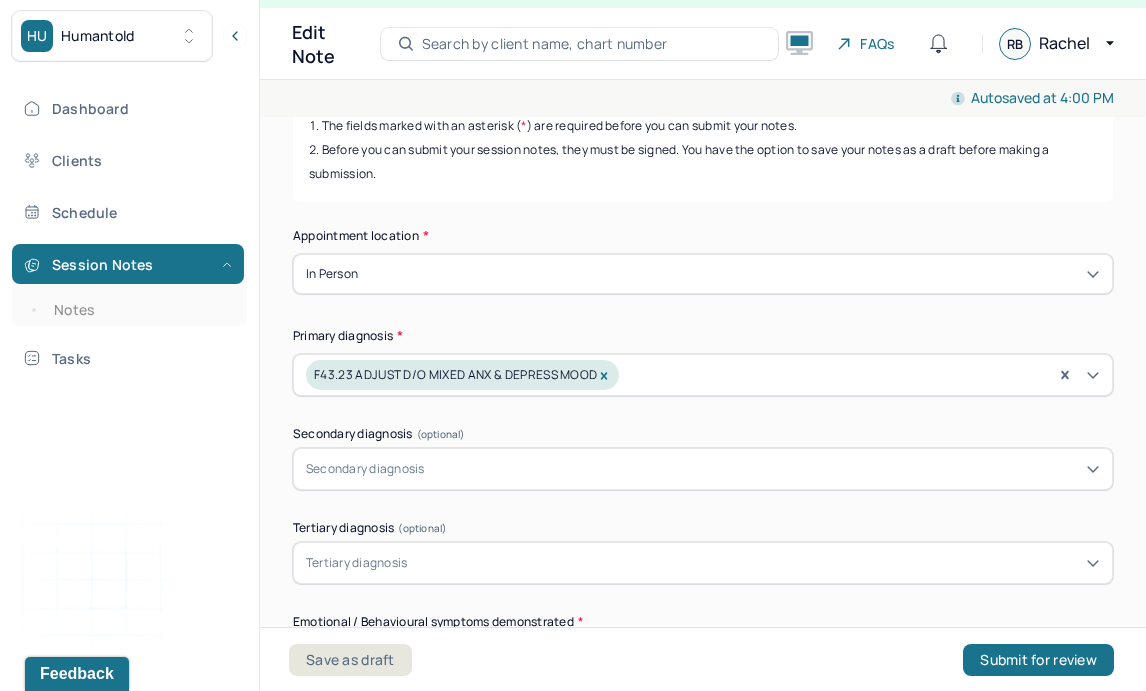scroll, scrollTop: 339, scrollLeft: 0, axis: vertical 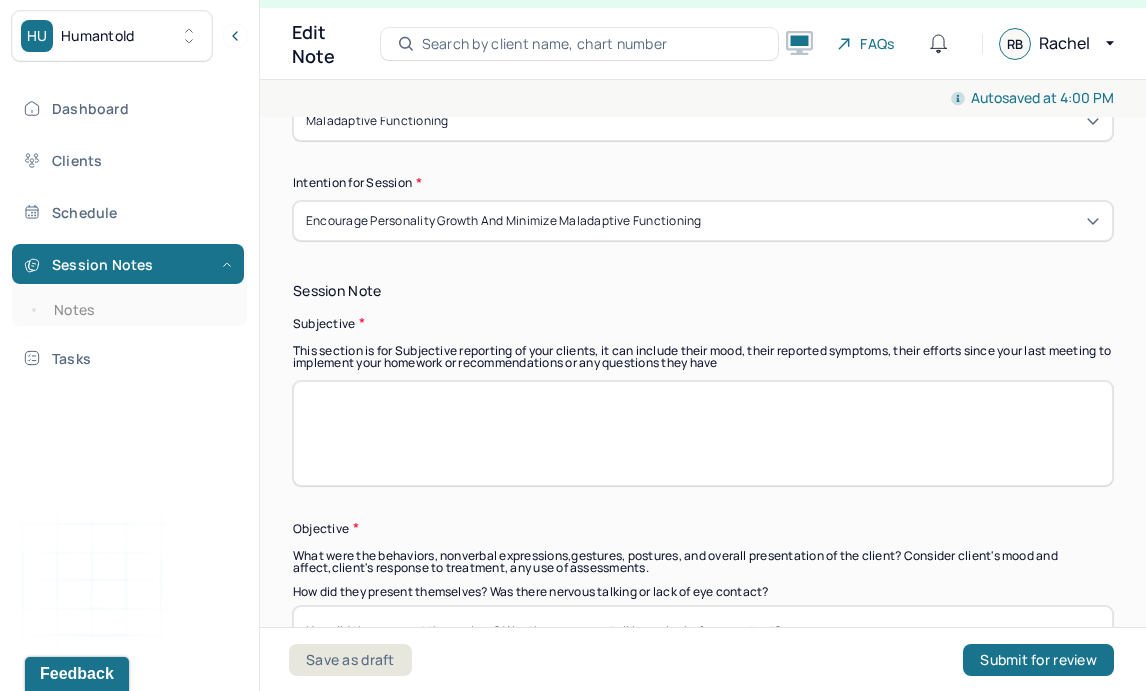 click at bounding box center [703, 433] 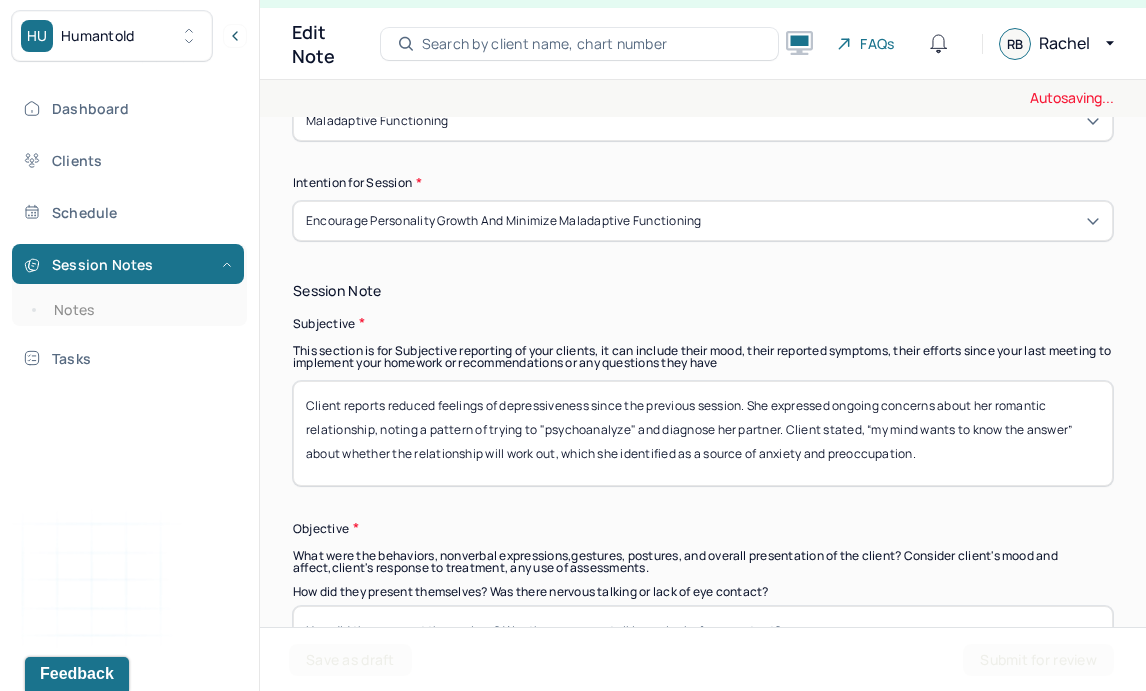 type on "Client reports reduced feelings of depressiveness since the previous session. She expressed ongoing concerns about her romantic relationship, noting a pattern of trying to "psychoanalyze" and diagnose her partner. Client stated, “my mind wants to know the answer” about whether the relationship will work out, which she identified as a source of anxiety and preoccupation." 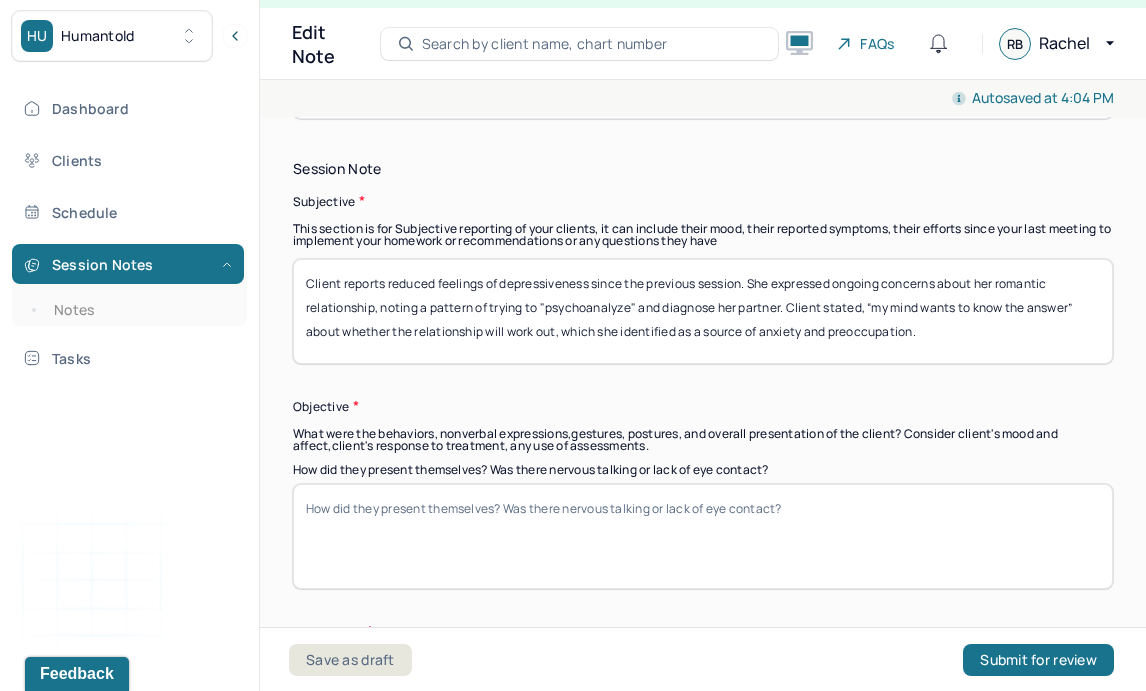 scroll, scrollTop: 1226, scrollLeft: 0, axis: vertical 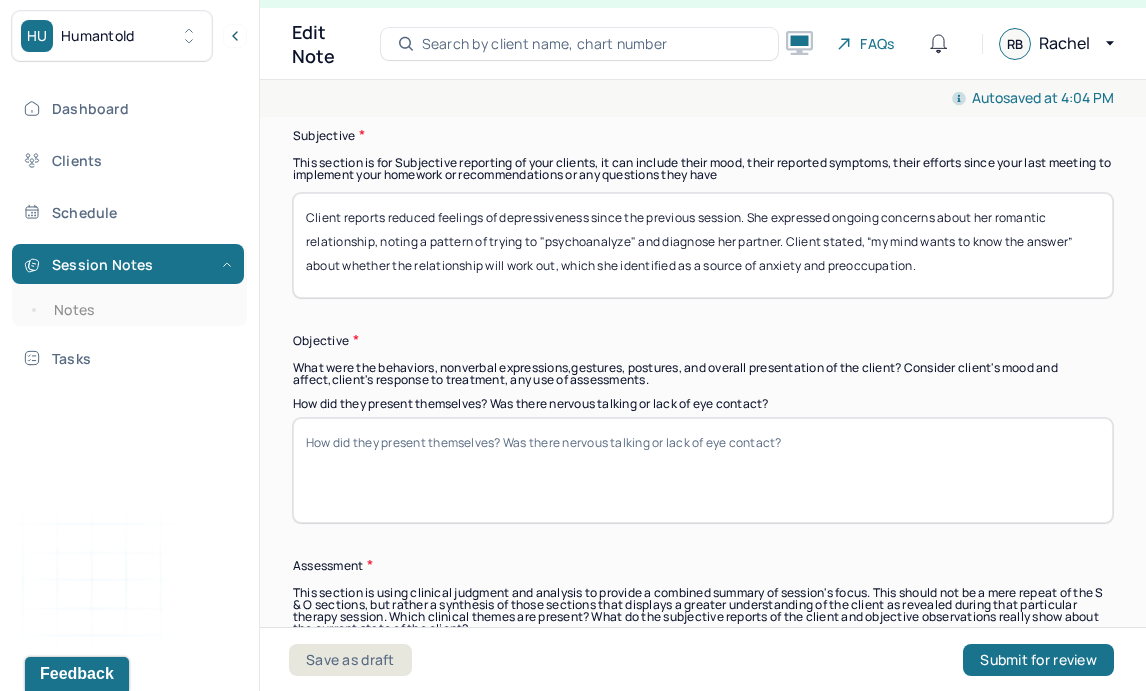 click on "How did they present themselves? Was there nervous talking or lack of eye contact?" at bounding box center [703, 470] 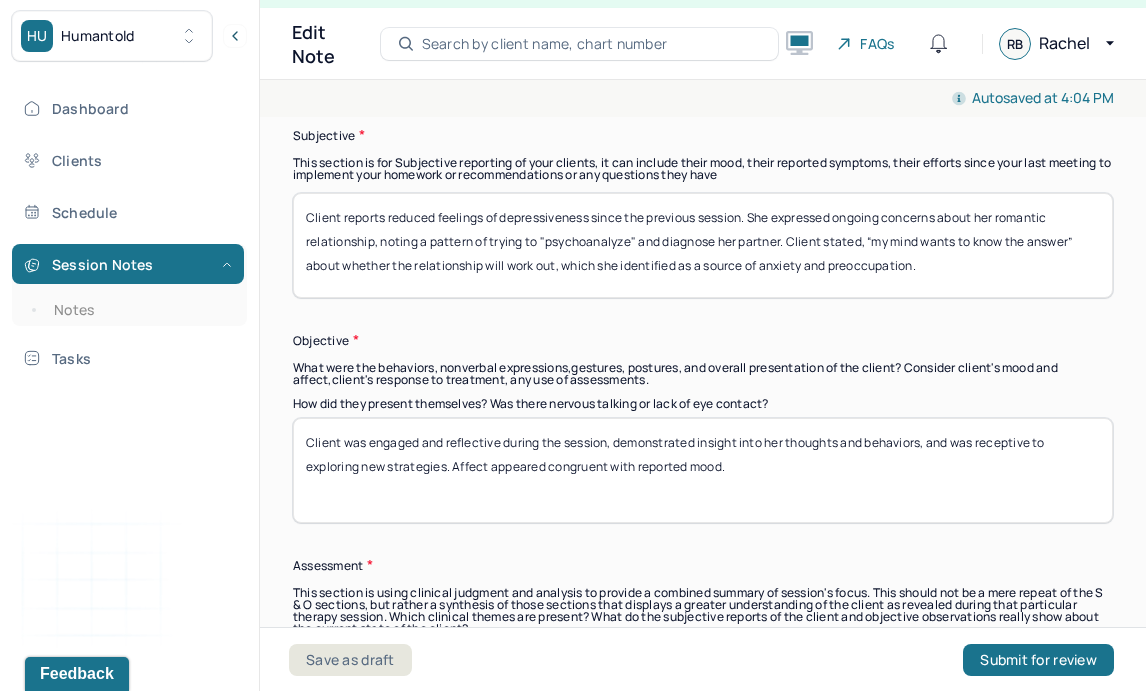 drag, startPoint x: 961, startPoint y: 425, endPoint x: 448, endPoint y: 445, distance: 513.3897 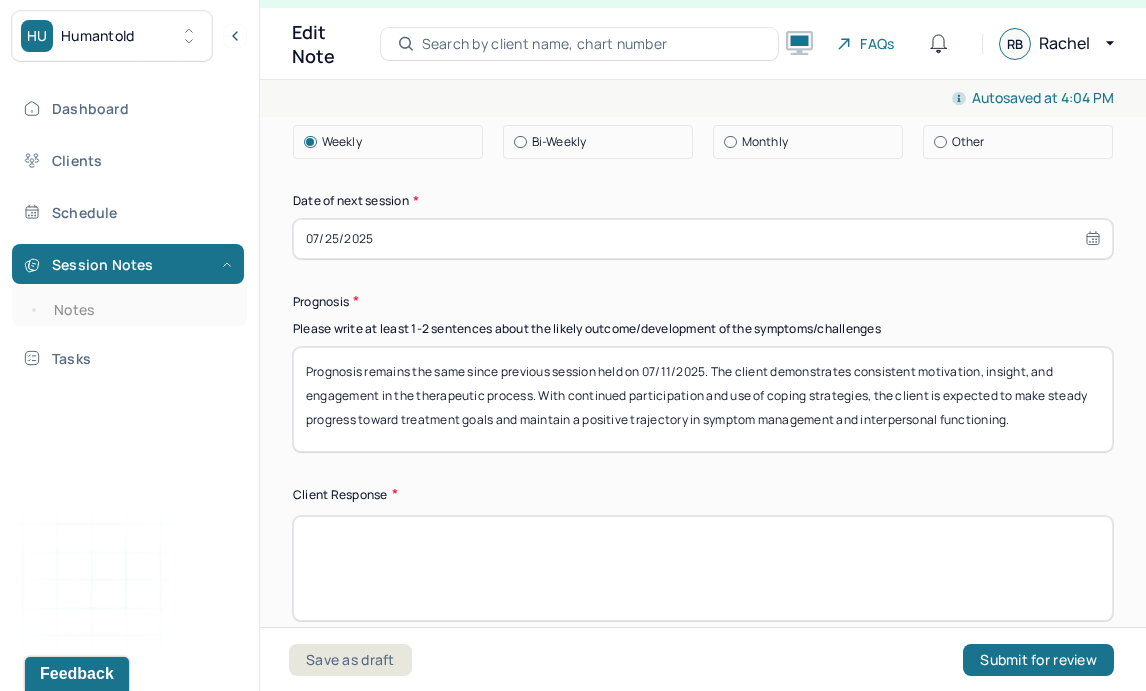 scroll, scrollTop: 2850, scrollLeft: 0, axis: vertical 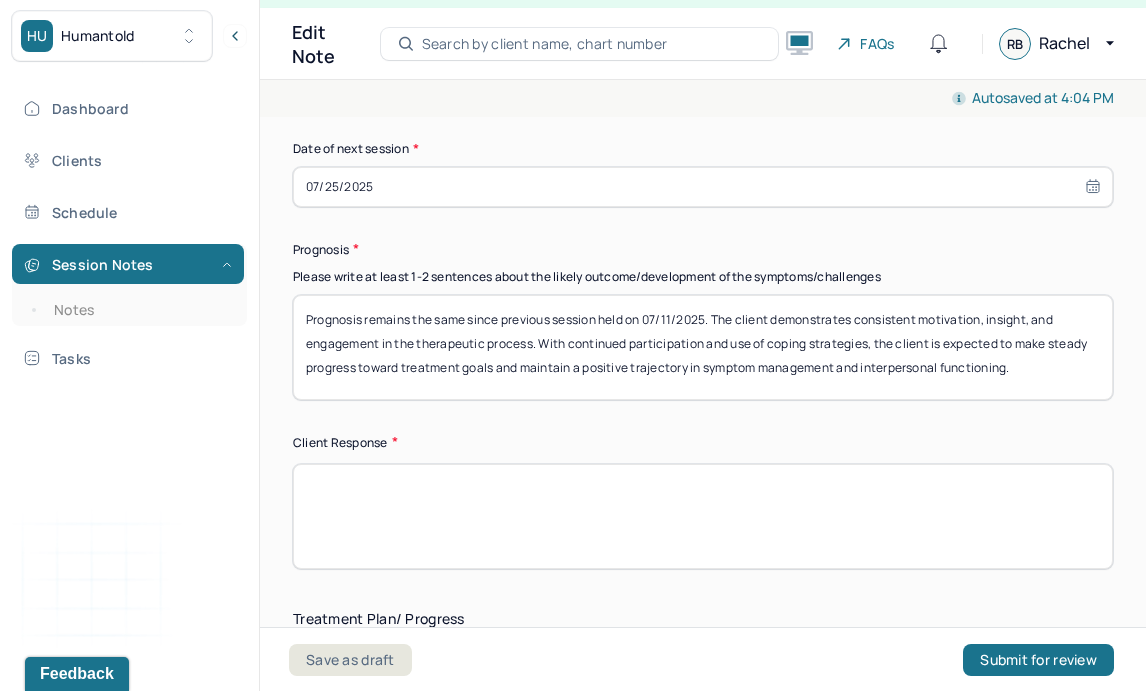 type on "Client was engaged and reflective during the session, demonstrated insight into her thoughts and behaviors, and was receptive to exploring new strategies. Affect appeared congruent with reported mood." 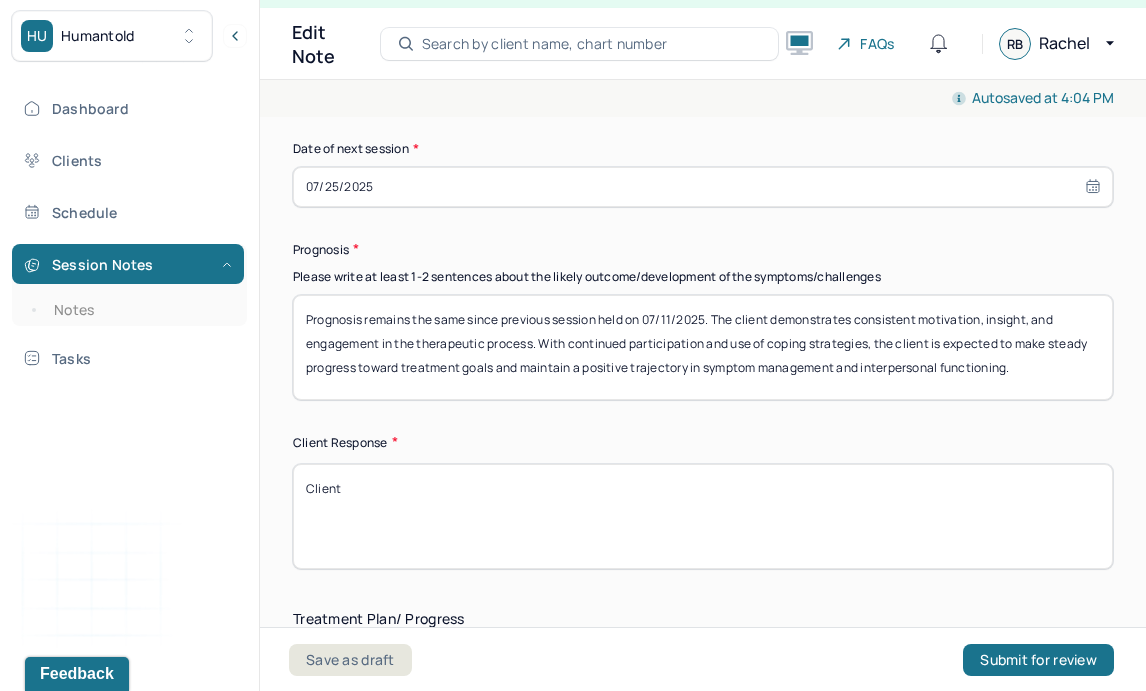 paste on "as receptive to exploring new strategies" 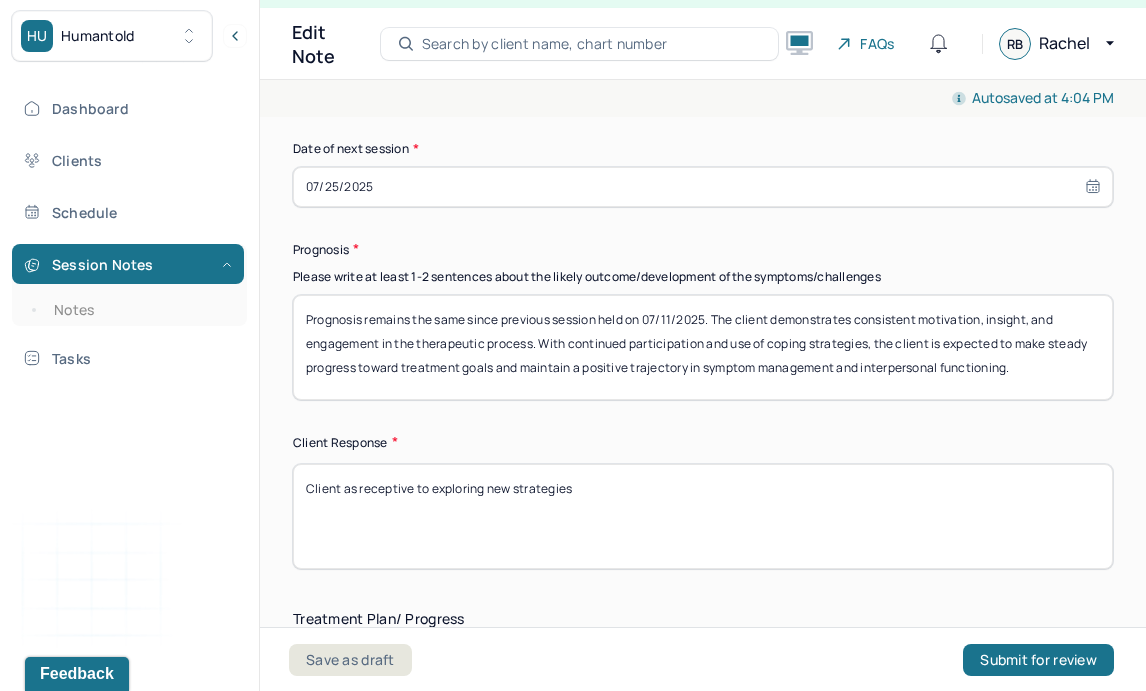 click on "Client as receptive to exploring new strategies" at bounding box center (703, 516) 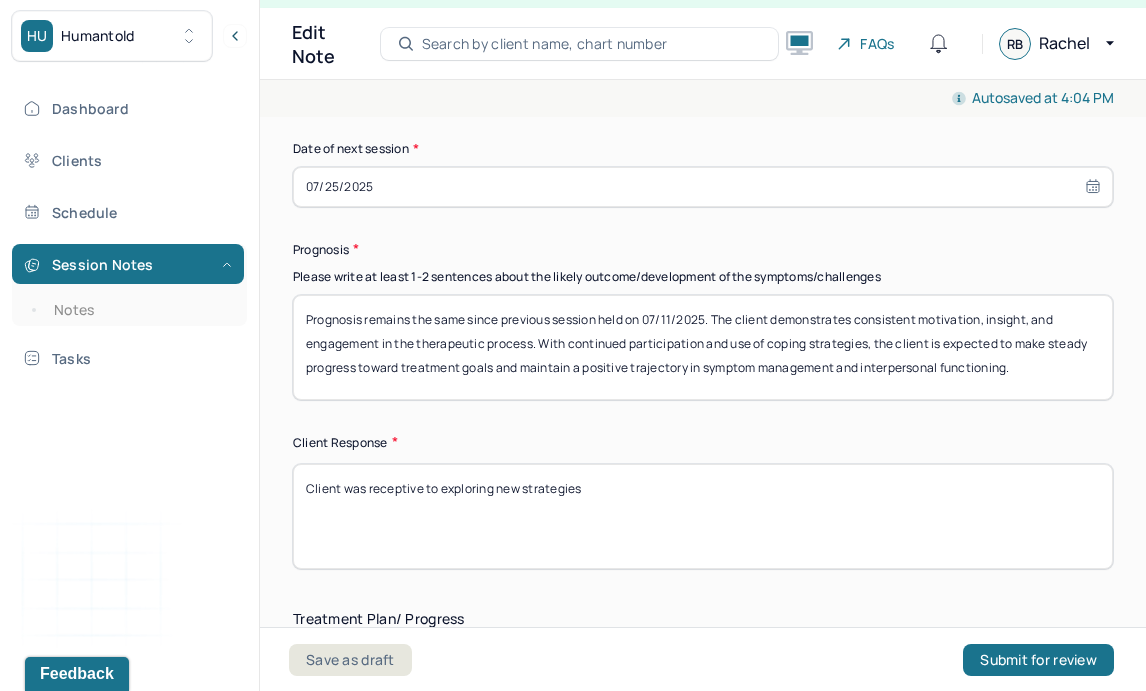 click on "Client as receptive to exploring new strategies" at bounding box center (703, 516) 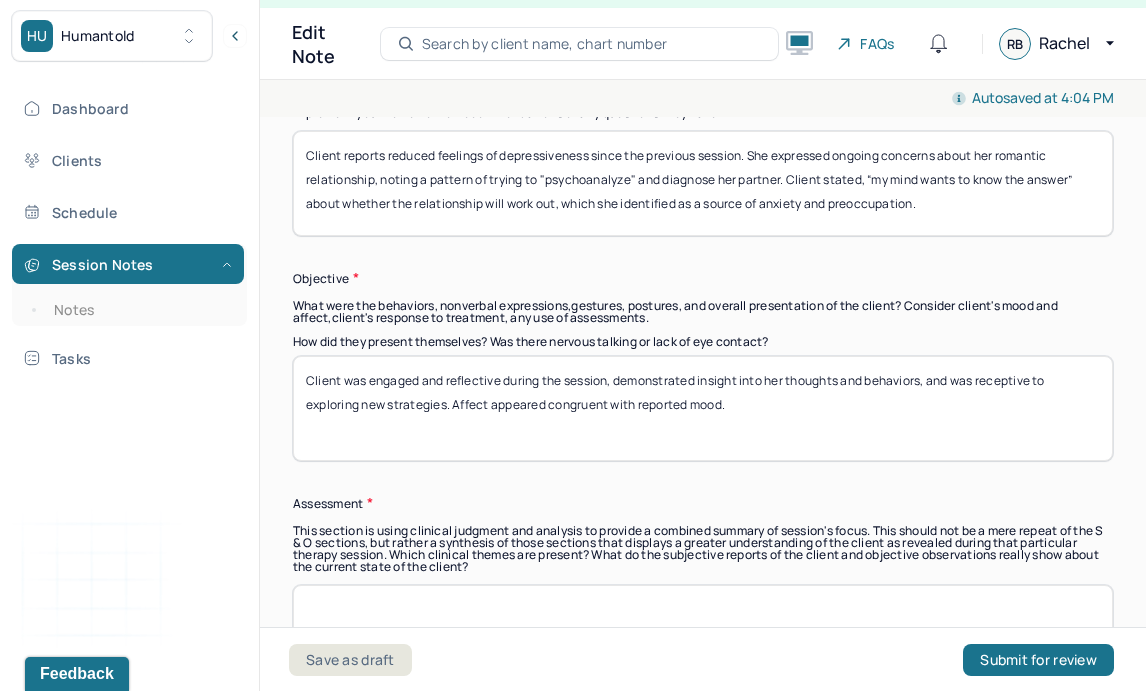 scroll, scrollTop: 1290, scrollLeft: 0, axis: vertical 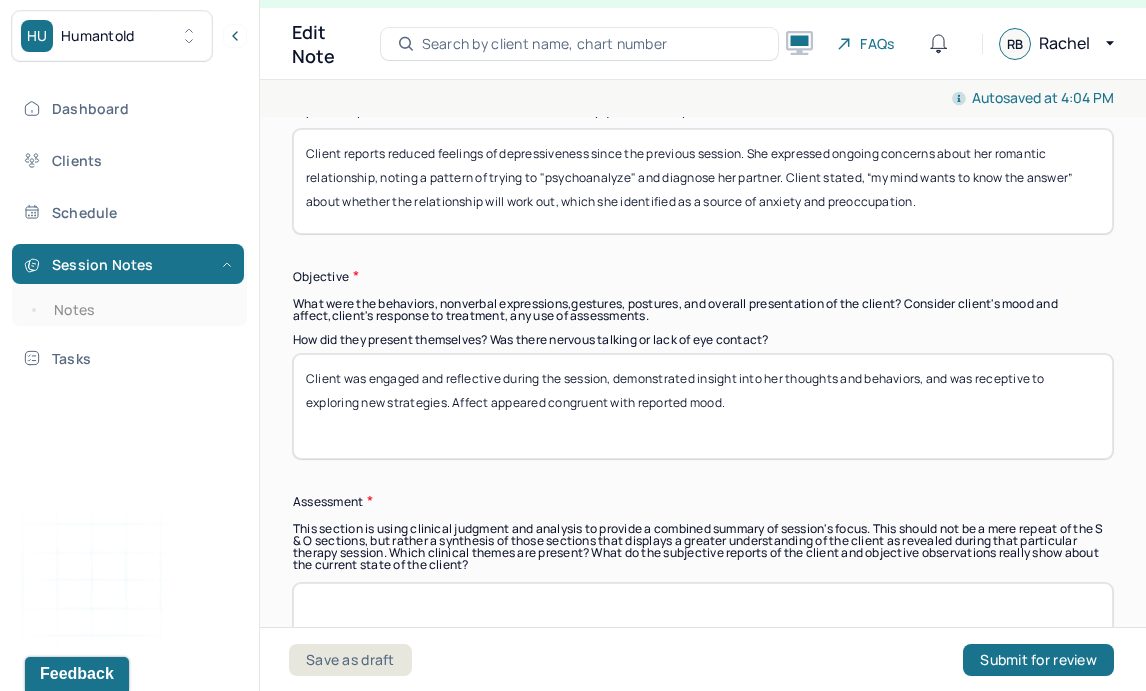 type on "Client was receptive to exploring new strategies." 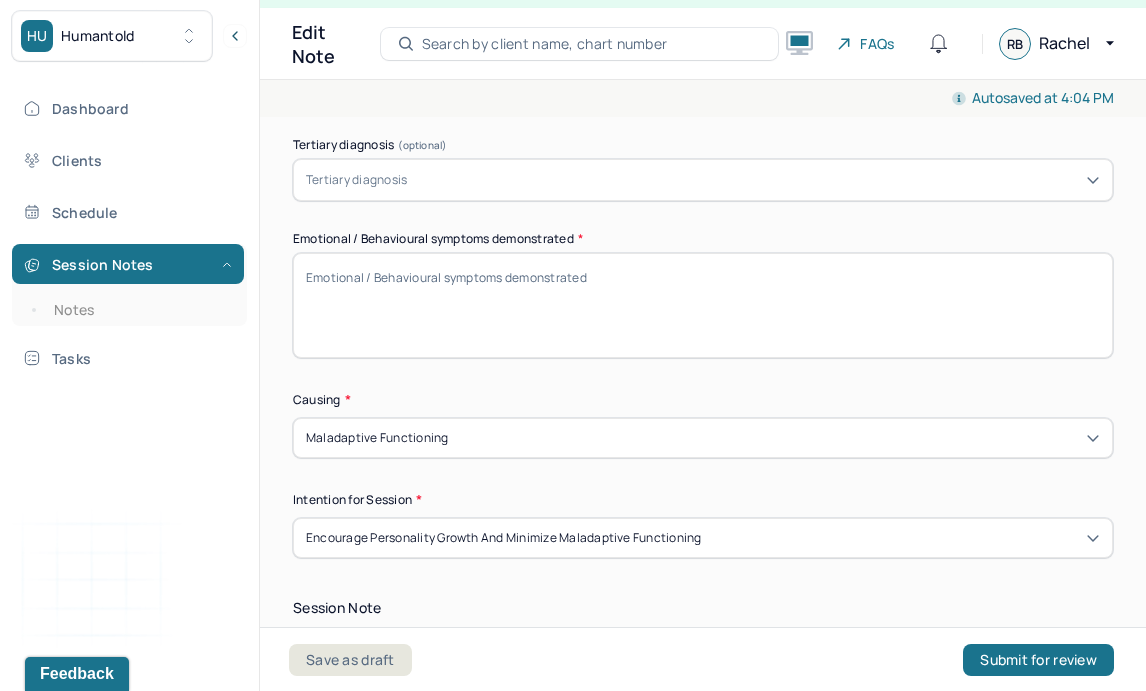scroll, scrollTop: 720, scrollLeft: 0, axis: vertical 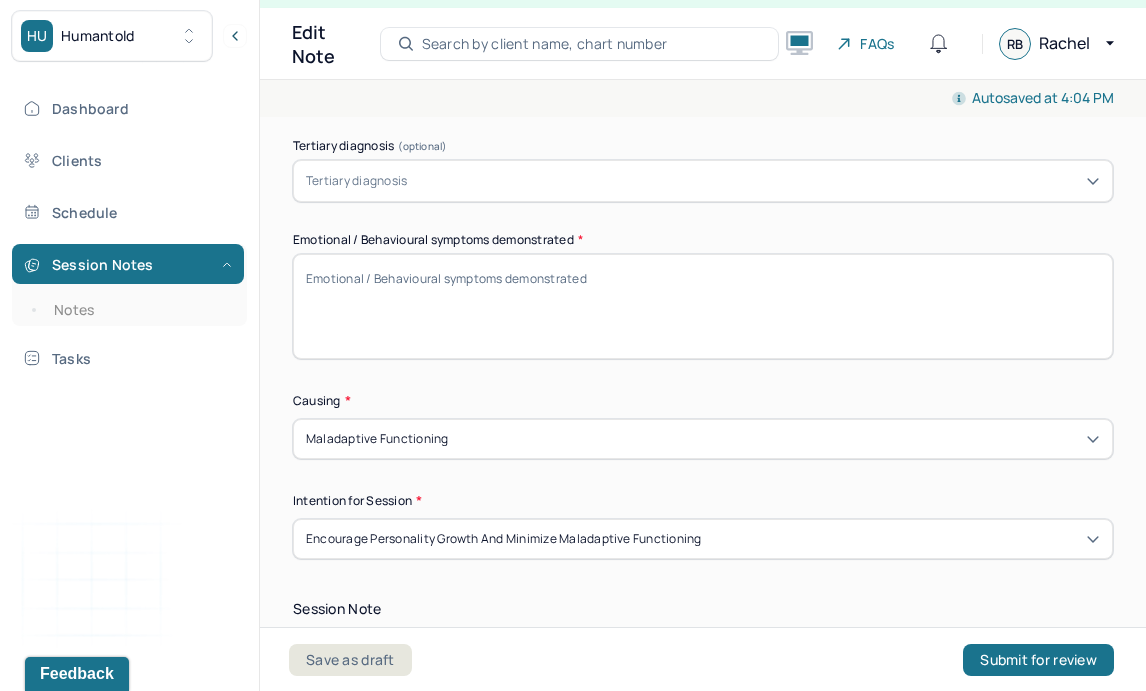 click on "Emotional / Behavioural symptoms demonstrated *" at bounding box center (703, 306) 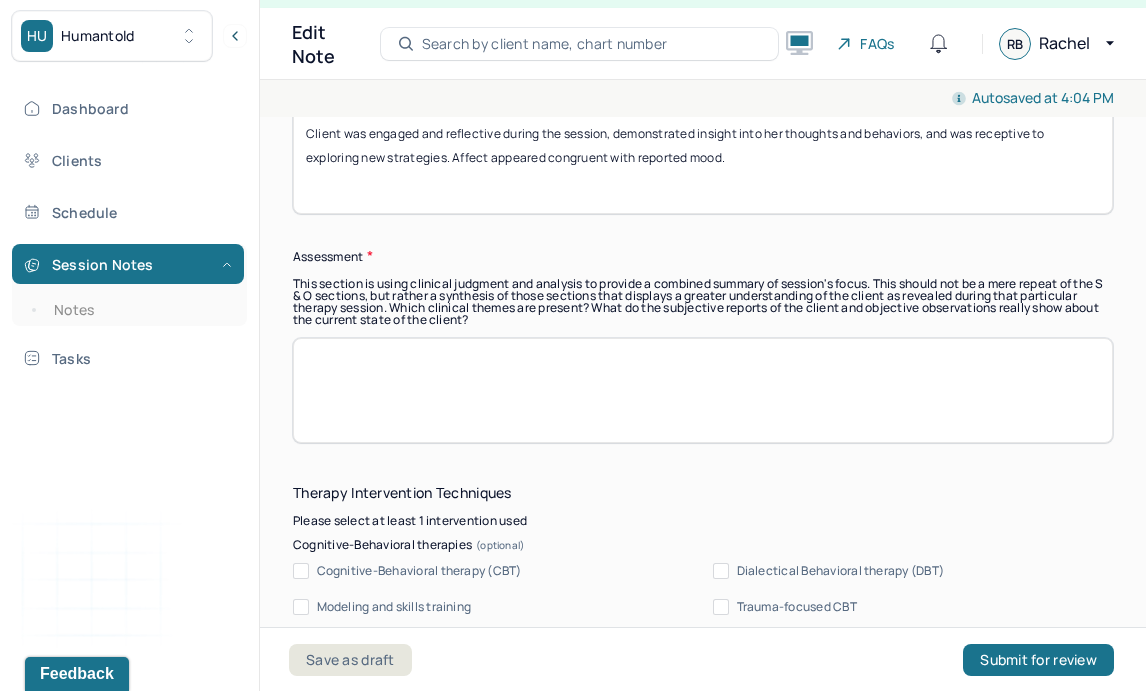 scroll, scrollTop: 1539, scrollLeft: 0, axis: vertical 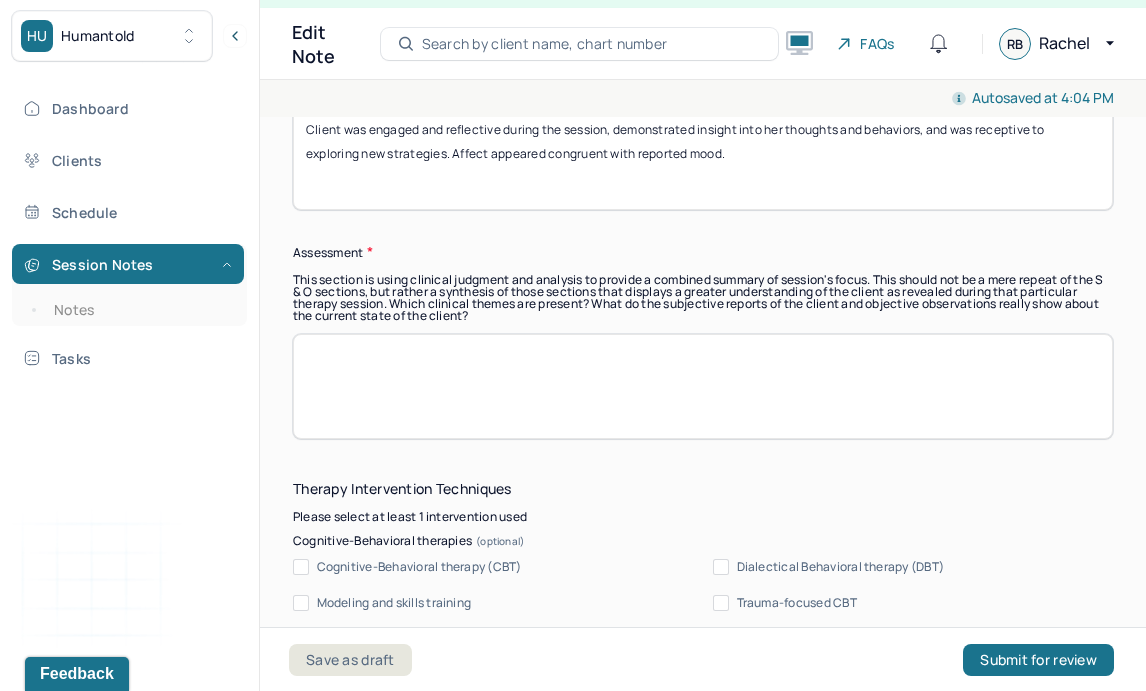type on "Client was engaged and reflective during the session." 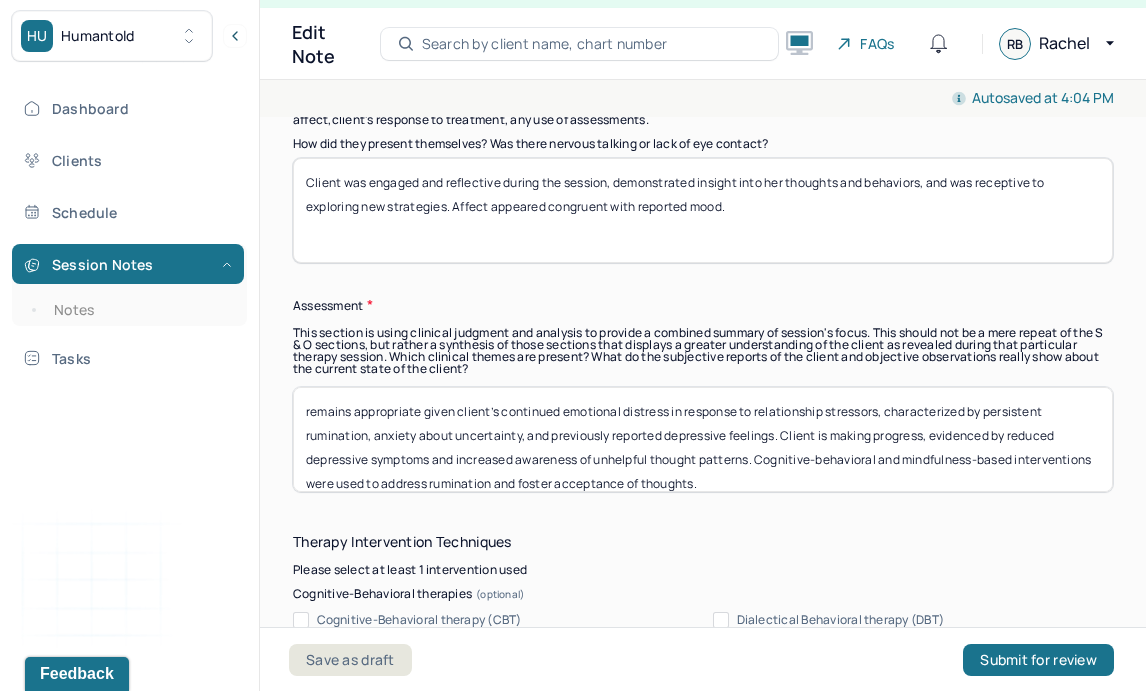 scroll, scrollTop: 1492, scrollLeft: 0, axis: vertical 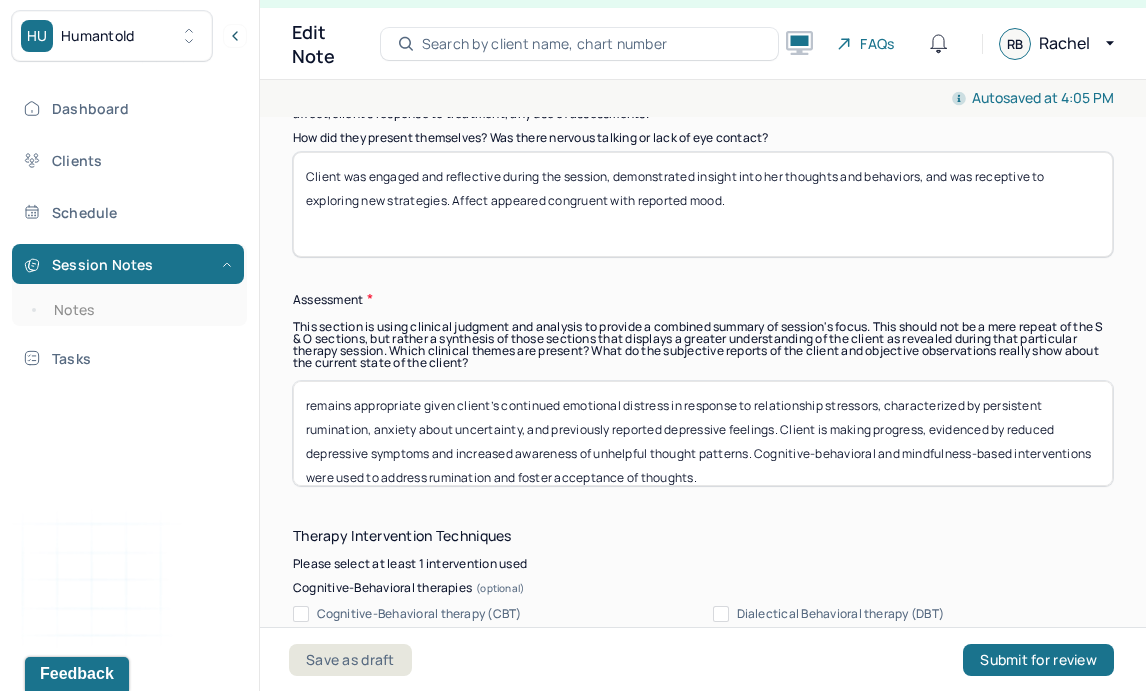 click on "remains appropriate given client’s continued emotional distress in response to relationship stressors, characterized by persistent rumination, anxiety about uncertainty, and previously reported depressive feelings. Client is making progress, evidenced by reduced depressive symptoms and increased awareness of unhelpful thought patterns. Cognitive-behavioral and mindfulness-based interventions were used to address rumination and foster acceptance of thoughts." at bounding box center (703, 433) 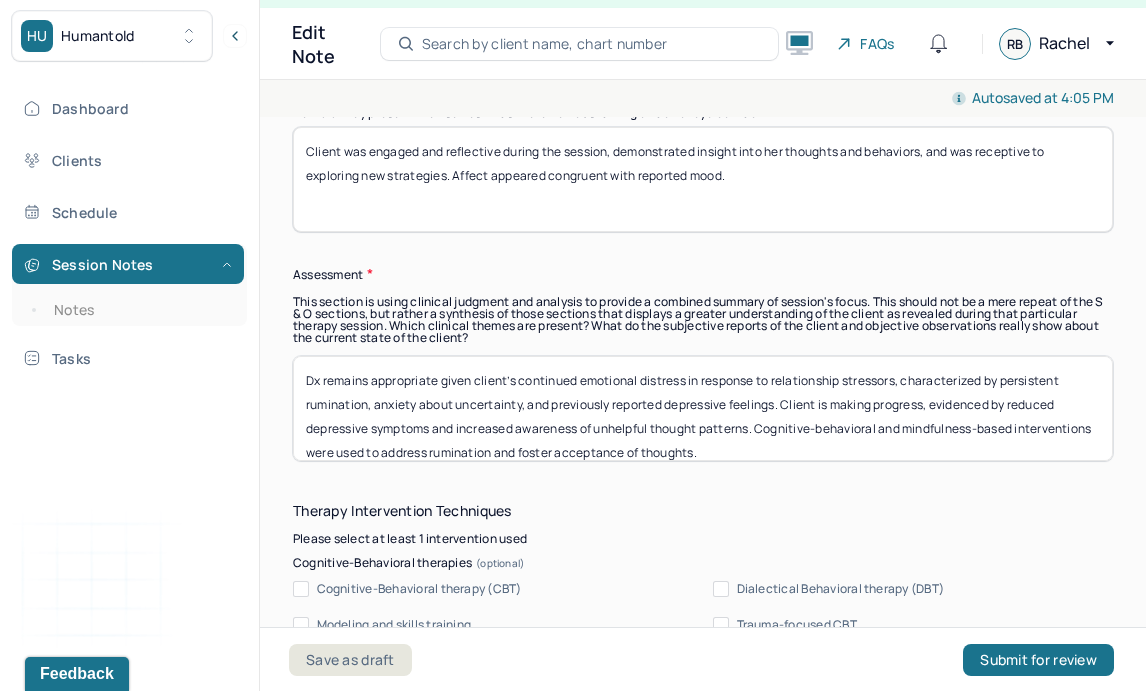 scroll, scrollTop: 1521, scrollLeft: 0, axis: vertical 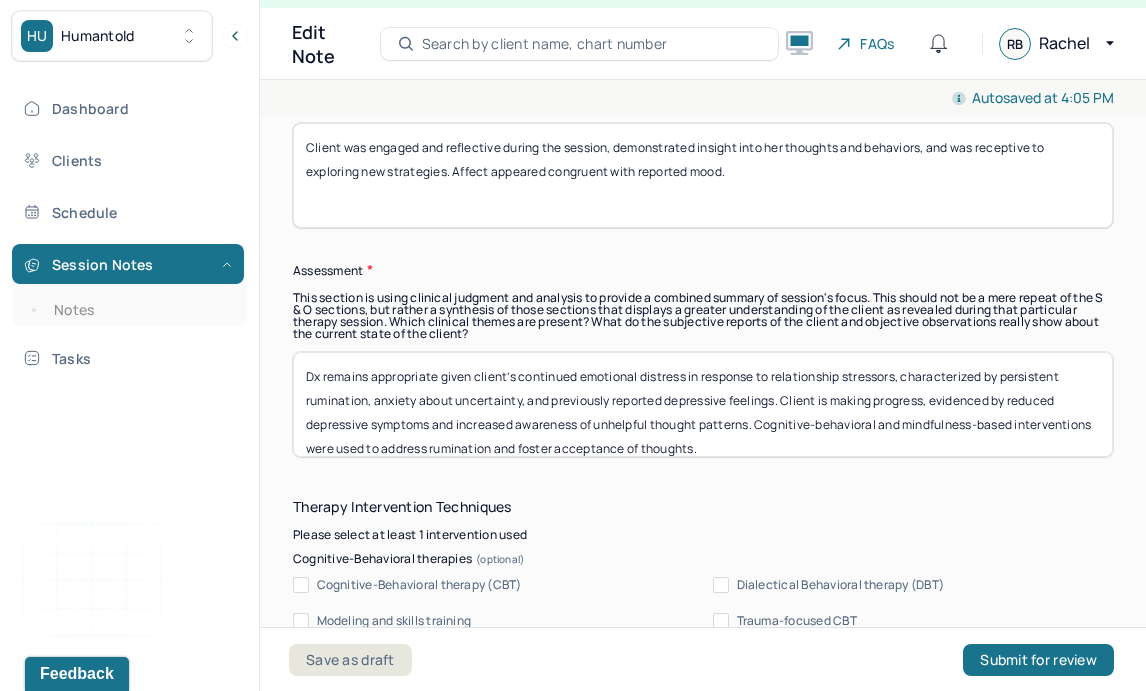 drag, startPoint x: 787, startPoint y: 382, endPoint x: 759, endPoint y: 396, distance: 31.304953 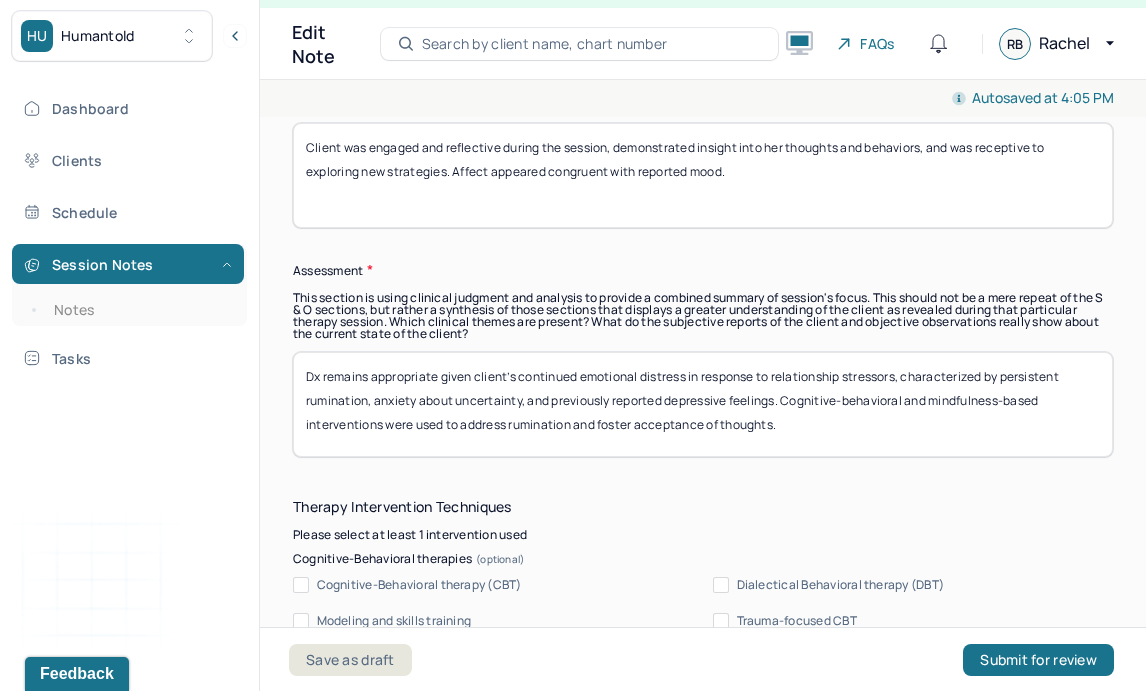 type on "Dx remains appropriate given client’s continued emotional distress in response to relationship stressors, characterized by persistent rumination, anxiety about uncertainty, and previously reported depressive feelings. Cognitive-behavioral and mindfulness-based interventions were used to address rumination and foster acceptance of thoughts." 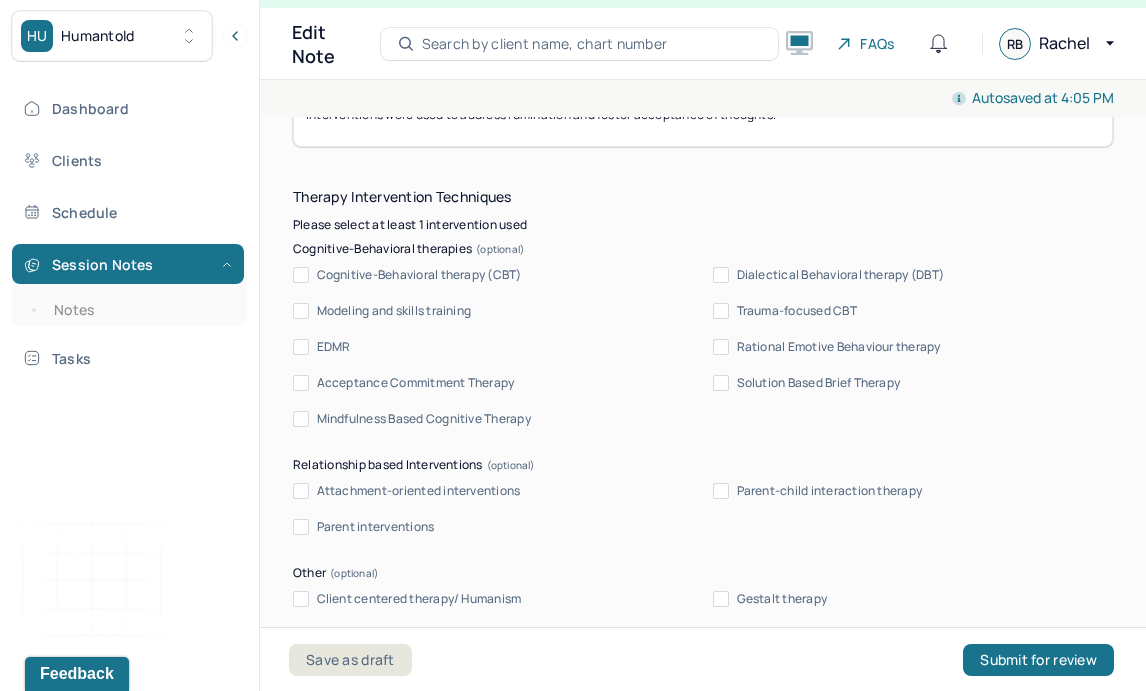 scroll, scrollTop: 1829, scrollLeft: 0, axis: vertical 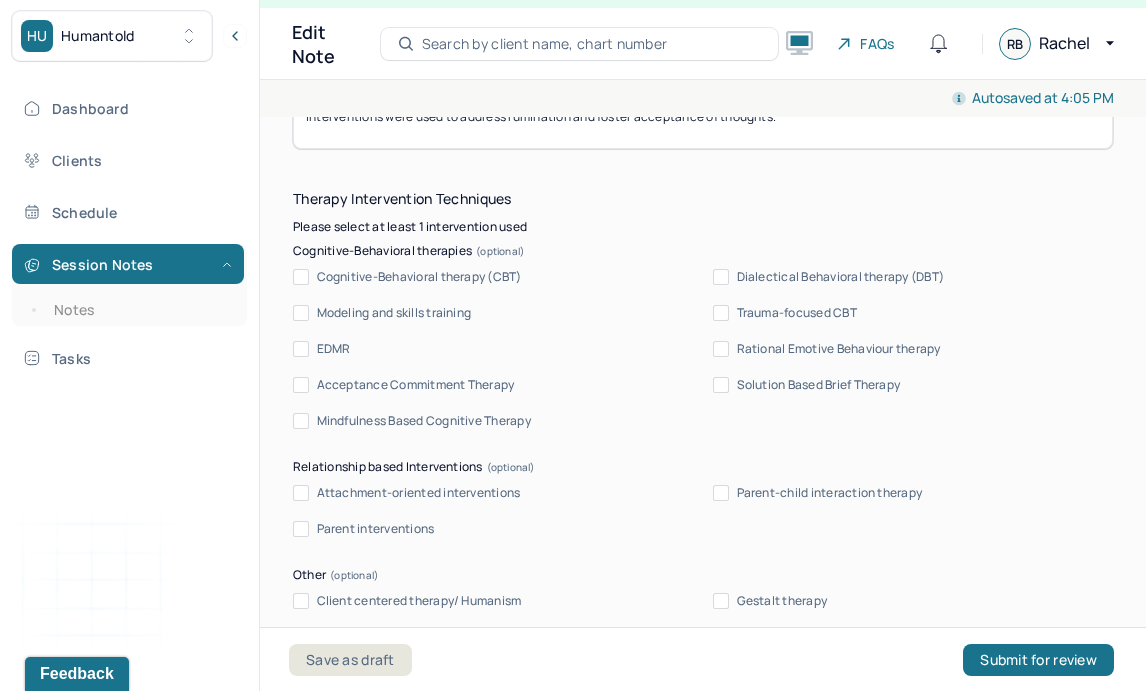 click on "Cognitive-Behavioral therapy (CBT)" at bounding box center (419, 277) 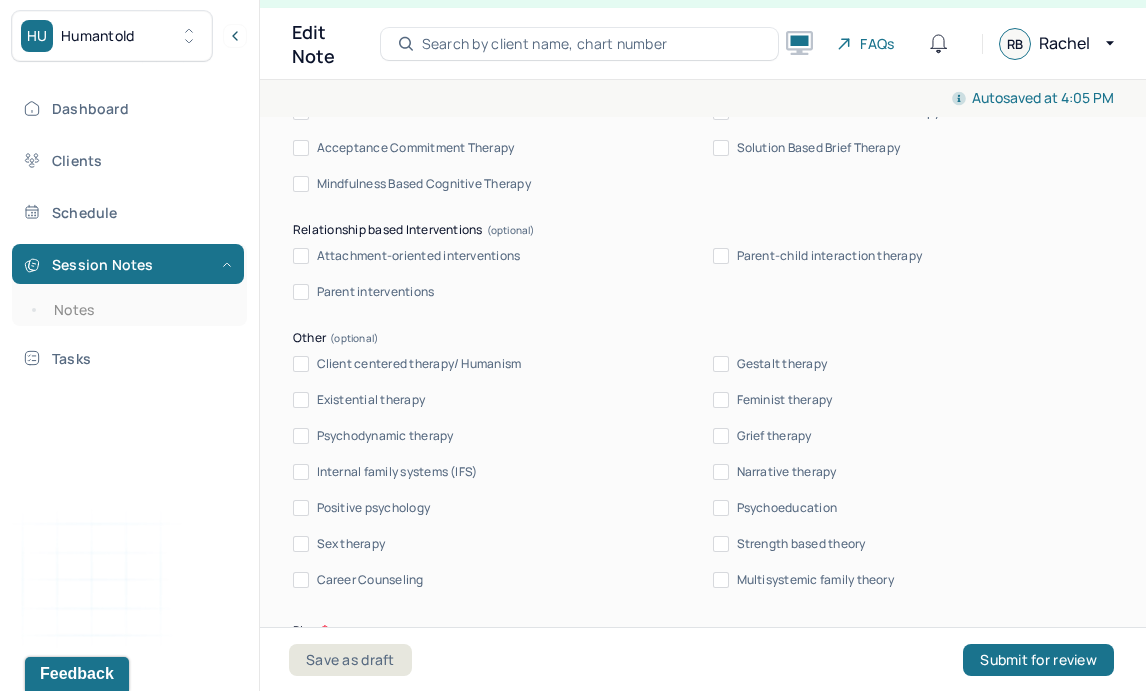 scroll, scrollTop: 2069, scrollLeft: 0, axis: vertical 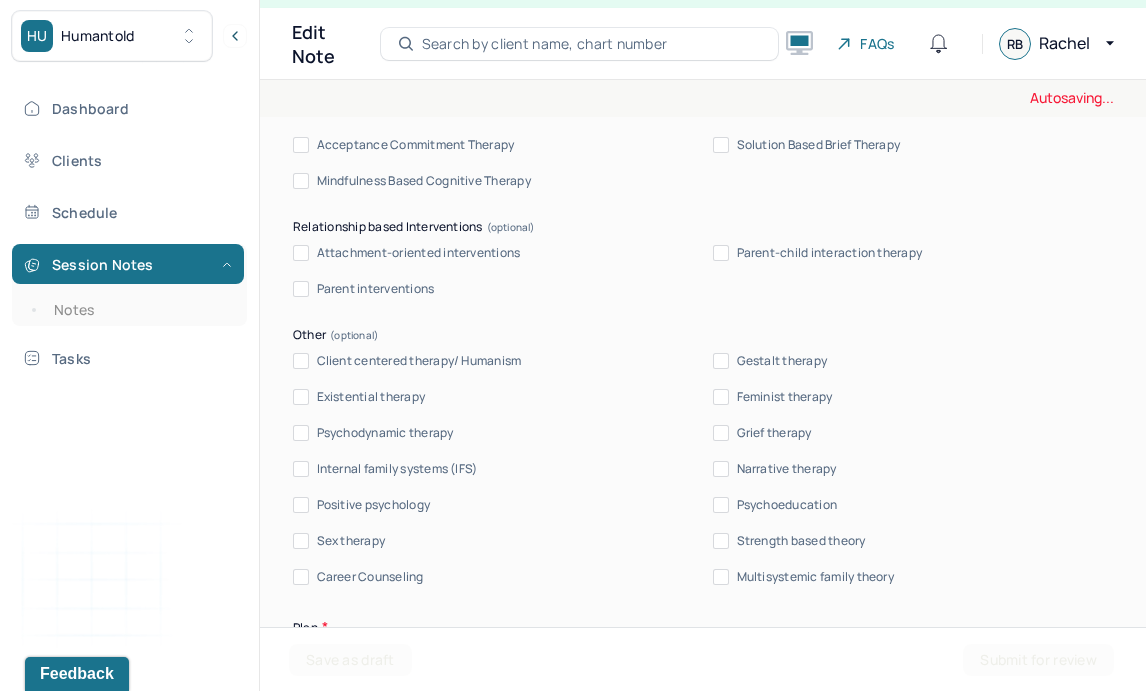 click on "Strength based theory" at bounding box center [801, 541] 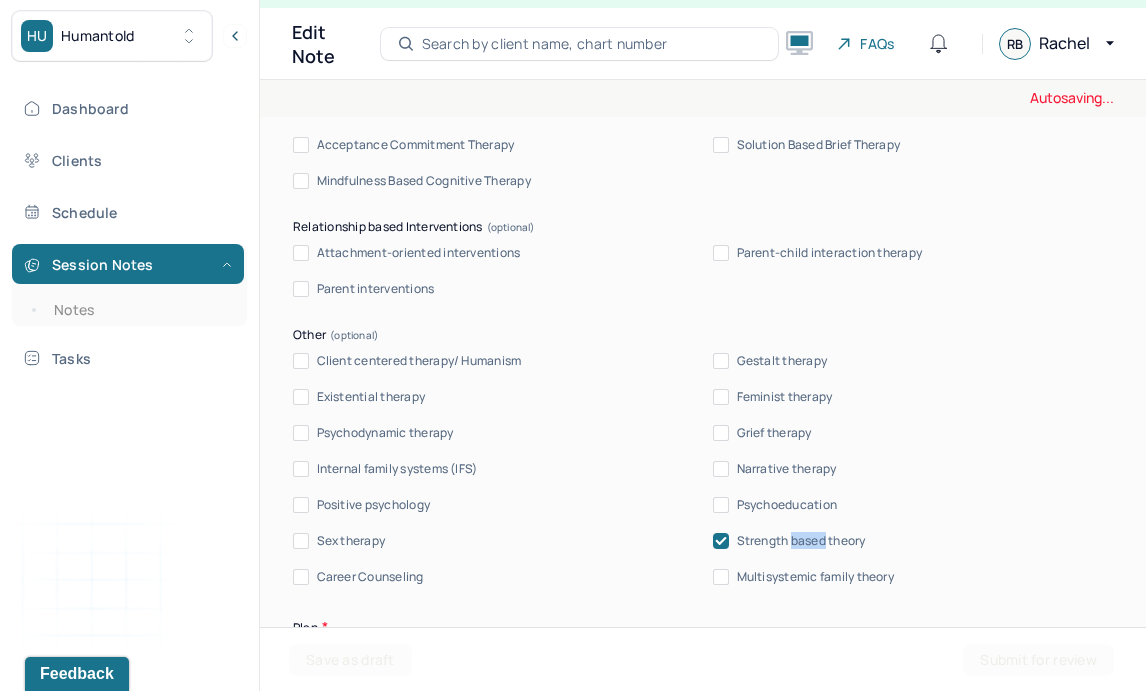 click on "Strength based theory" at bounding box center [801, 541] 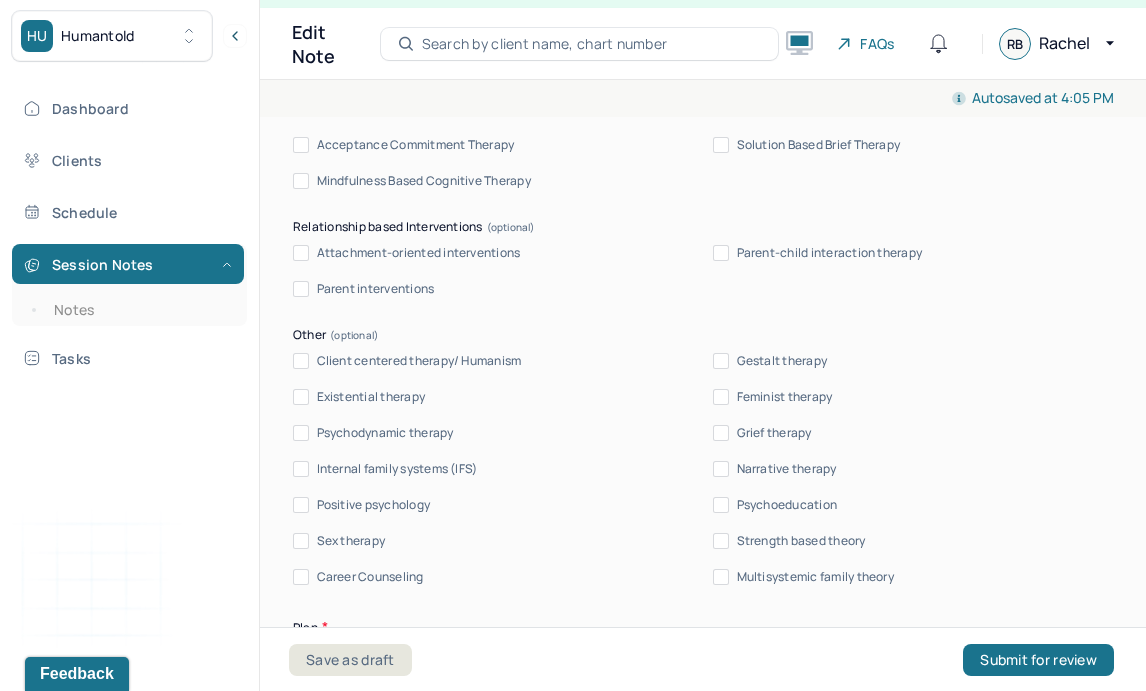 click on "Psychoeducation" at bounding box center (787, 505) 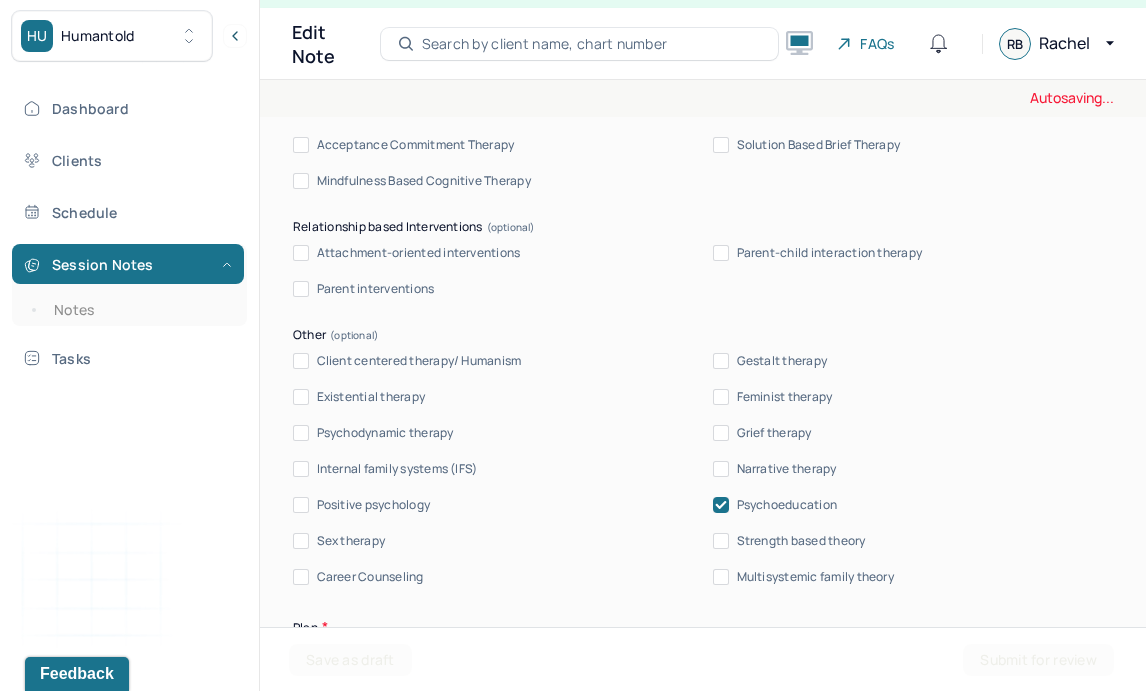 click on "Client centered therapy/ Humanism" at bounding box center [419, 361] 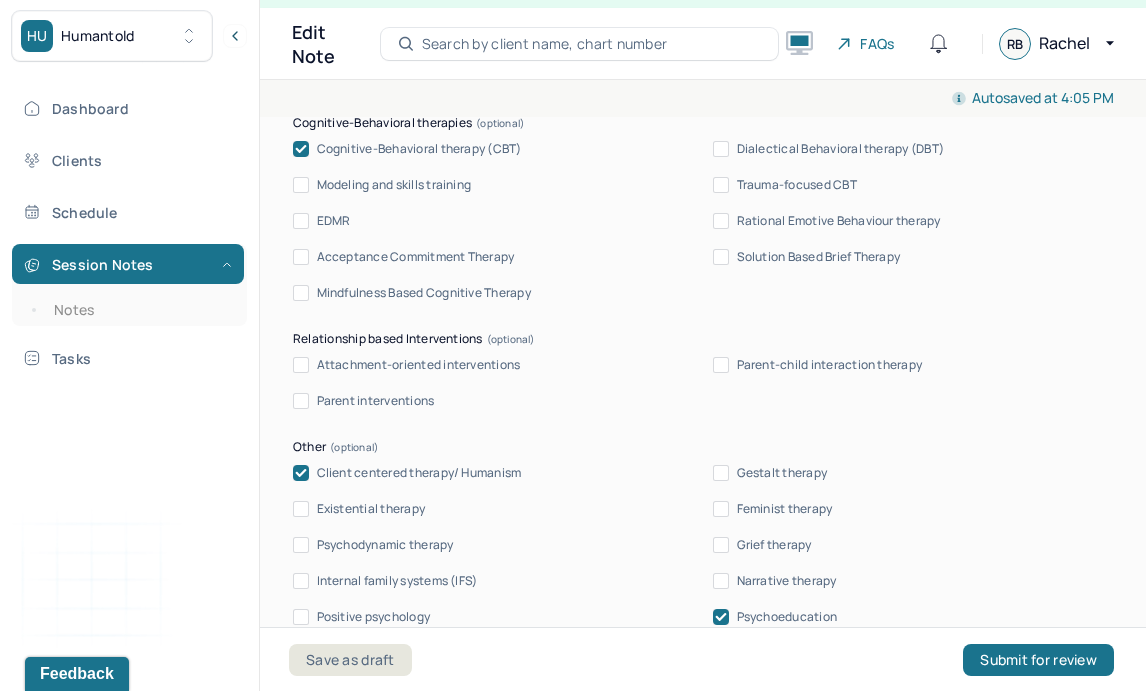 click on "Acceptance Commitment Therapy" at bounding box center (416, 257) 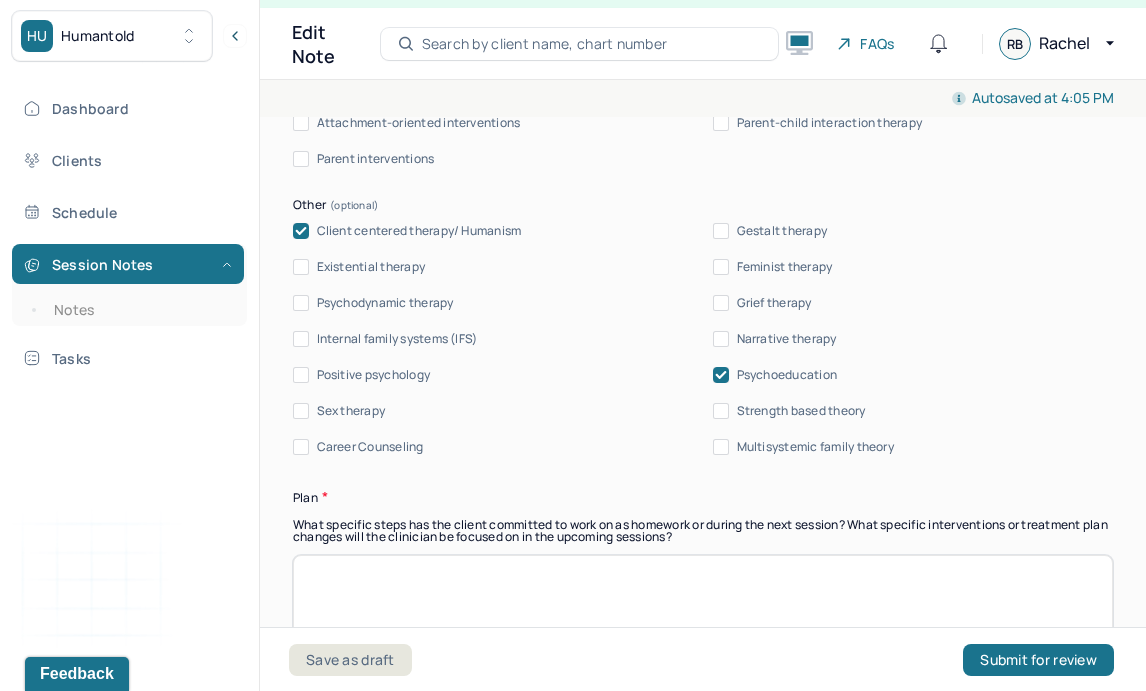 scroll, scrollTop: 2466, scrollLeft: 0, axis: vertical 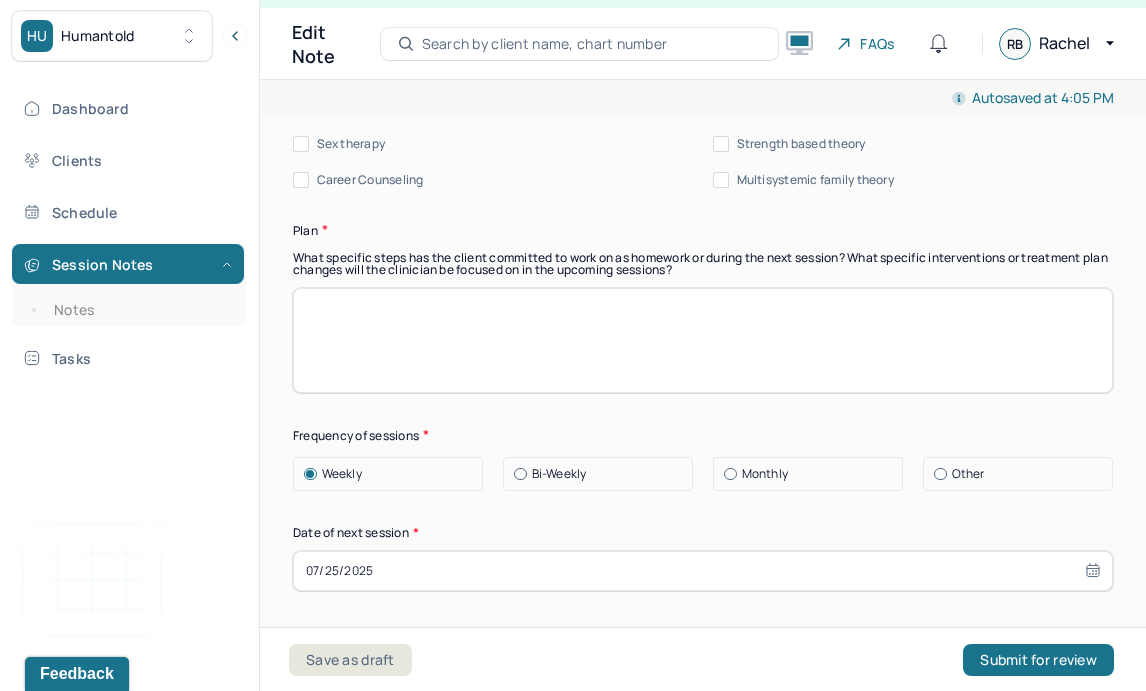 click on "Therapy Intervention Techniques Please select at least 1 intervention used Cognitive-Behavioral therapies Cognitive-Behavioral therapy (CBT) Dialectical Behavioral therapy (DBT) Modeling and skills training Trauma-focused CBT EDMR Rational Emotive Behaviour therapy Acceptance Commitment Therapy Solution Based Brief Therapy Mindfulness Based Cognitive Therapy Relationship based Interventions Attachment-oriented interventions Parent-child interaction therapy Parent interventions Other Client centered therapy/ Humanism Gestalt therapy Existential therapy Feminist therapy Psychodynamic therapy Grief therapy Internal family systems (IFS) Narrative therapy Positive psychology Psychoeducation Sex therapy Strength based theory Career Counseling Multisystemic family theory Plan What specific steps has the client committed to work on as homework or during the next session? What specific interventions or treatment plan changes will the clinician be focused on in the upcoming sessions? Frequency of sessions Weekly Other" at bounding box center (703, 252) 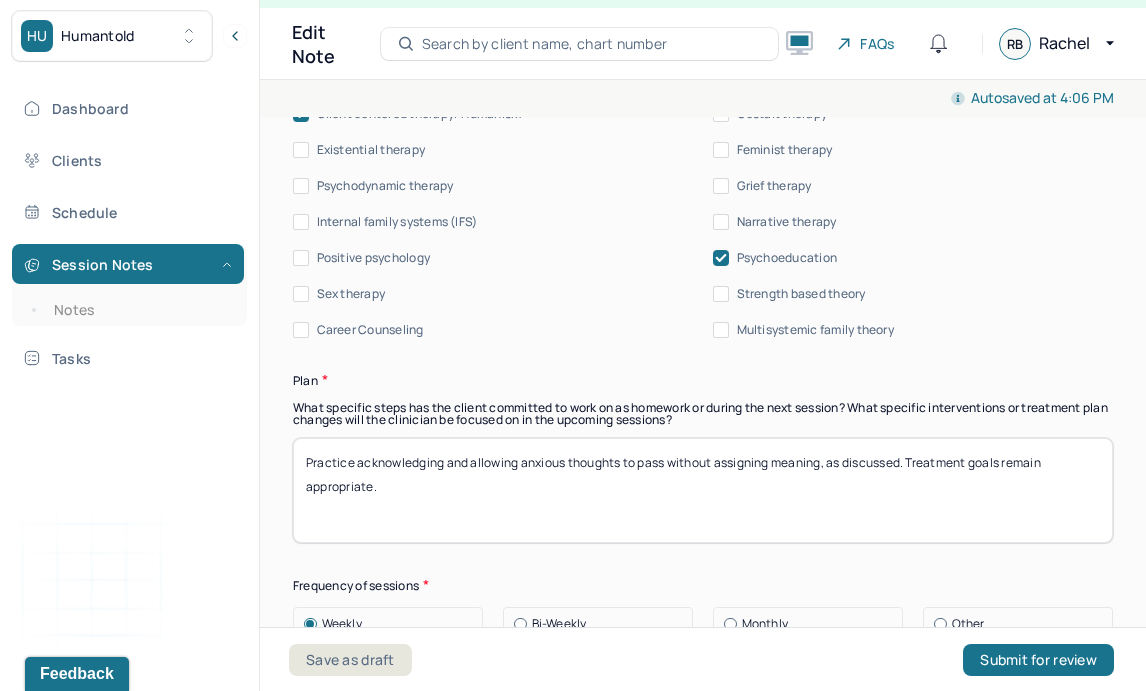 scroll, scrollTop: 2319, scrollLeft: 0, axis: vertical 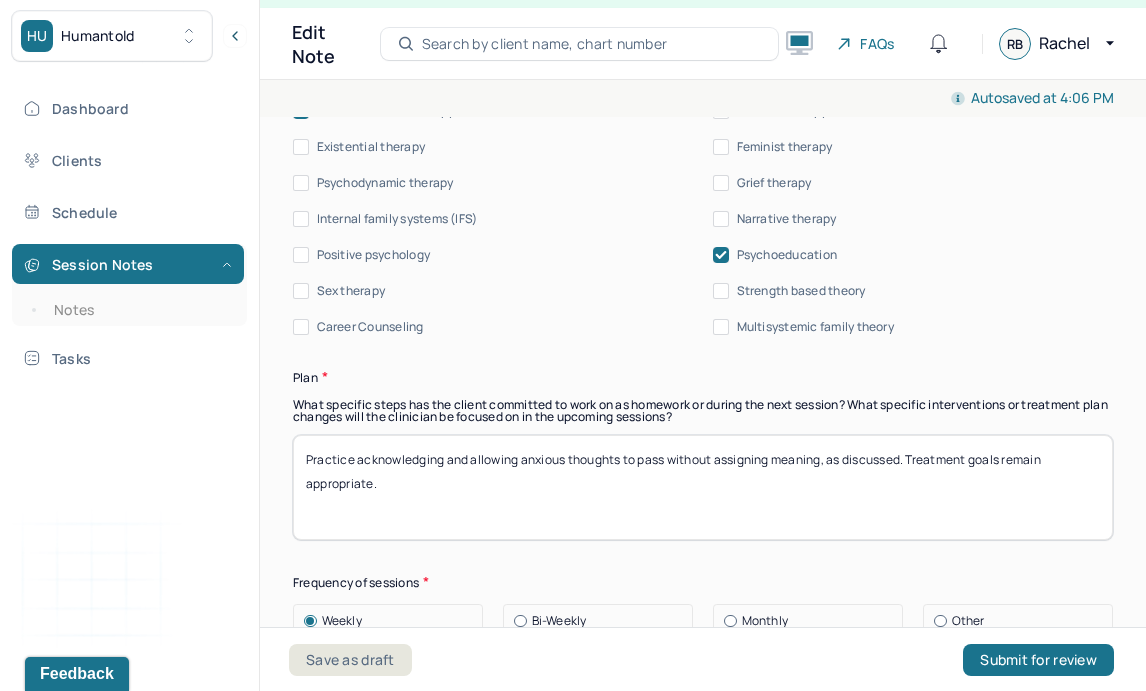 click on "Practice acknowledging and allowing anxious thoughts to pass without assigning meaning, as discussed. Treatment goals remain appropriate." at bounding box center [703, 487] 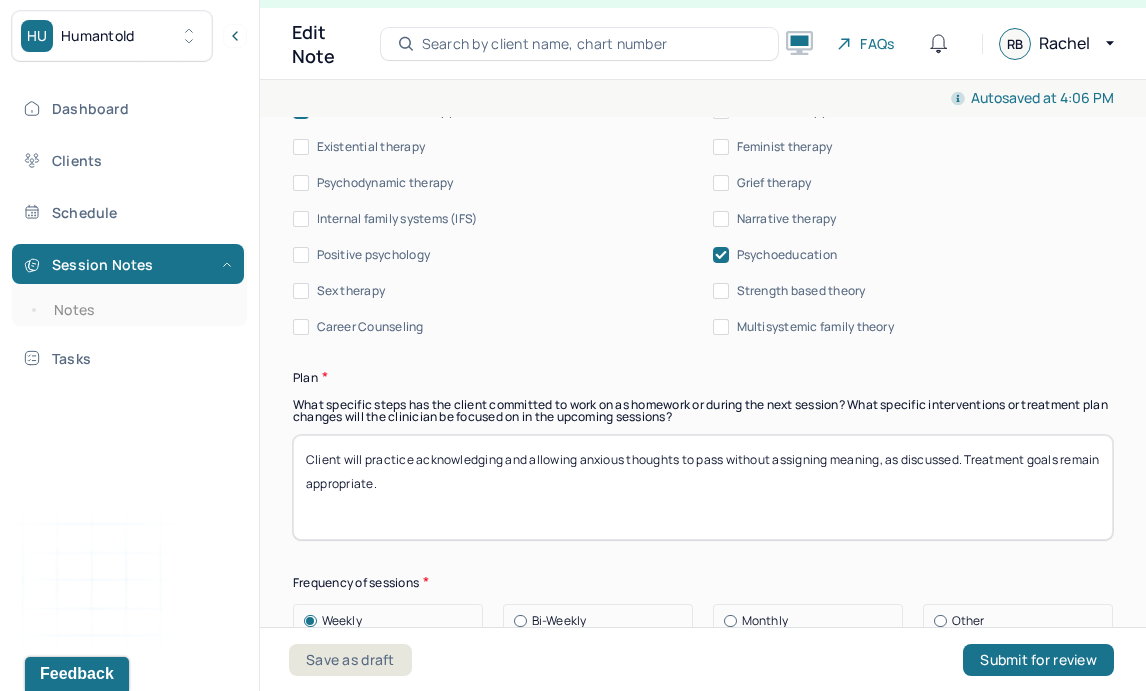 drag, startPoint x: 957, startPoint y: 434, endPoint x: 881, endPoint y: 436, distance: 76.02631 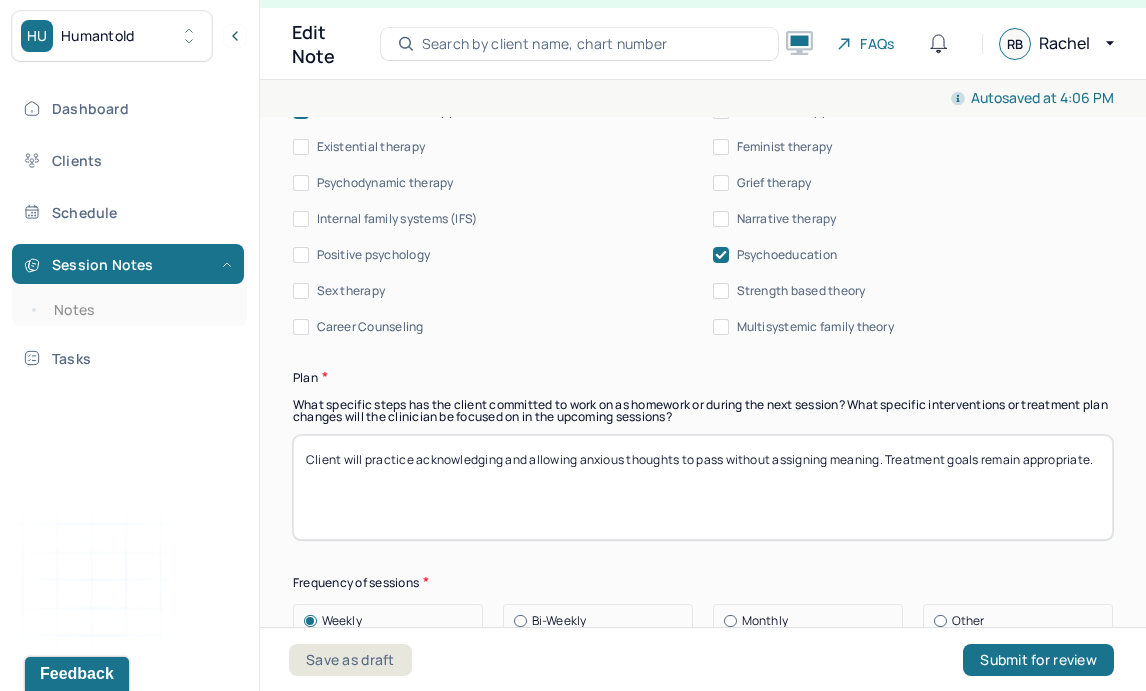 type on "Client will practice acknowledging and allowing anxious thoughts to pass without assigning meaning. Treatment goals remain appropriate." 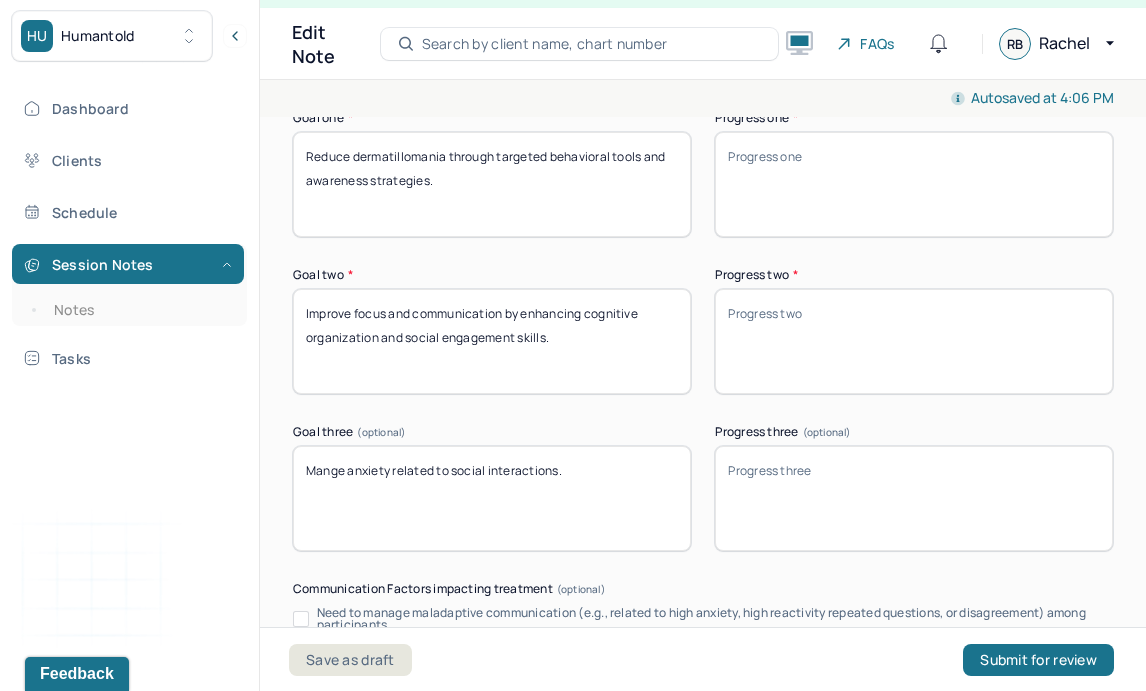 scroll, scrollTop: 3338, scrollLeft: 0, axis: vertical 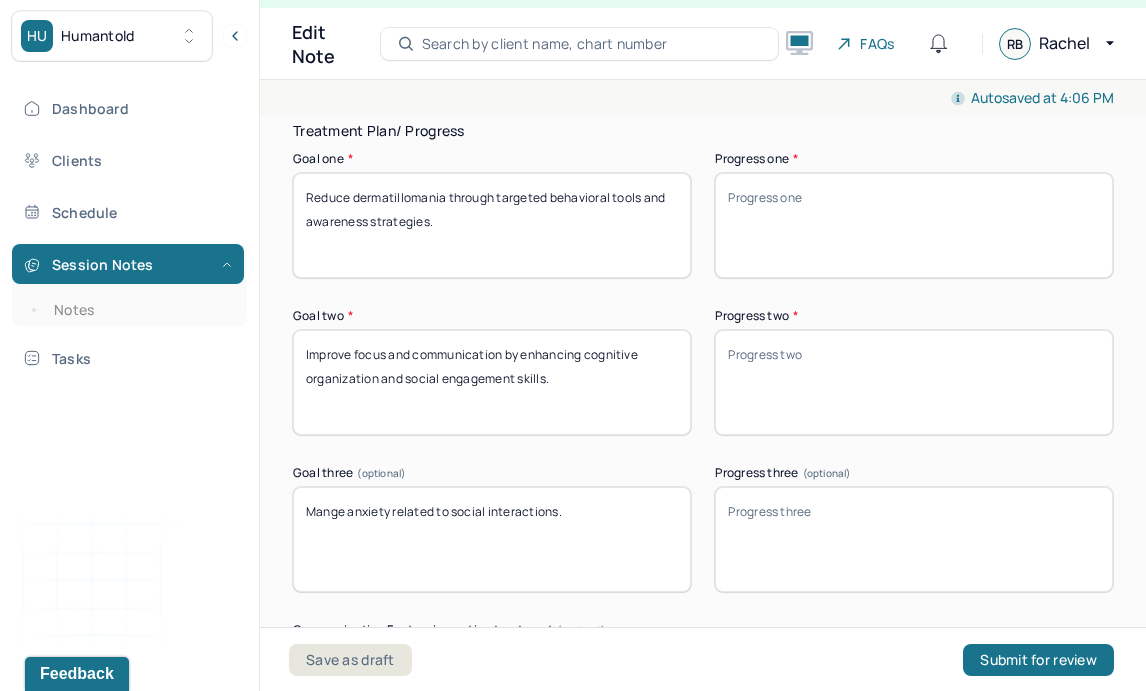 click on "Progress one *" at bounding box center [914, 225] 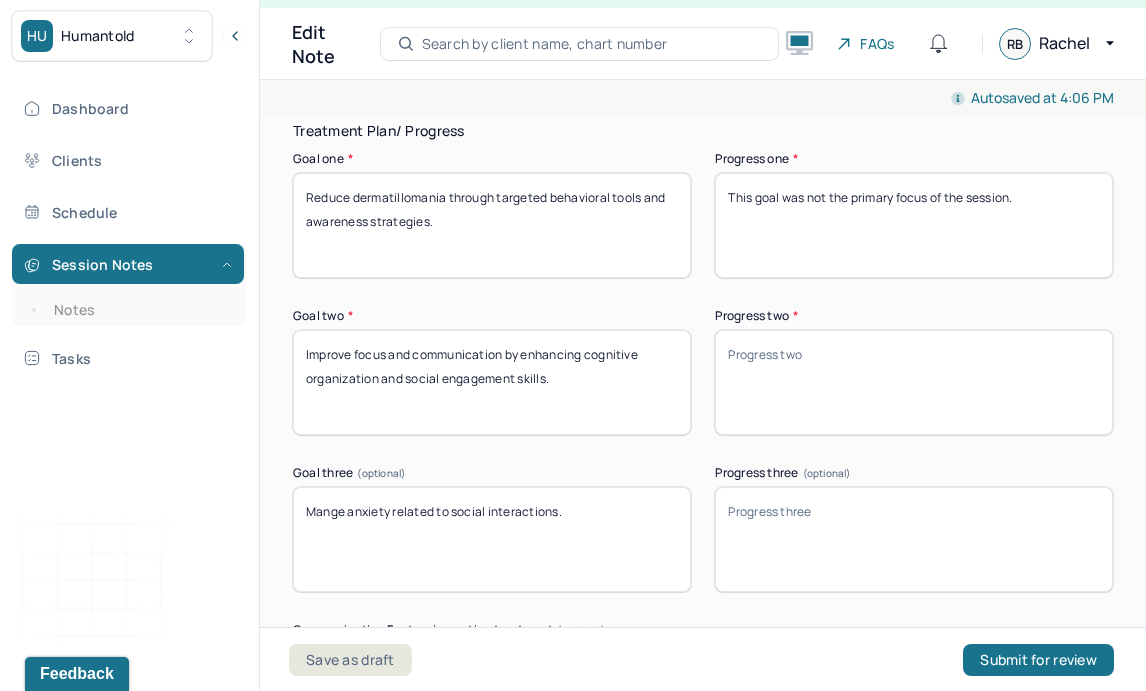 type on "This goal was not the primary focus of the session." 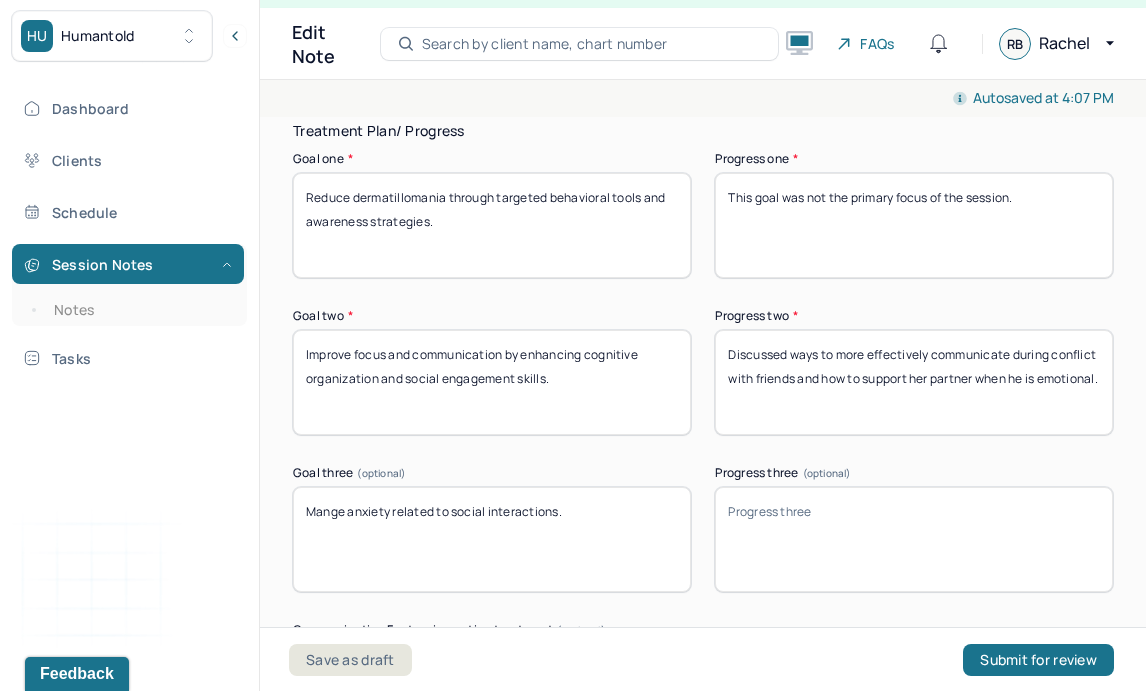 type on "Discussed ways to more effectively communicate during conflict with friends and how to support her partner when he is emotional." 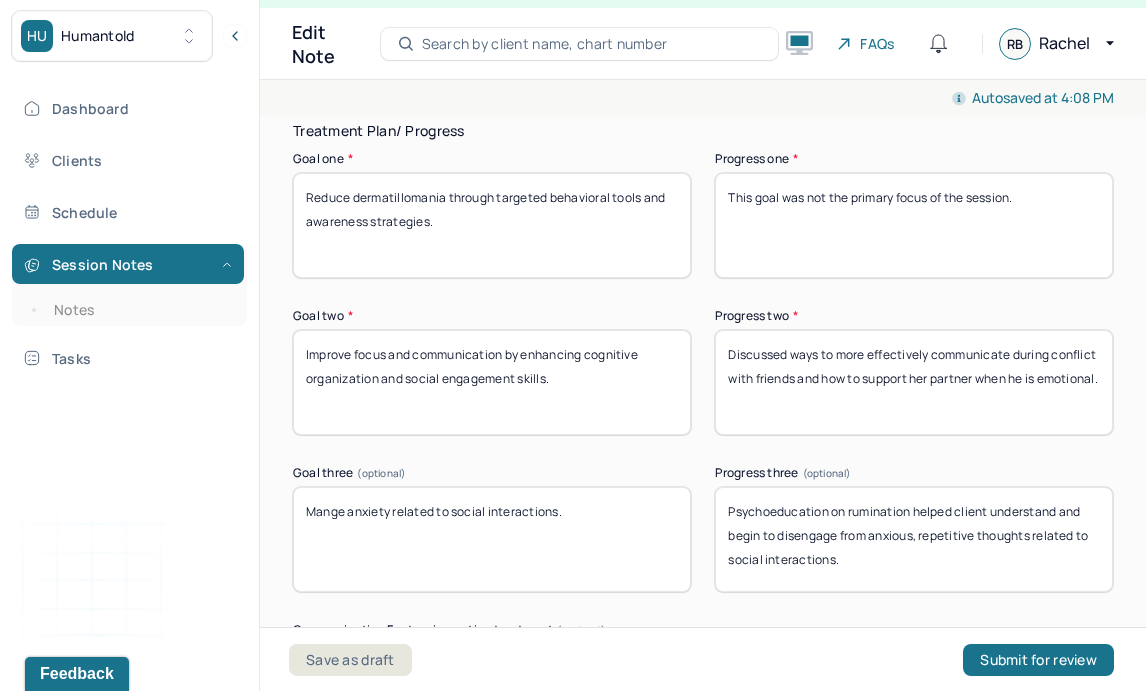 type on "Psychoeducation on rumination helped client understand and begin to disengage from anxious, repetitive thoughts related to social interactions." 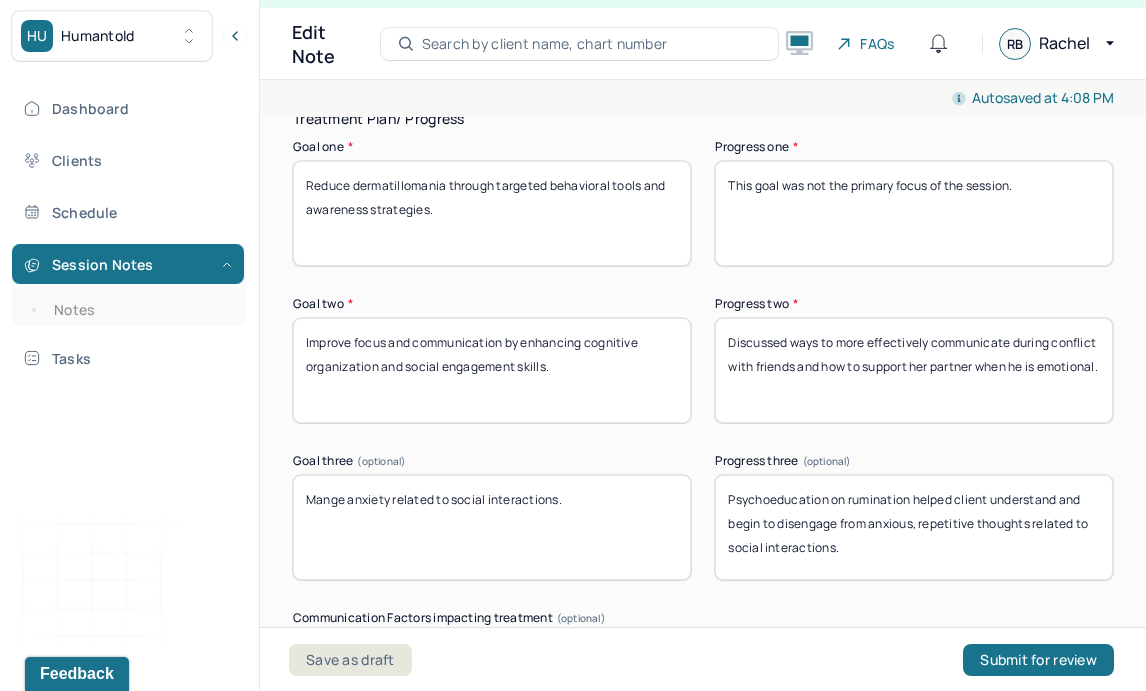 scroll, scrollTop: 3955, scrollLeft: 0, axis: vertical 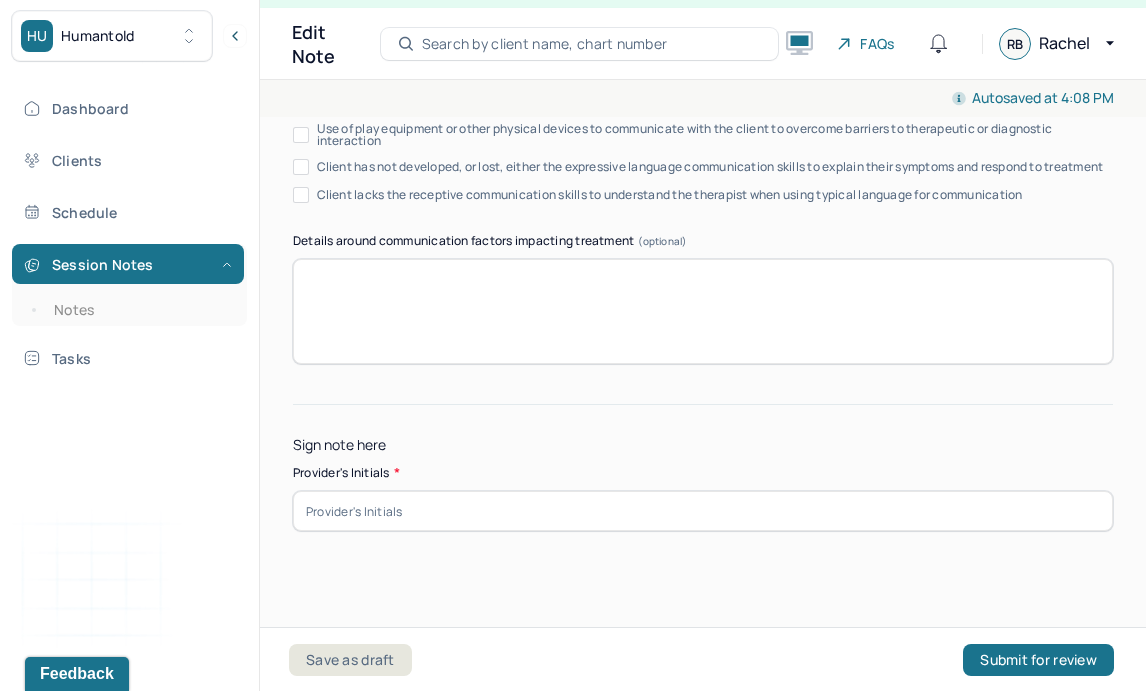 click at bounding box center (703, 511) 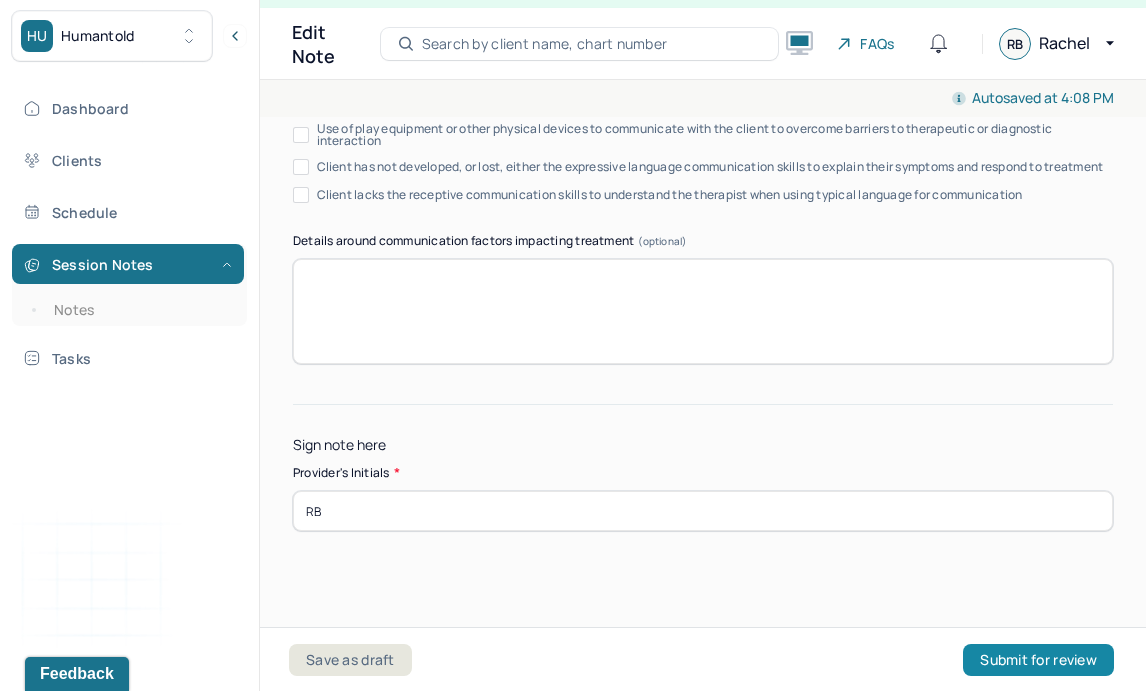 type on "RB" 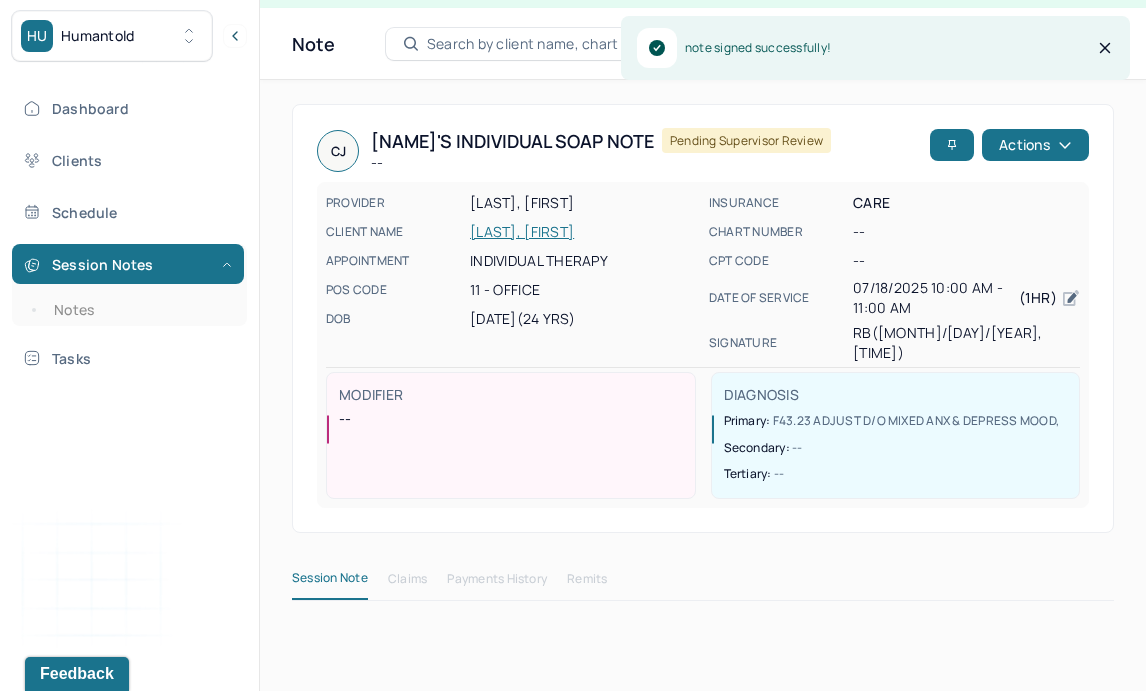 scroll, scrollTop: 0, scrollLeft: 0, axis: both 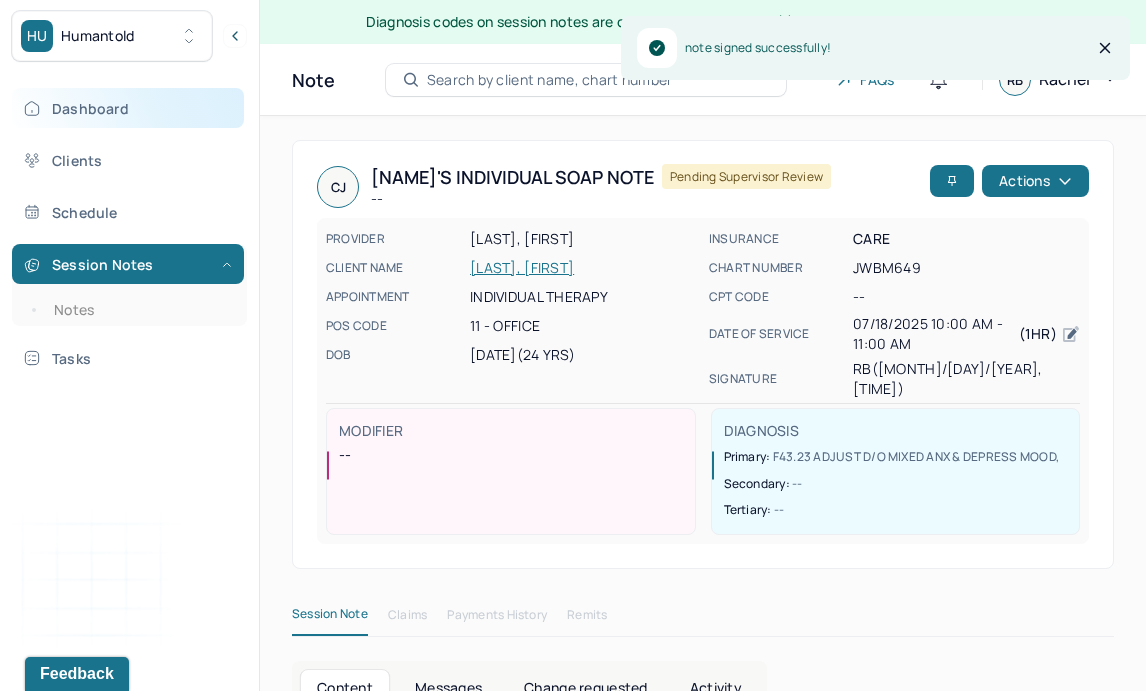 click on "Dashboard" at bounding box center (128, 108) 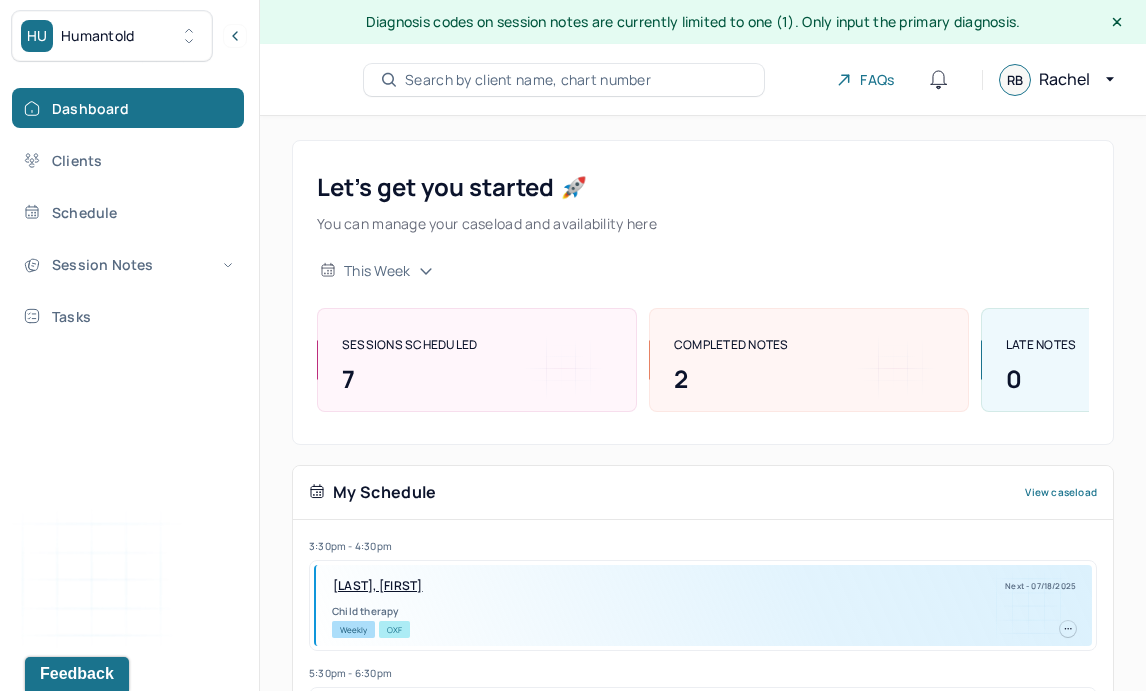 scroll, scrollTop: 442, scrollLeft: 0, axis: vertical 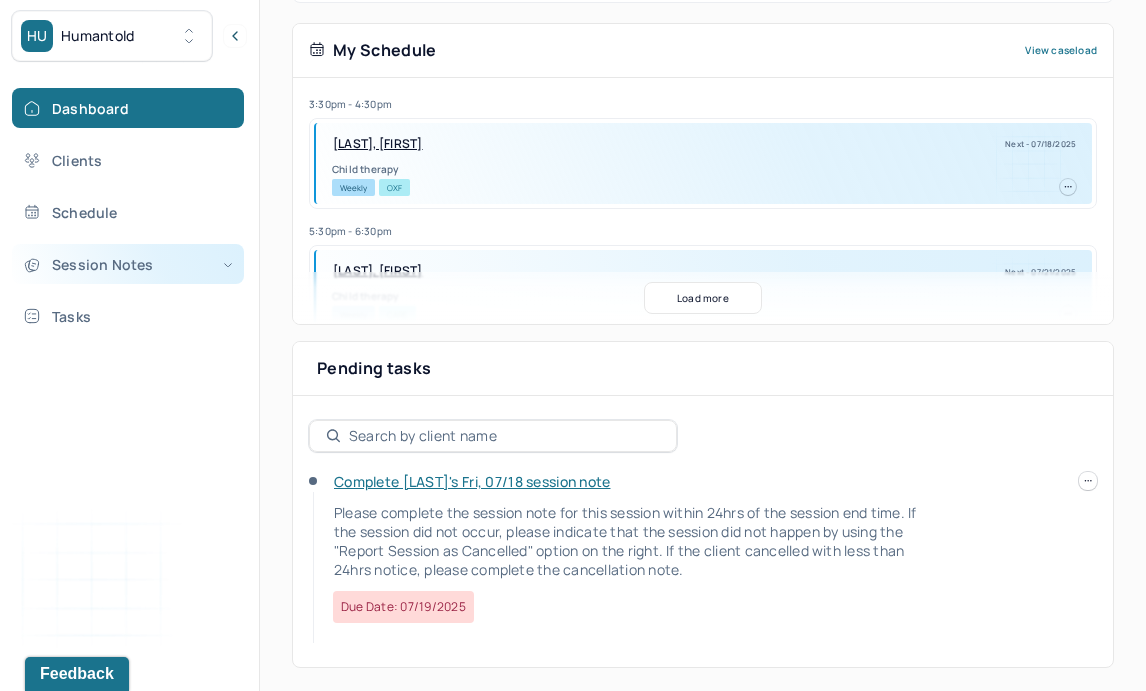click on "Session Notes" at bounding box center (128, 264) 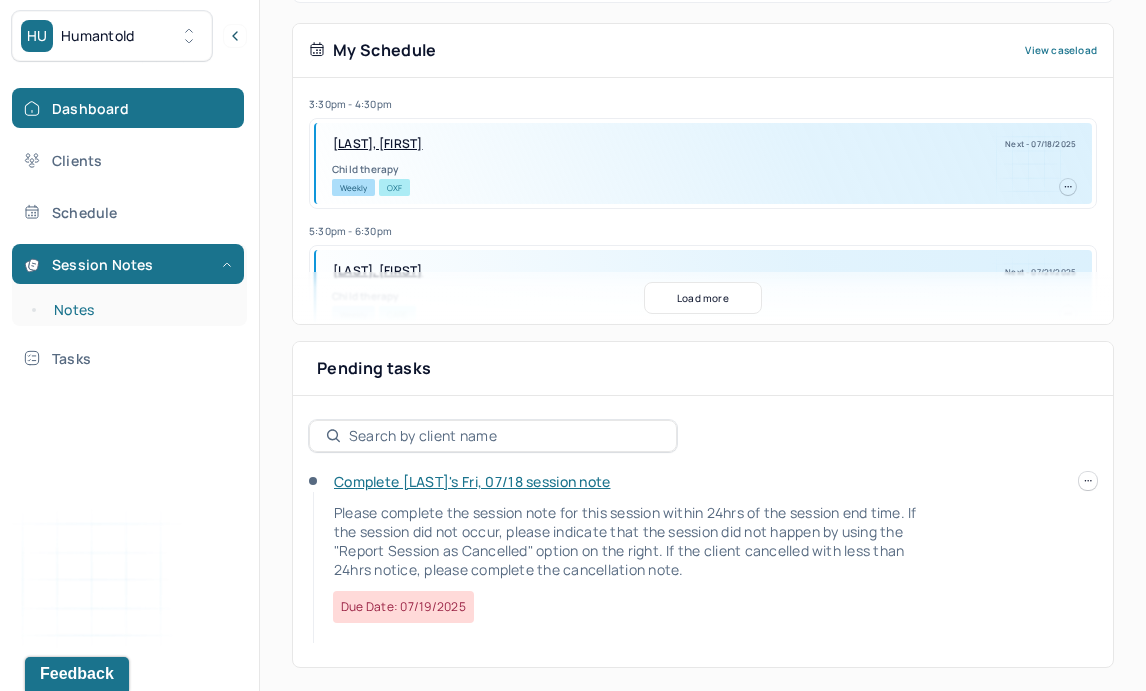 click on "Notes" at bounding box center (139, 310) 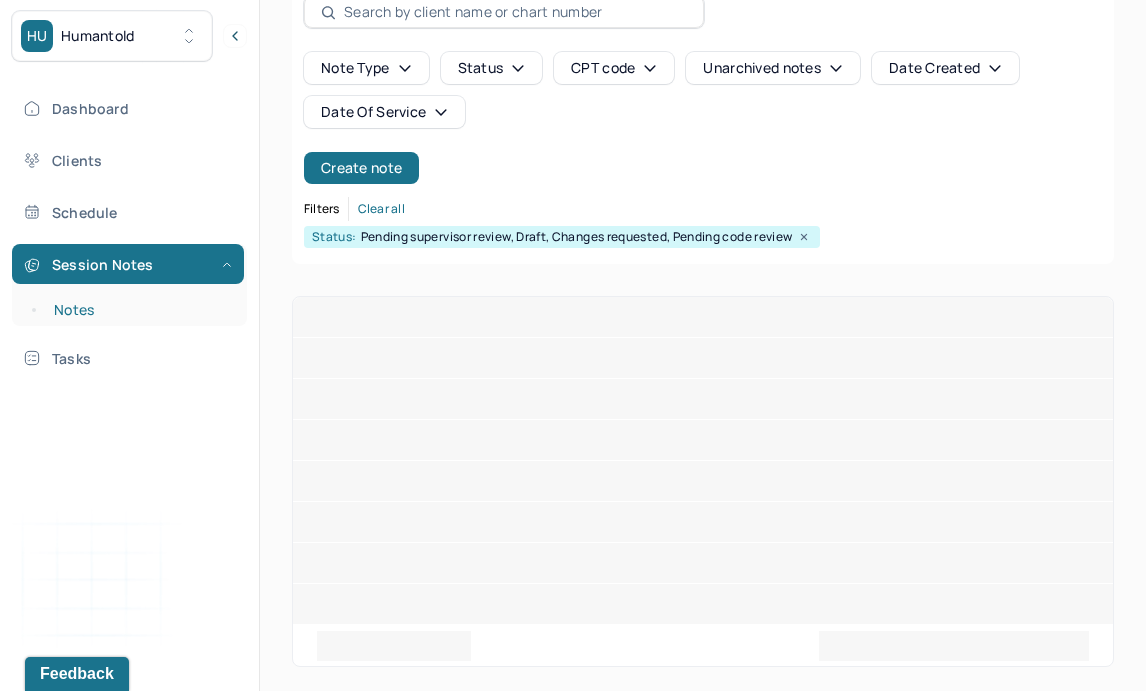 scroll, scrollTop: 0, scrollLeft: 0, axis: both 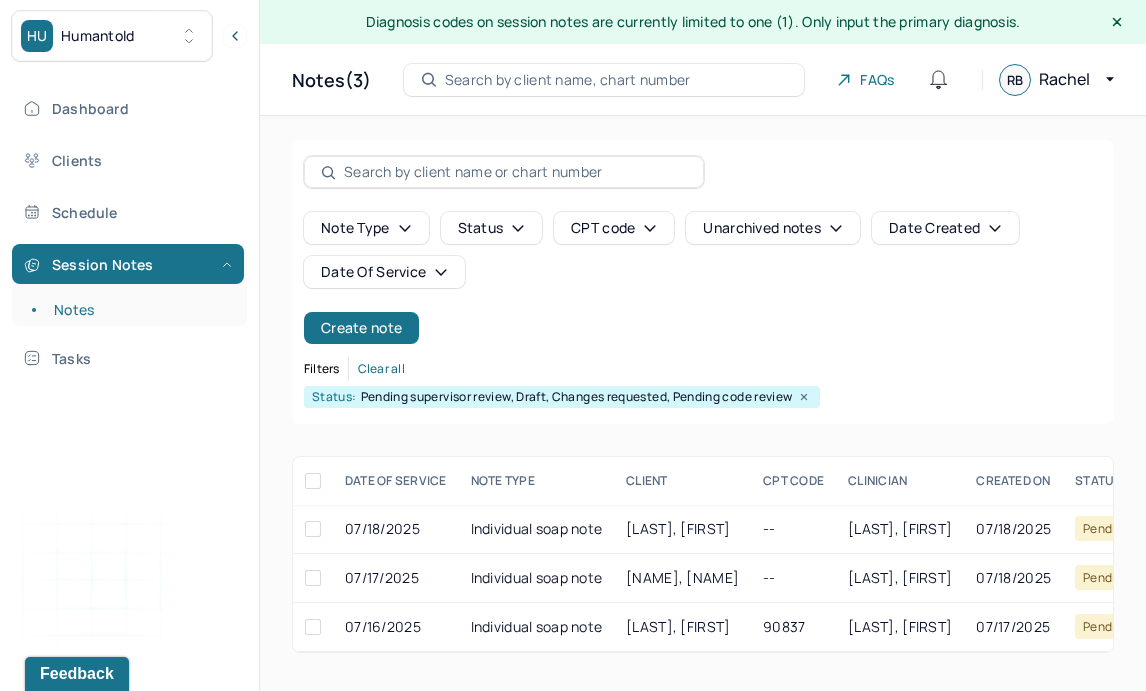 click on "Note type     Status     CPT code     Unarchived notes     Date Created     Date Of Service     Create note" at bounding box center [703, 278] 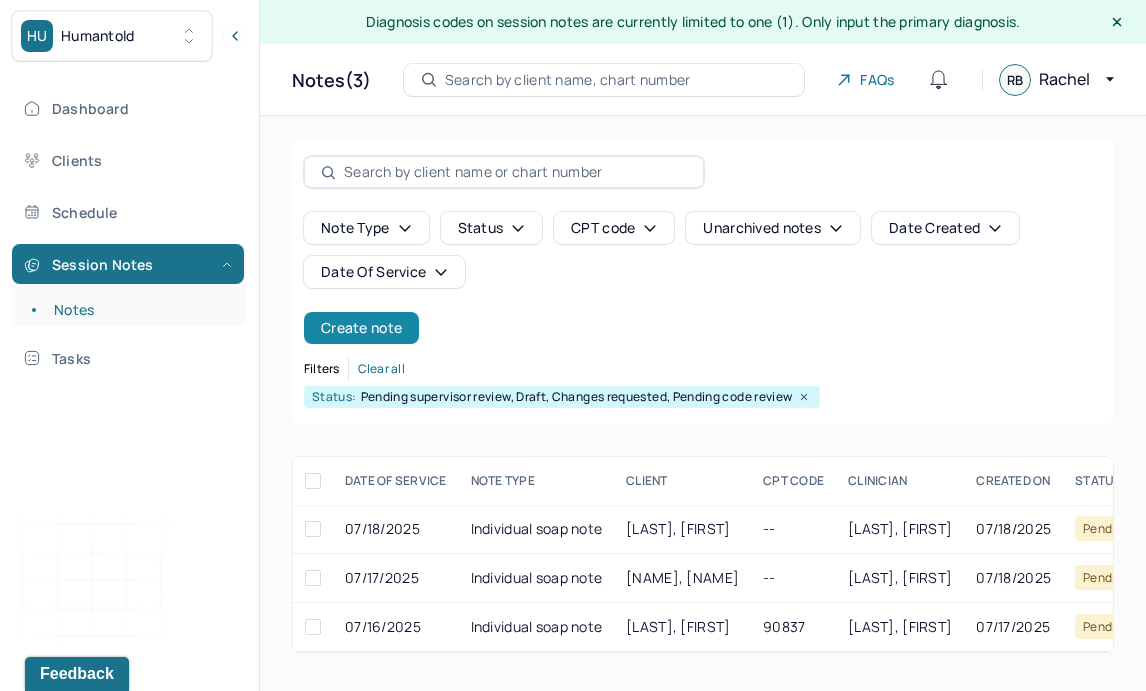 click on "Create note" at bounding box center [361, 328] 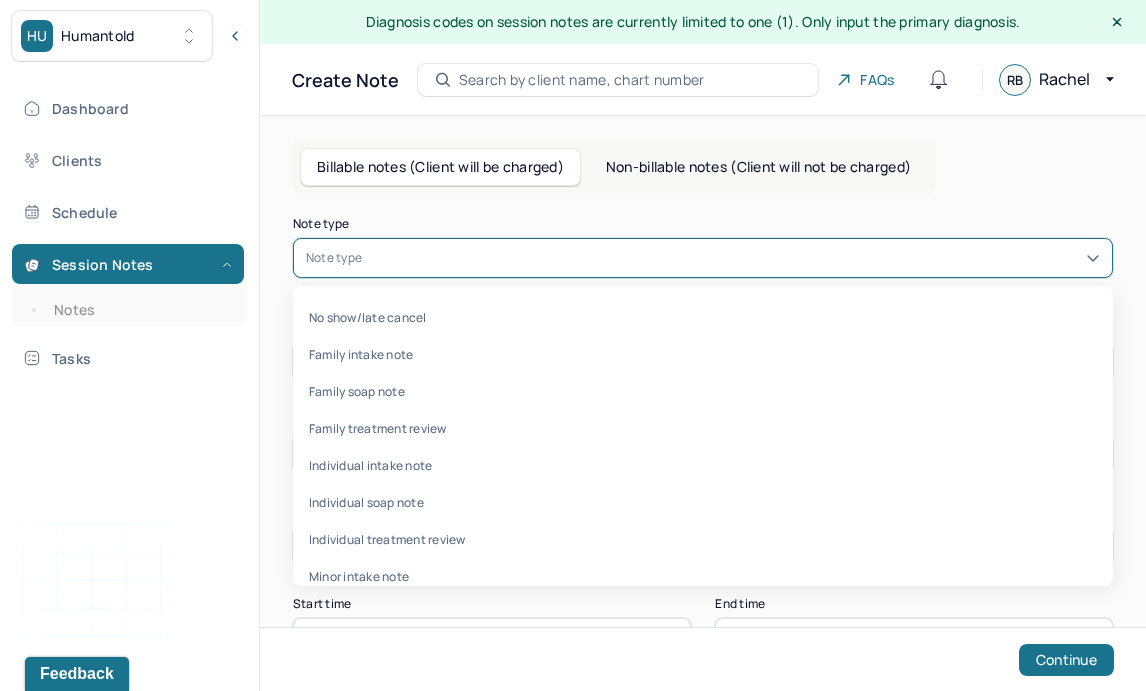 click on "Note type" at bounding box center (334, 258) 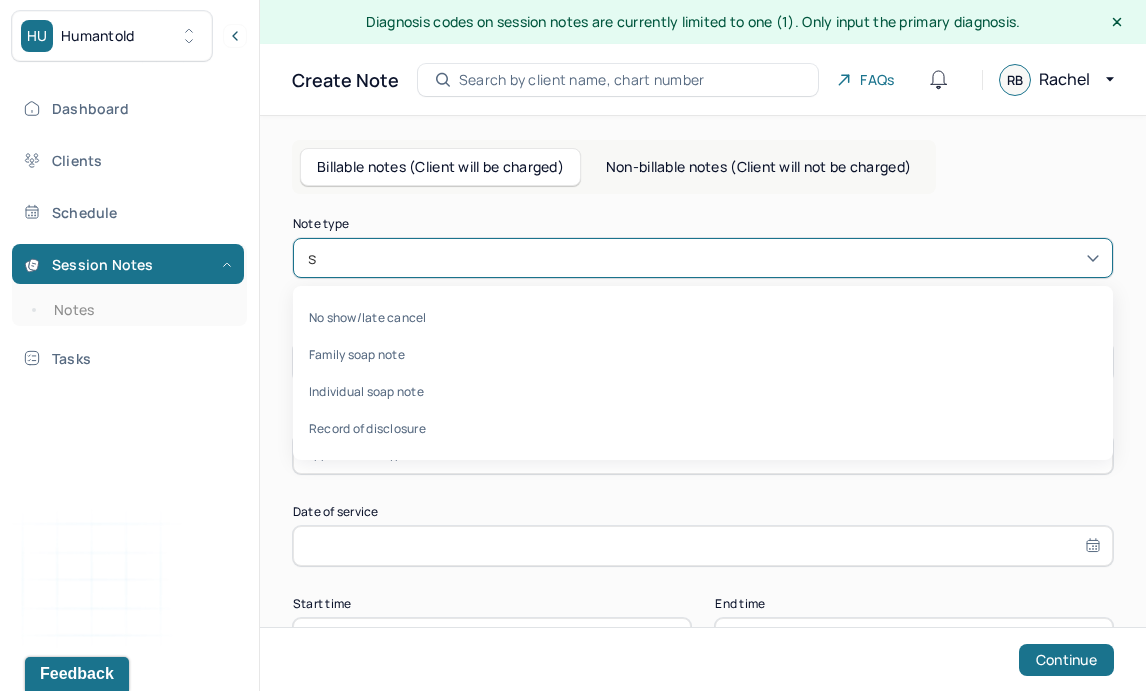 type on "so" 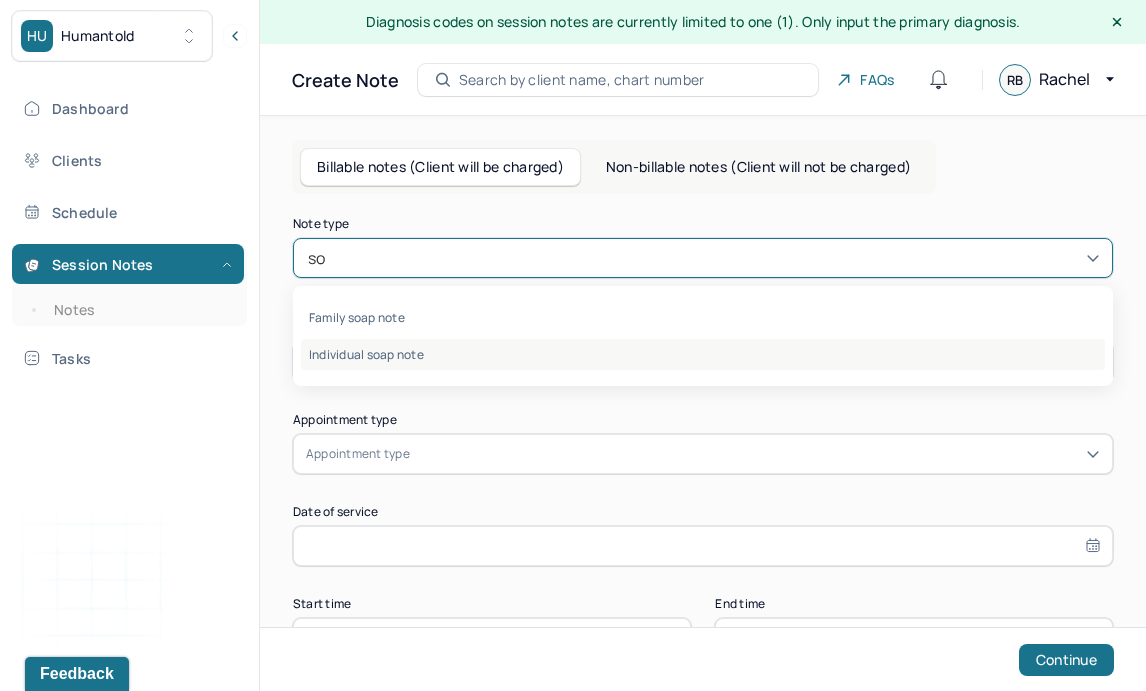 click on "Individual soap note" at bounding box center [703, 354] 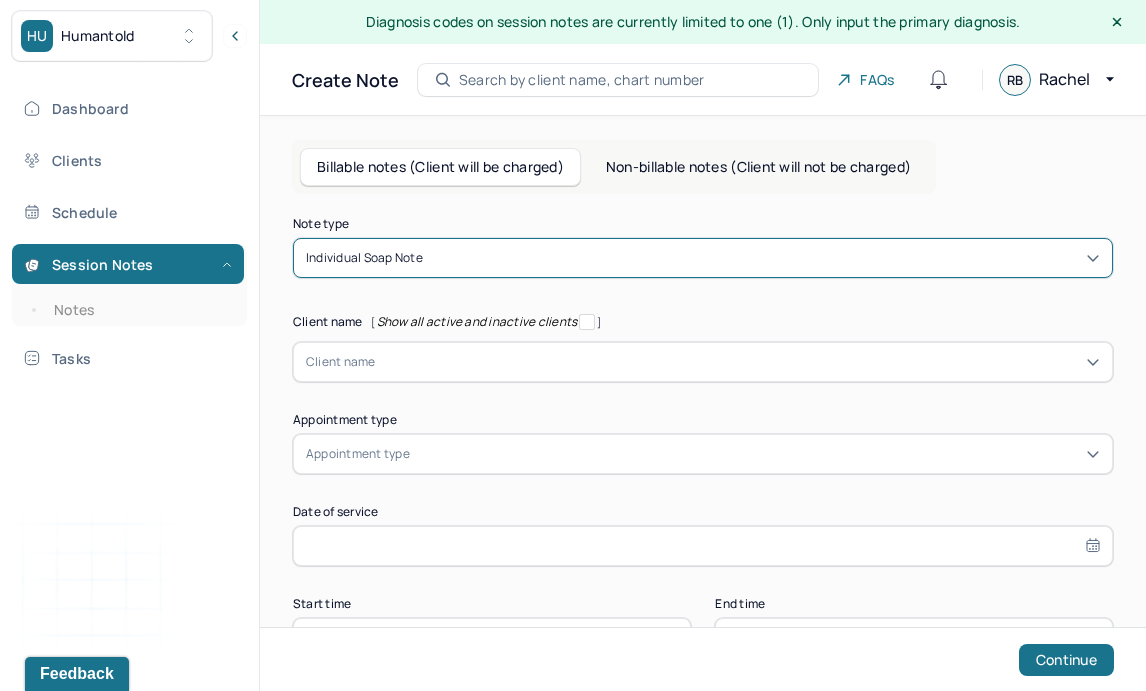 click at bounding box center (738, 362) 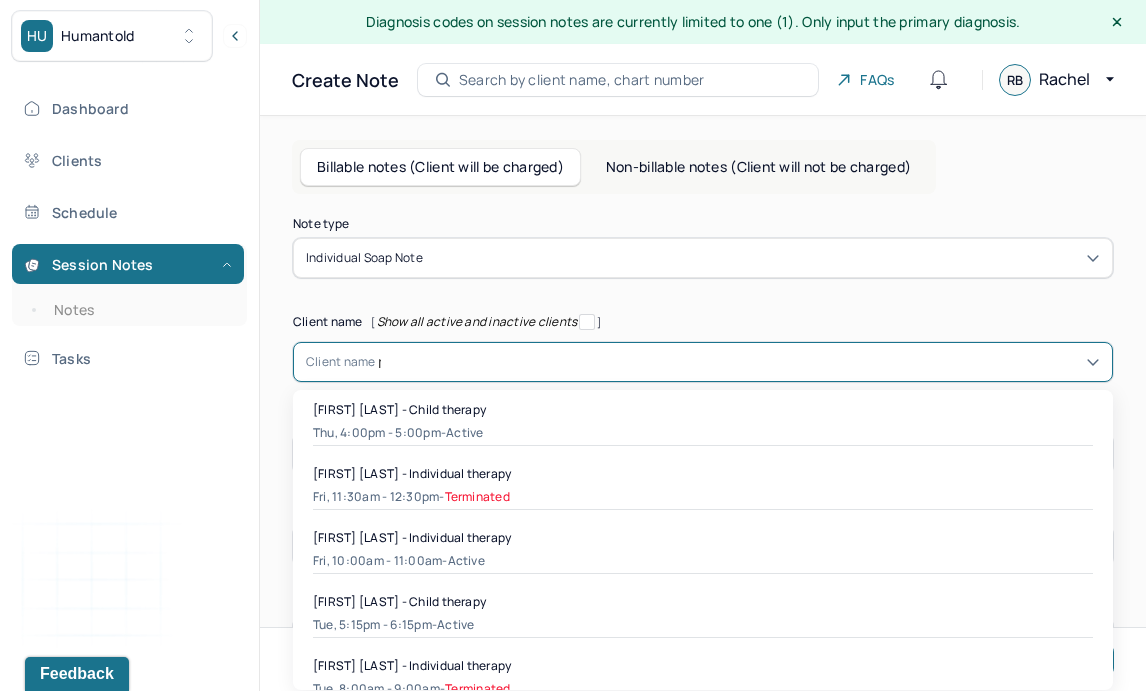 type on "ma" 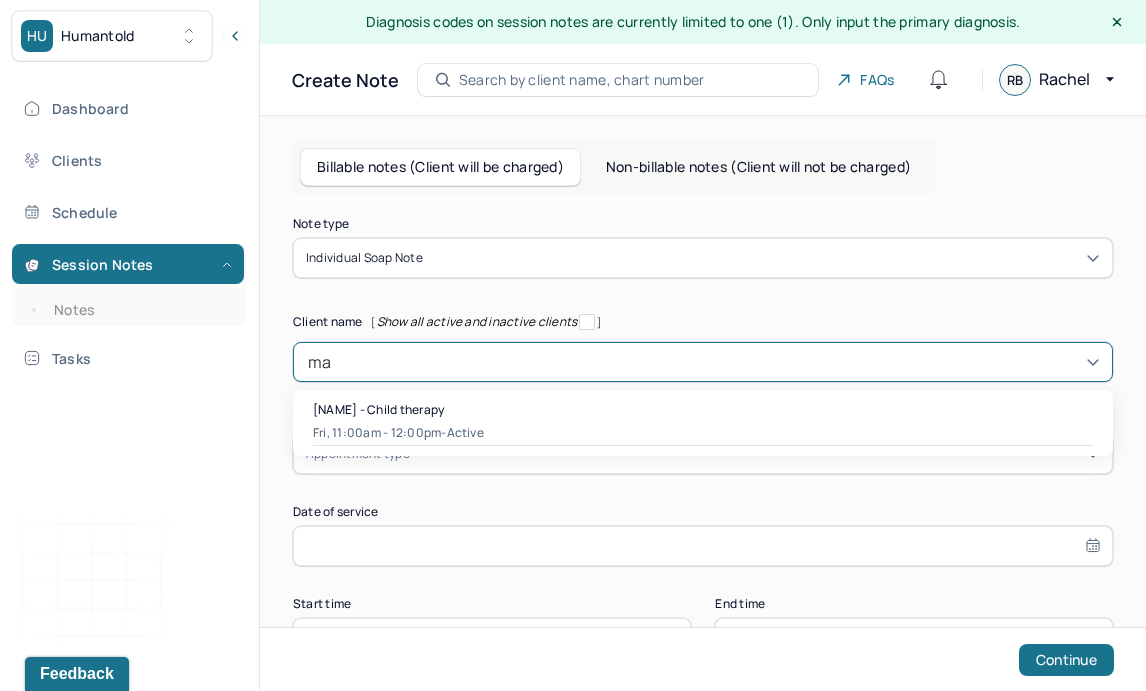 click on "[NAME] - Child therapy" at bounding box center (378, 409) 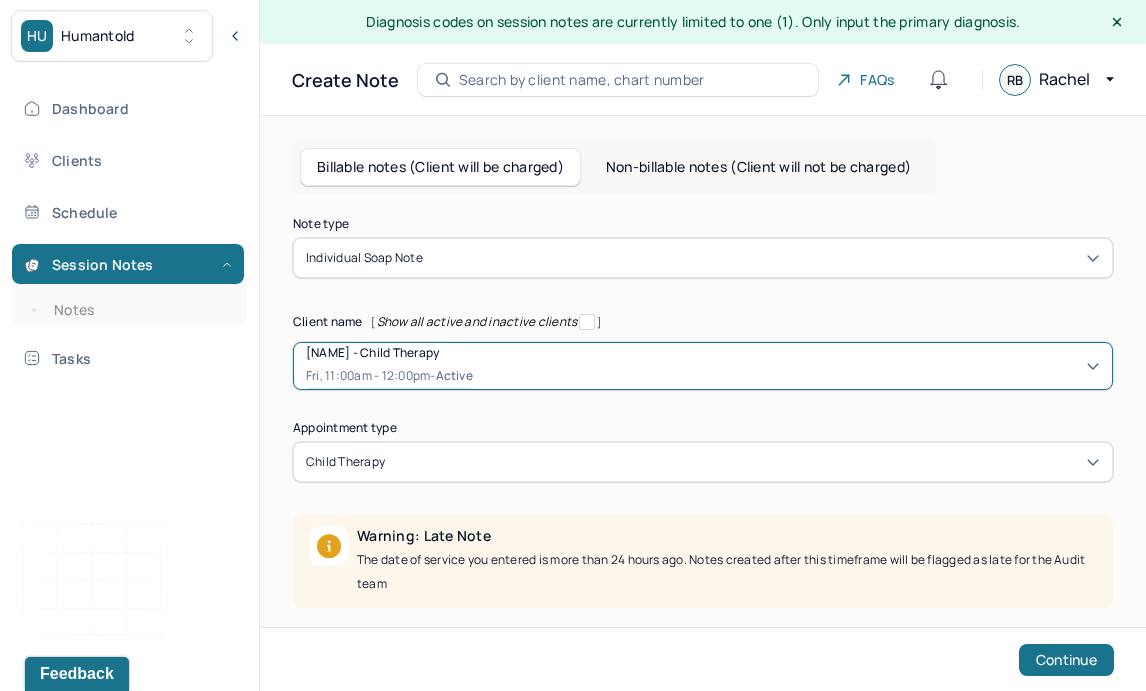 scroll, scrollTop: 238, scrollLeft: 0, axis: vertical 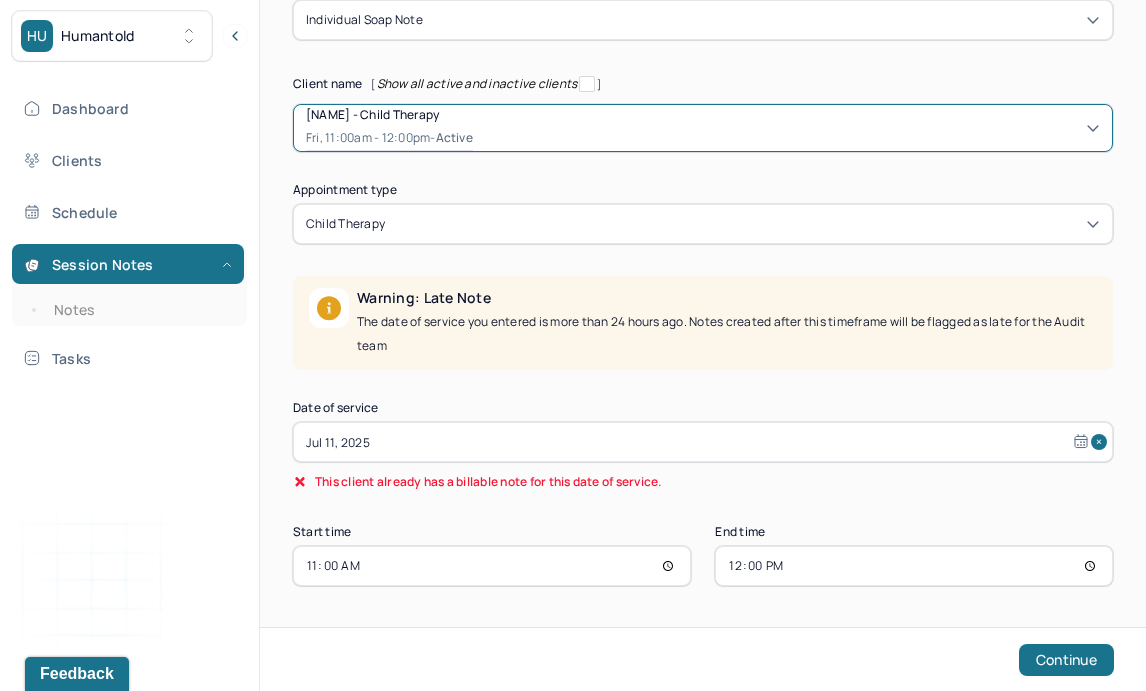 click on "Jul 11, 2025" at bounding box center (703, 442) 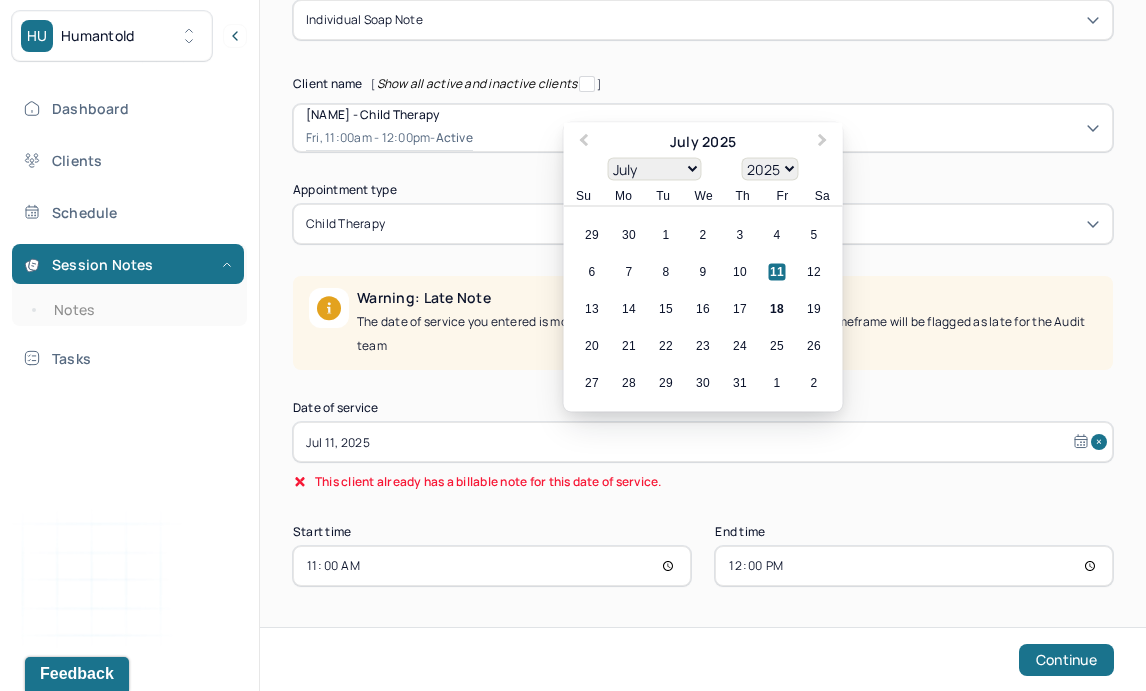 click on "13 14 15 16 17 18 19" at bounding box center [703, 309] 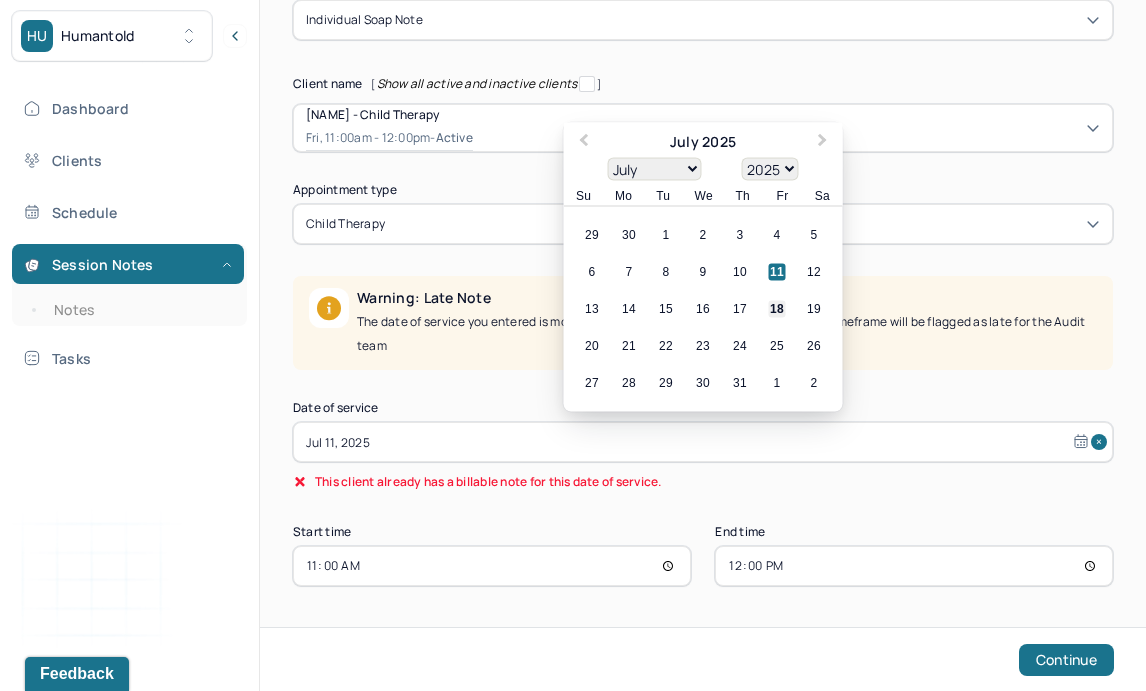 click on "18" at bounding box center [777, 309] 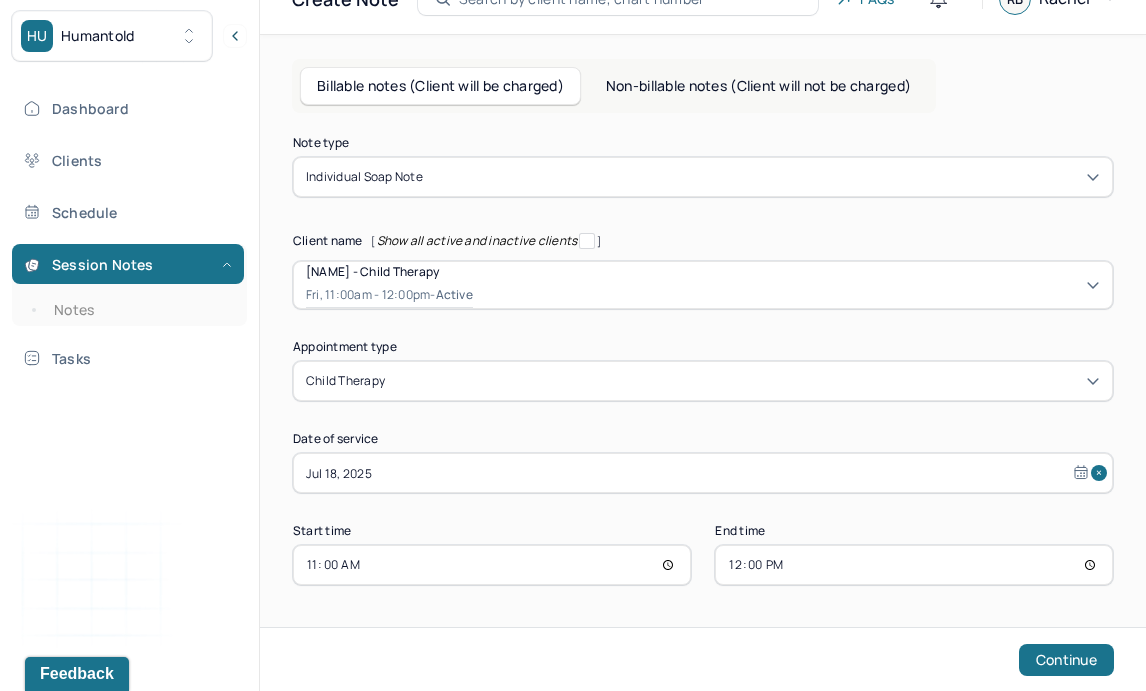 scroll, scrollTop: 80, scrollLeft: 0, axis: vertical 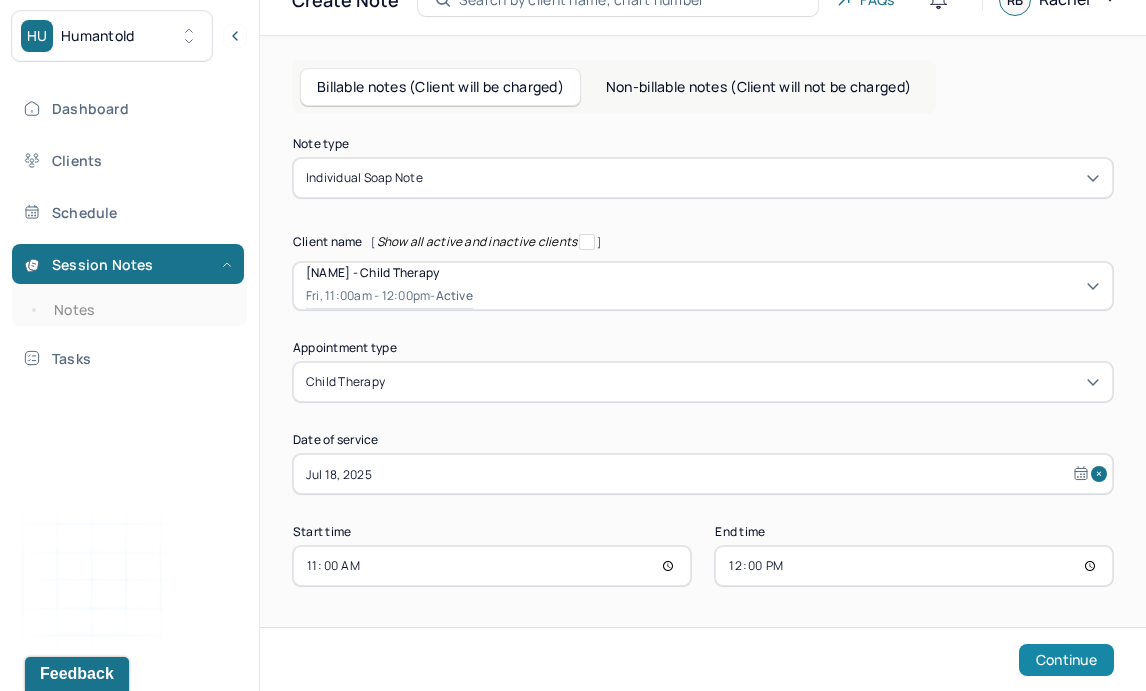 click on "Continue" at bounding box center [1066, 660] 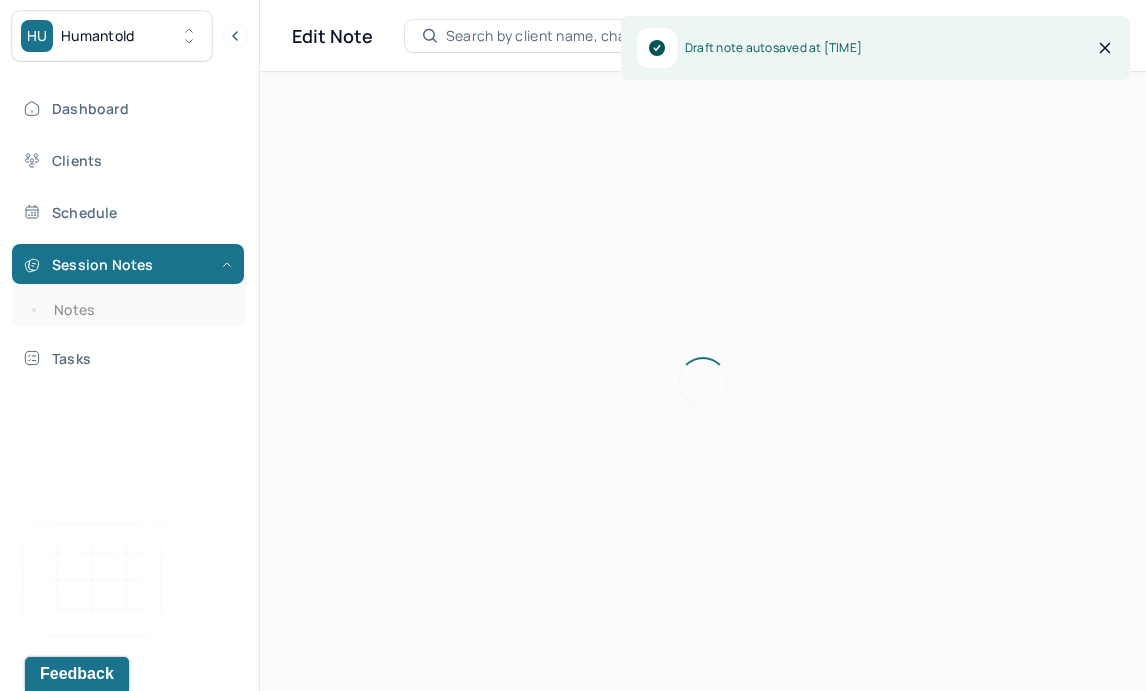 scroll, scrollTop: 36, scrollLeft: 0, axis: vertical 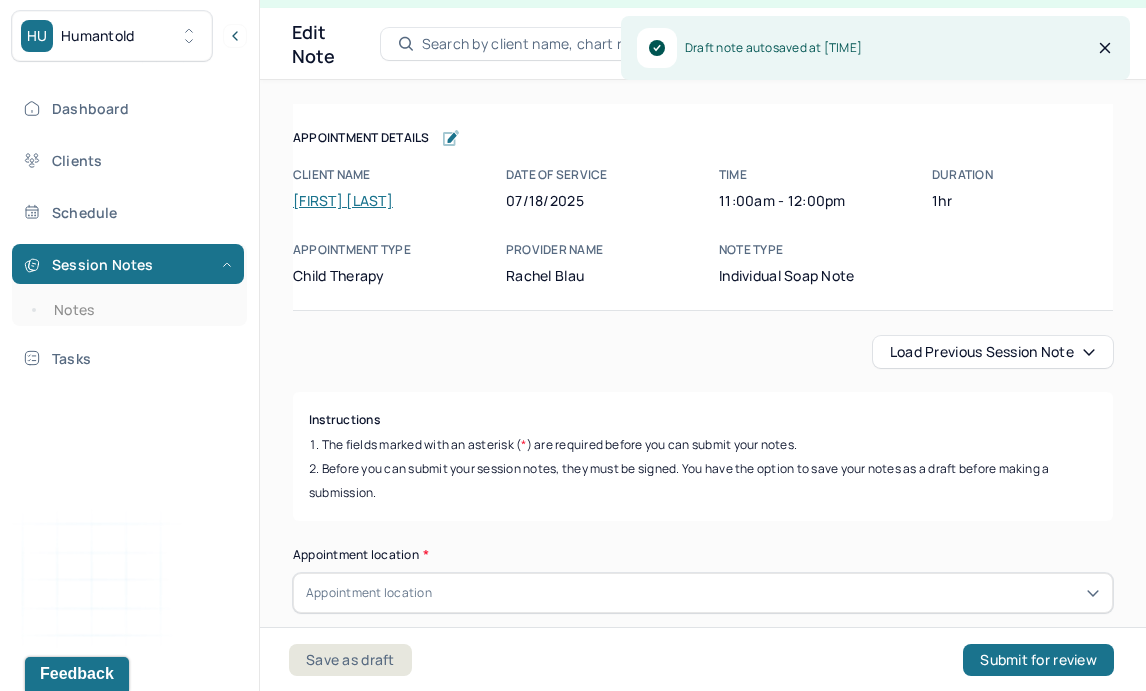 click on "Load previous session note" at bounding box center [993, 352] 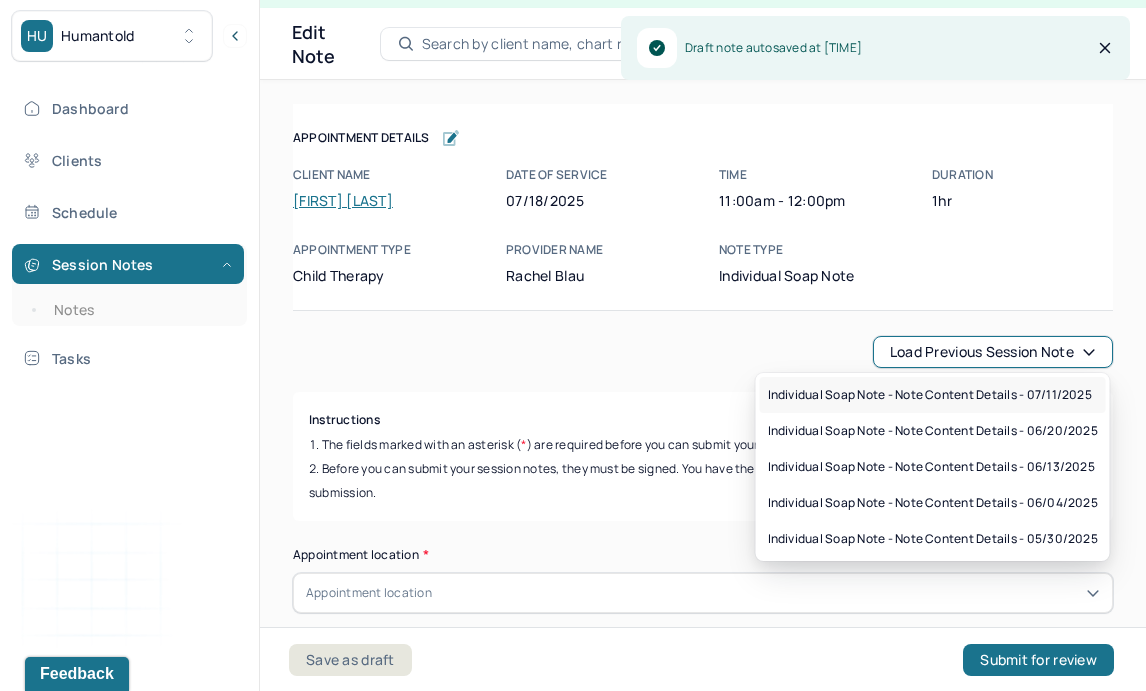 click on "Individual soap note   - Note content Details -   07/11/2025" at bounding box center [930, 395] 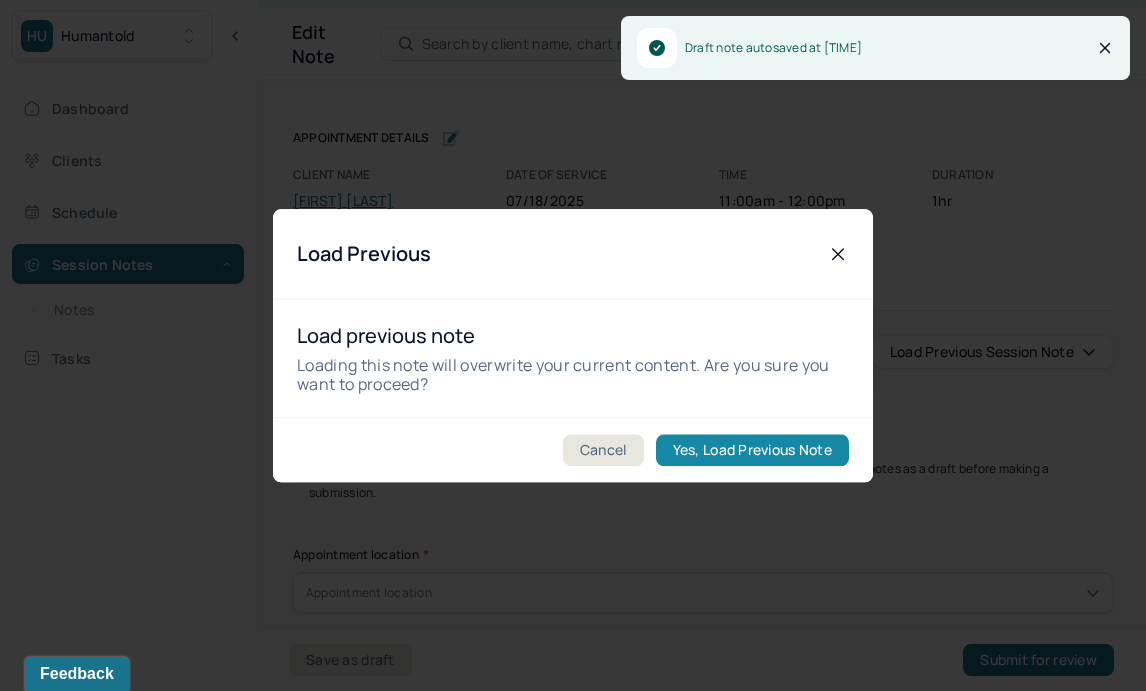 click on "Yes, Load Previous Note" at bounding box center (752, 450) 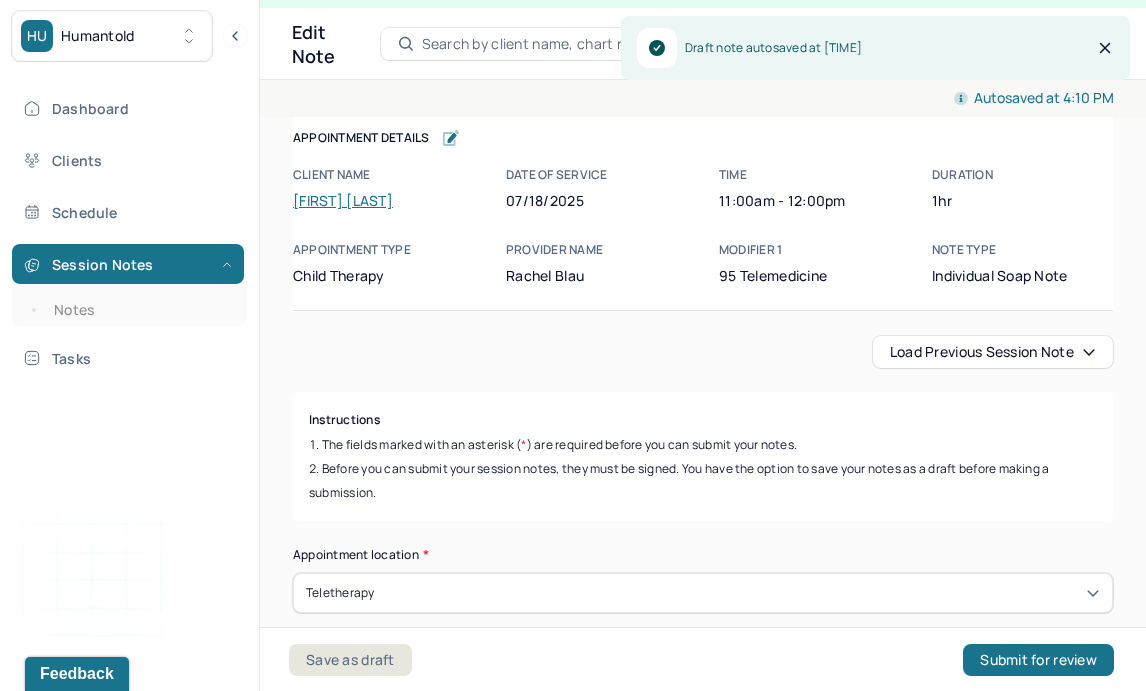 type on "Client was engaged throughout session." 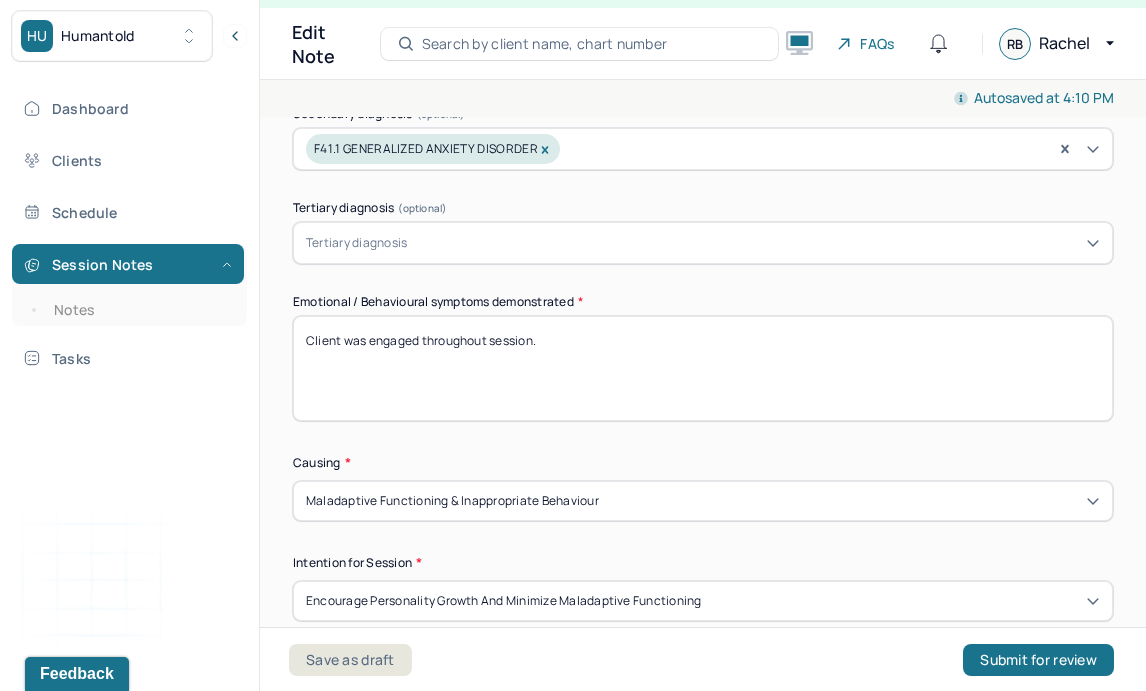 scroll, scrollTop: 935, scrollLeft: 0, axis: vertical 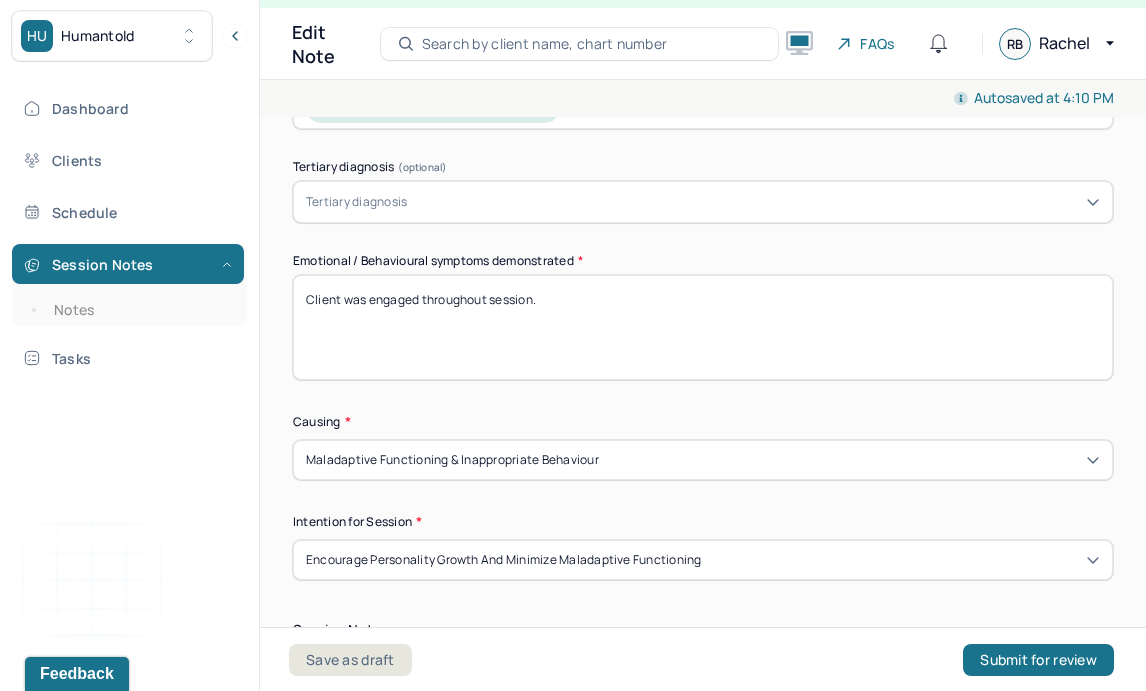 click on "Client was engaged throughout session." at bounding box center (703, 327) 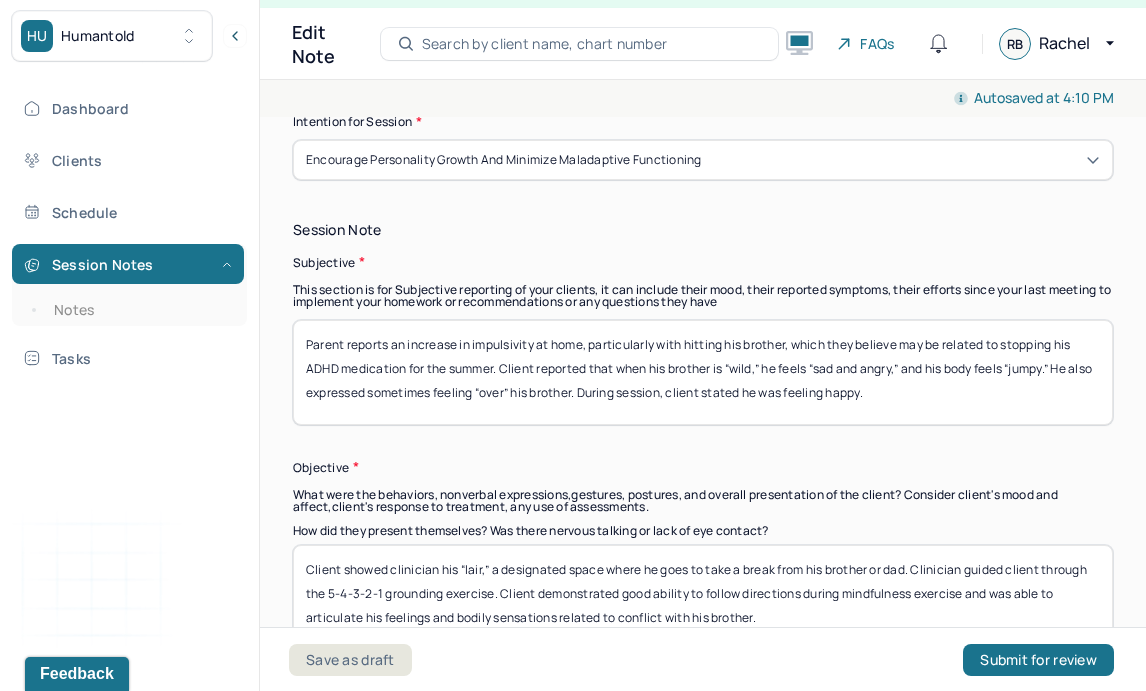scroll, scrollTop: 1336, scrollLeft: 0, axis: vertical 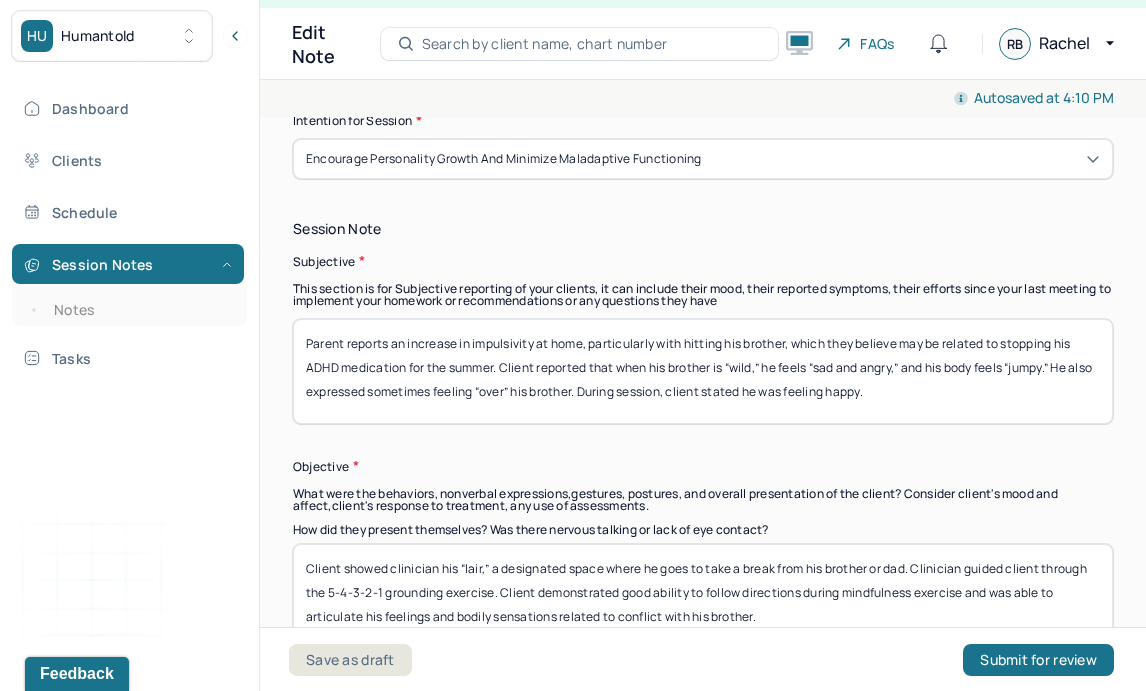 type 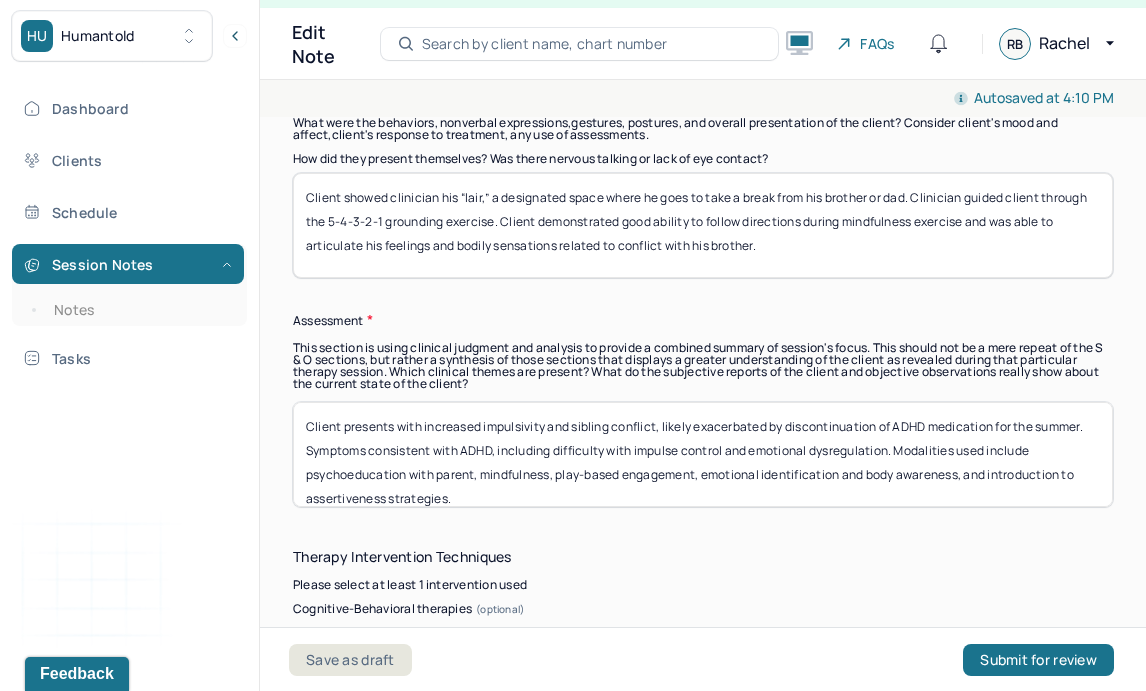 scroll, scrollTop: 1709, scrollLeft: 0, axis: vertical 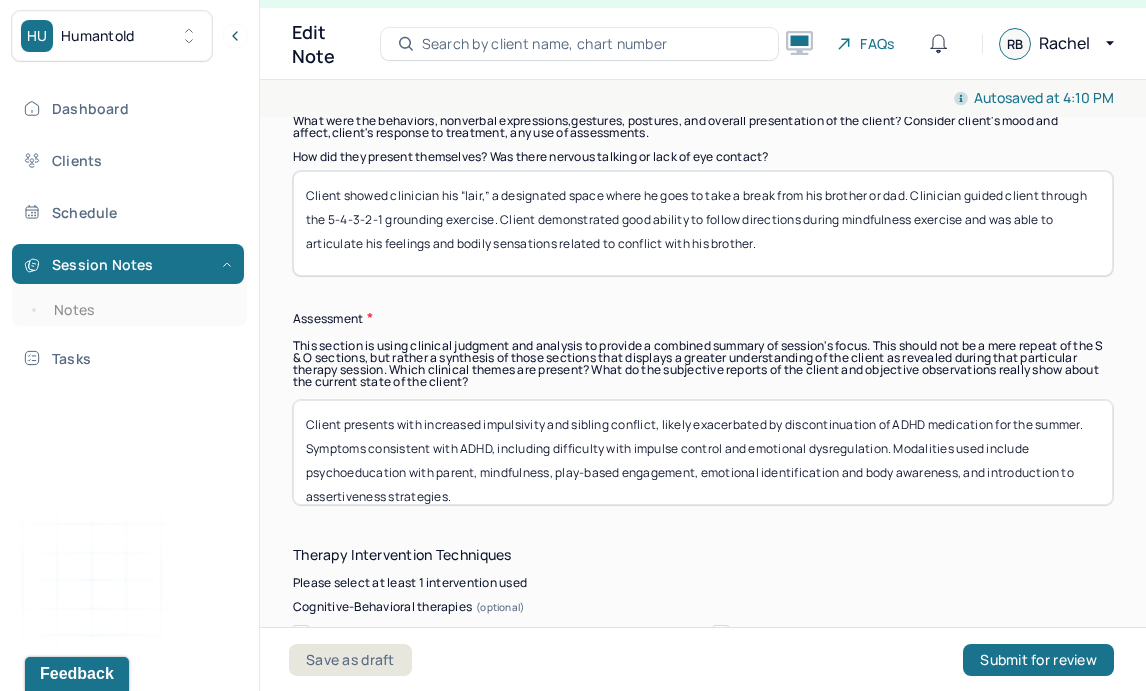 type 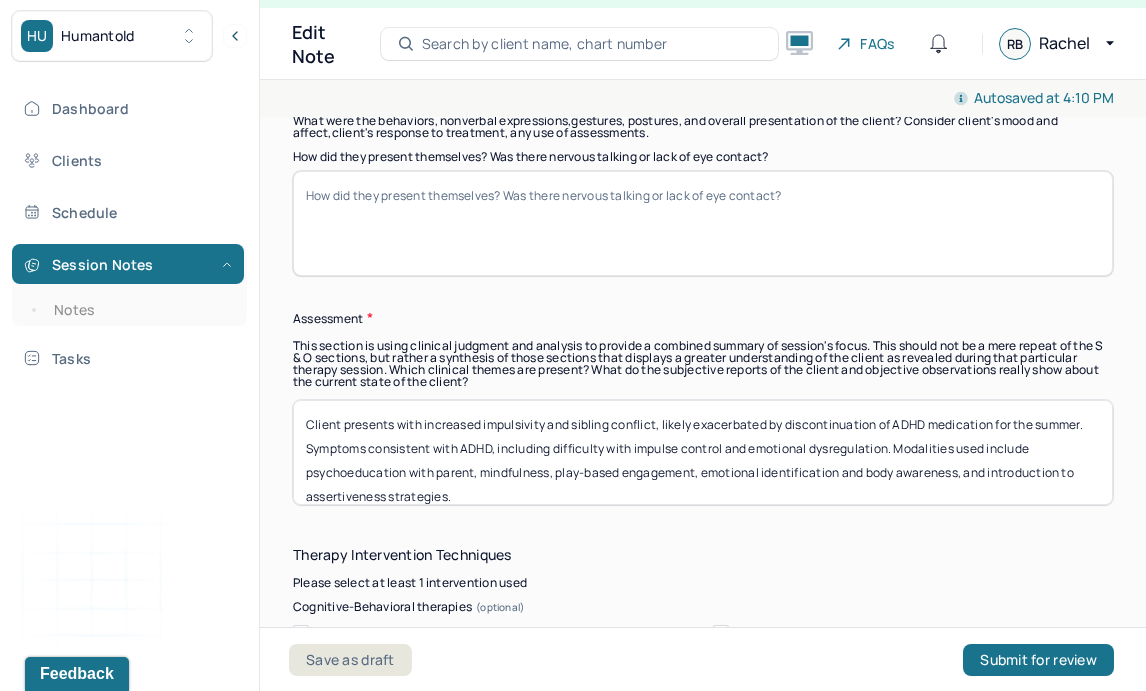 type 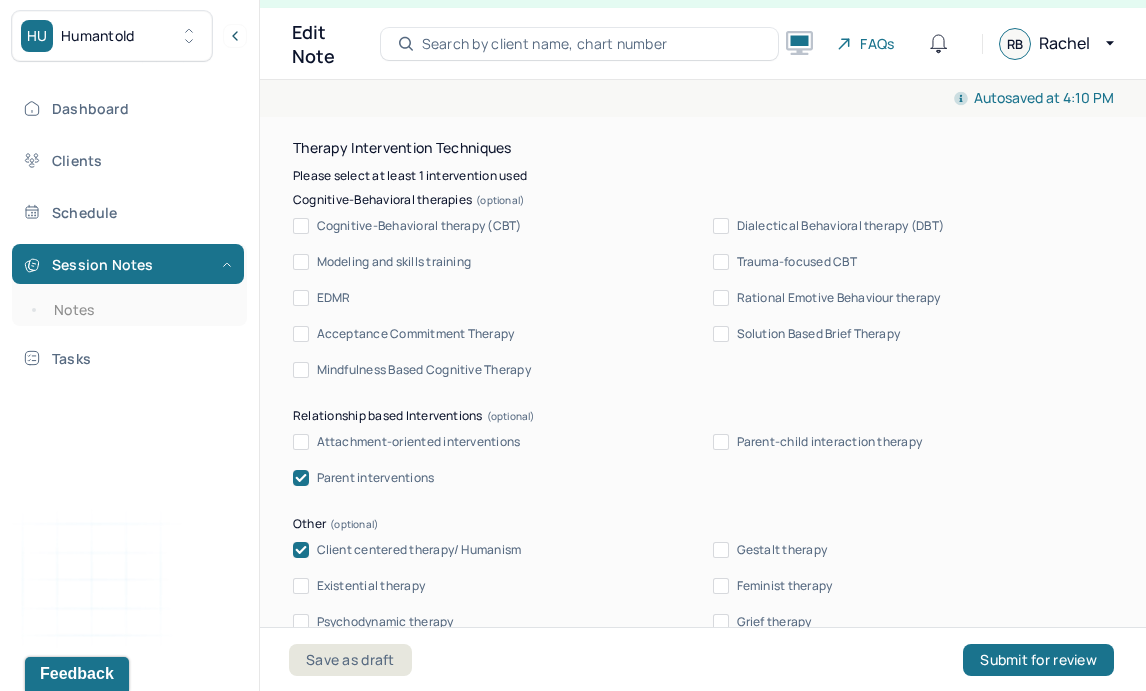 scroll, scrollTop: 2125, scrollLeft: 0, axis: vertical 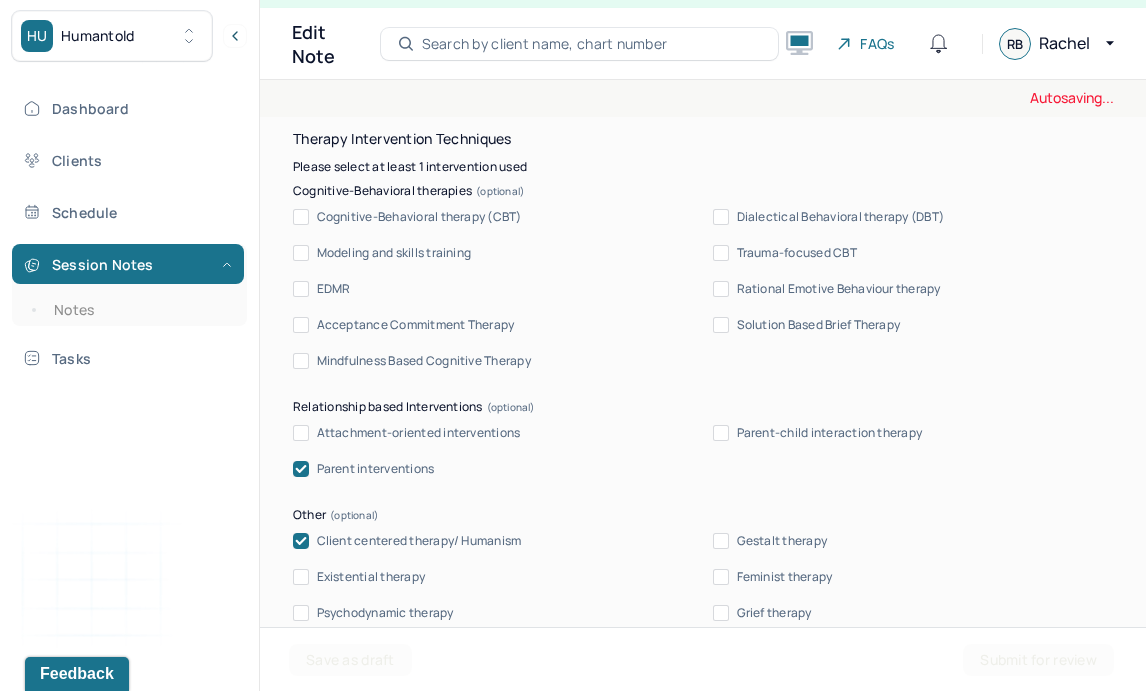 type 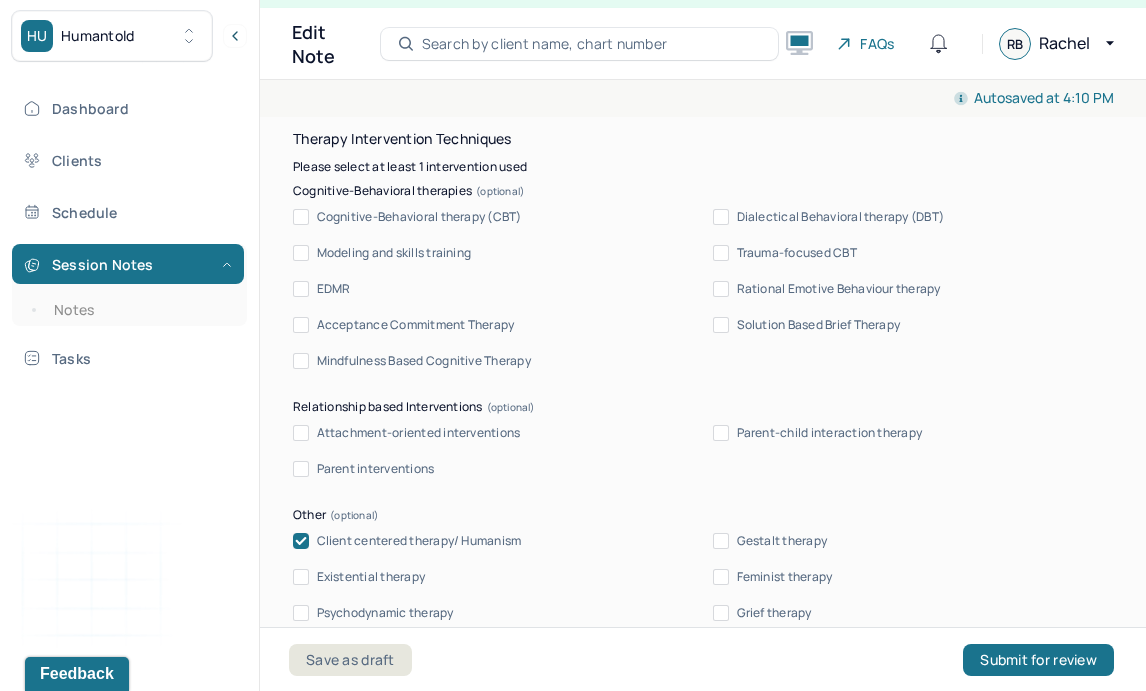 click on "Client centered therapy/ Humanism" at bounding box center [419, 541] 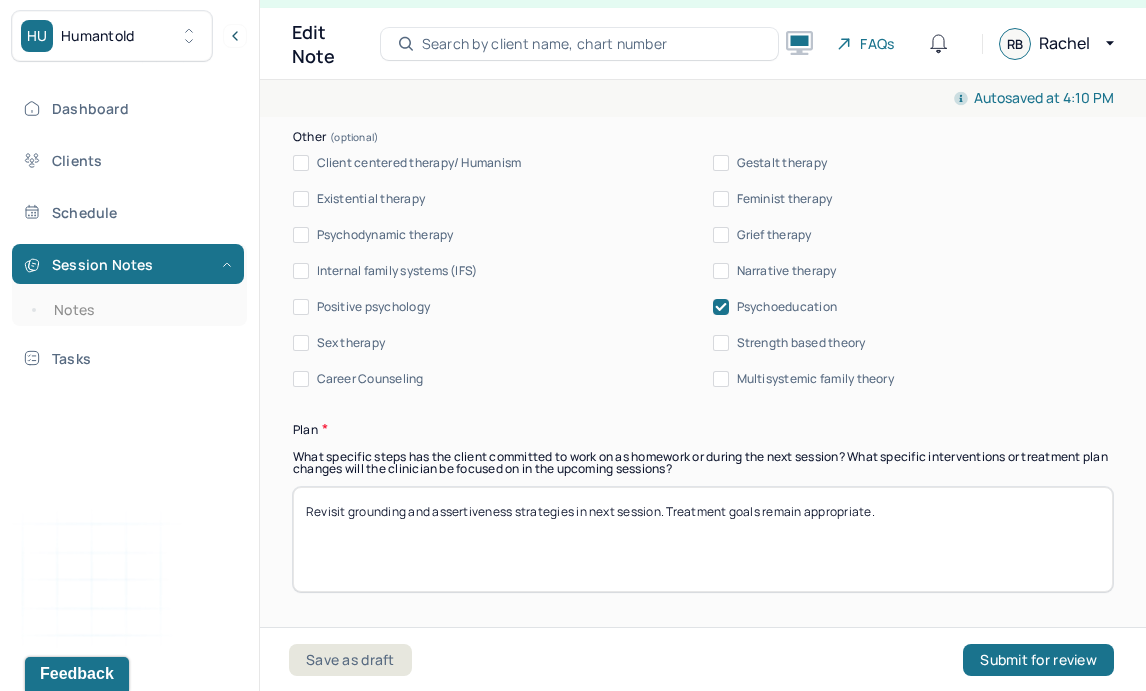 scroll, scrollTop: 2504, scrollLeft: 0, axis: vertical 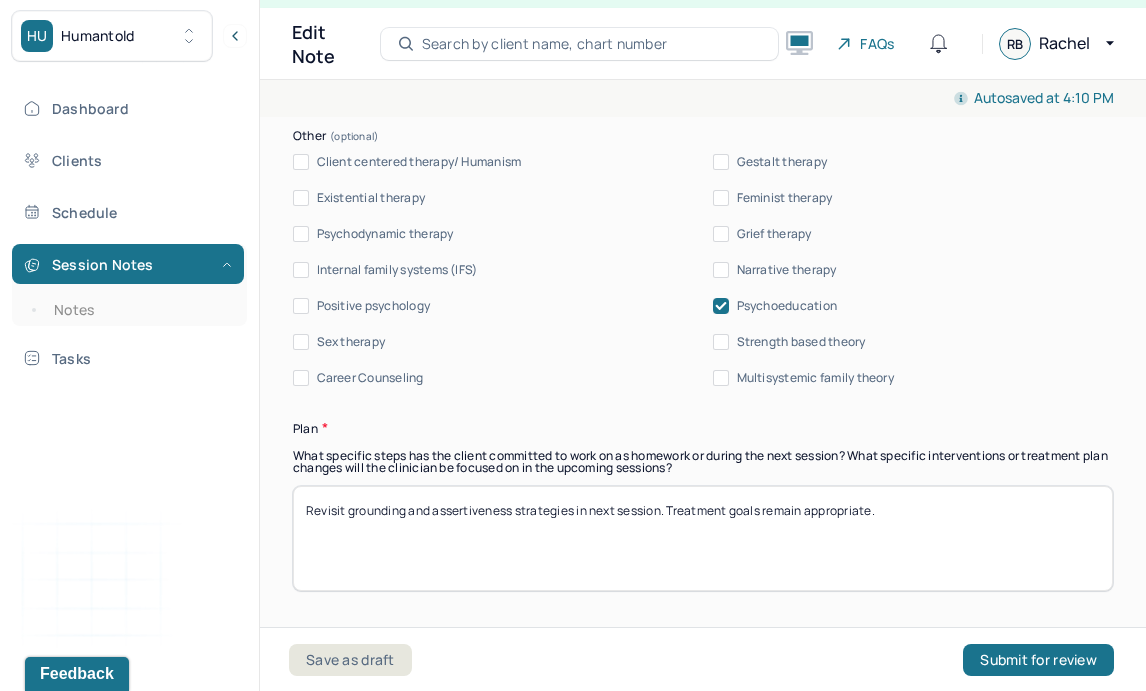 click on "Psychoeducation" at bounding box center (787, 306) 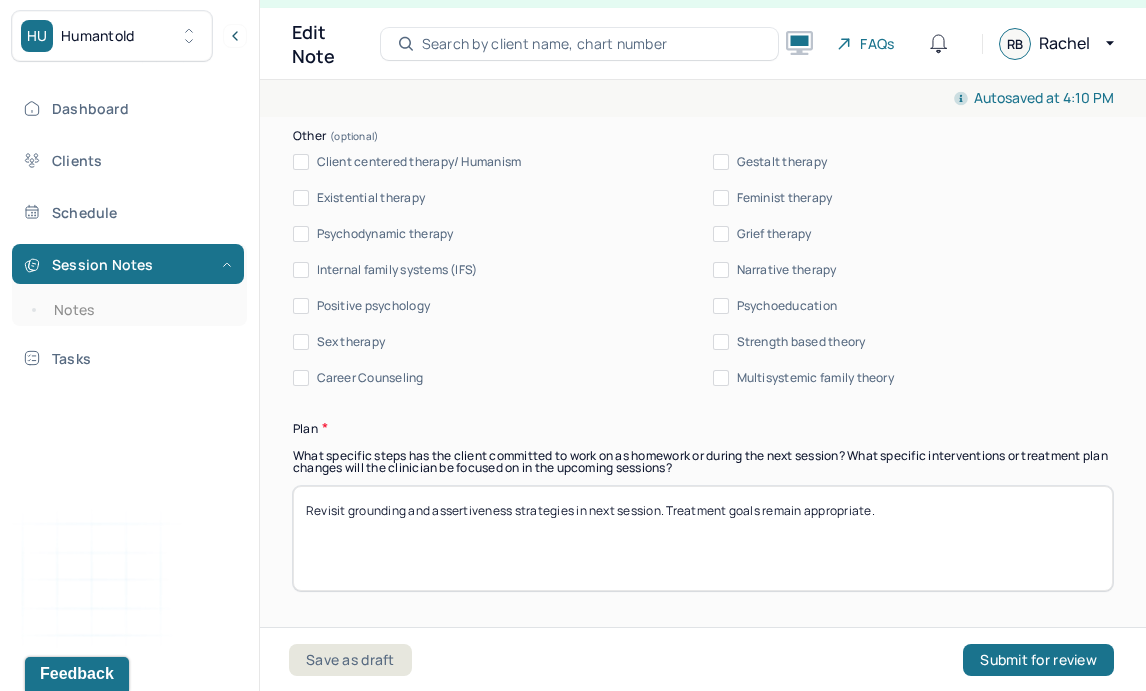 click on "Revisit grounding and assertiveness strategies in next session. Treatment goals remain appropriate." at bounding box center (703, 538) 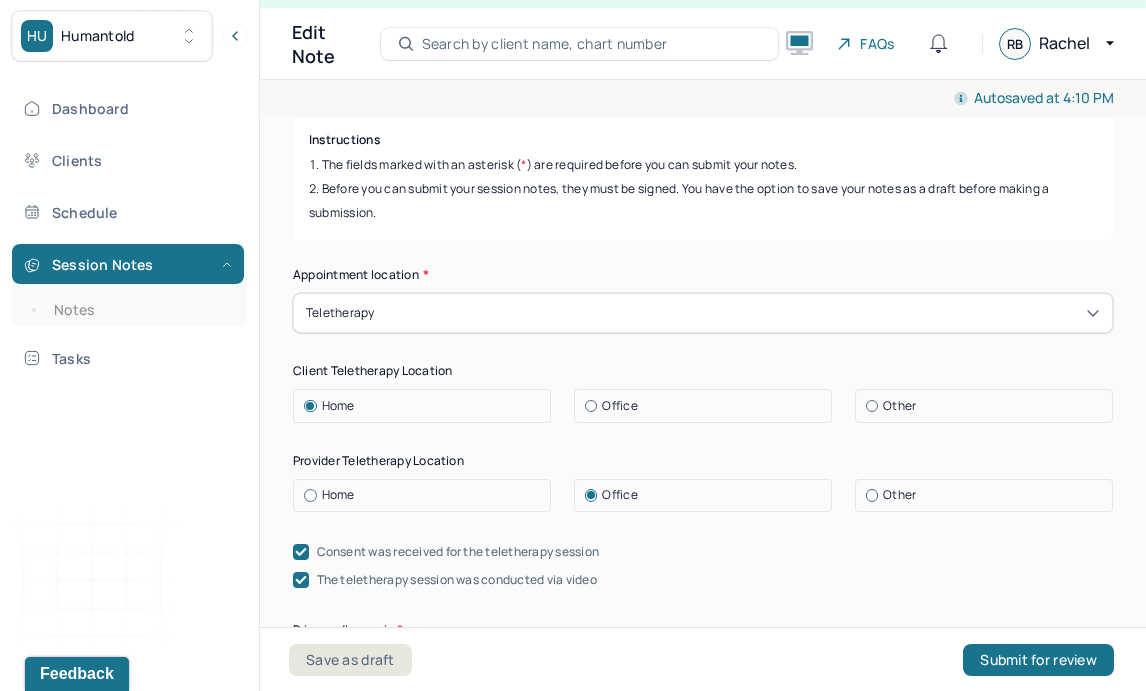 scroll, scrollTop: 0, scrollLeft: 0, axis: both 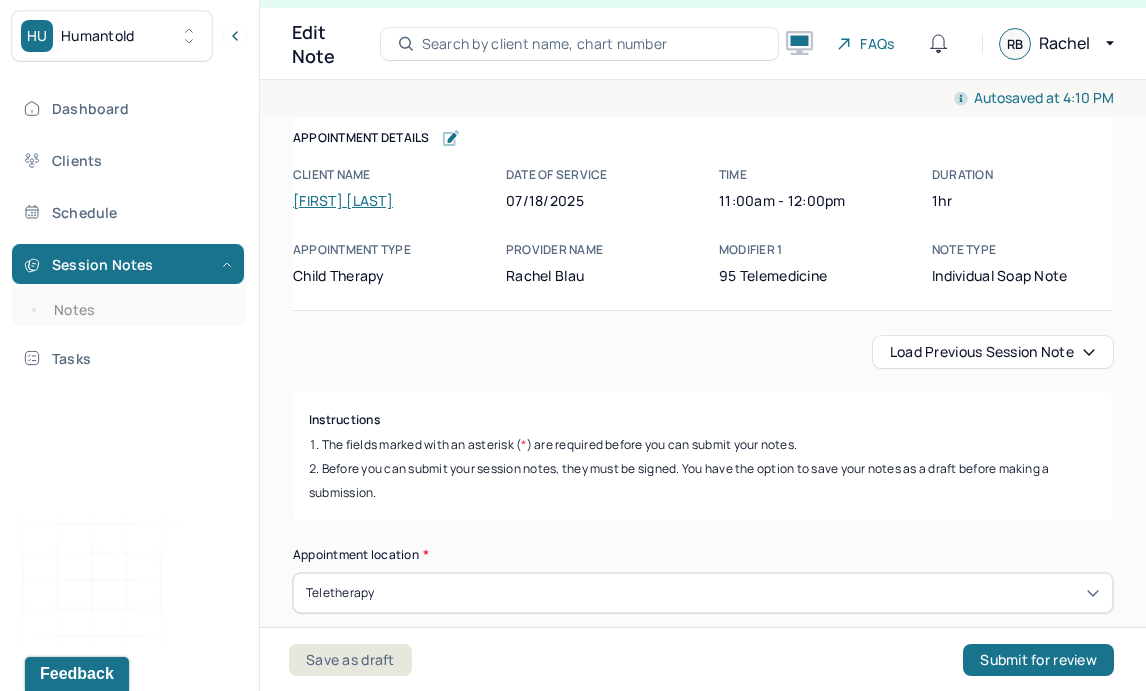type 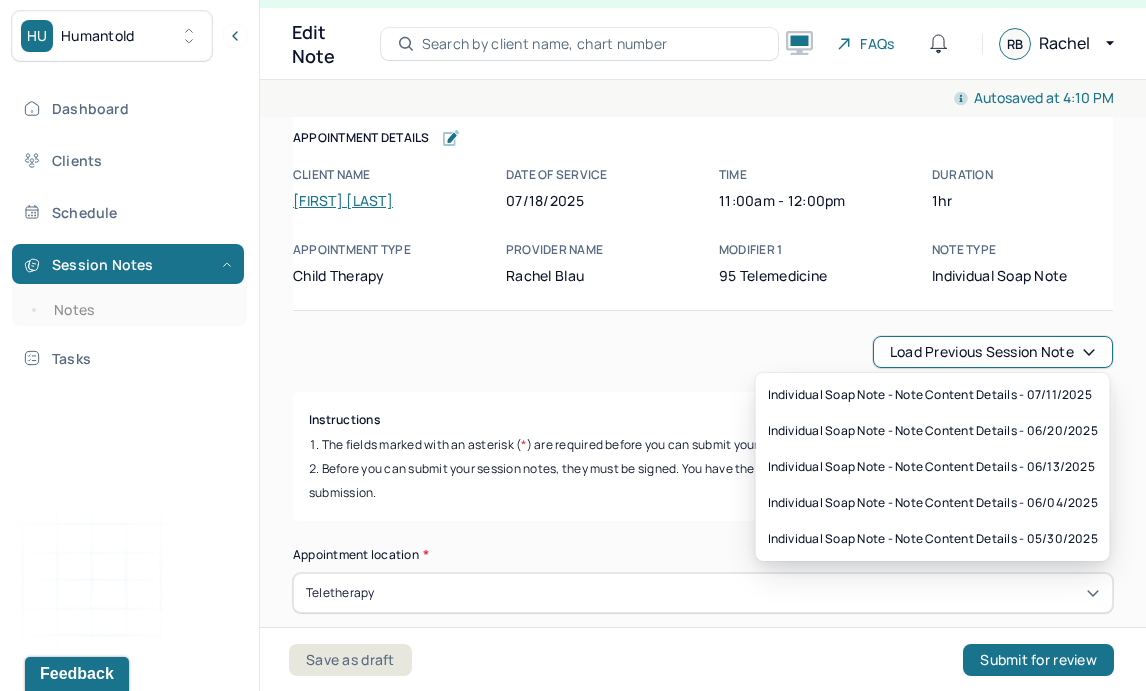 click on "Load previous session note   Instructions The fields marked with an asterisk ( * ) are required before you can submit your notes. Before you can submit your session notes, they must be signed. You have the option to save your notes as a draft before making a submission. Appointment location * Teletherapy Client Teletherapy Location Home Office Other Provider Teletherapy Location Home Office Other Consent was received for the teletherapy session The teletherapy session was conducted via video Primary diagnosis * F90.2 ATTENTION-DEFICIT HYPERACTIVITY DISORDER, COMBINED TYPE Secondary diagnosis (optional) F41.1 GENERALIZED ANXIETY DISORDER Tertiary diagnosis (optional) Tertiary diagnosis Emotional / Behavioural symptoms demonstrated * Causing * Maladaptive Functioning & Inappropriate Behaviour Intention for Session * Encourage personality growth and minimize maladaptive functioning Session Note Subjective Objective How did they present themselves? Was there nervous talking or lack of eye contact? Assessment *" at bounding box center [703, 2604] 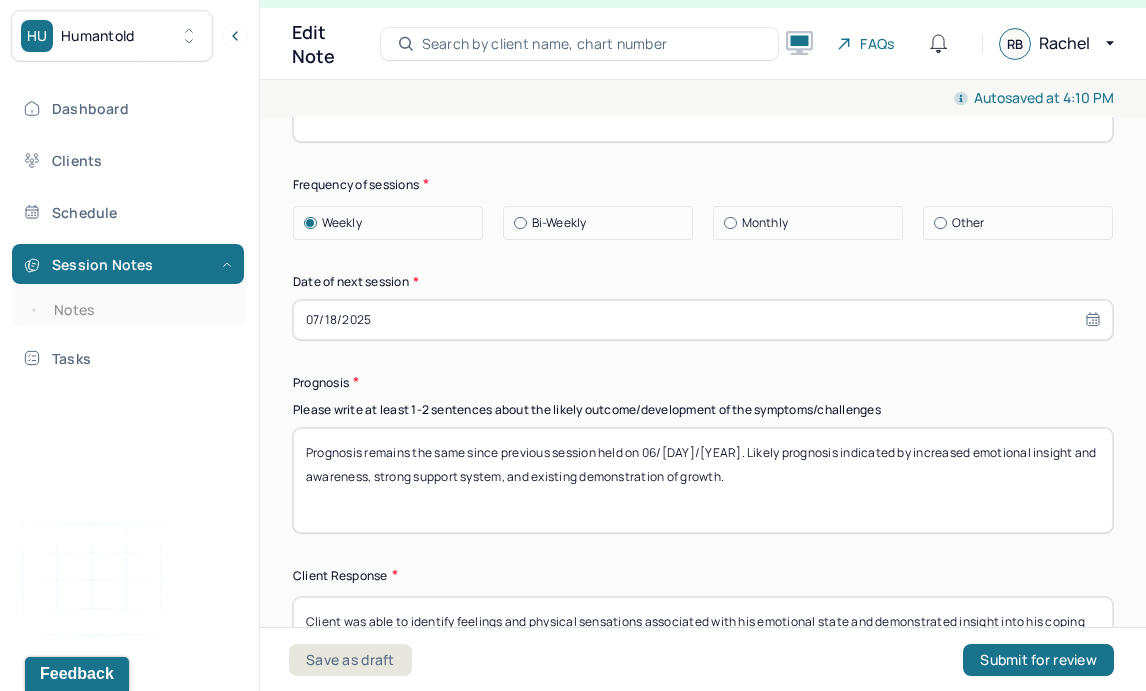scroll, scrollTop: 3039, scrollLeft: 0, axis: vertical 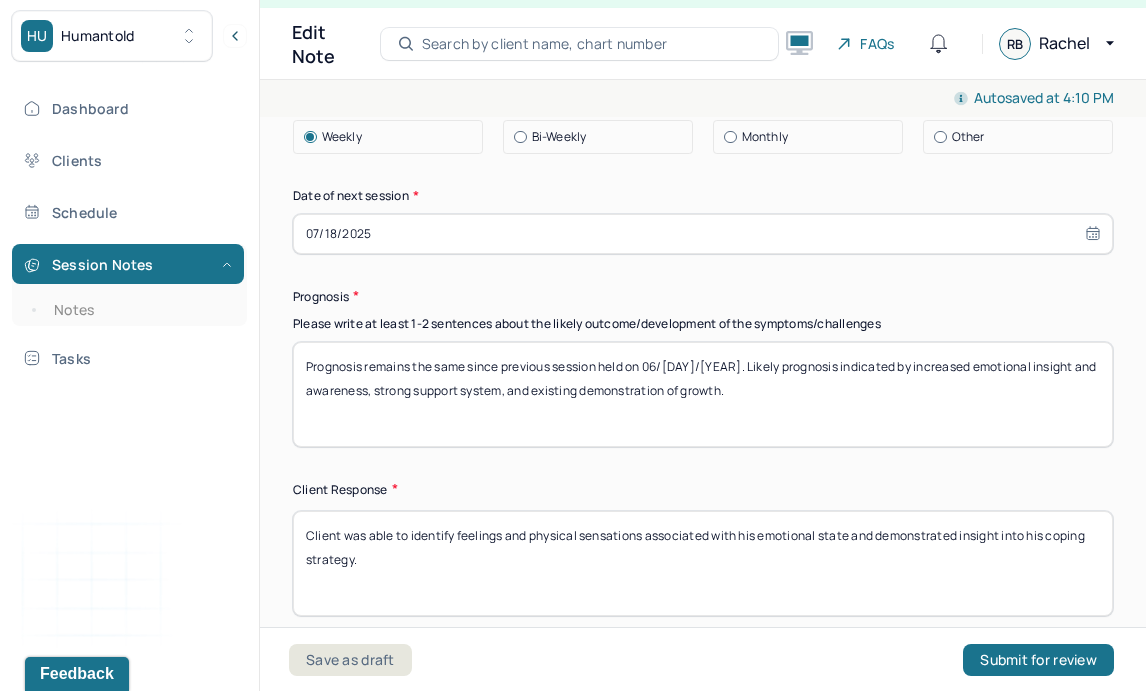 click on "Prognosis remains the same since previous session held on 06/[DAY]/[YEAR]. Likely prognosis indicated by increased emotional insight and awareness, strong support system, and existing demonstration of growth." at bounding box center (703, 394) 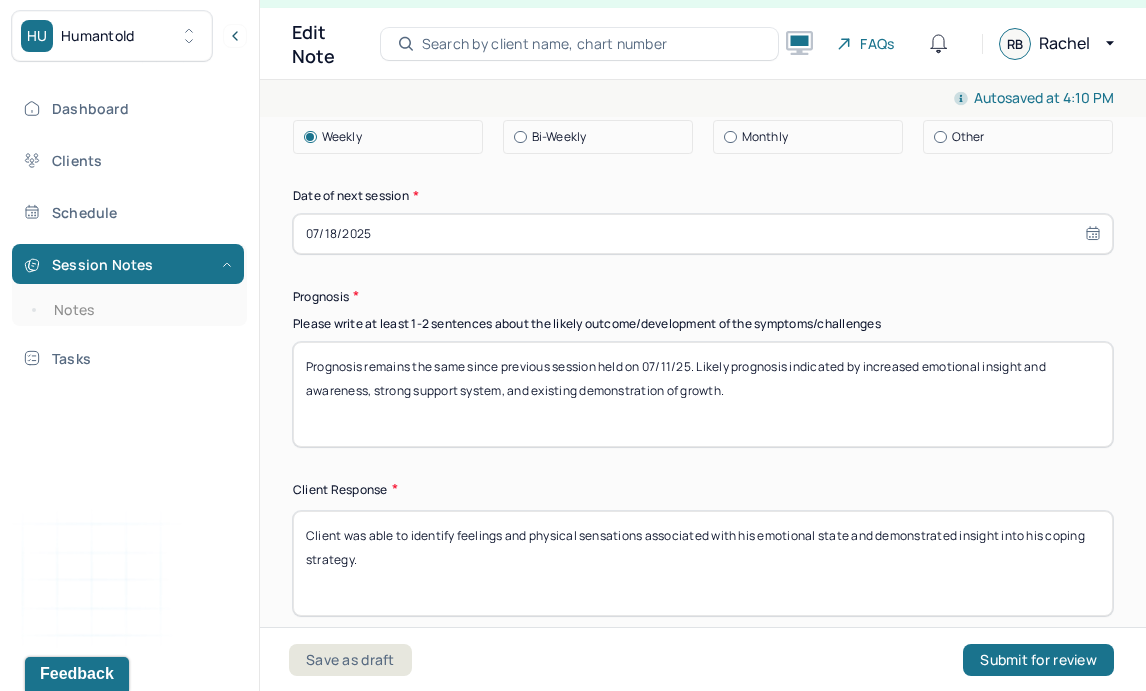 type on "Prognosis remains the same since previous session held on 07/11/25. Likely prognosis indicated by increased emotional insight and awareness, strong support system, and existing demonstration of growth." 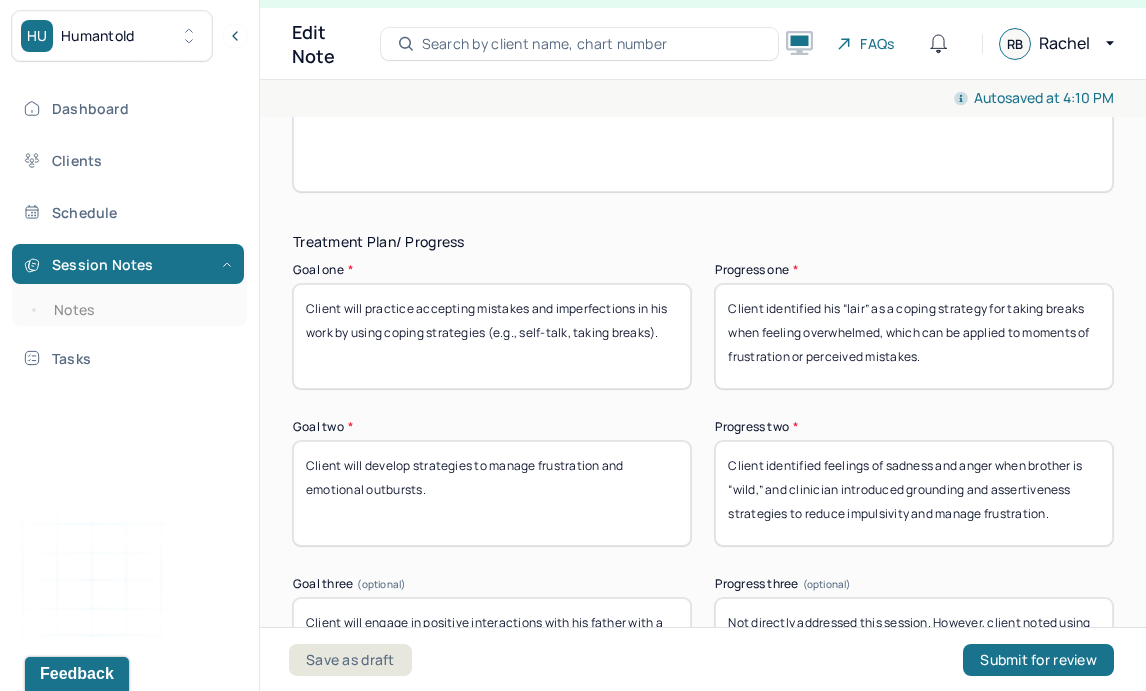scroll, scrollTop: 3536, scrollLeft: 0, axis: vertical 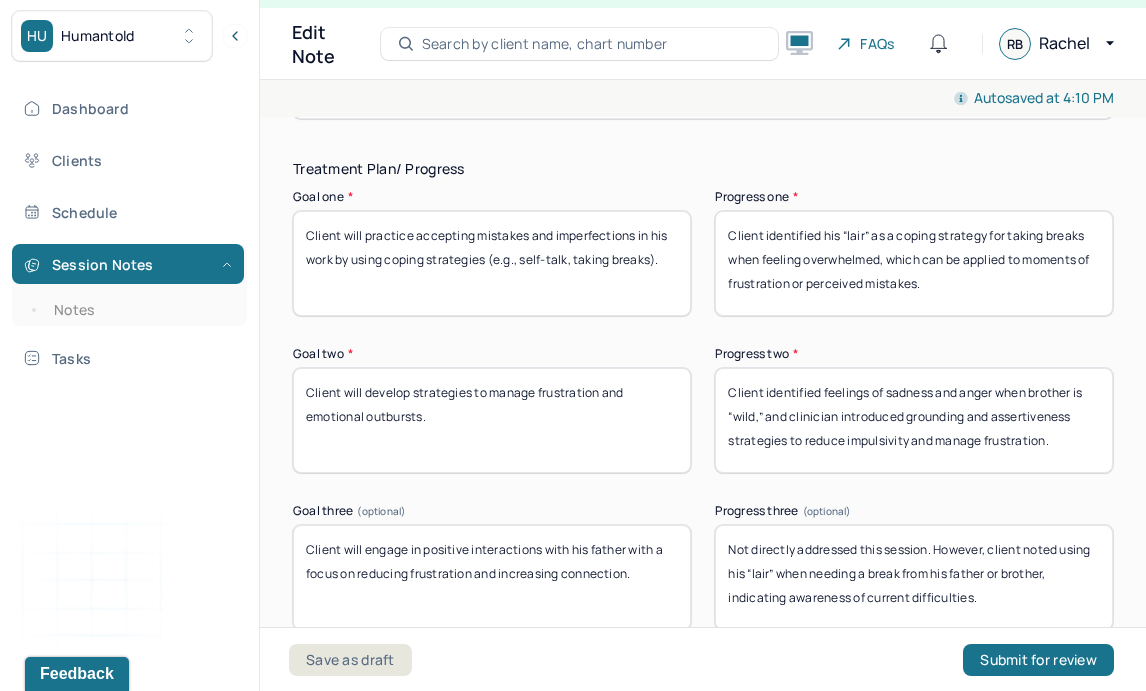type 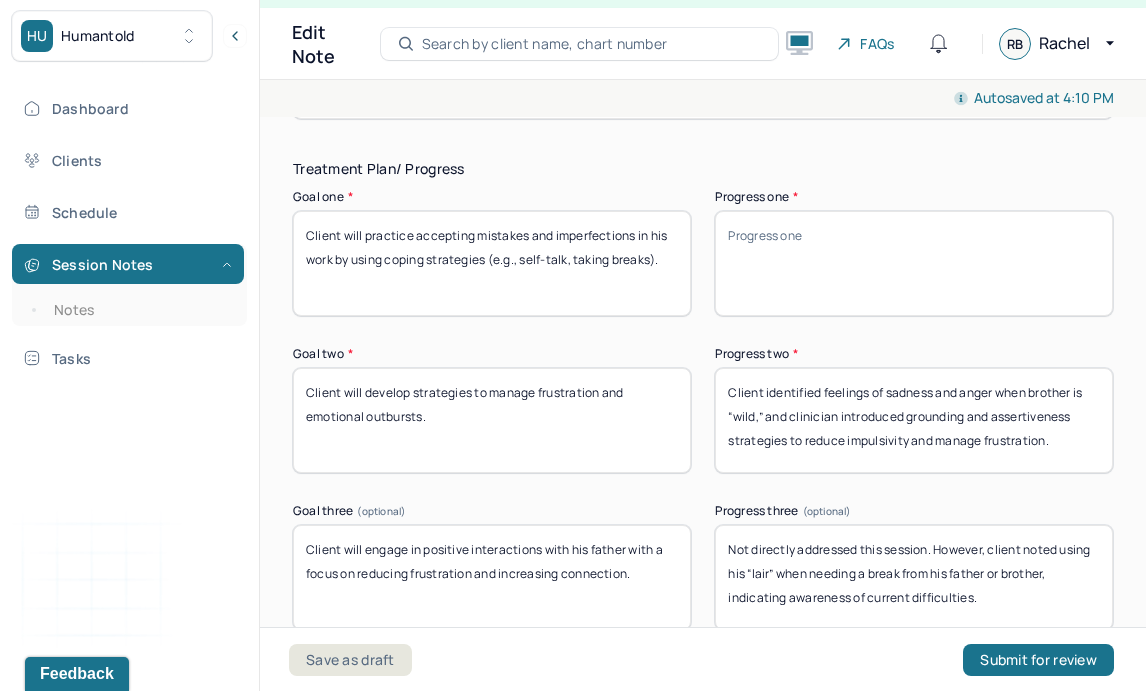 type 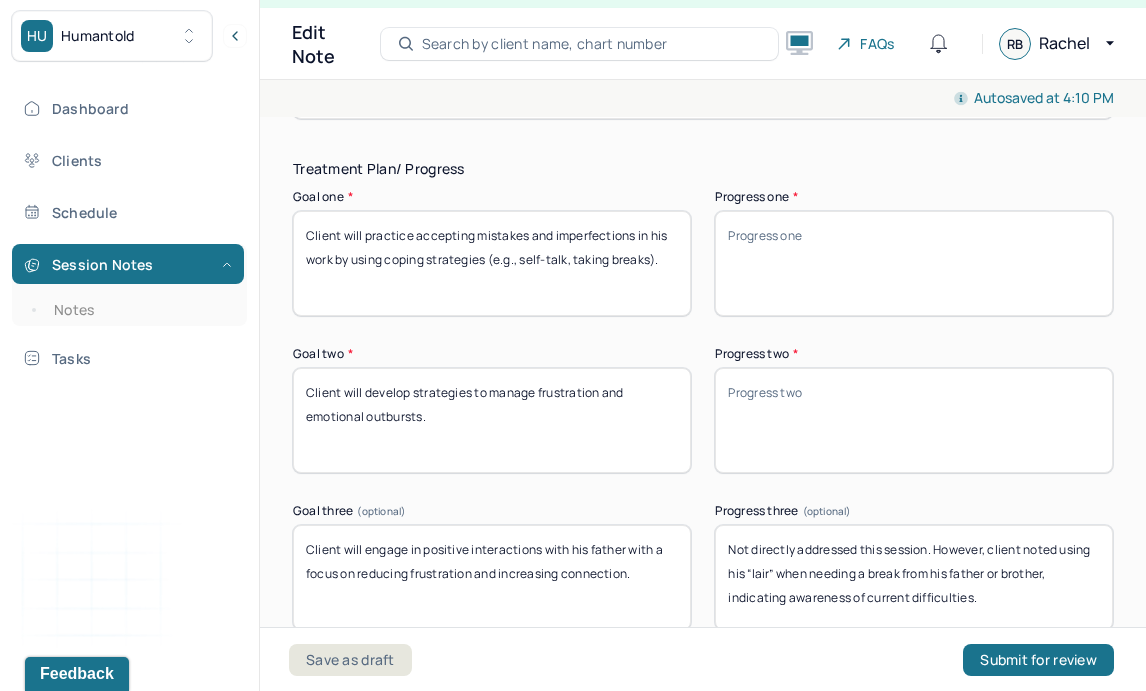 type 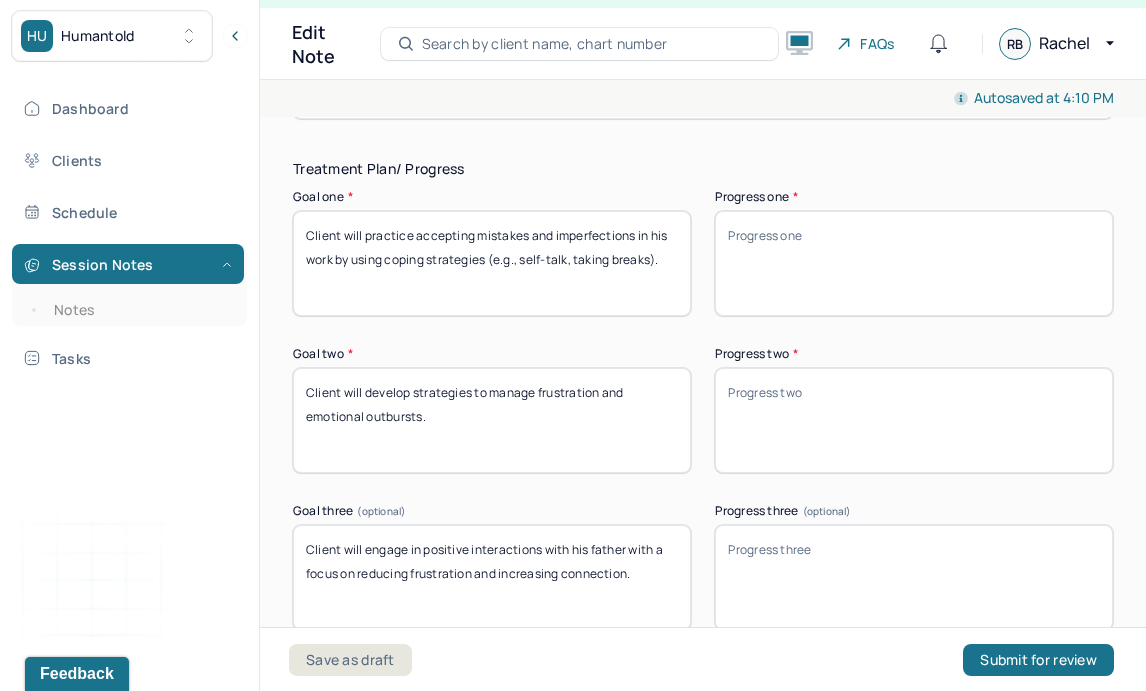 type 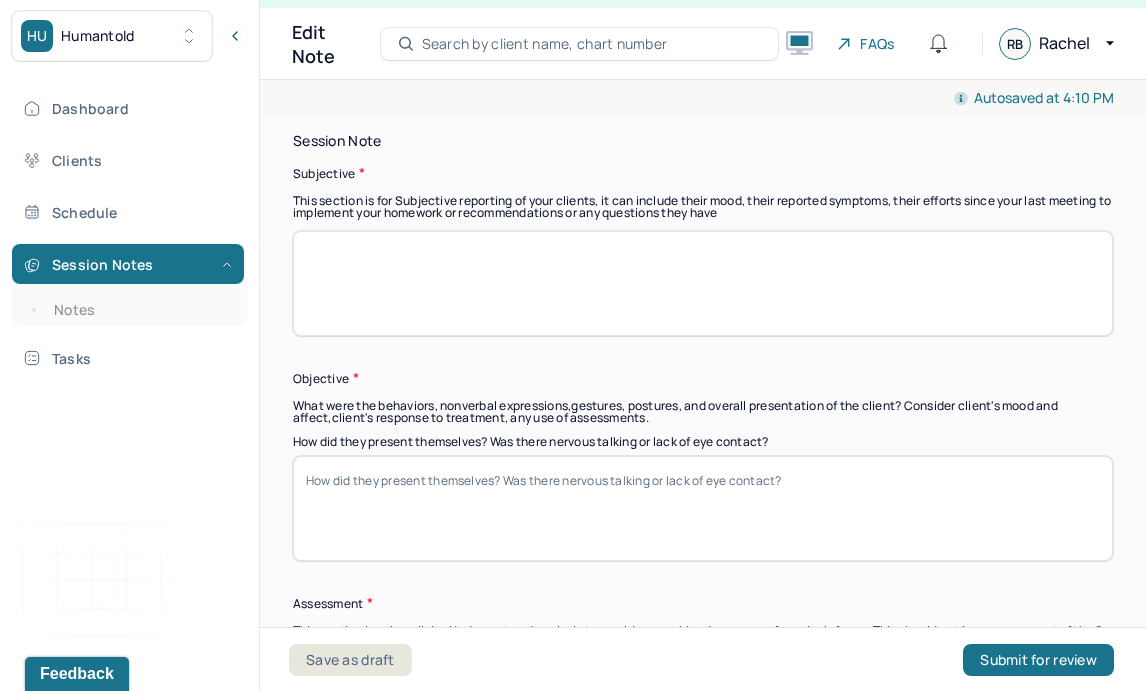 scroll, scrollTop: 1427, scrollLeft: 0, axis: vertical 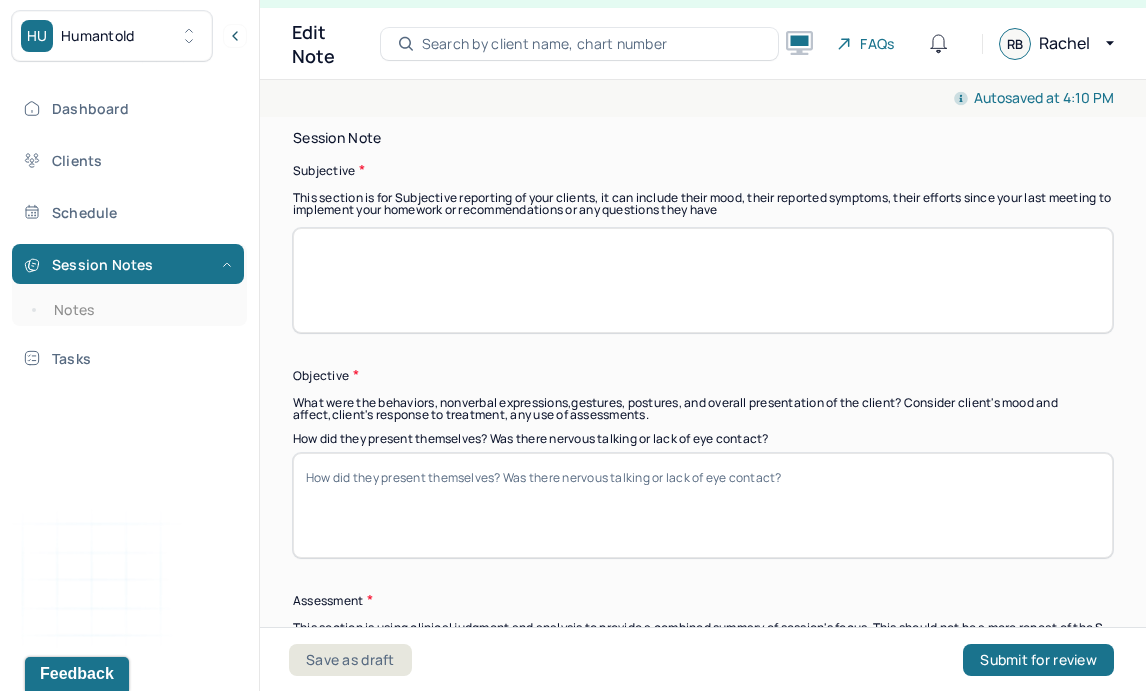 click at bounding box center (703, 280) 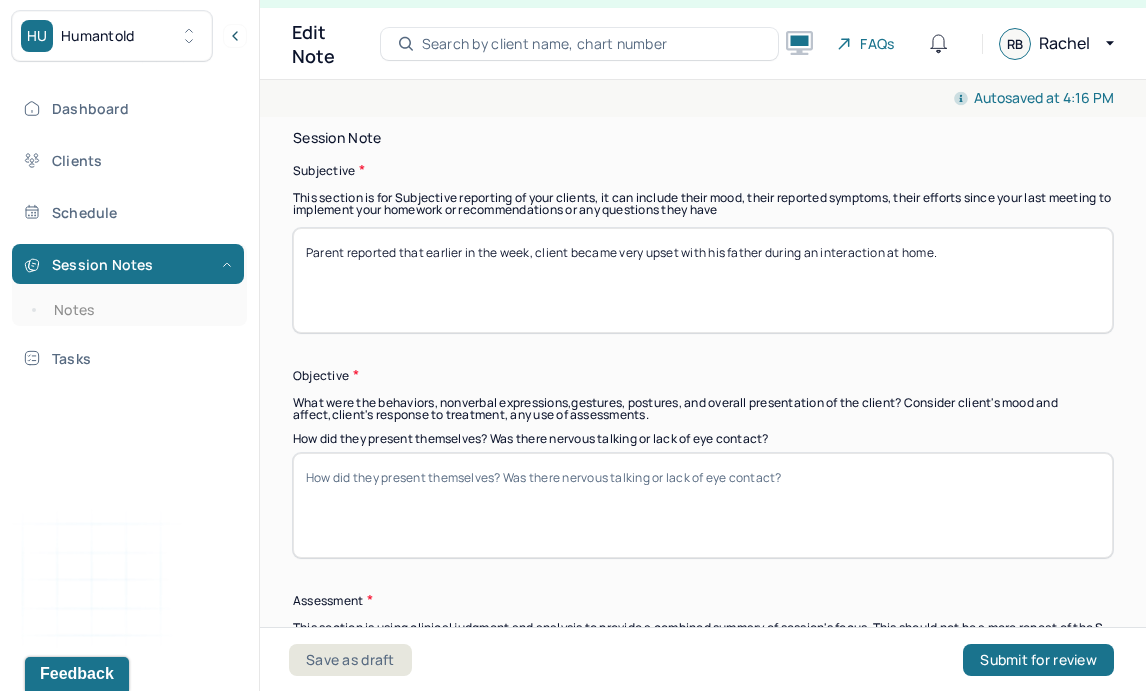 paste on "Client stated during session that he felt in the “green and yellow zone” today, but was resistant to elaborate further on his feelings or his family’s feelings when prompted." 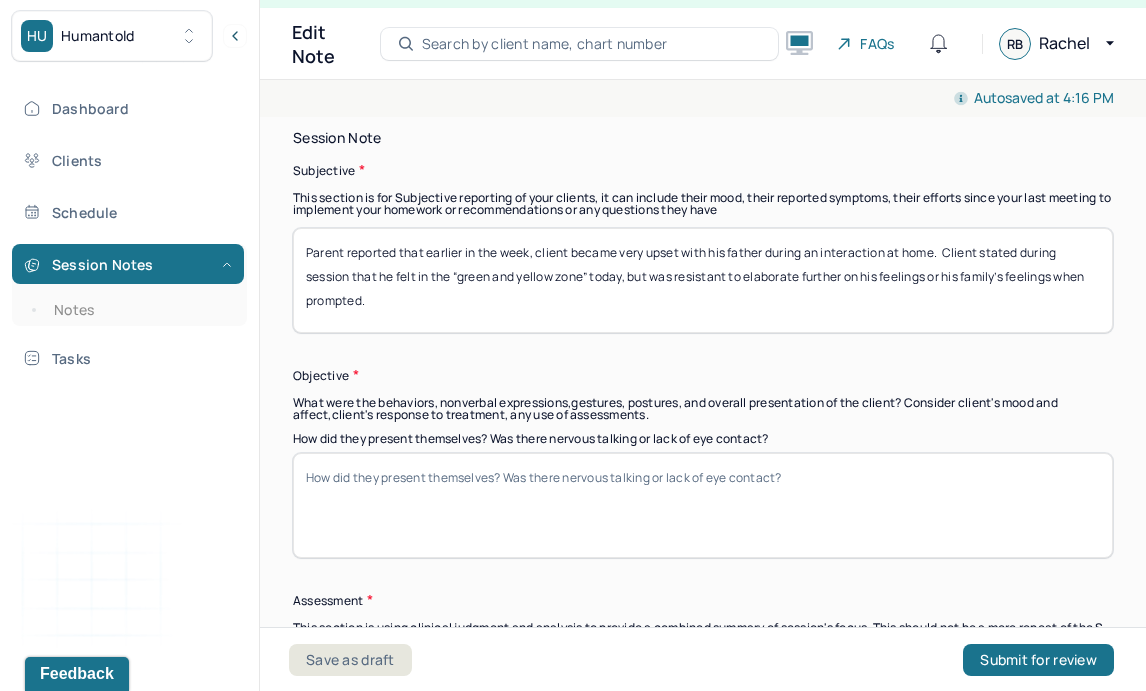 click on "Parent reported that earlier in the week, client became very upset with his father during an interaction at home.  Client stated during session that he felt in the “green and yellow zone” today, but was resistant to elaborate further on his feelings or his family’s feelings when prompted." at bounding box center [703, 280] 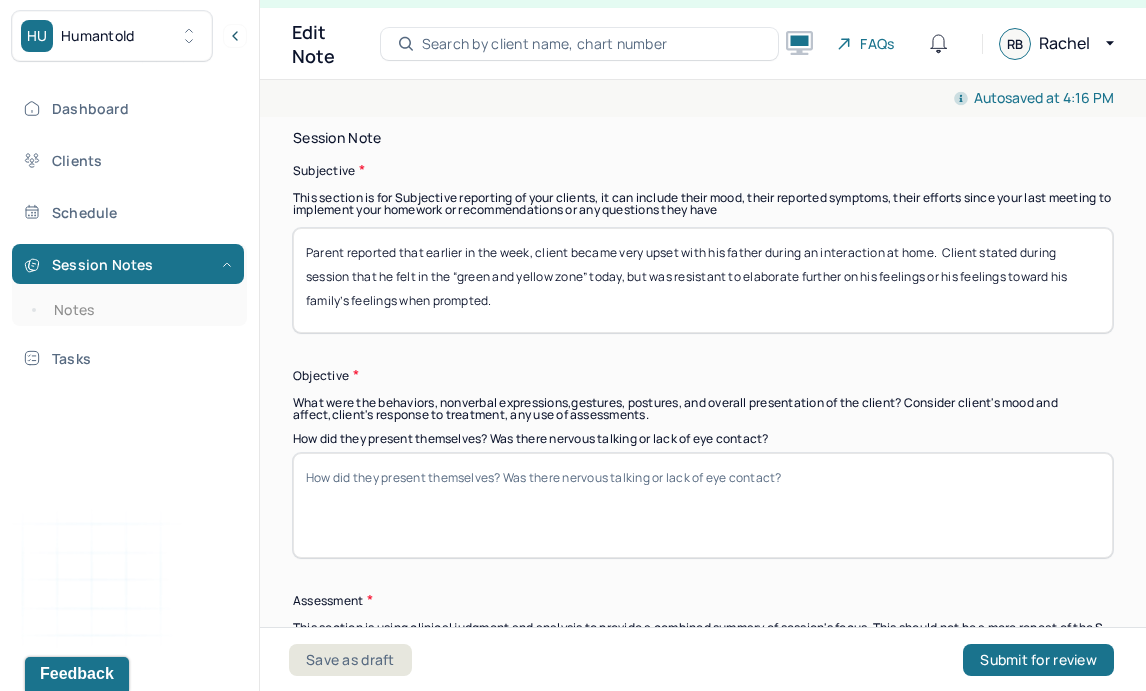 drag, startPoint x: 341, startPoint y: 291, endPoint x: 569, endPoint y: 302, distance: 228.2652 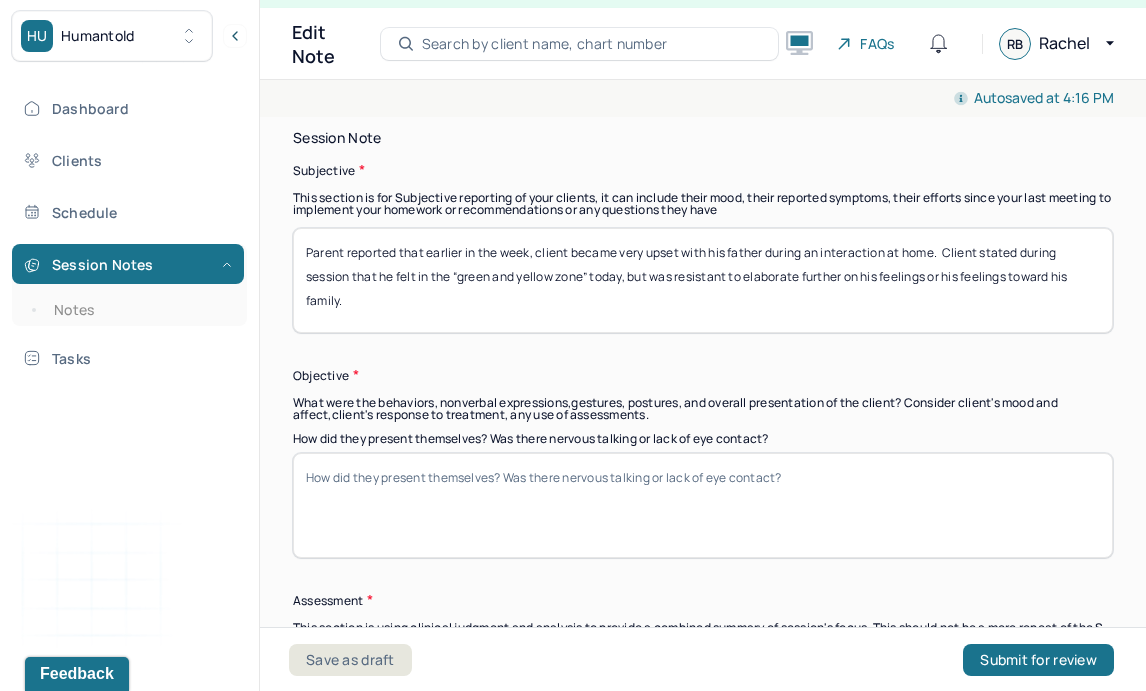 type on "Parent reported that earlier in the week, client became very upset with his father during an interaction at home.  Client stated during session that he felt in the “green and yellow zone” today, but was resistant to elaborate further on his feelings or his feelings toward his family." 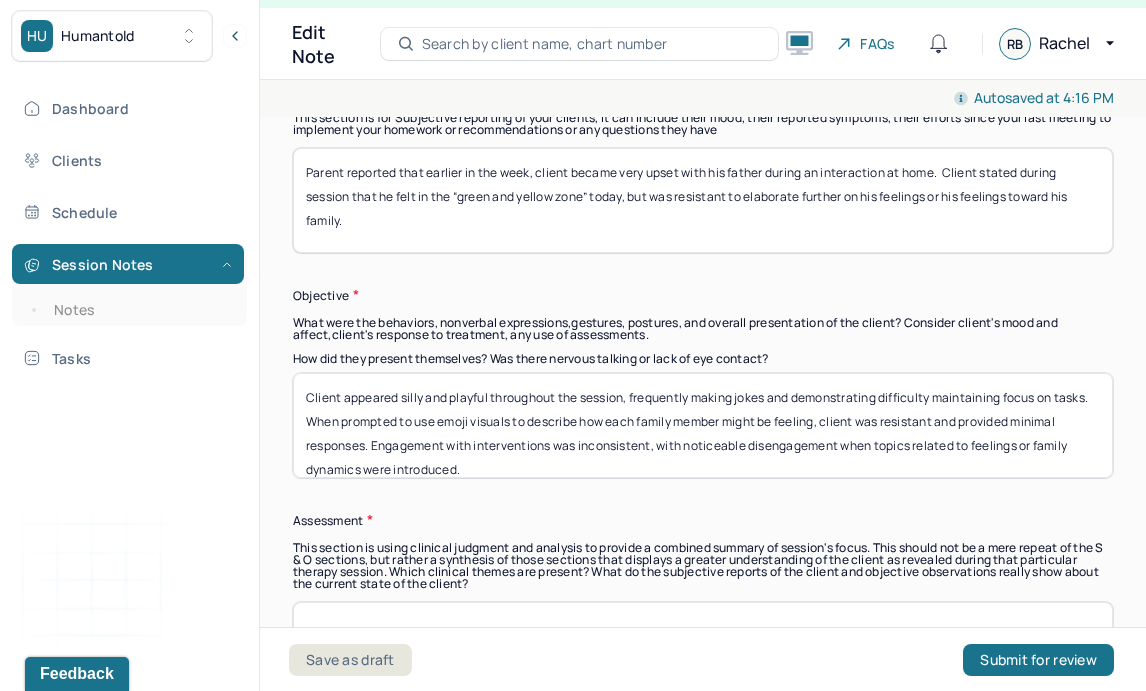 scroll, scrollTop: 1510, scrollLeft: 0, axis: vertical 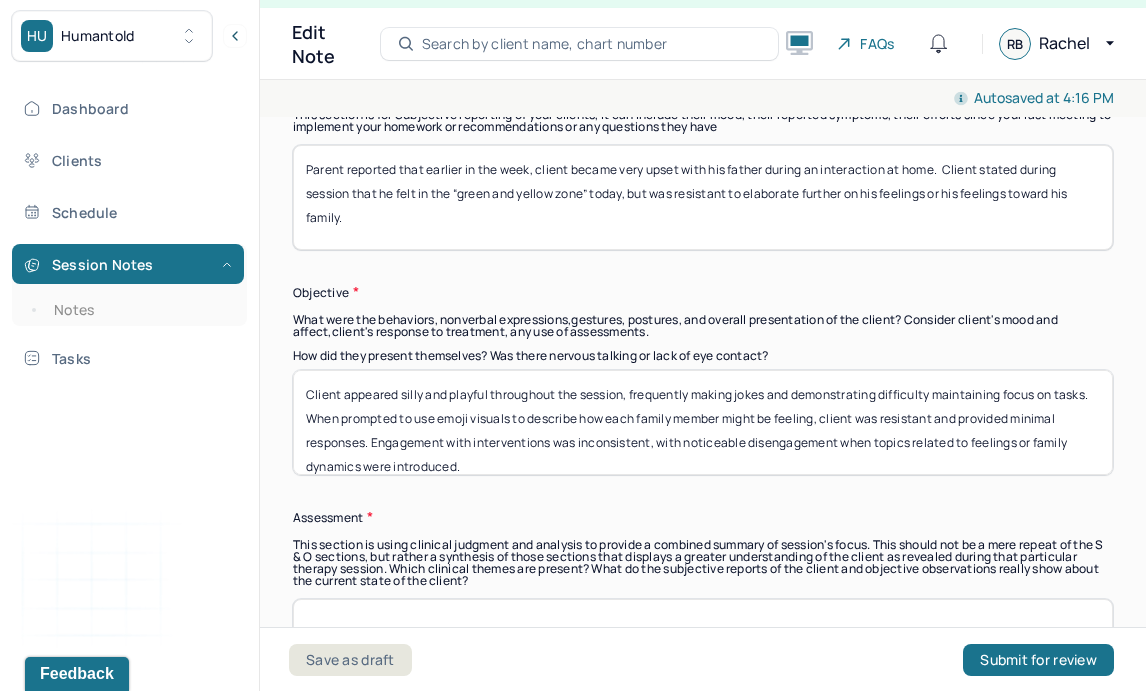 drag, startPoint x: 304, startPoint y: 412, endPoint x: 434, endPoint y: 406, distance: 130.13838 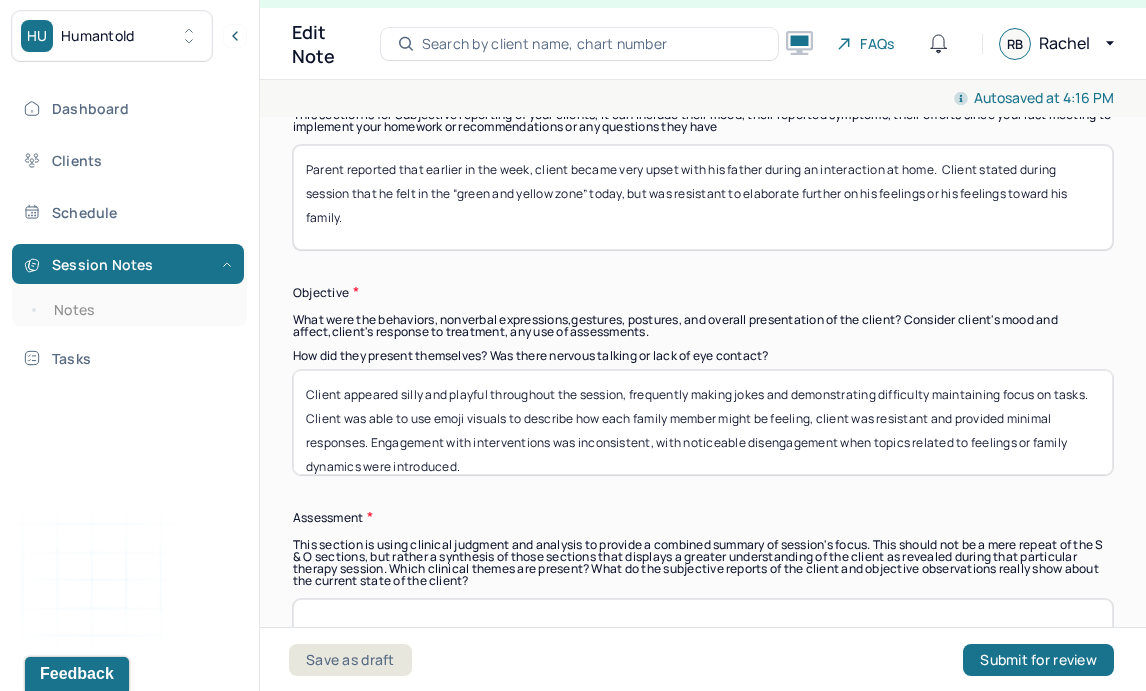 drag, startPoint x: 823, startPoint y: 419, endPoint x: 851, endPoint y: 419, distance: 28 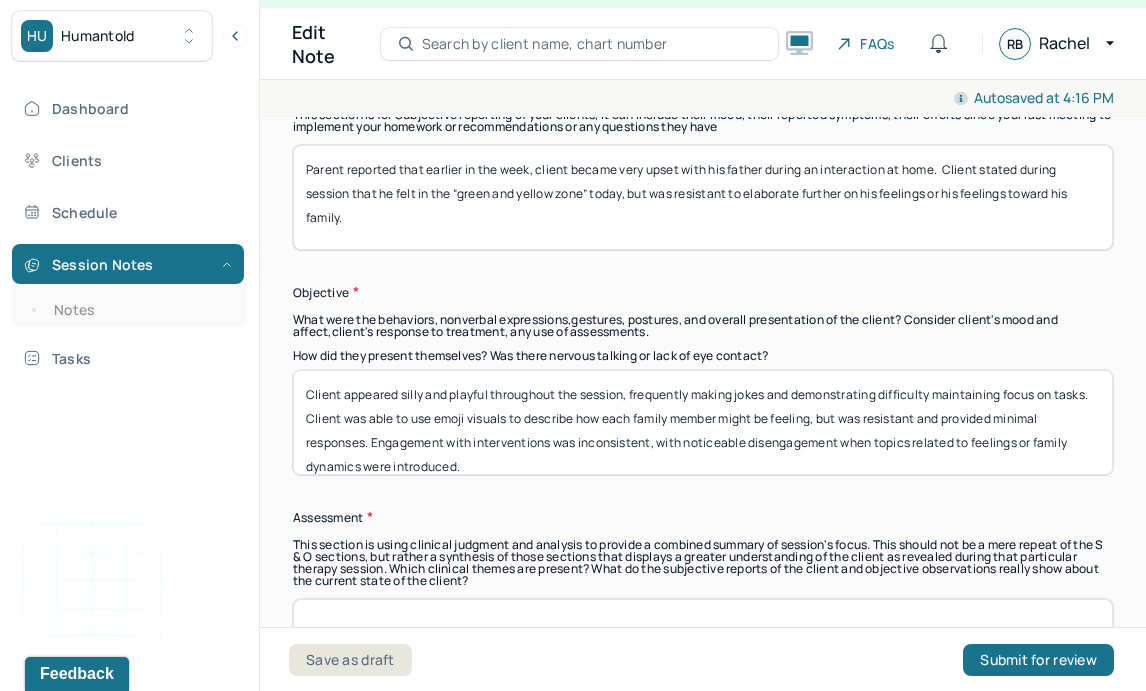 drag, startPoint x: 932, startPoint y: 417, endPoint x: 1017, endPoint y: 418, distance: 85.00588 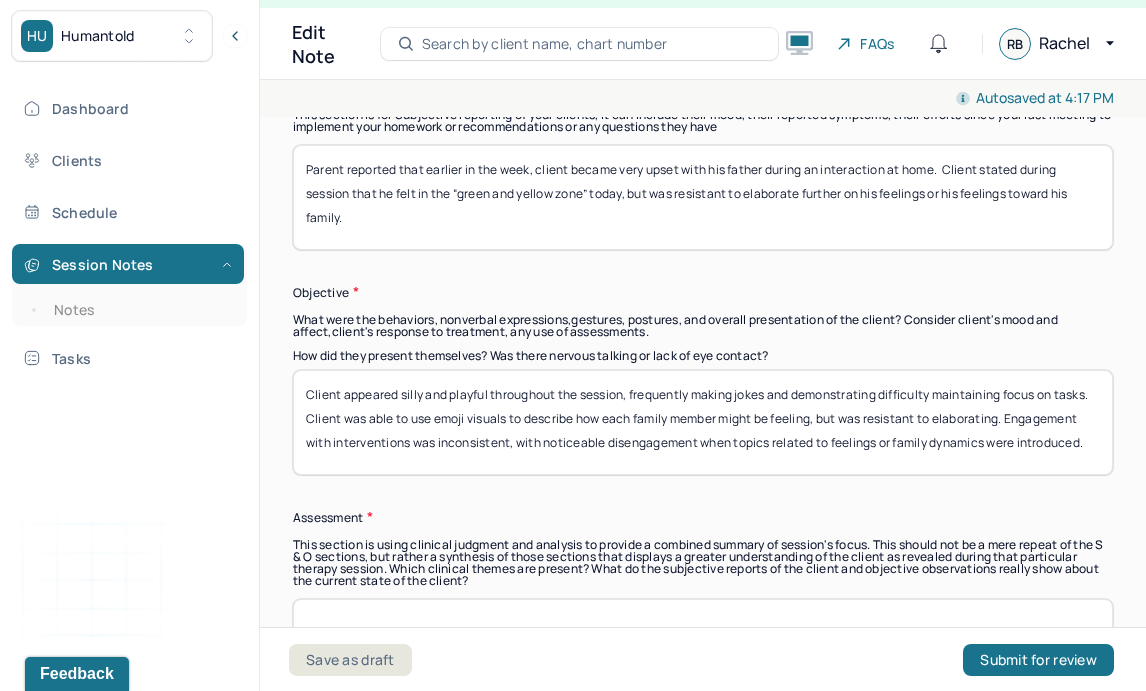 drag, startPoint x: 509, startPoint y: 442, endPoint x: 1160, endPoint y: 459, distance: 651.2219 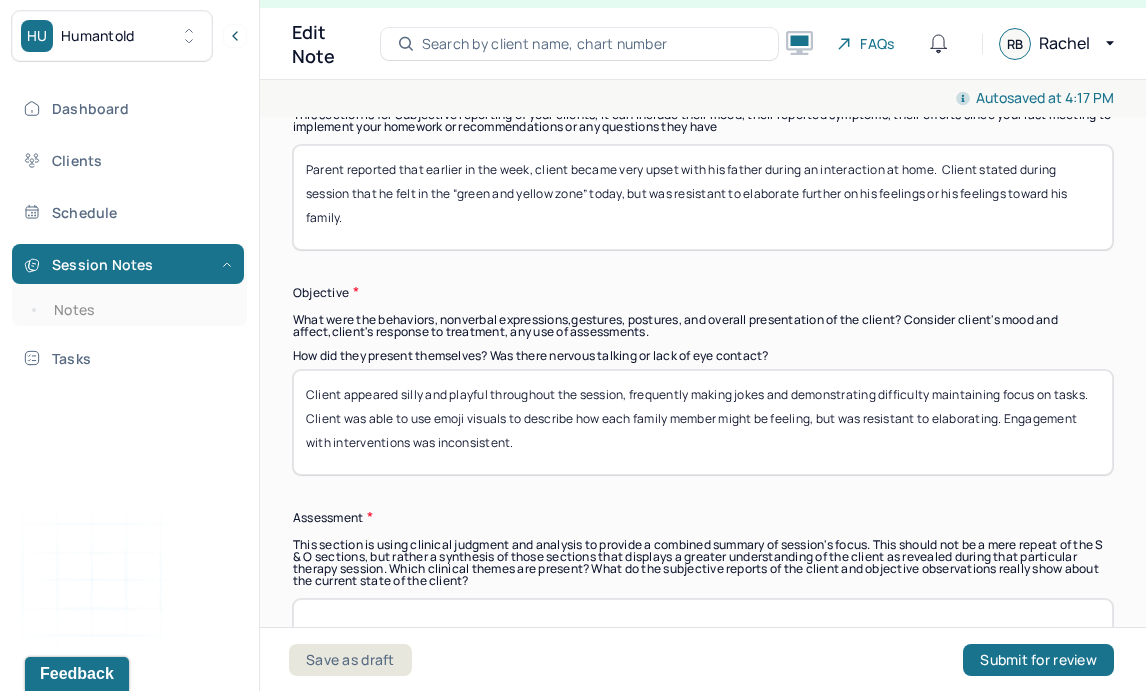 drag, startPoint x: 1012, startPoint y: 410, endPoint x: 1023, endPoint y: 445, distance: 36.687874 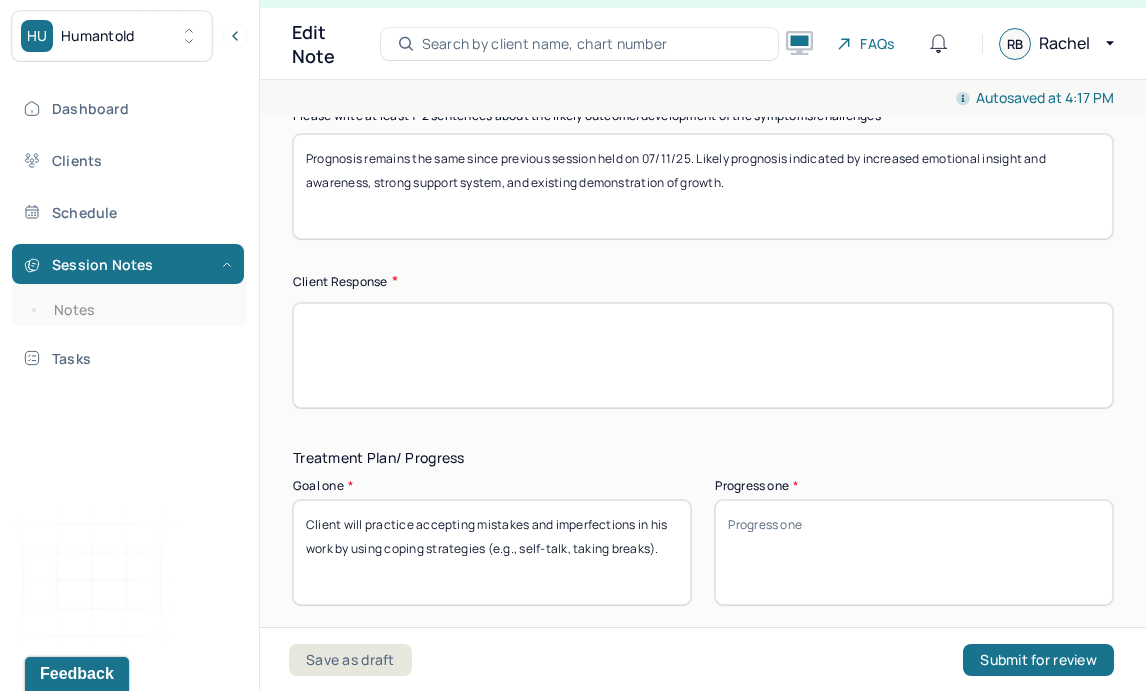 scroll, scrollTop: 3272, scrollLeft: 0, axis: vertical 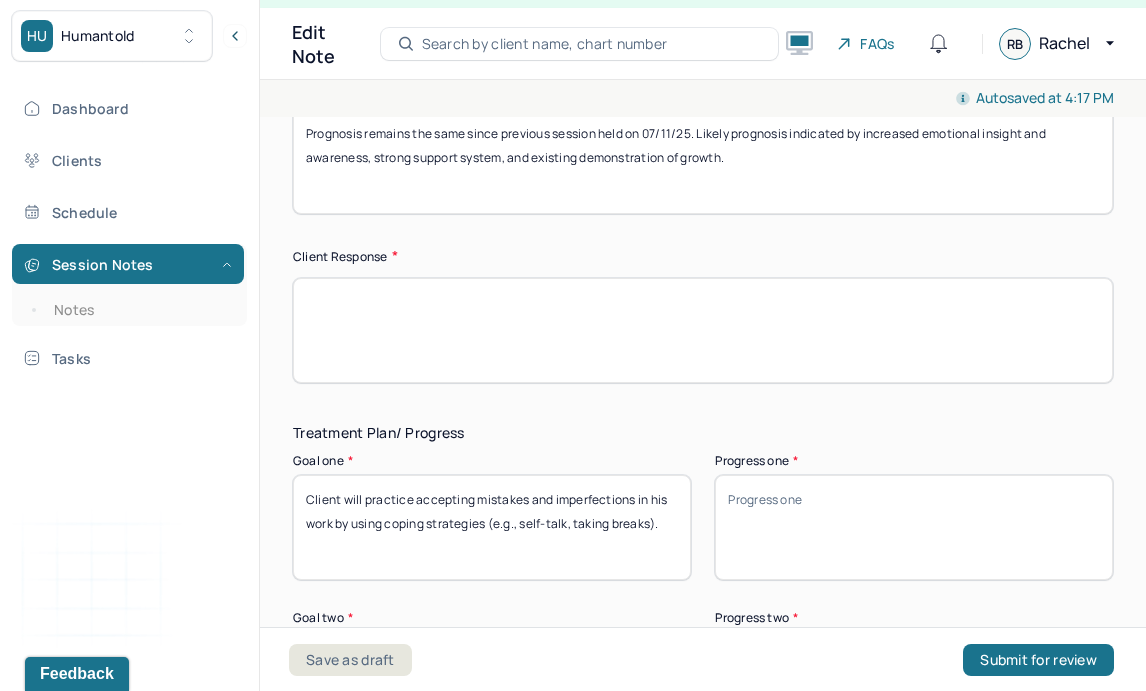 type on "Client appeared silly and playful throughout the session, frequently making jokes and demonstrating difficulty maintaining focus on tasks. Client was able to use emoji visuals to describe how each family member might be feeling, but was resistant to elaborating." 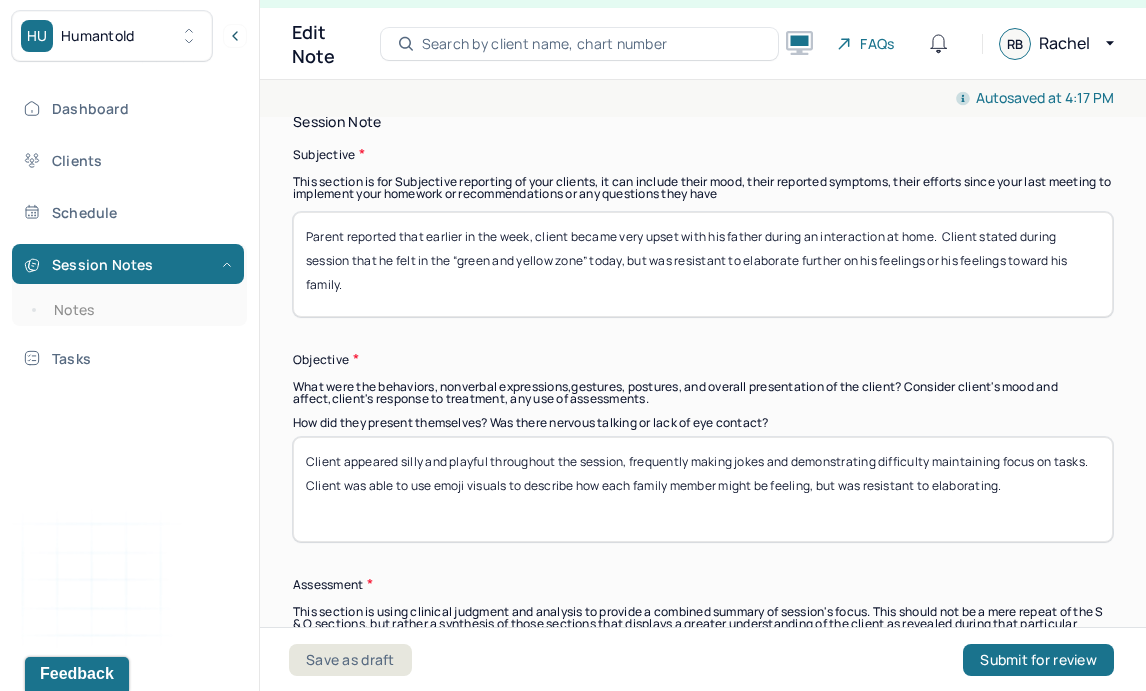 scroll, scrollTop: 1441, scrollLeft: 0, axis: vertical 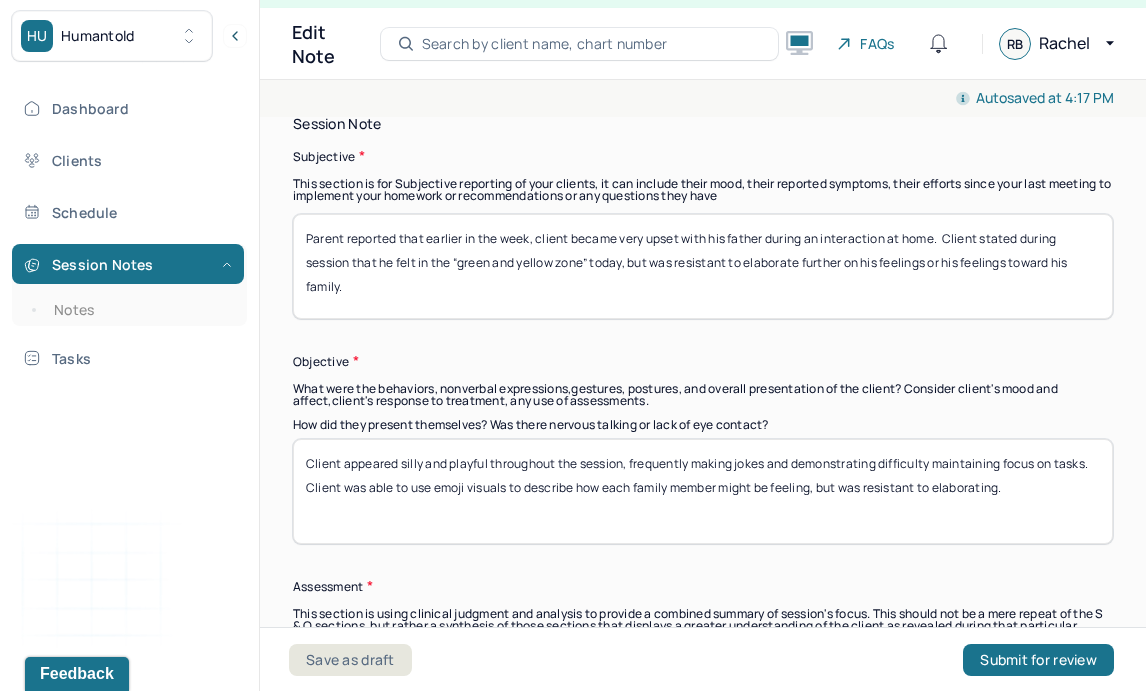 type on "Engagement with interventions was inconsistent." 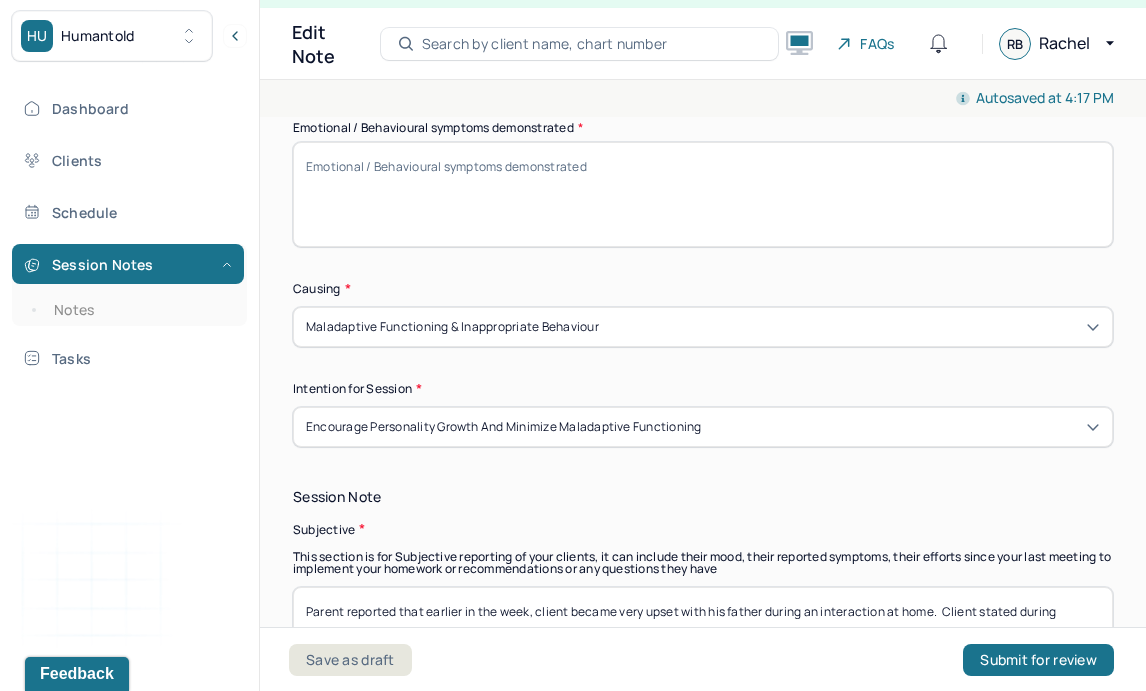 scroll, scrollTop: 1067, scrollLeft: 0, axis: vertical 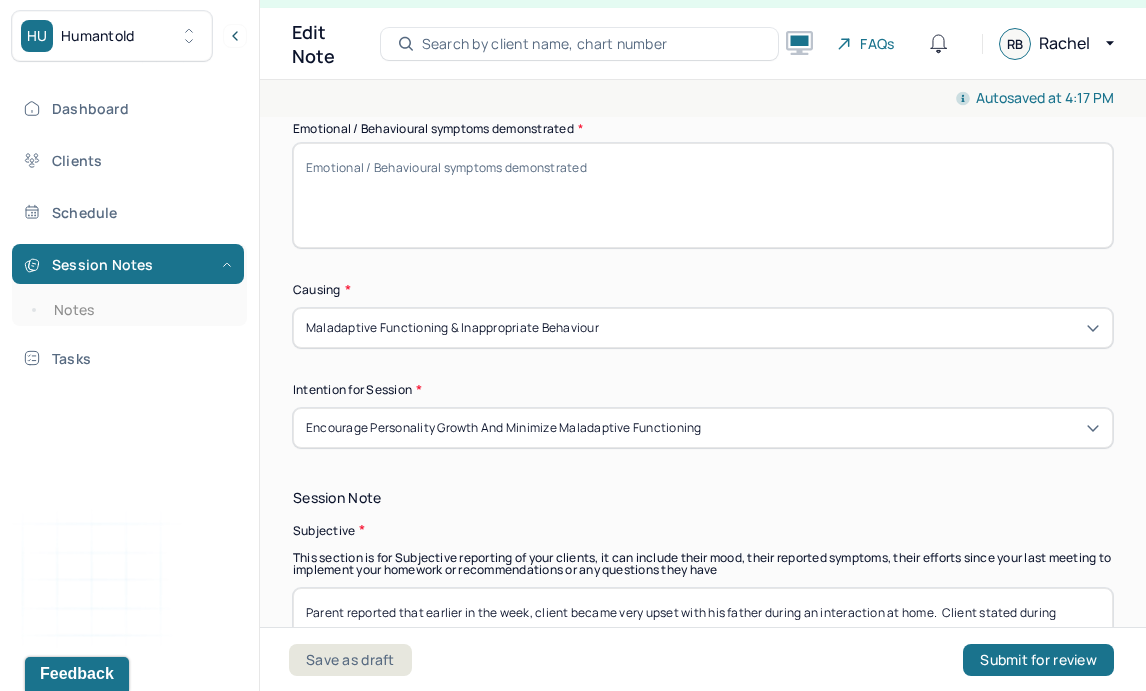 click on "Emotional / Behavioural symptoms demonstrated *" at bounding box center (703, 195) 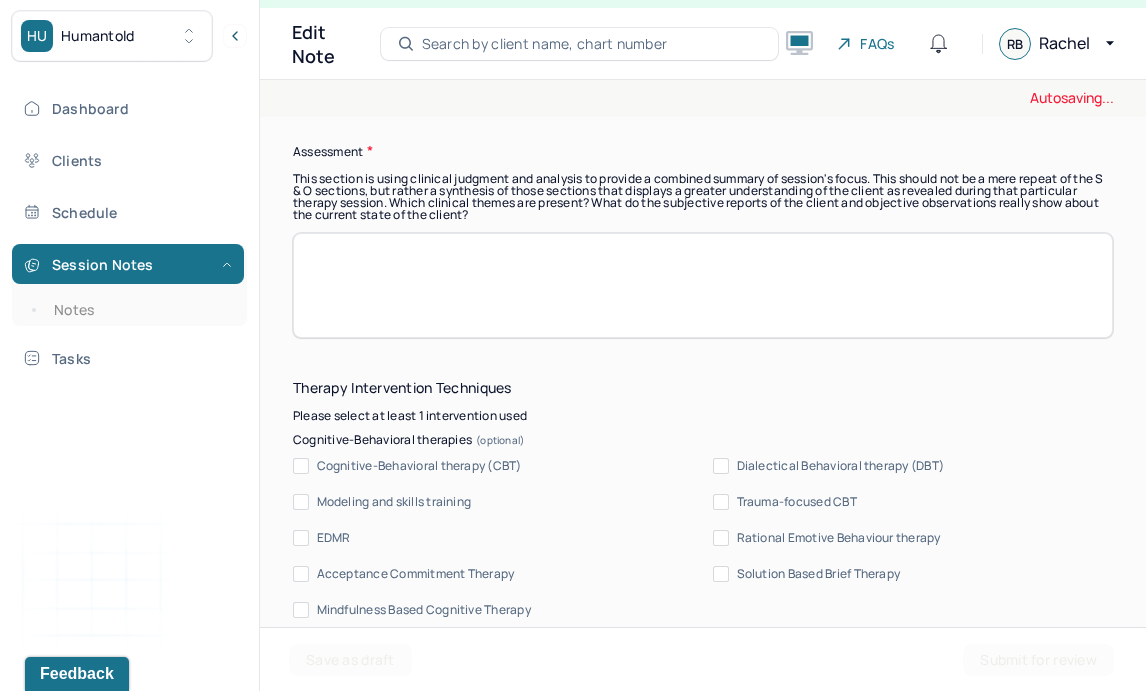 scroll, scrollTop: 1879, scrollLeft: 0, axis: vertical 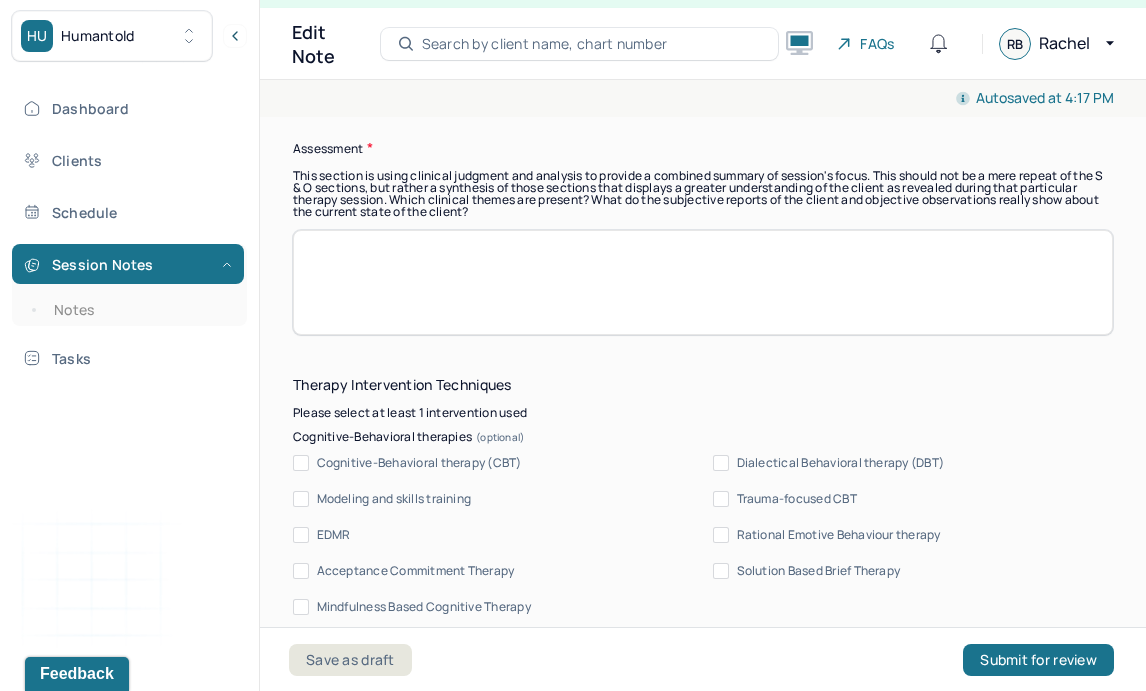 type on "Client appeared silly and playful throughout the session." 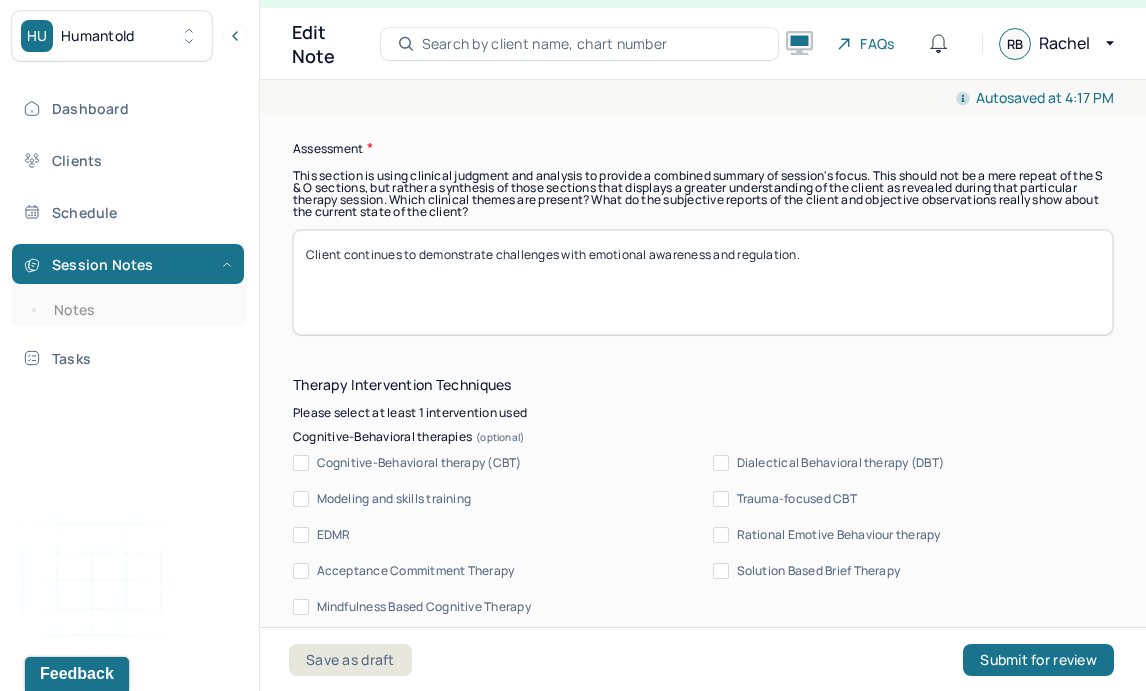 paste on "ADHD symptoms (e.g., distractibility, impulsivity) impacted his ability to engage fully with interventions during the session." 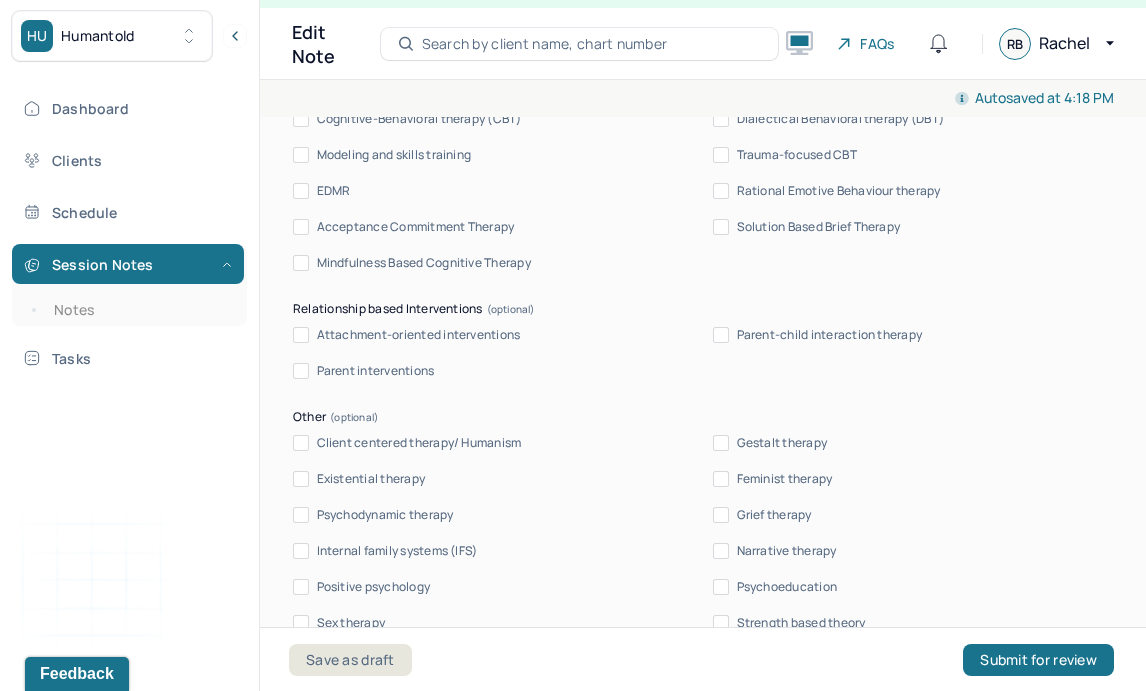 scroll, scrollTop: 2225, scrollLeft: 0, axis: vertical 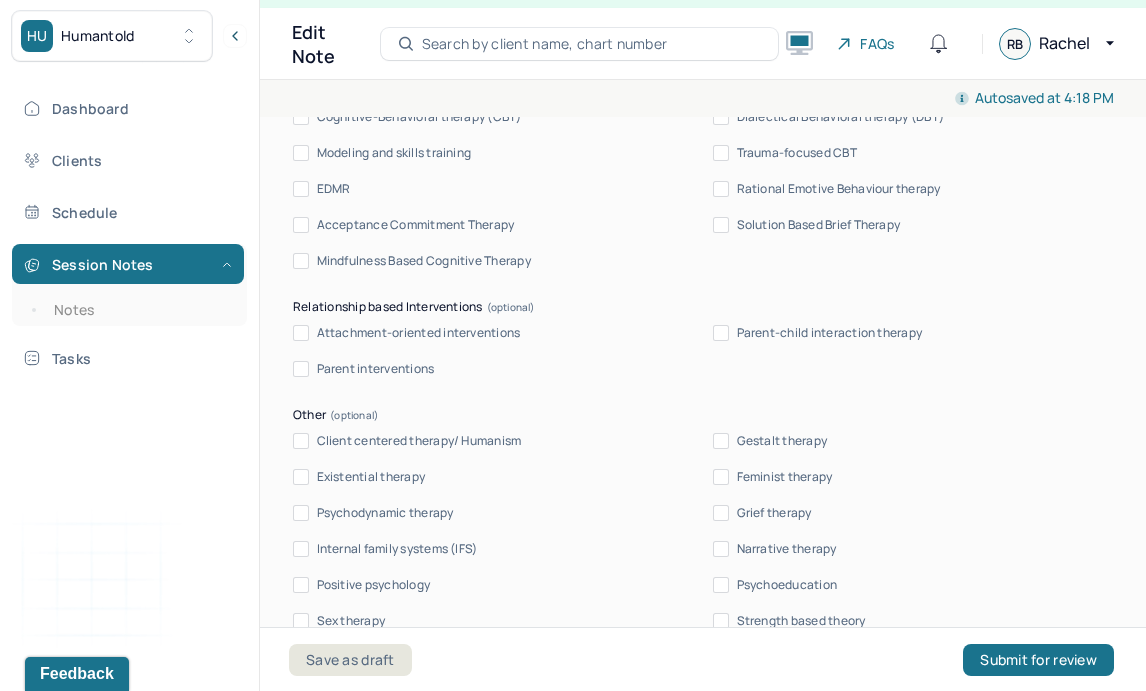 type on "Client continues to demonstrate challenges with emotional awareness and regulation. ADHD symptoms (e.g., distractibility, impulsivity) impacted his ability to engage fully with interventions during the session. Modalities used include elements of play-therapy and parenting interventions." 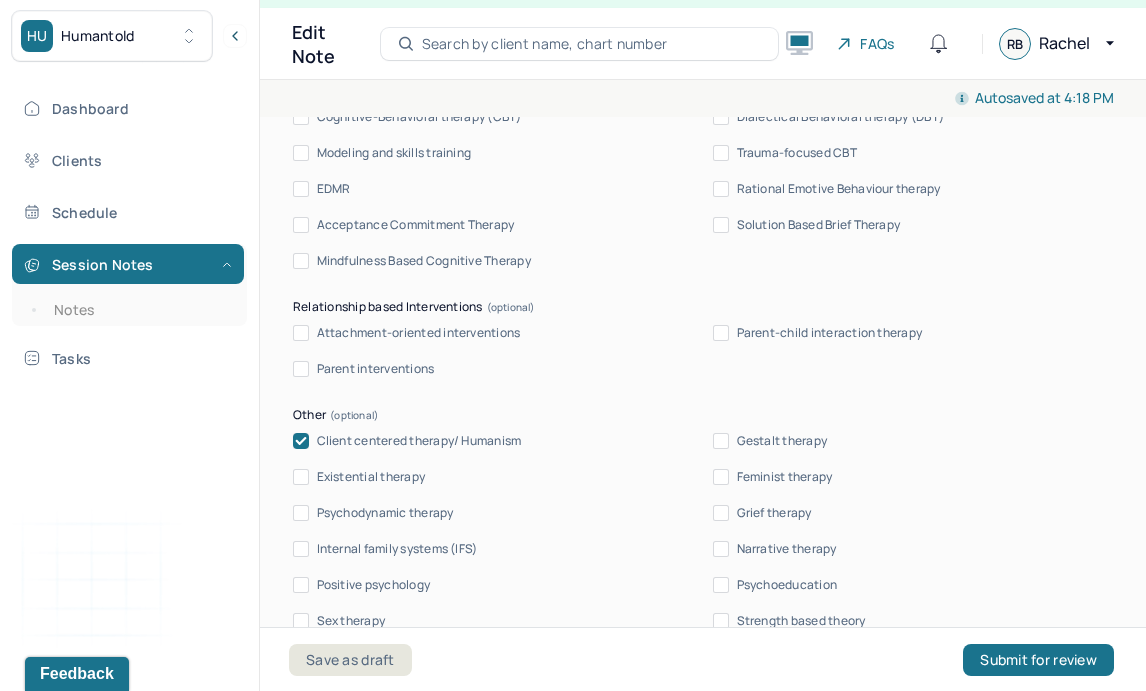 scroll, scrollTop: 2394, scrollLeft: 0, axis: vertical 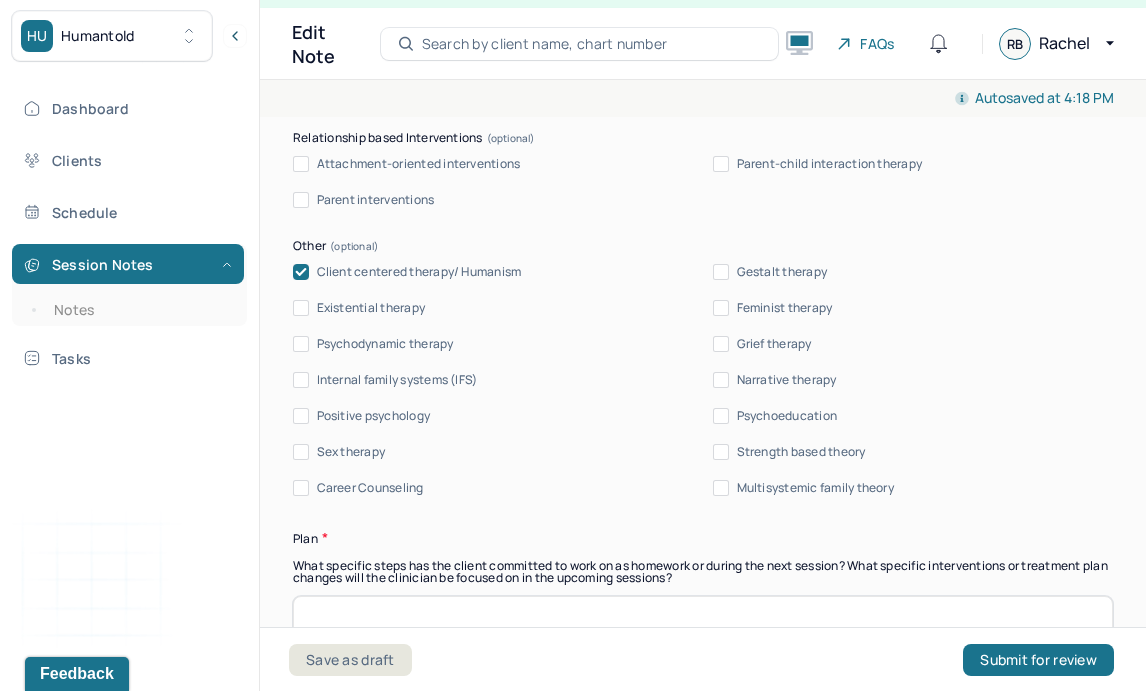 click on "Psychoeducation" at bounding box center [787, 416] 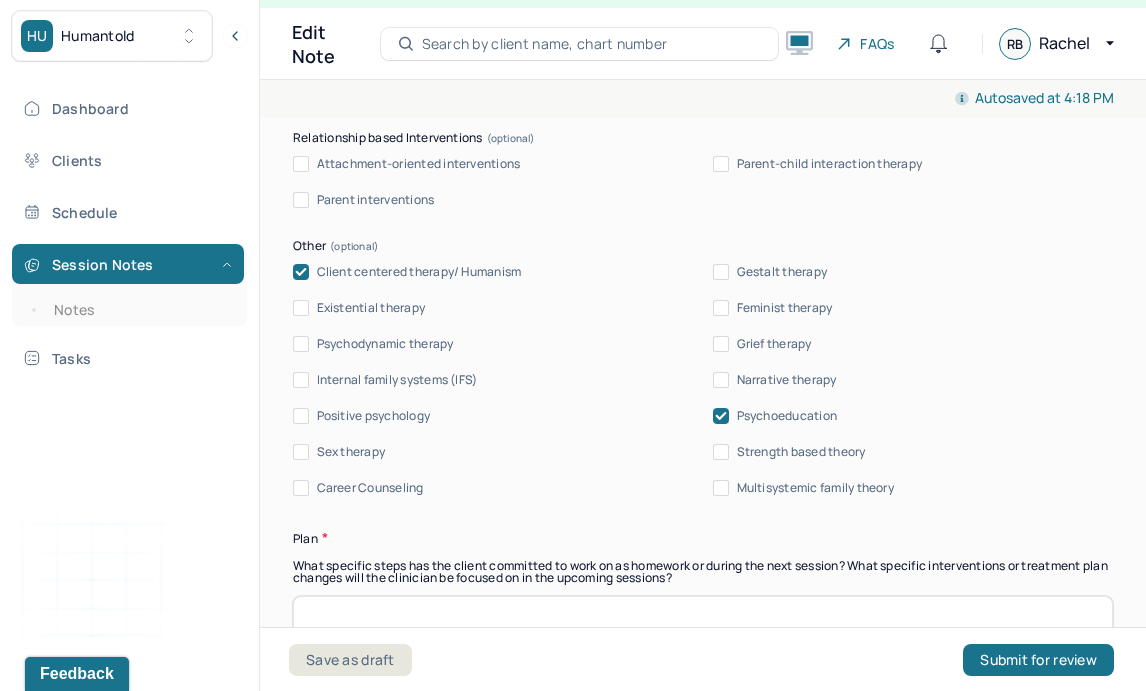 click on "Parent interventions" at bounding box center [376, 200] 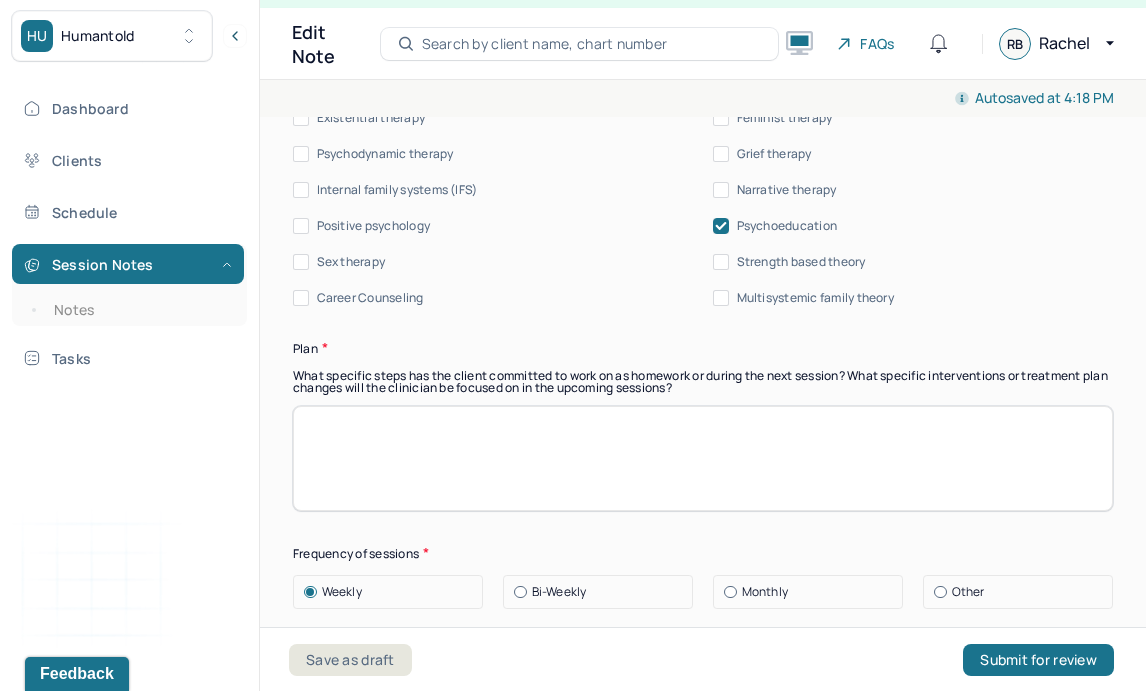 scroll, scrollTop: 2633, scrollLeft: 0, axis: vertical 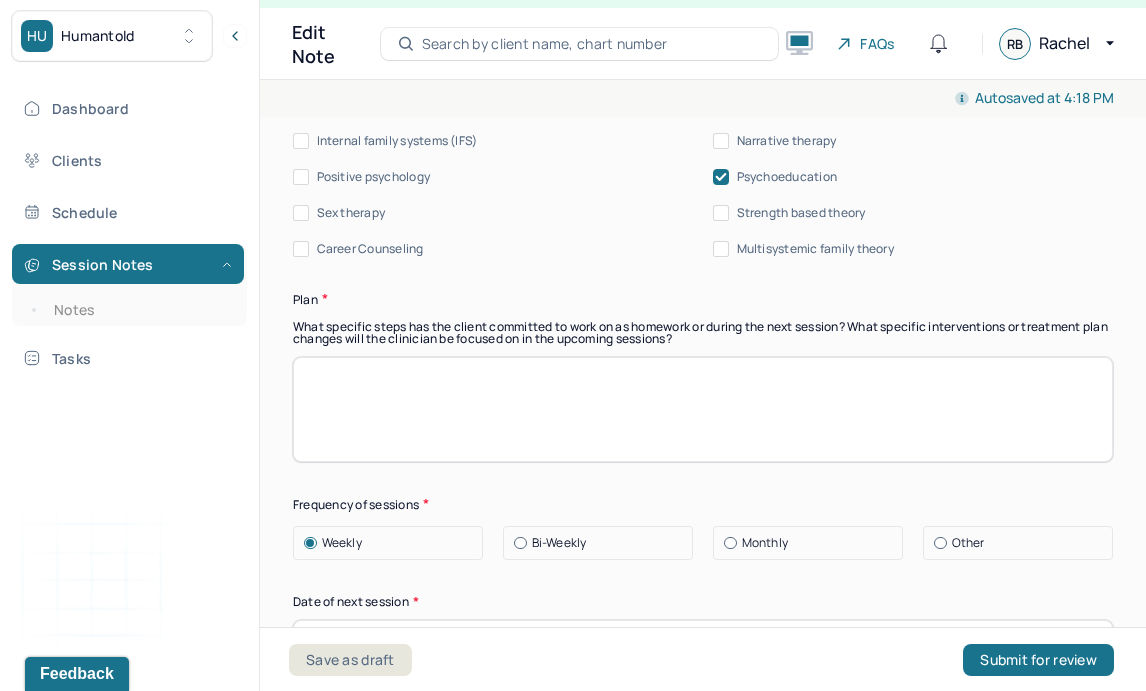 click at bounding box center (703, 409) 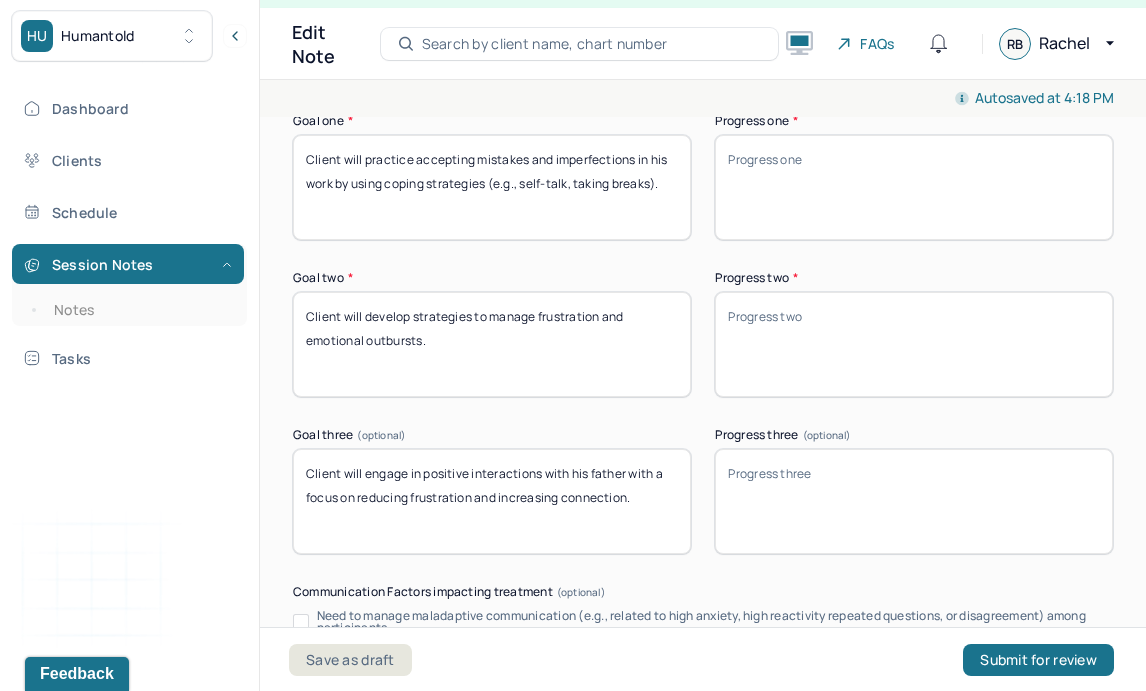 scroll, scrollTop: 3610, scrollLeft: 0, axis: vertical 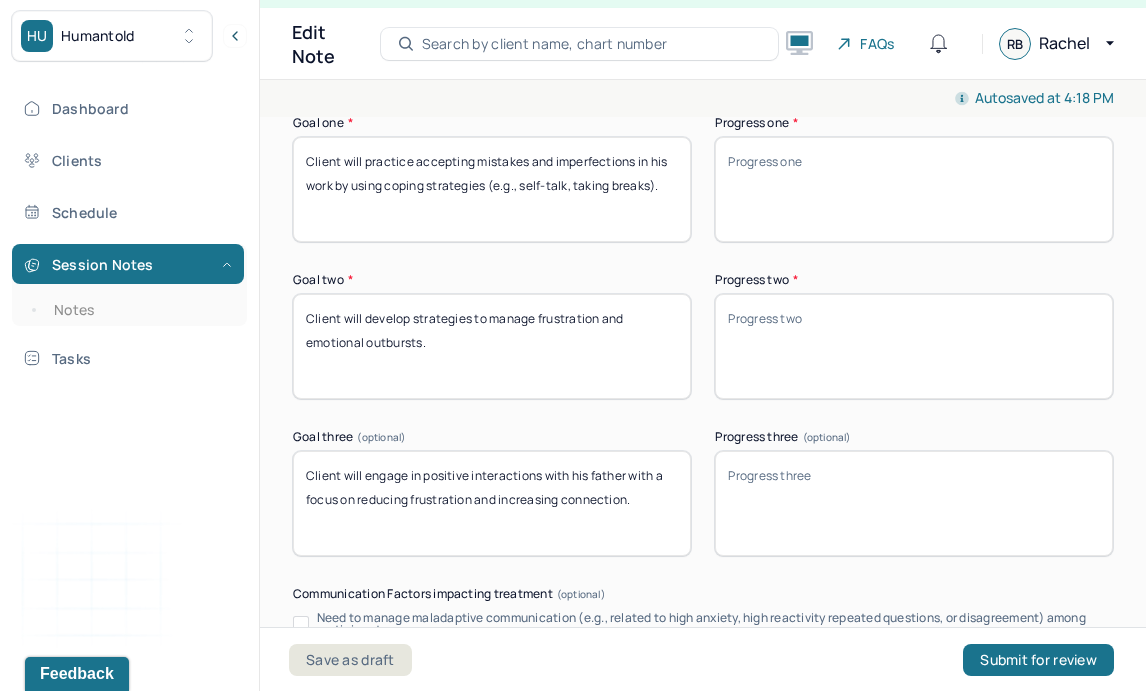type on "Continue to work on emotional identification and expression. Treatment goals remain appropriate." 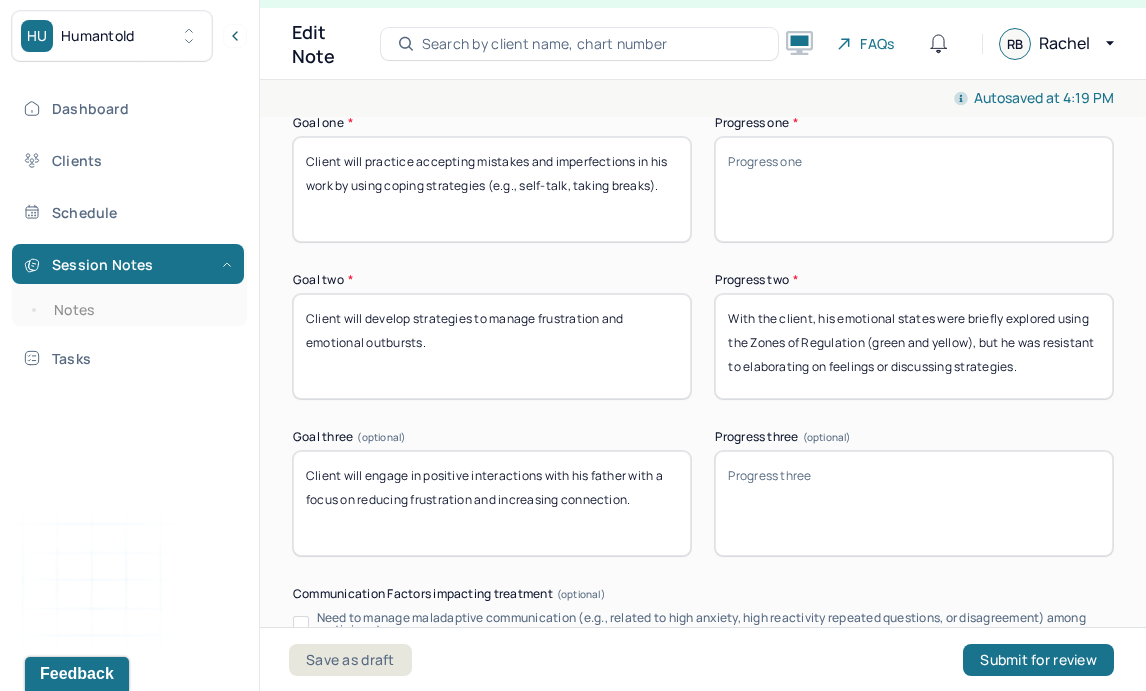 type on "With the client, his emotional states were briefly explored using the Zones of Regulation (green and yellow), but he was resistant to elaborating on feelings or discussing strategies." 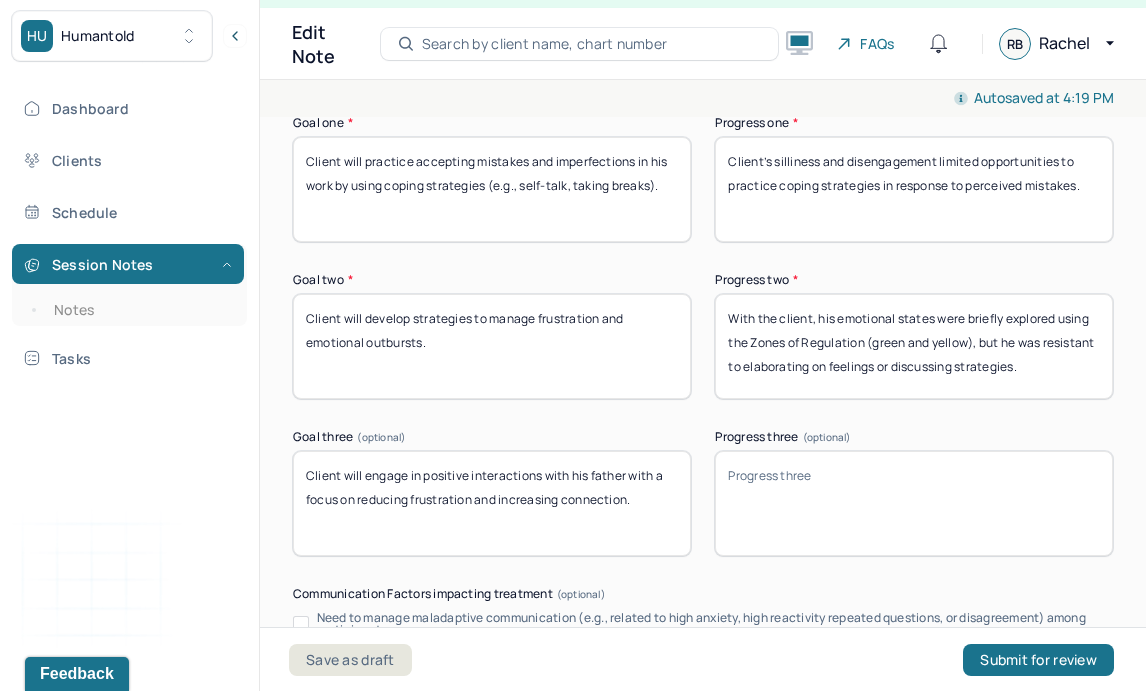 type on "Client’s silliness and disengagement limited opportunities to practice coping strategies in response to perceived mistakes." 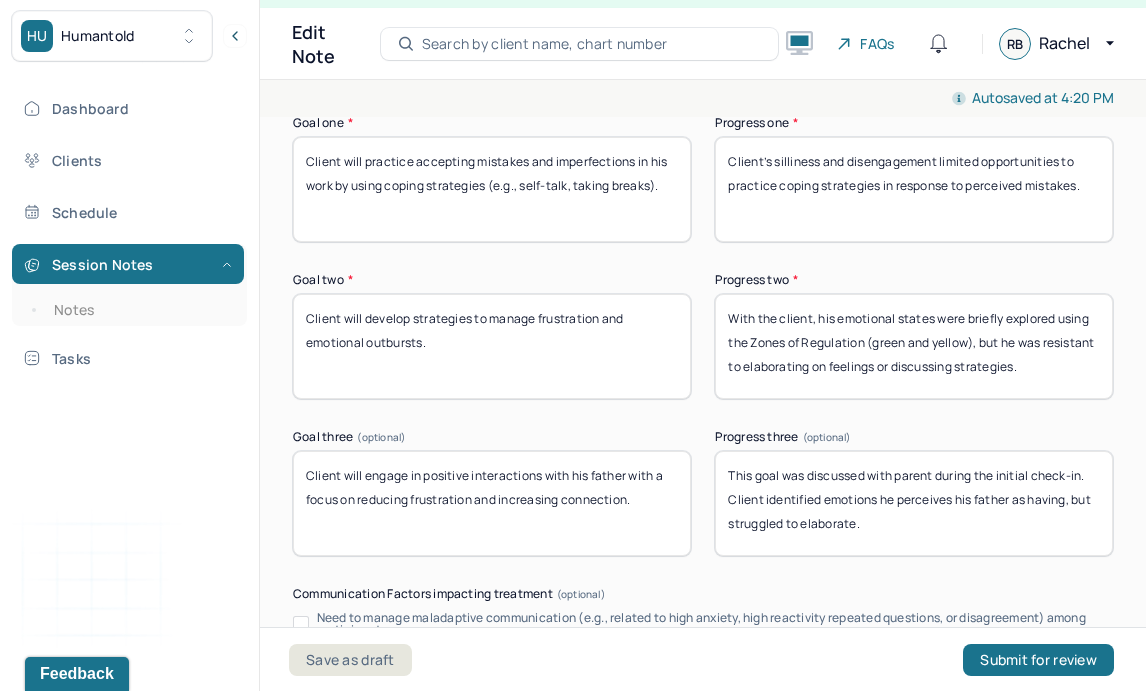 click on "This goal was discussed with parent during the initial check-in. Client identified emotions he perceives his father as having, but struggled to elaborate." at bounding box center (914, 503) 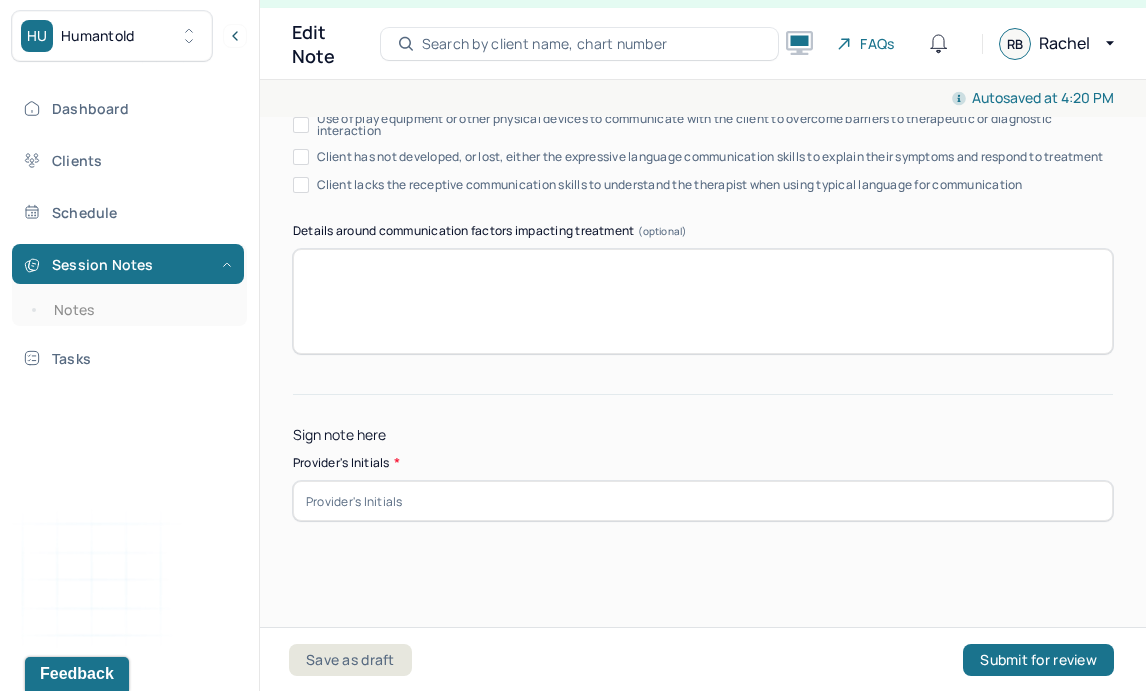 scroll, scrollTop: 4208, scrollLeft: 0, axis: vertical 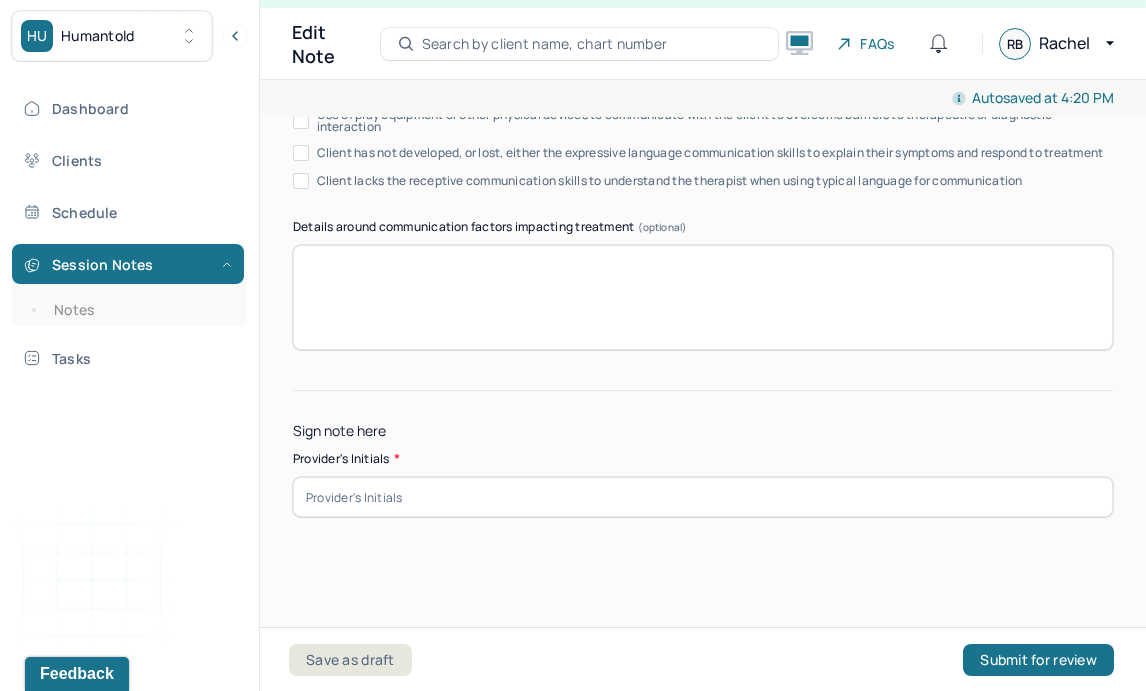 click on "Provider's Initials *" at bounding box center (703, 483) 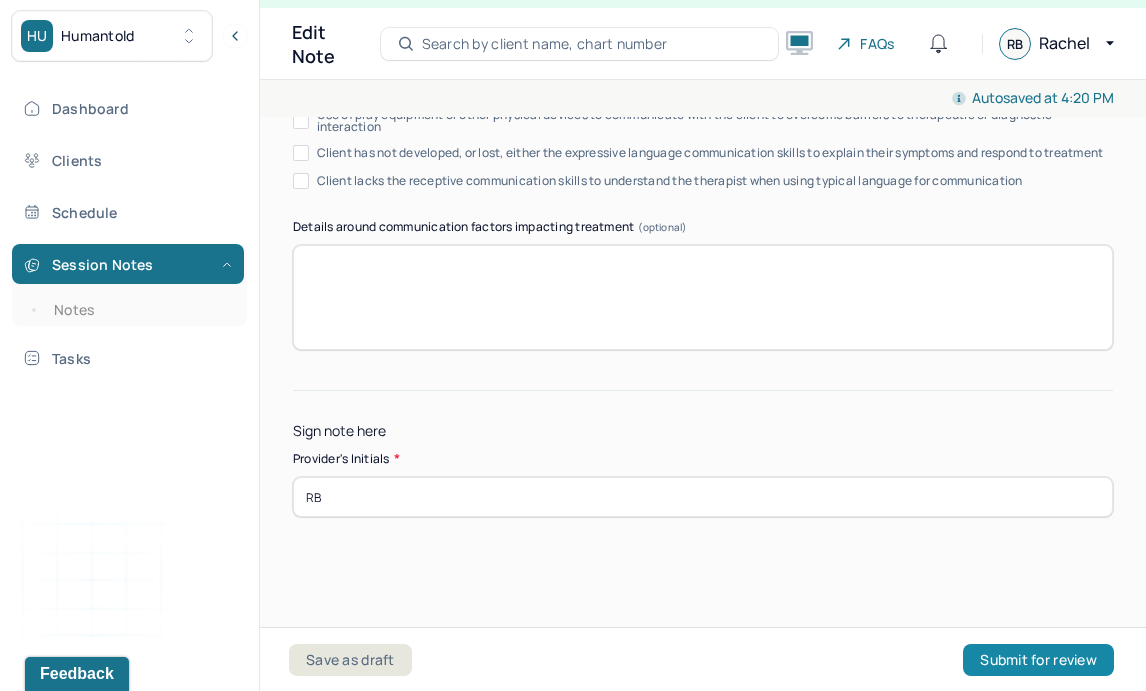 type on "RB" 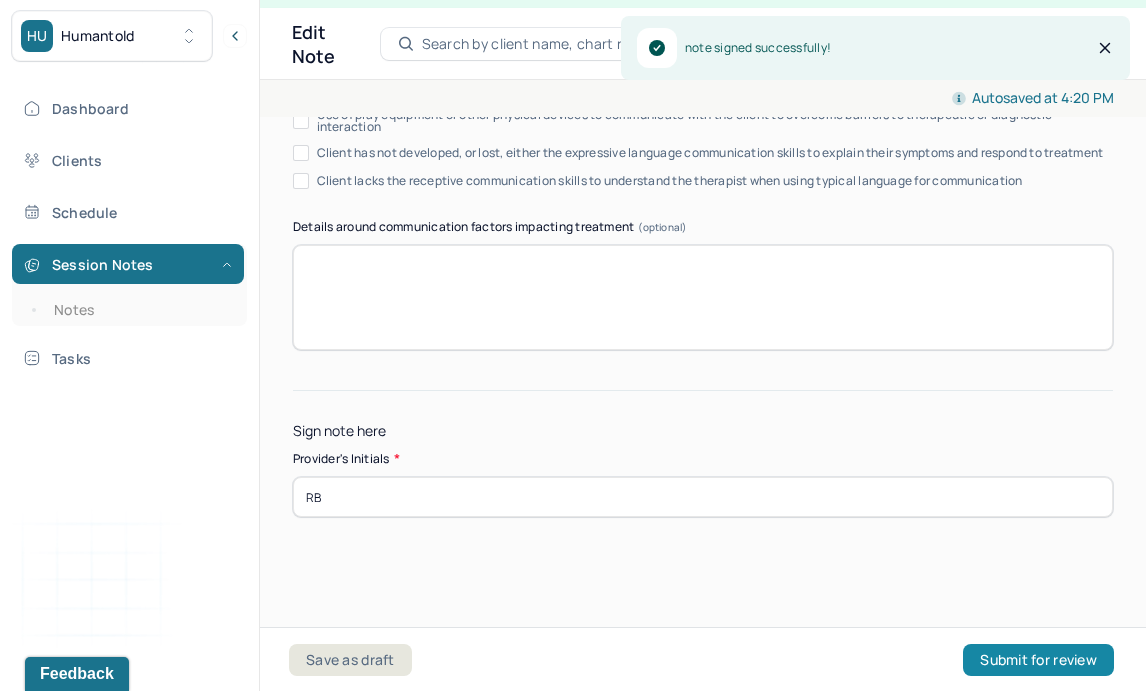 scroll, scrollTop: 0, scrollLeft: 0, axis: both 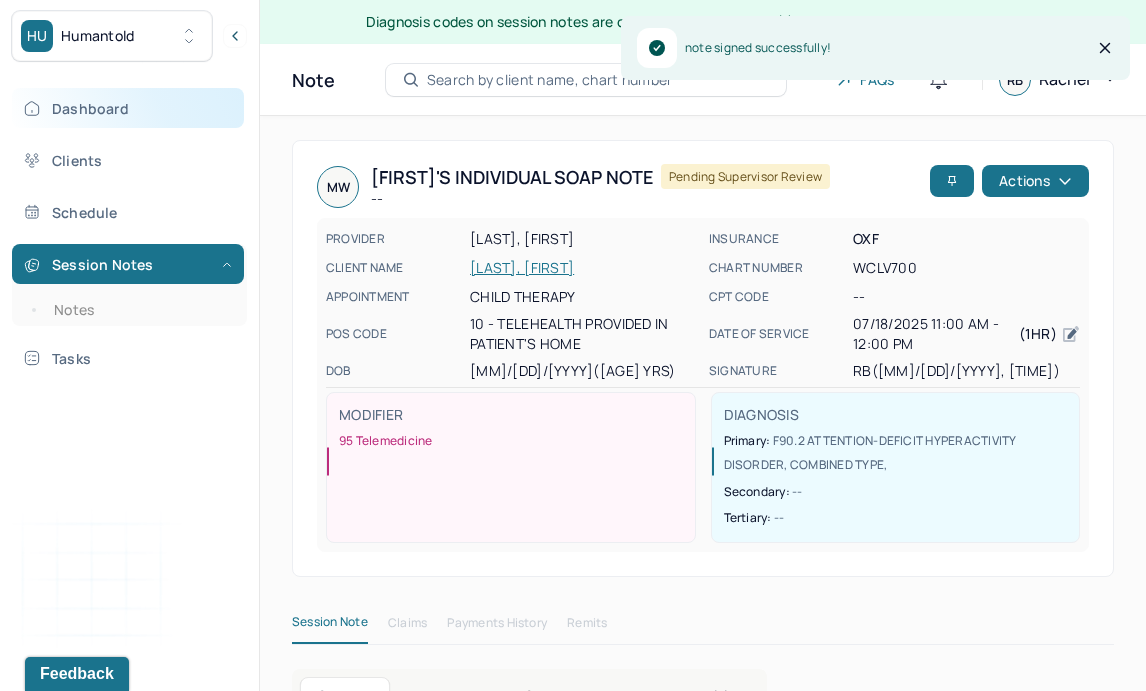 click on "Dashboard" at bounding box center (128, 108) 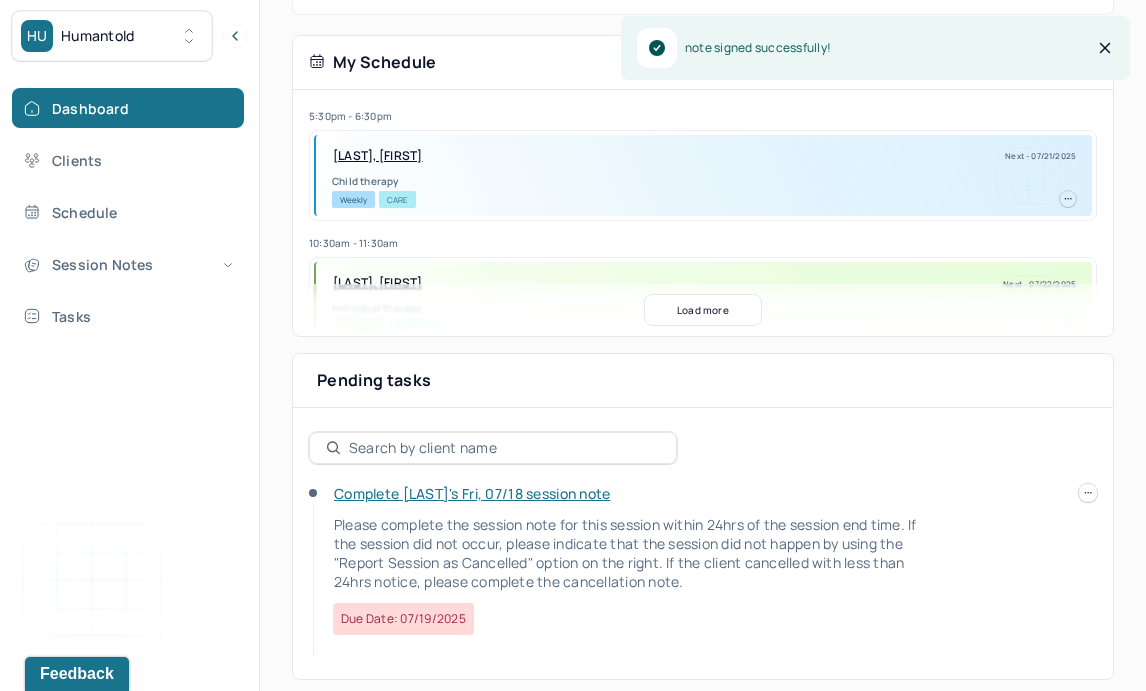 scroll, scrollTop: 442, scrollLeft: 0, axis: vertical 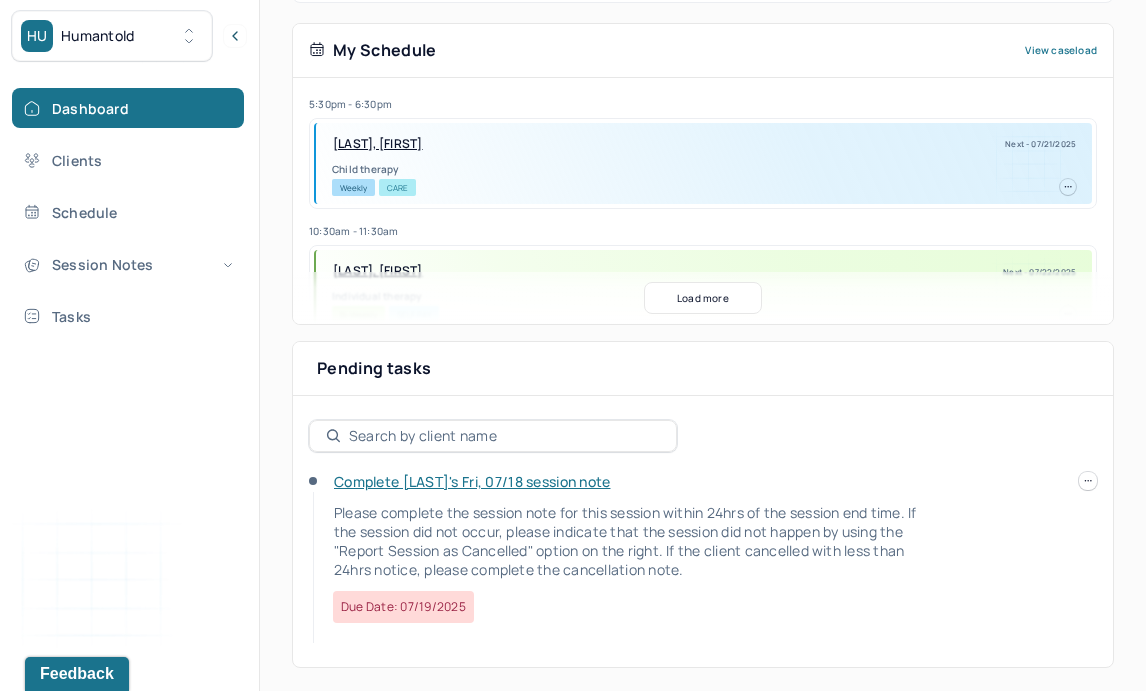 click on "Complete [LAST]'s Fri, 07/18 session note" at bounding box center (472, 481) 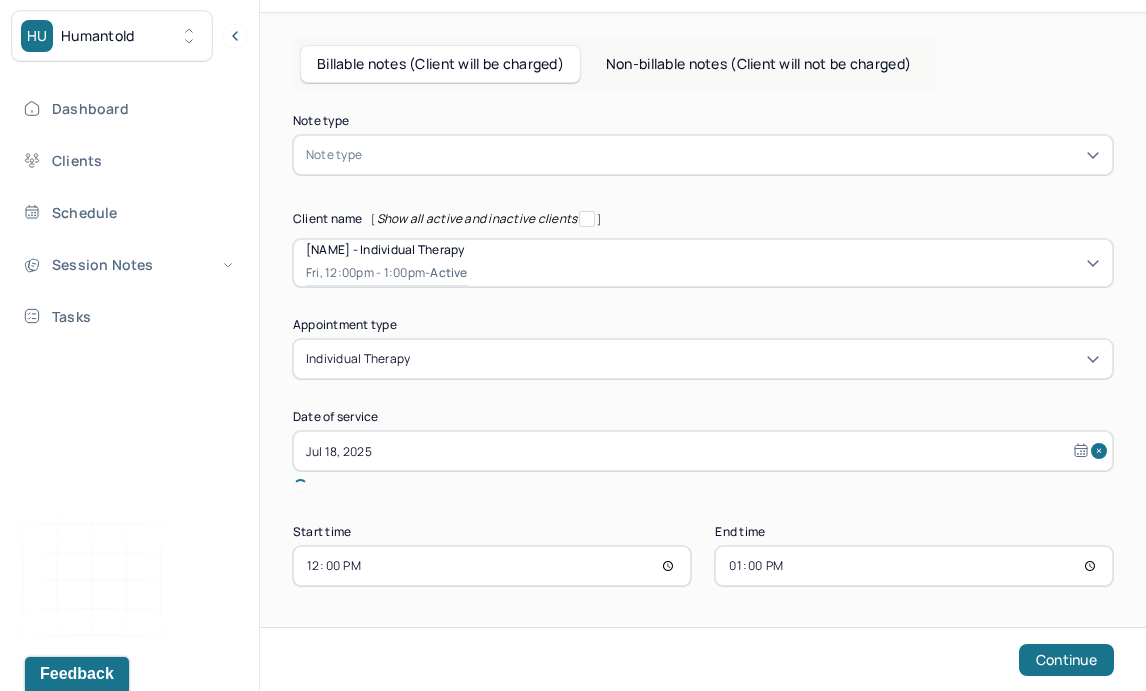 scroll, scrollTop: 80, scrollLeft: 0, axis: vertical 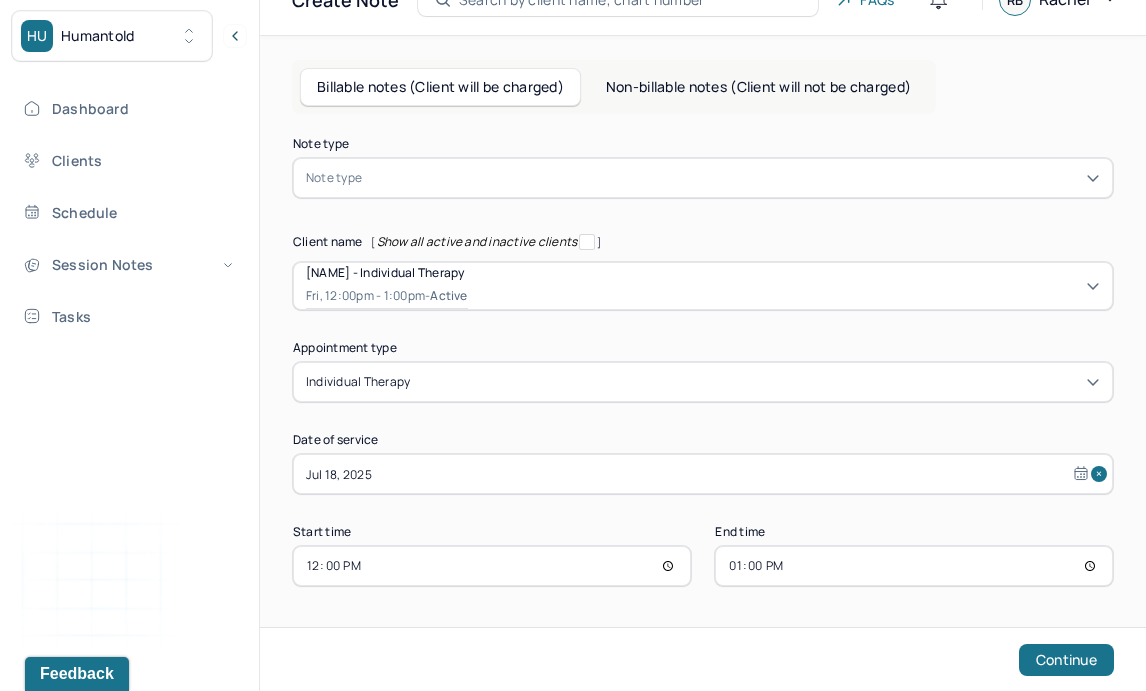 click at bounding box center [733, 178] 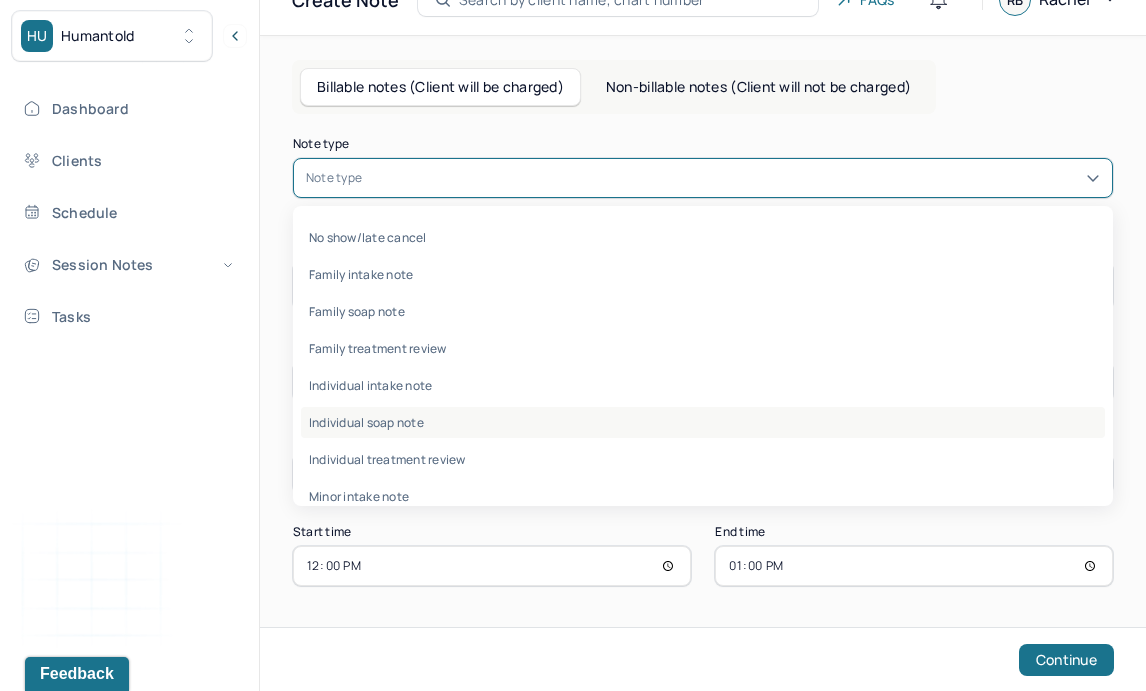 click on "Individual soap note" at bounding box center (703, 422) 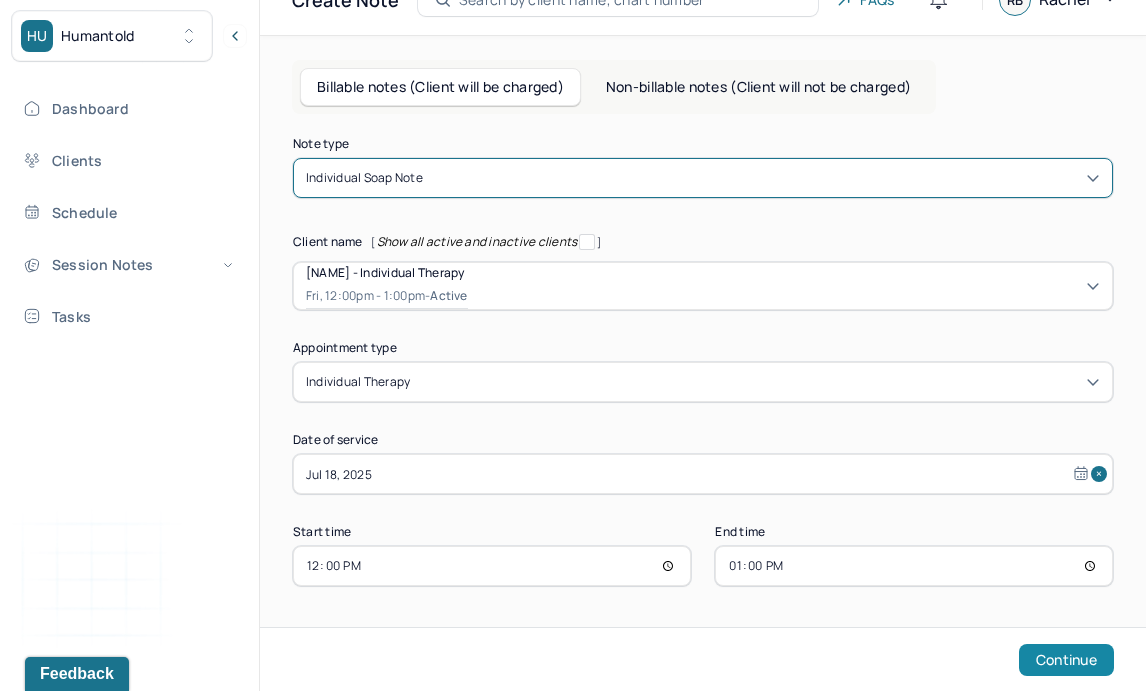 click on "Continue" at bounding box center (1066, 660) 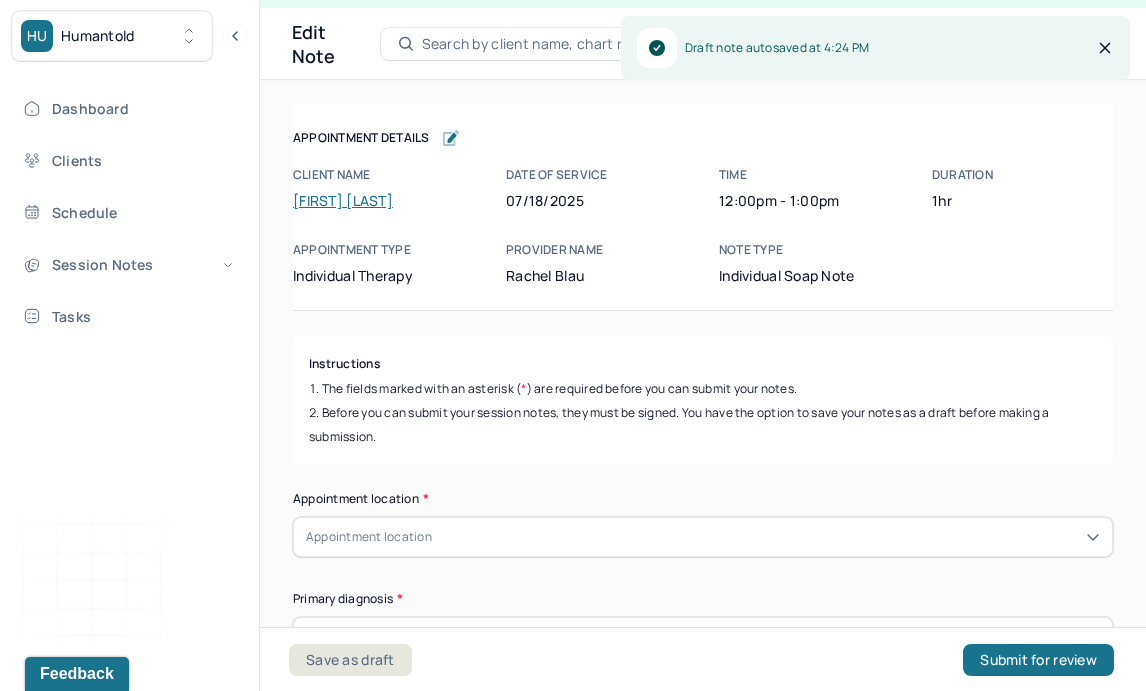 scroll, scrollTop: 36, scrollLeft: 0, axis: vertical 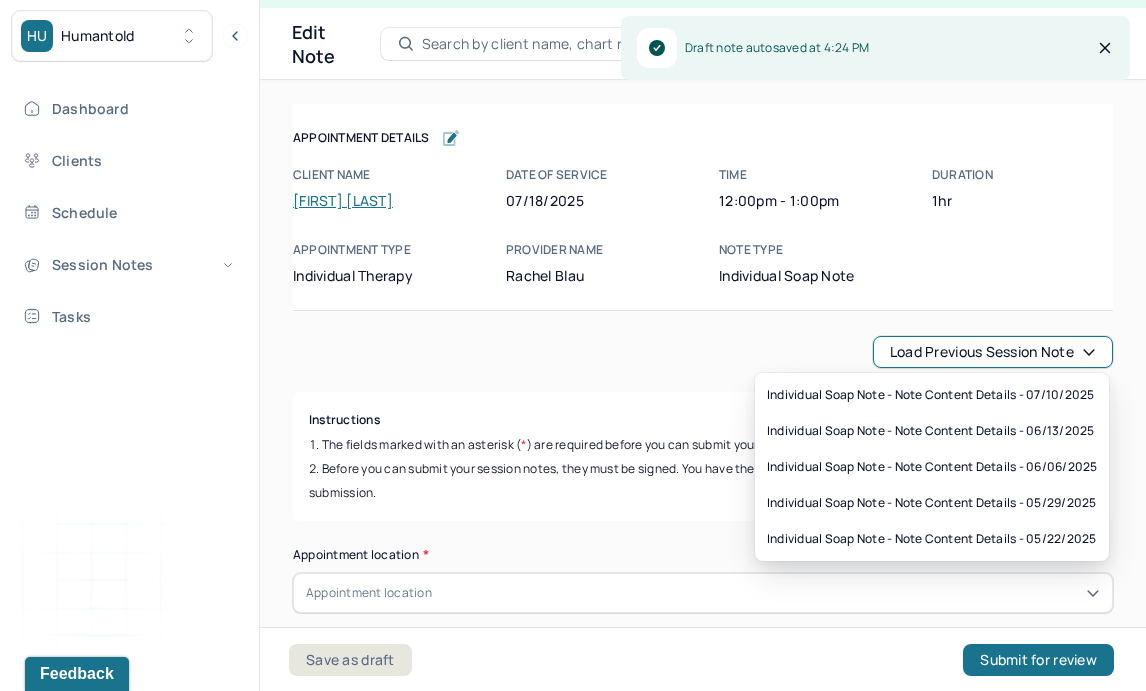 click on "Client name [FIRST] [LAST] Date of service [DATE] Time 12:00pm - 1:00pm Duration 1hr Appointment type individual therapy Provider name [FIRST] [LAST] Note type Individual soap note Appointment Details     Client name [FIRST] [LAST] Date of service [DATE] Time 12:00pm - 1:00pm Duration 1hr Appointment type individual therapy Provider name [FIRST] [LAST] Note type Individual soap note   Load previous session note   Instructions The fields marked with an asterisk ( * ) are required before you can submit your notes. Before you can submit your session notes, they must be signed. You have the option to save your notes as a draft before making a submission. Appointment location * * (optional)" at bounding box center (573, 327) 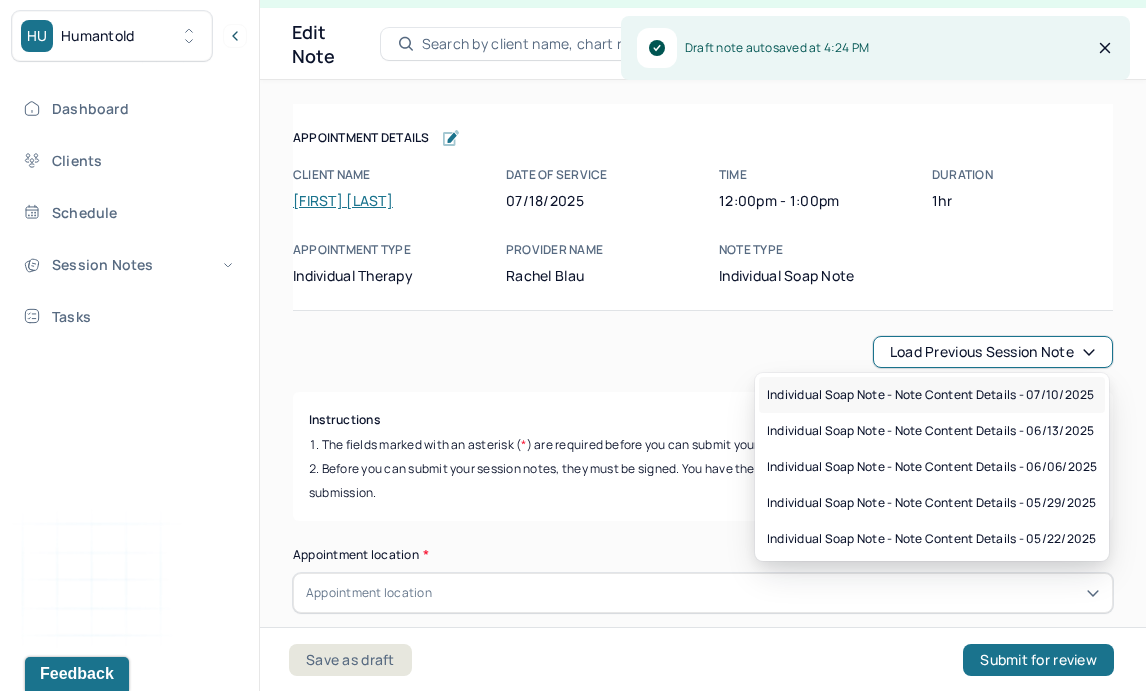 click on "Individual soap note   - Note content Details -   07/10/2025" at bounding box center (930, 395) 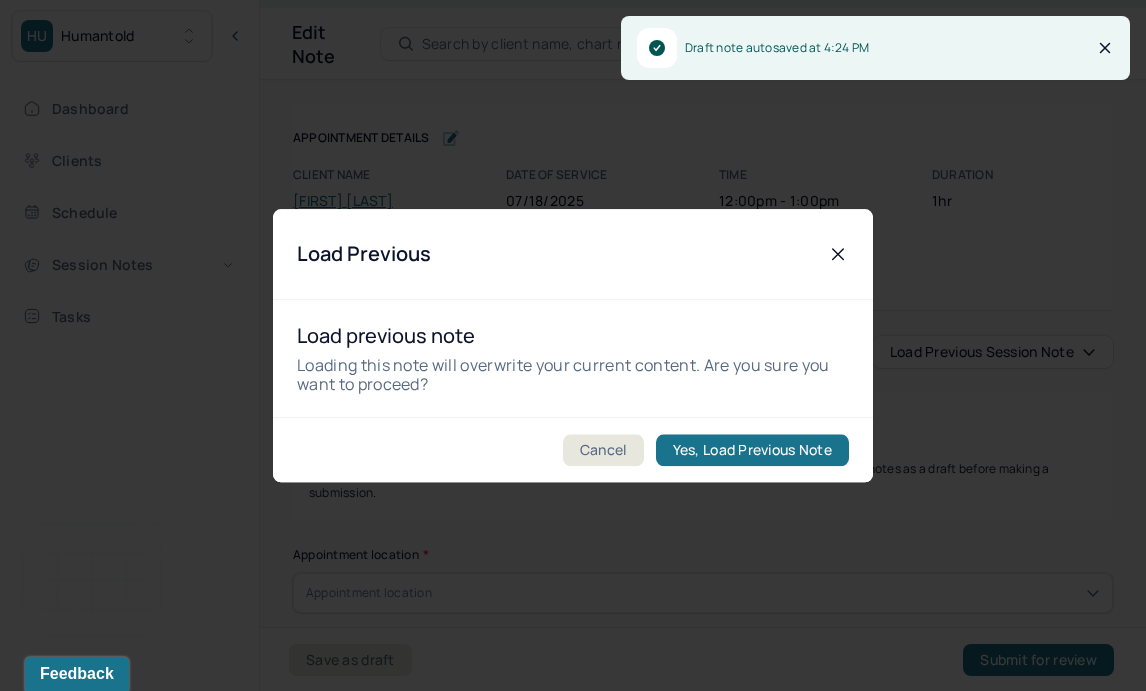 click on "Cancel     Yes, Load Previous Note" at bounding box center (573, 449) 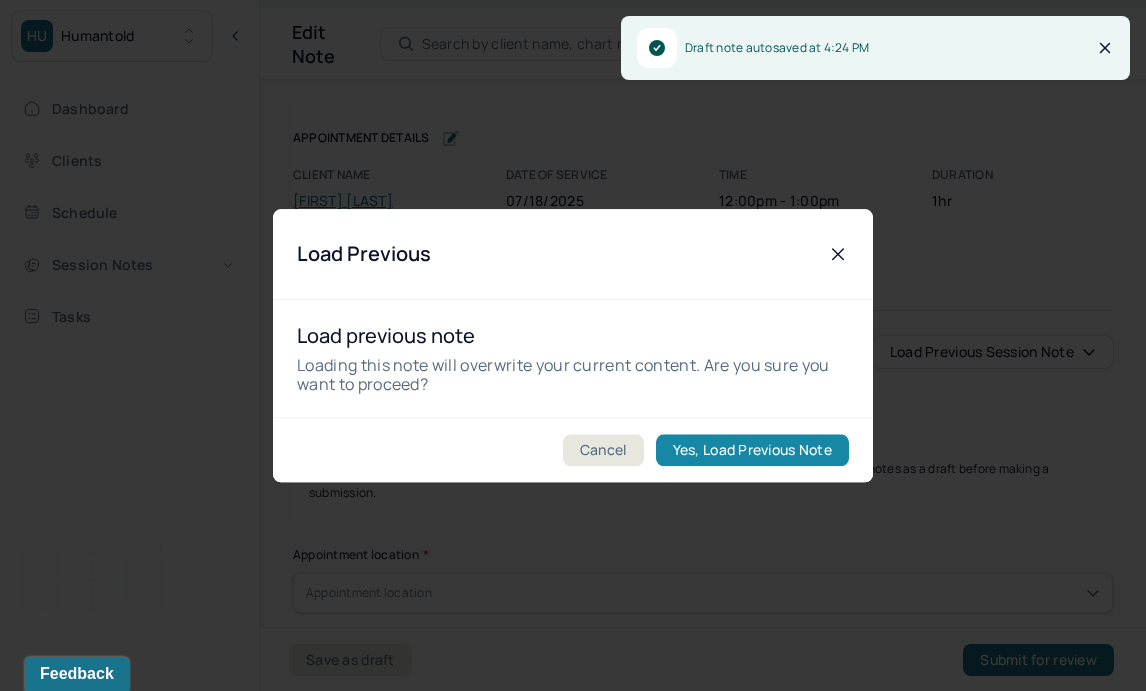 click on "Yes, Load Previous Note" at bounding box center [752, 450] 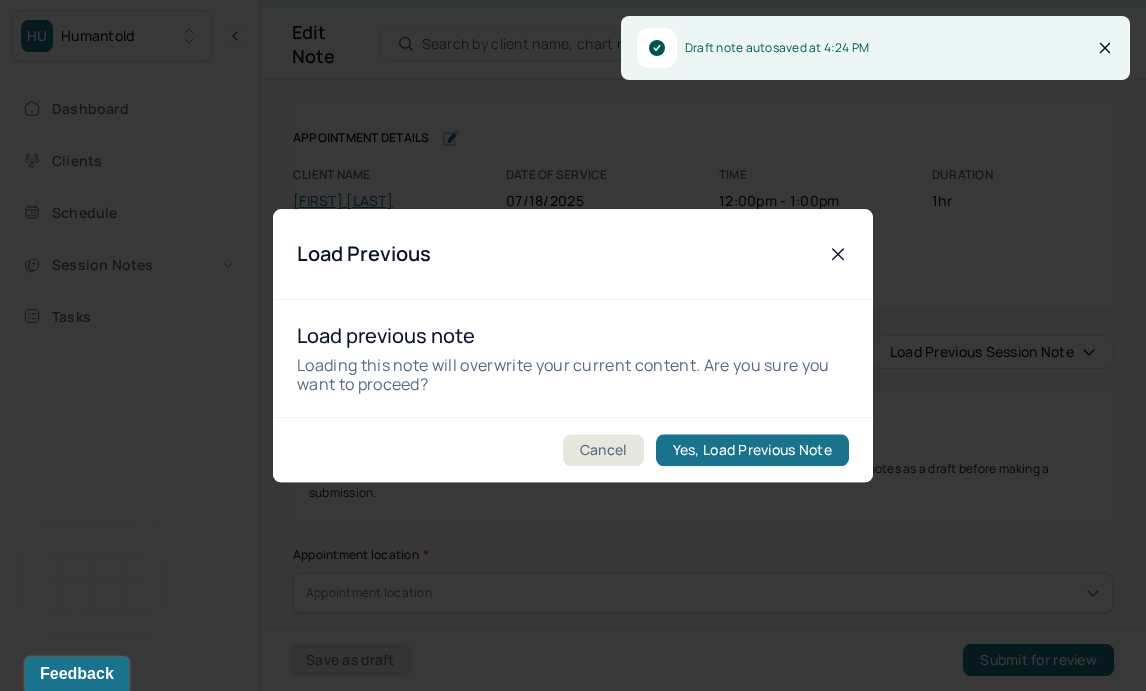 type on "Client presented tearful and appeared a bit fatigued throughout the session." 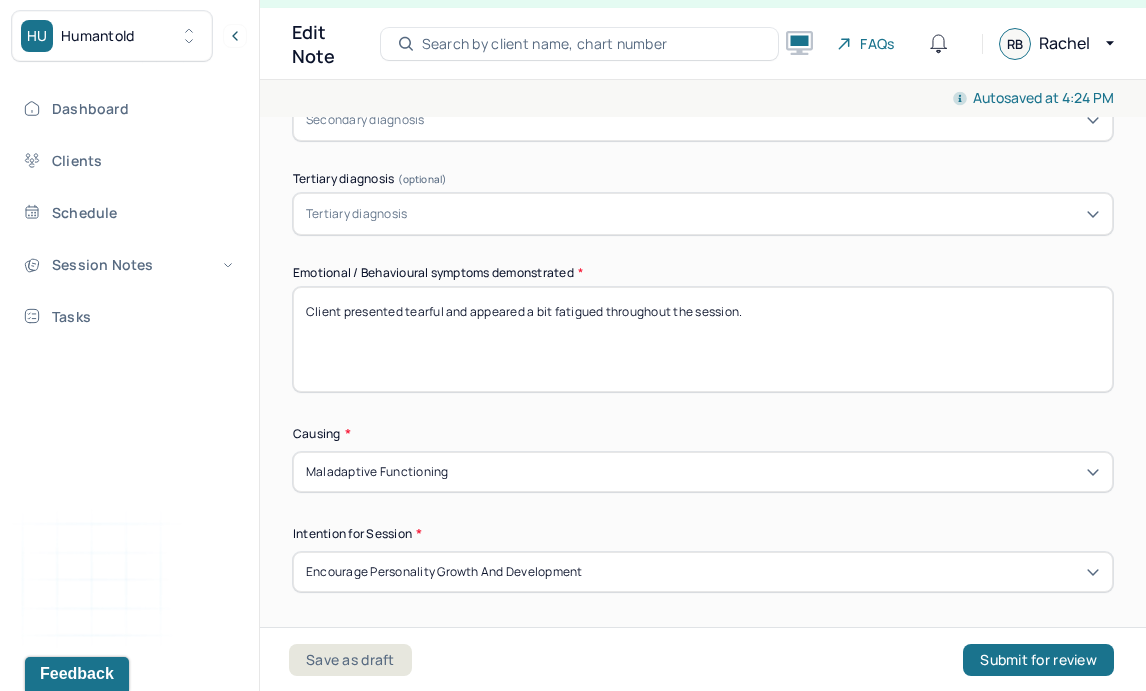 click on "Client presented tearful and appeared a bit fatigued throughout the session." at bounding box center (703, 339) 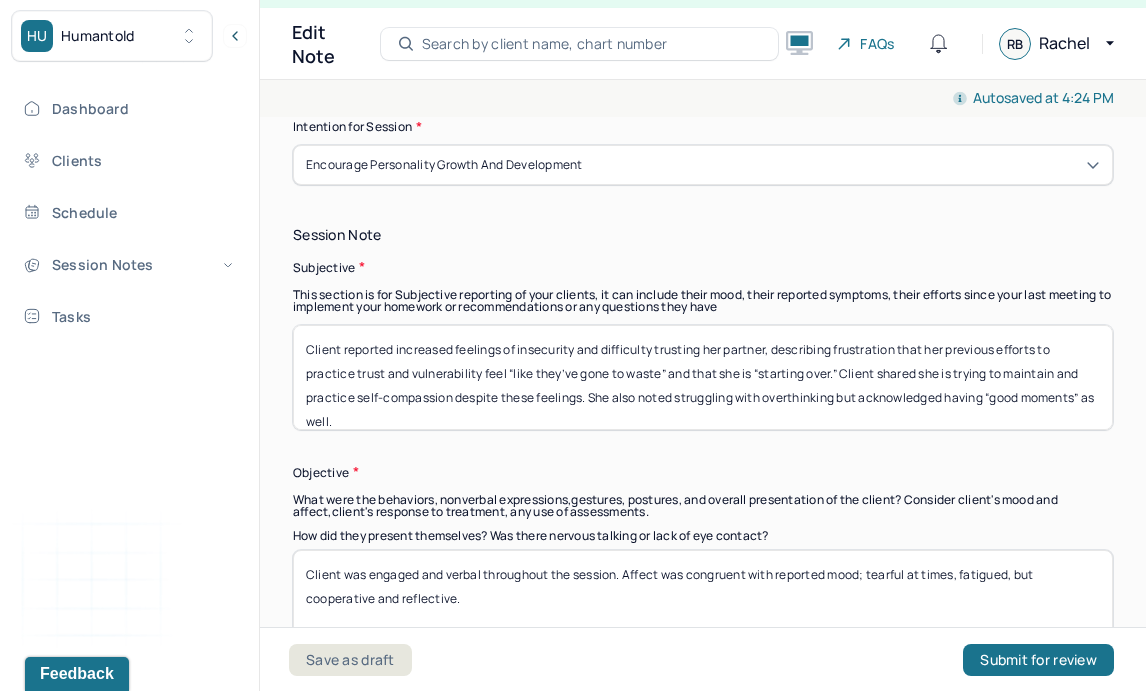 scroll, scrollTop: 1337, scrollLeft: 0, axis: vertical 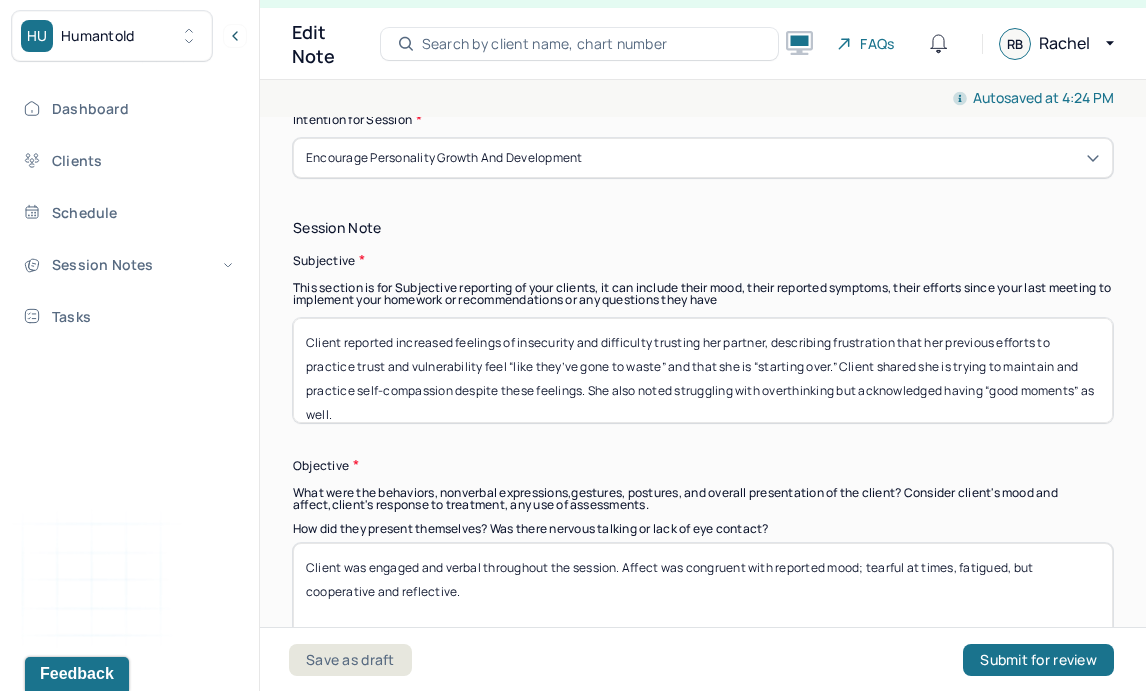 type 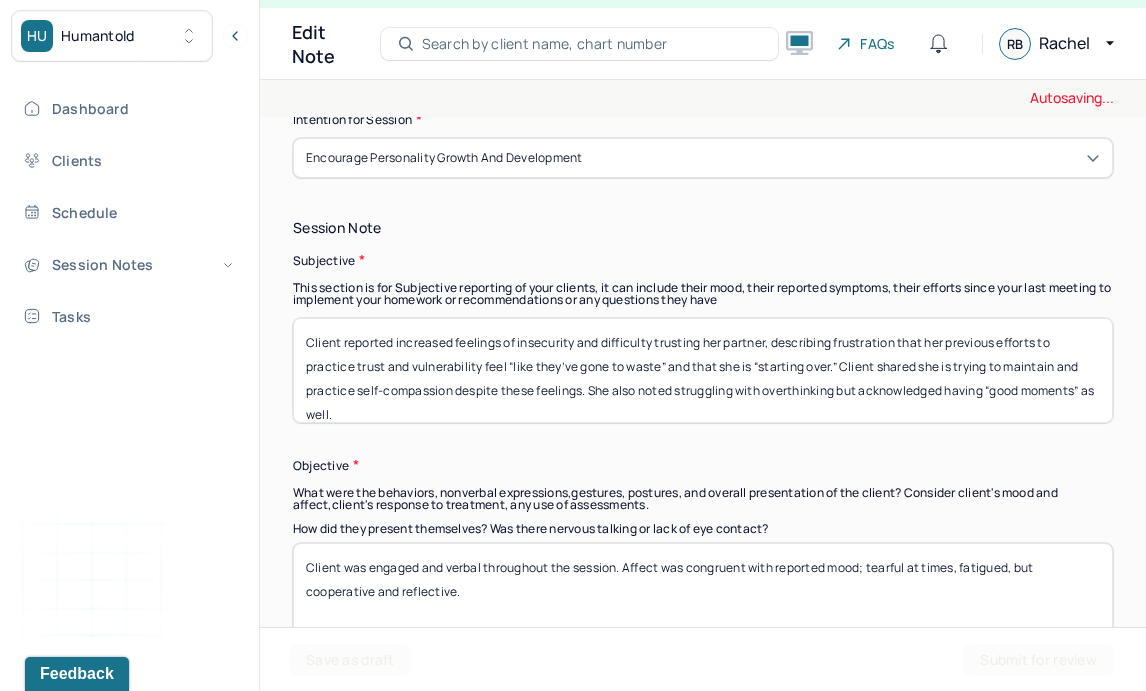 click on "Client reported increased feelings of insecurity and difficulty trusting her partner, describing frustration that her previous efforts to practice trust and vulnerability feel “like they’ve gone to waste” and that she is “starting over.” Client shared she is trying to maintain and practice self-compassion despite these feelings. She also noted struggling with overthinking but acknowledged having “good moments” as well." at bounding box center [703, 370] 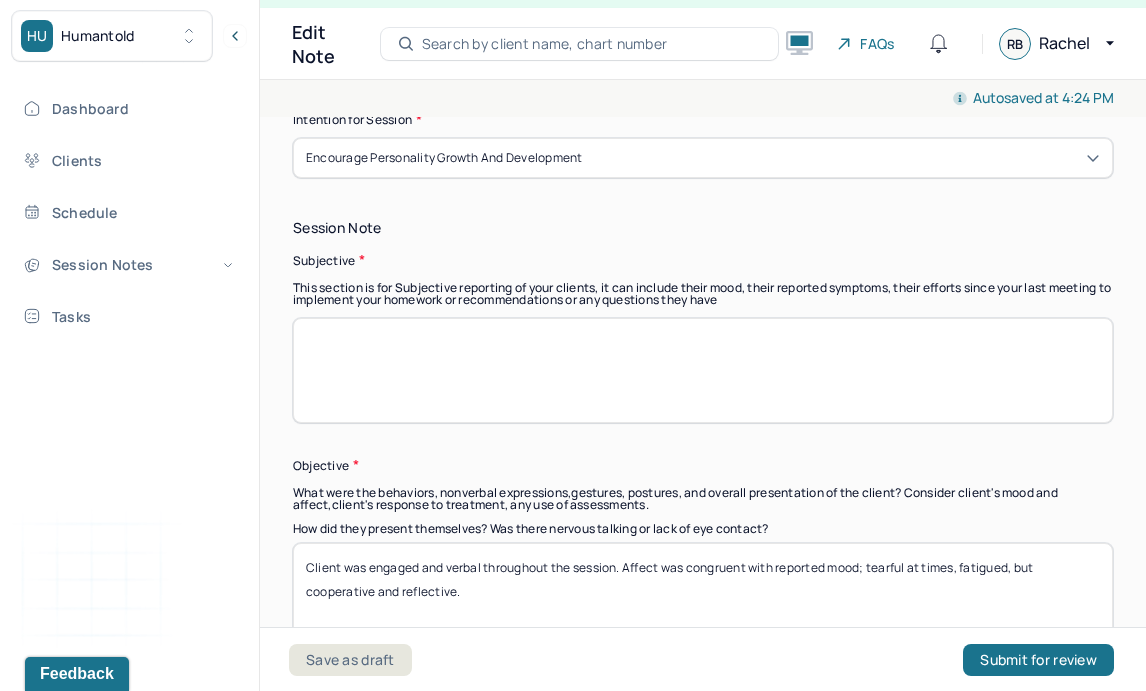 type 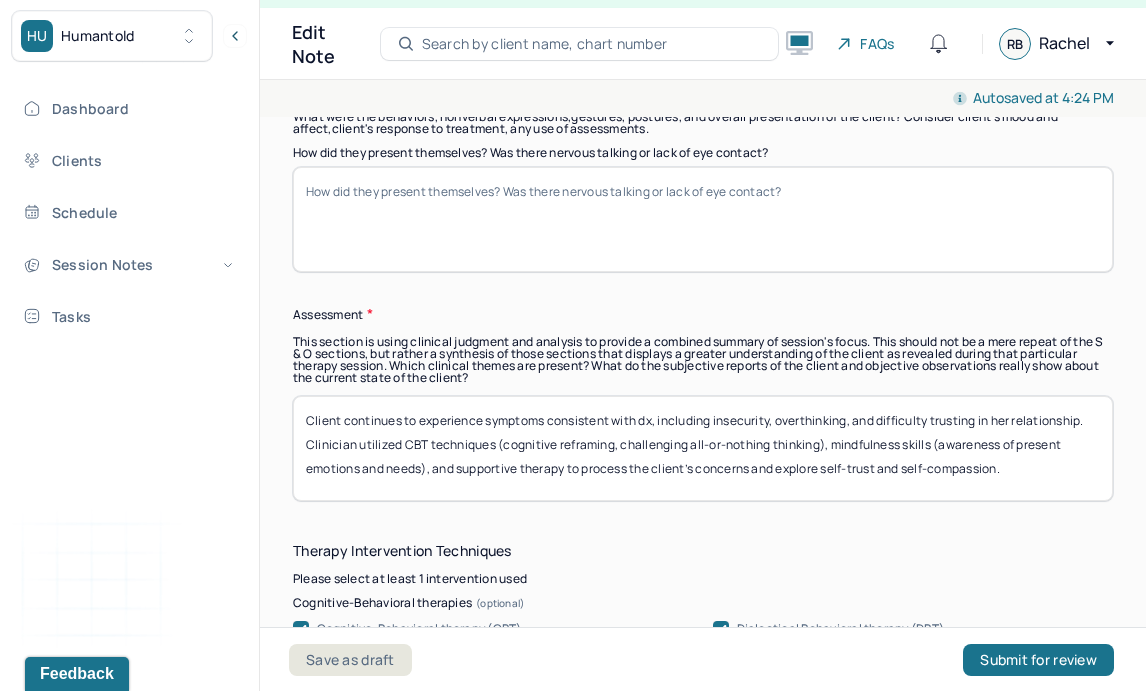 scroll, scrollTop: 1723, scrollLeft: 0, axis: vertical 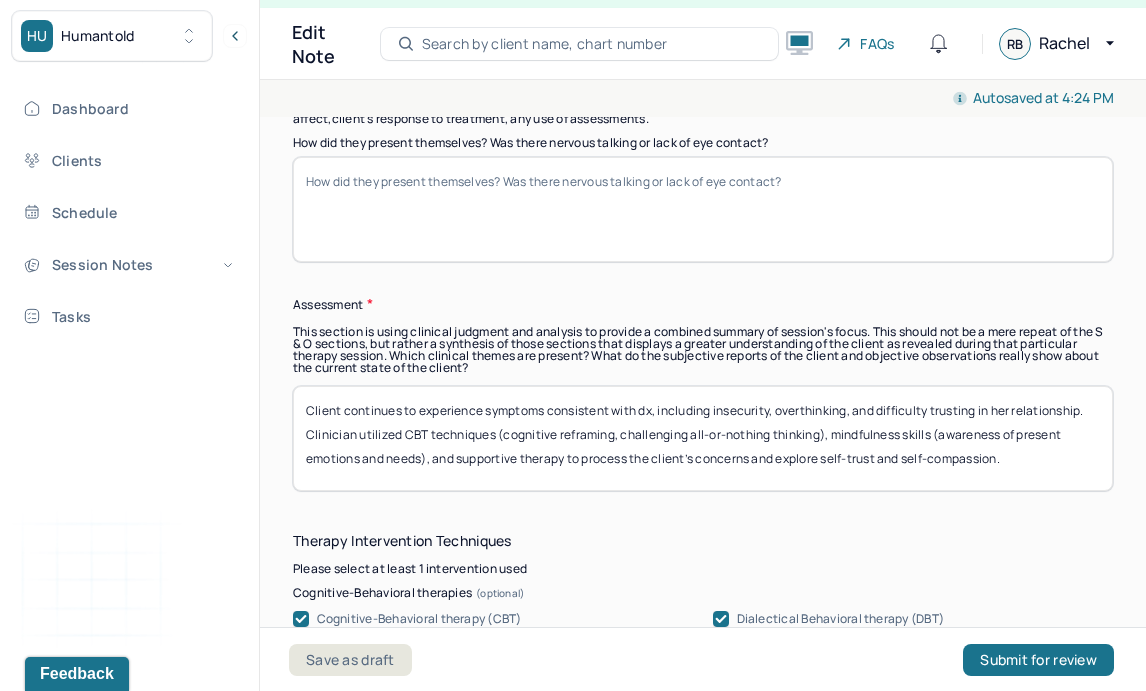 type 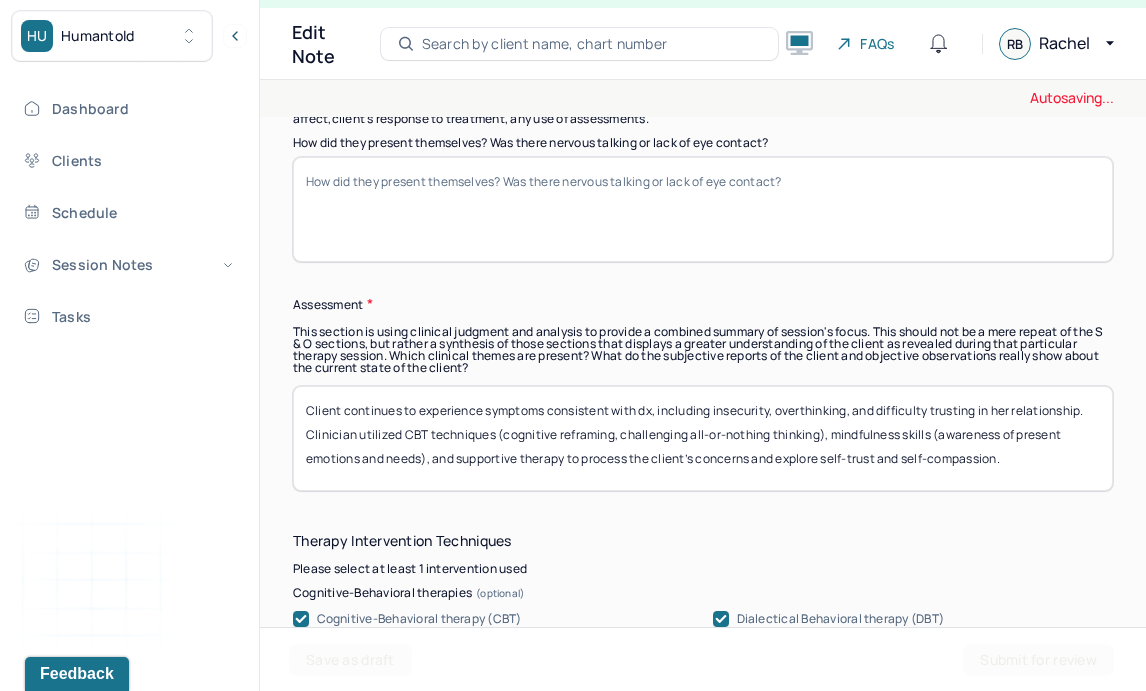 click on "Client continues to experience symptoms consistent with dx, including insecurity, overthinking, and difficulty trusting in her relationship. Clinician utilized CBT techniques (cognitive reframing, challenging all-or-nothing thinking), mindfulness skills (awareness of present emotions and needs), and supportive therapy to process the client’s concerns and explore self-trust and self-compassion." at bounding box center (703, 438) 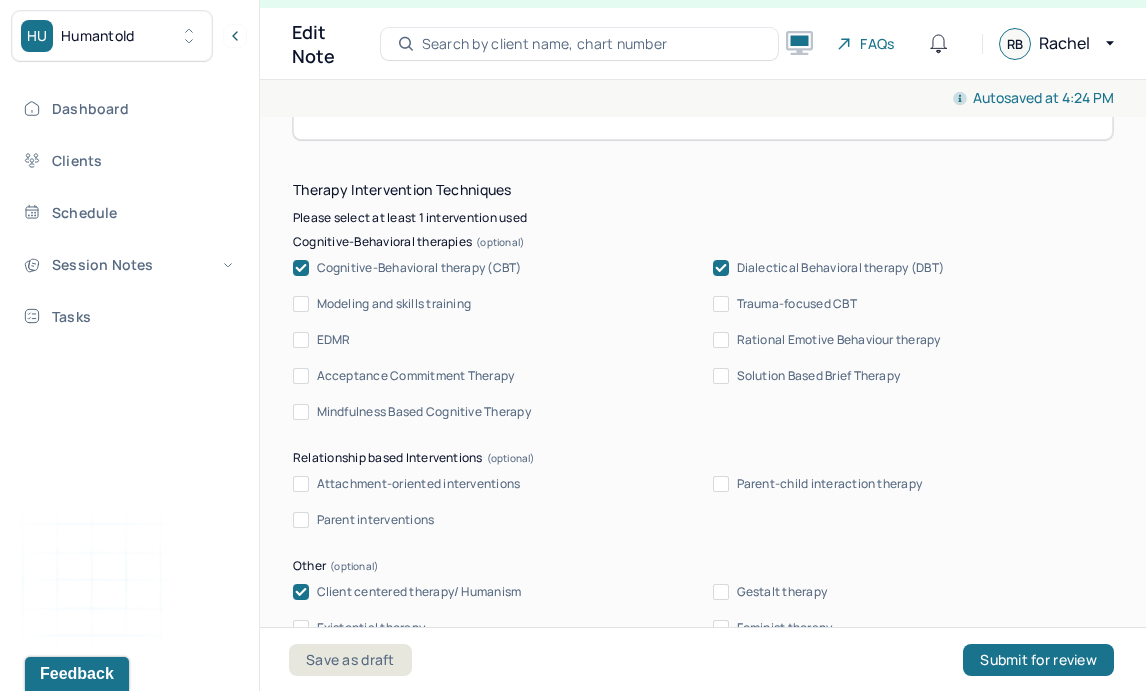 scroll, scrollTop: 2077, scrollLeft: 0, axis: vertical 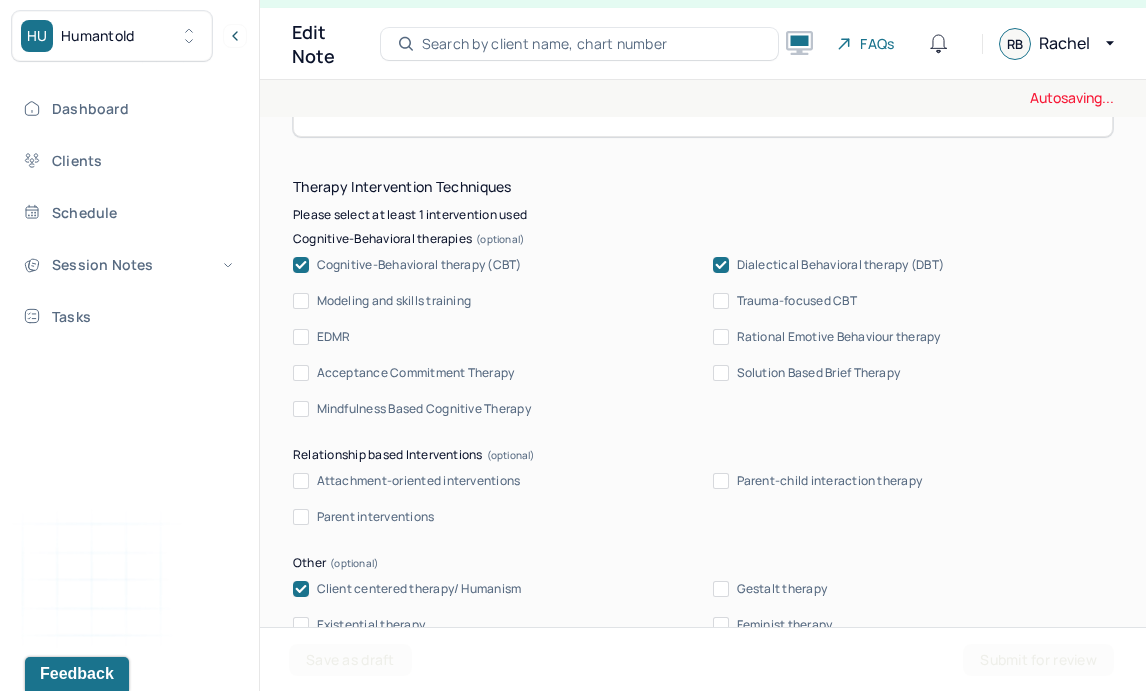 type 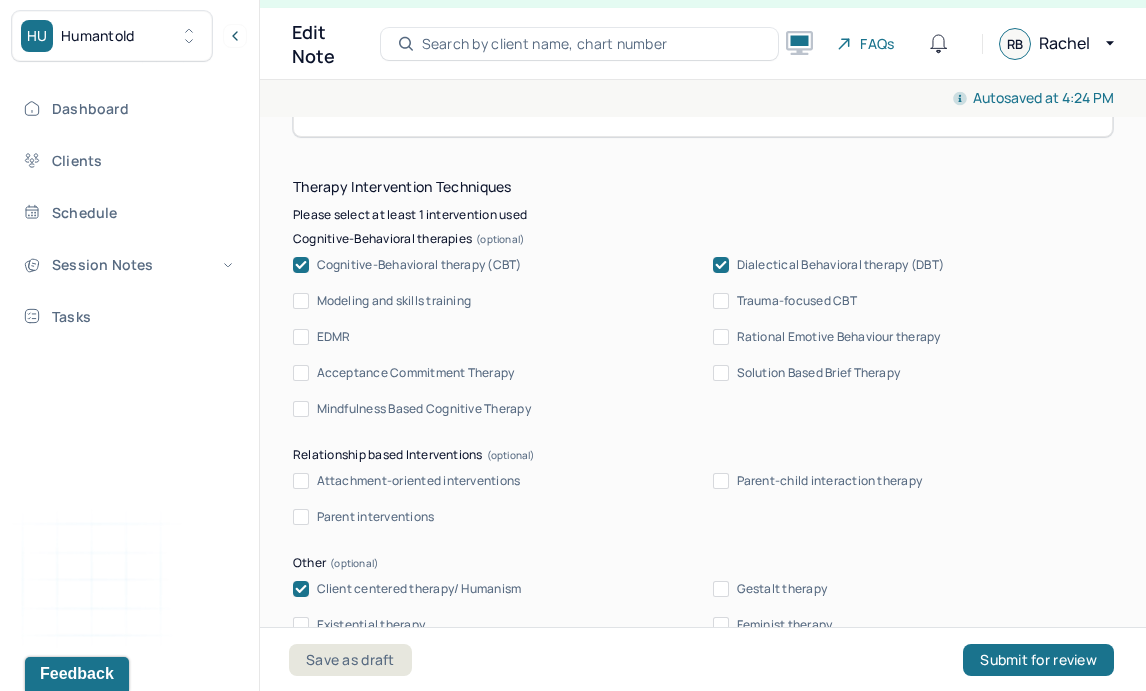 click on "Cognitive-Behavioral therapy (CBT)" at bounding box center [419, 265] 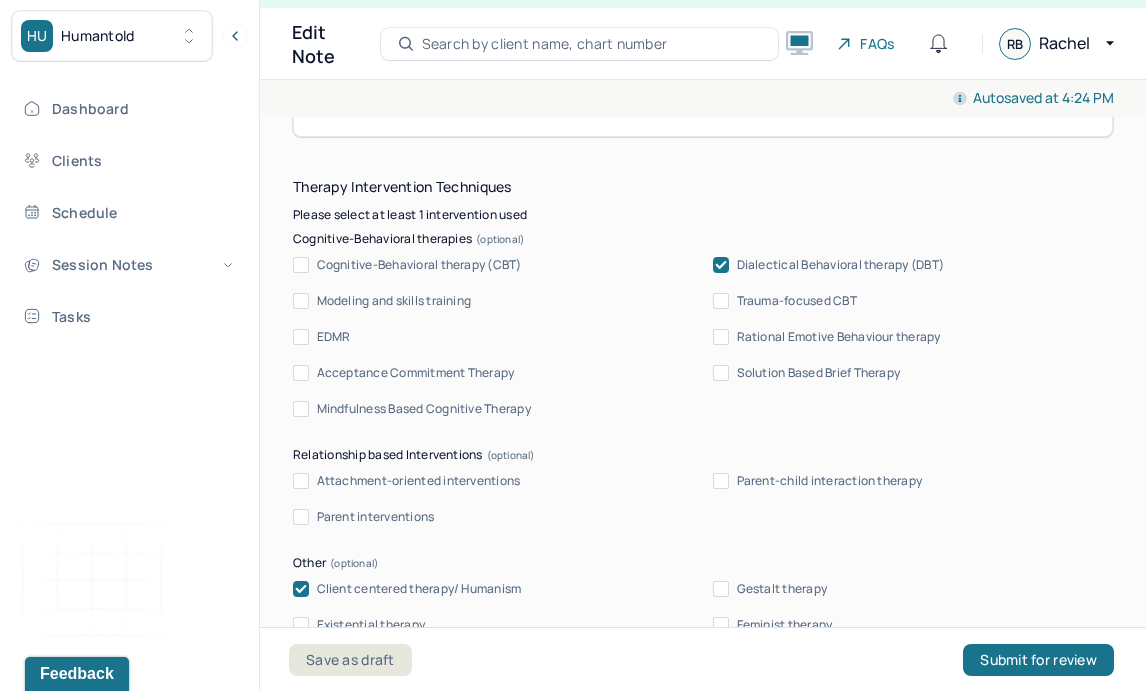 click on "Dialectical Behavioral therapy (DBT)" at bounding box center [841, 265] 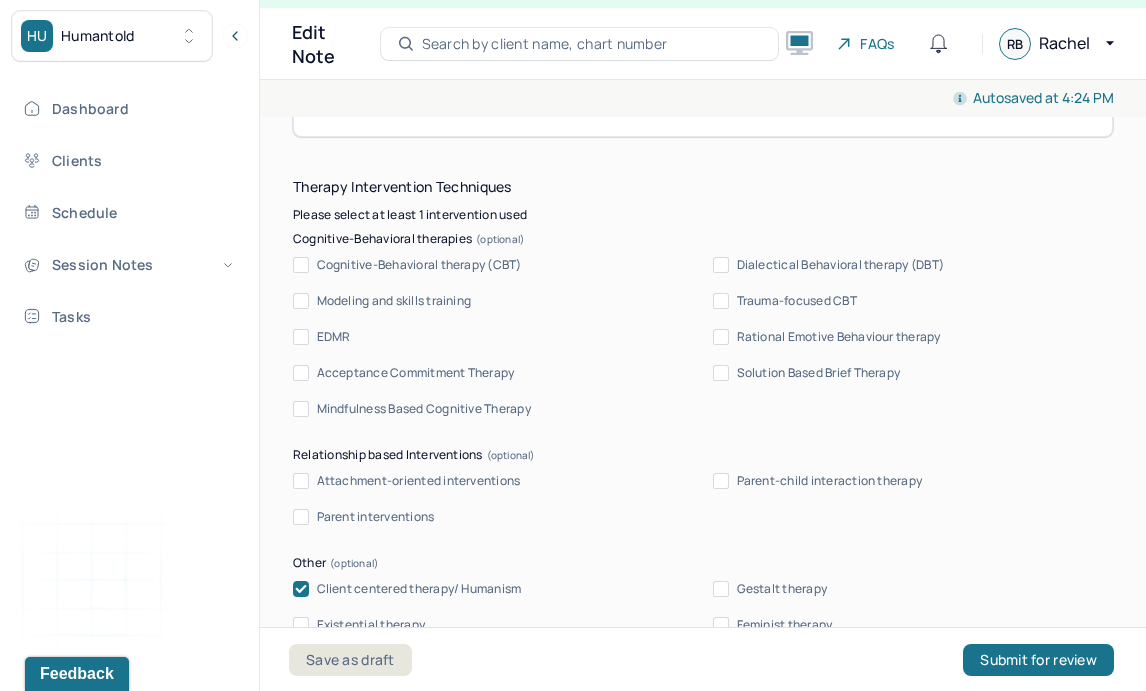 click on "Client centered therapy/ Humanism" at bounding box center (419, 589) 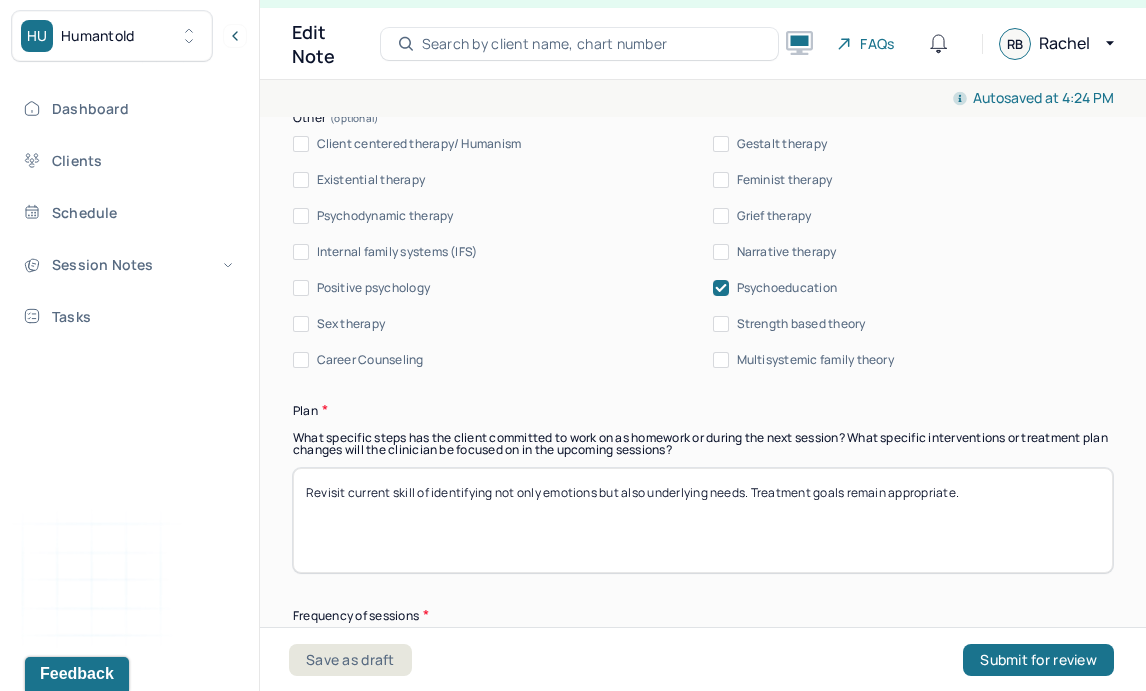 scroll, scrollTop: 2526, scrollLeft: 0, axis: vertical 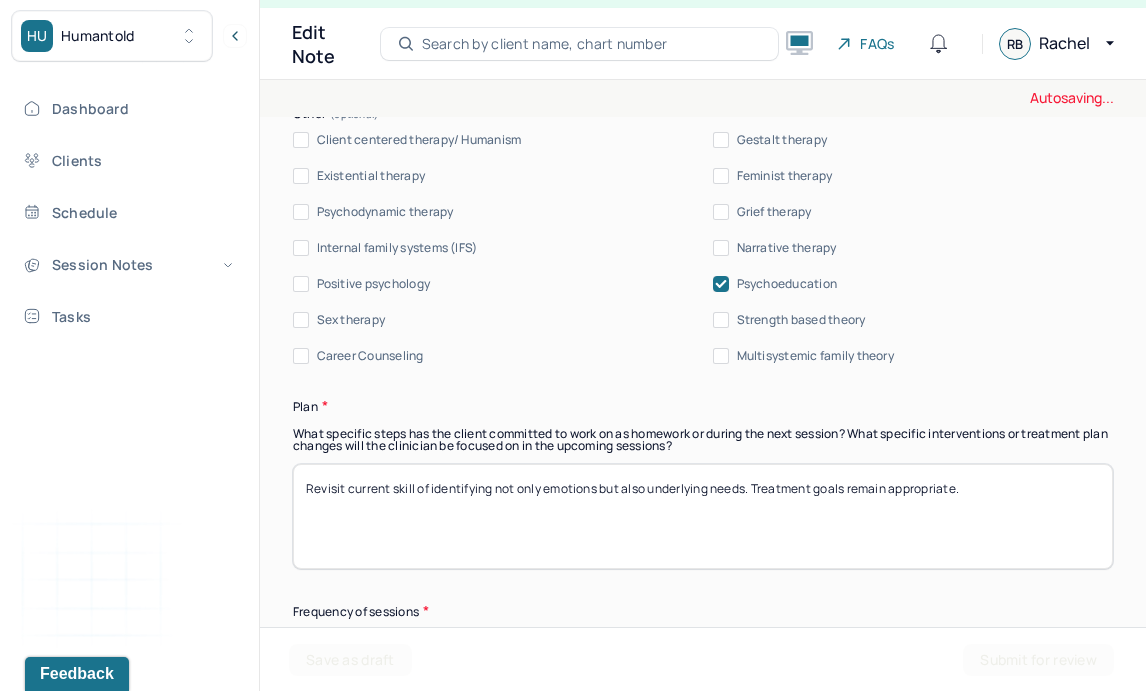 click on "Psychoeducation" at bounding box center [787, 284] 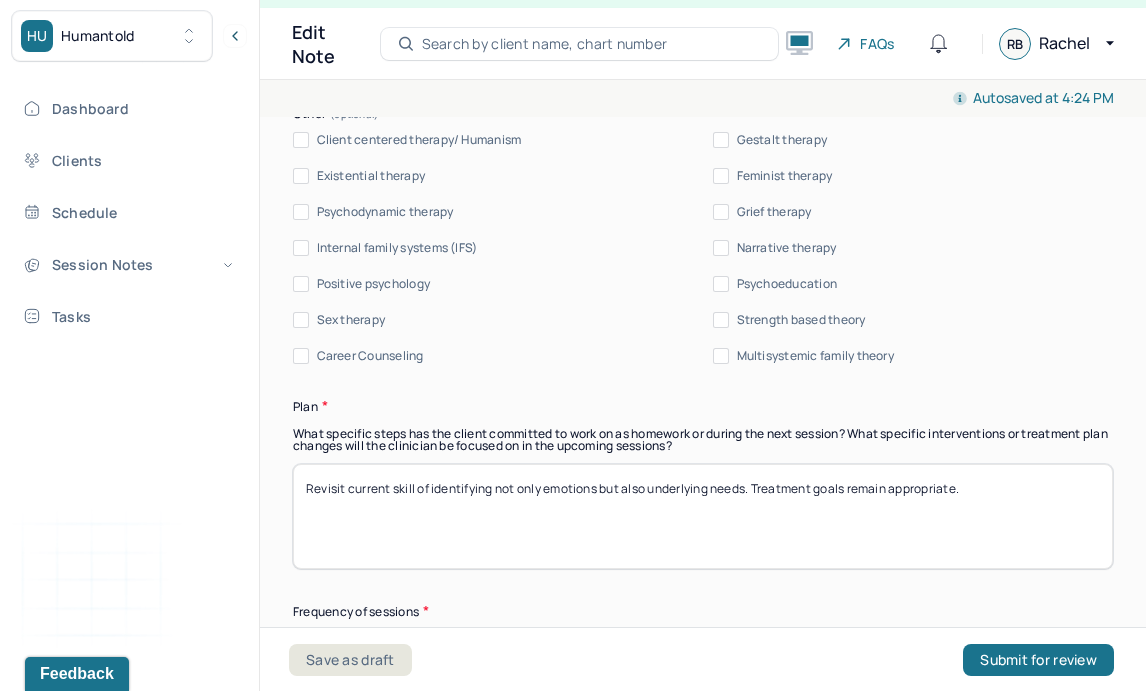 click on "Revisit current skill of identifying not only emotions but also underlying needs. Treatment goals remain appropriate." at bounding box center [703, 516] 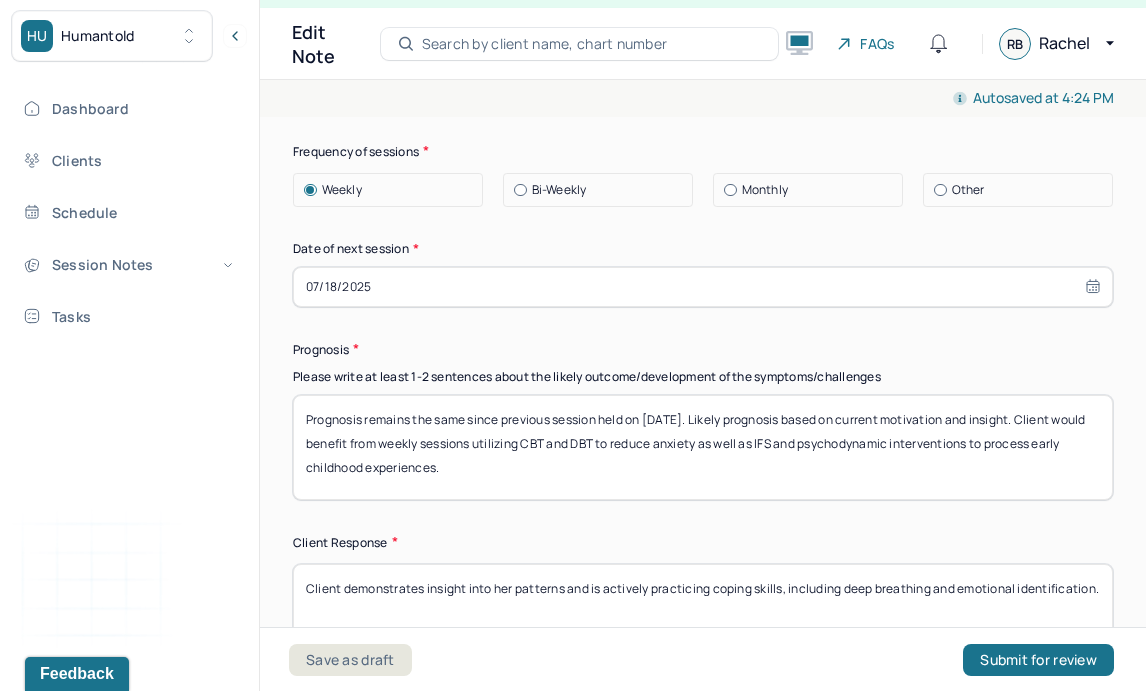scroll, scrollTop: 2988, scrollLeft: 0, axis: vertical 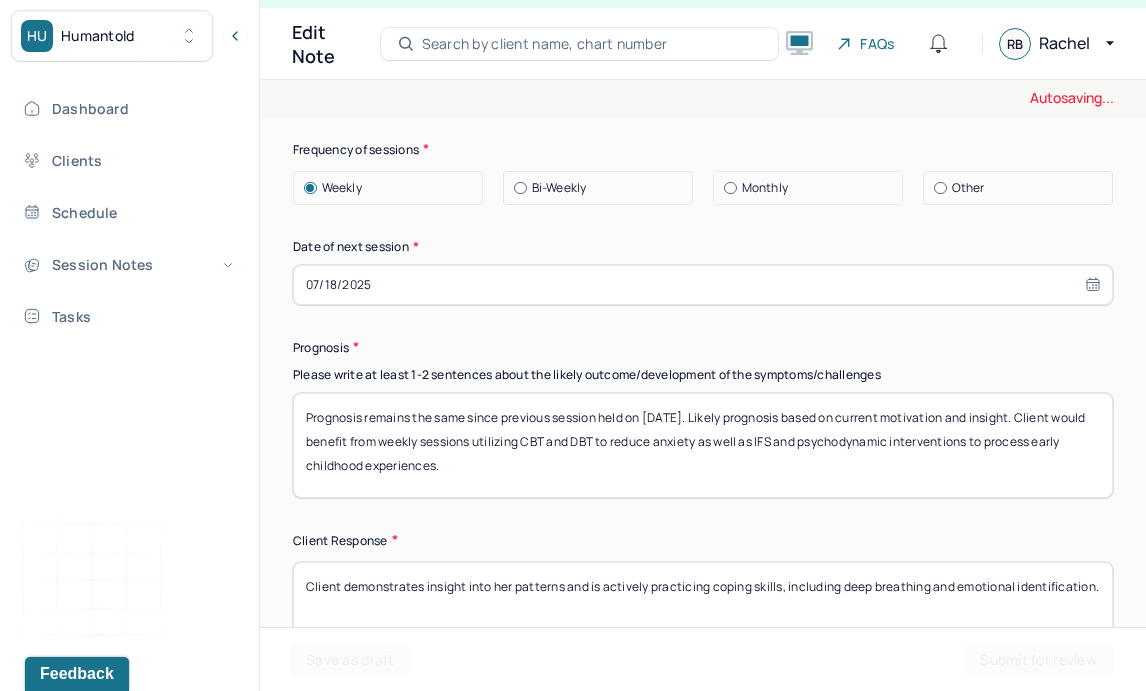 type 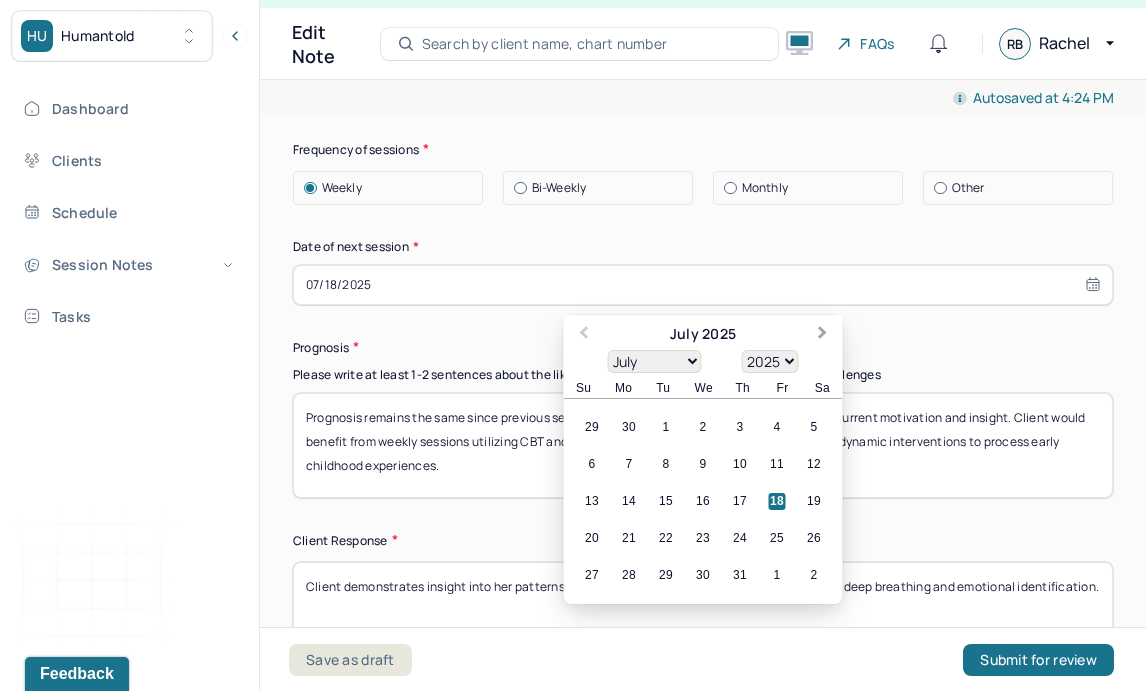 click on "Next Month" at bounding box center [825, 336] 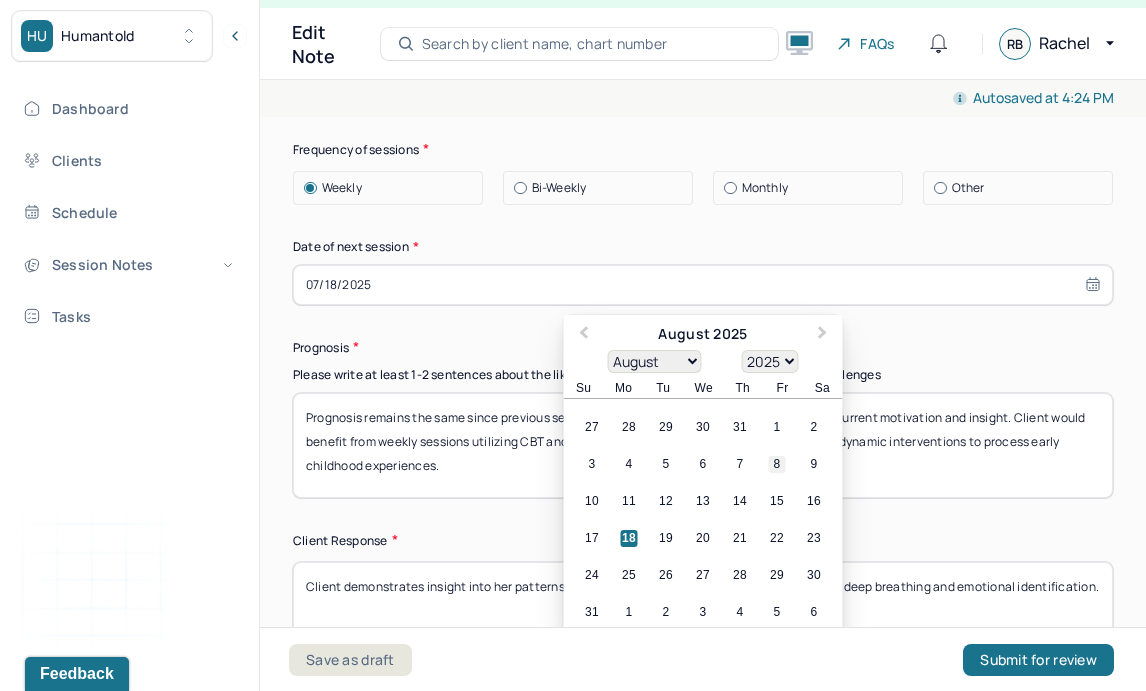 click on "8" at bounding box center (777, 464) 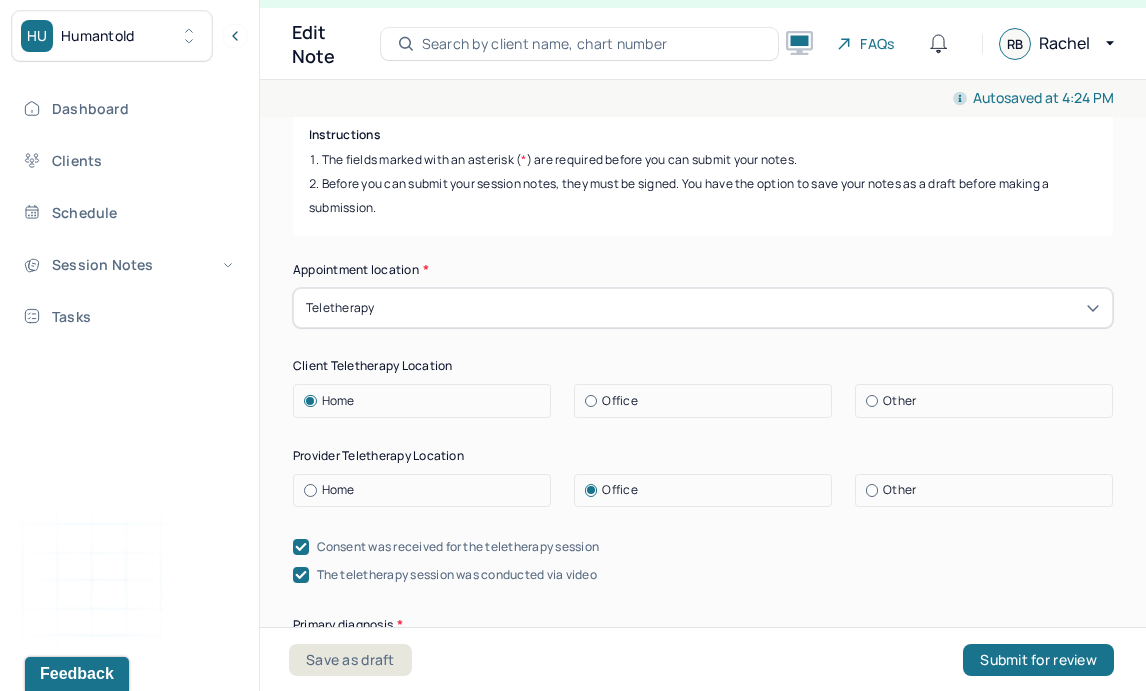 scroll, scrollTop: 0, scrollLeft: 0, axis: both 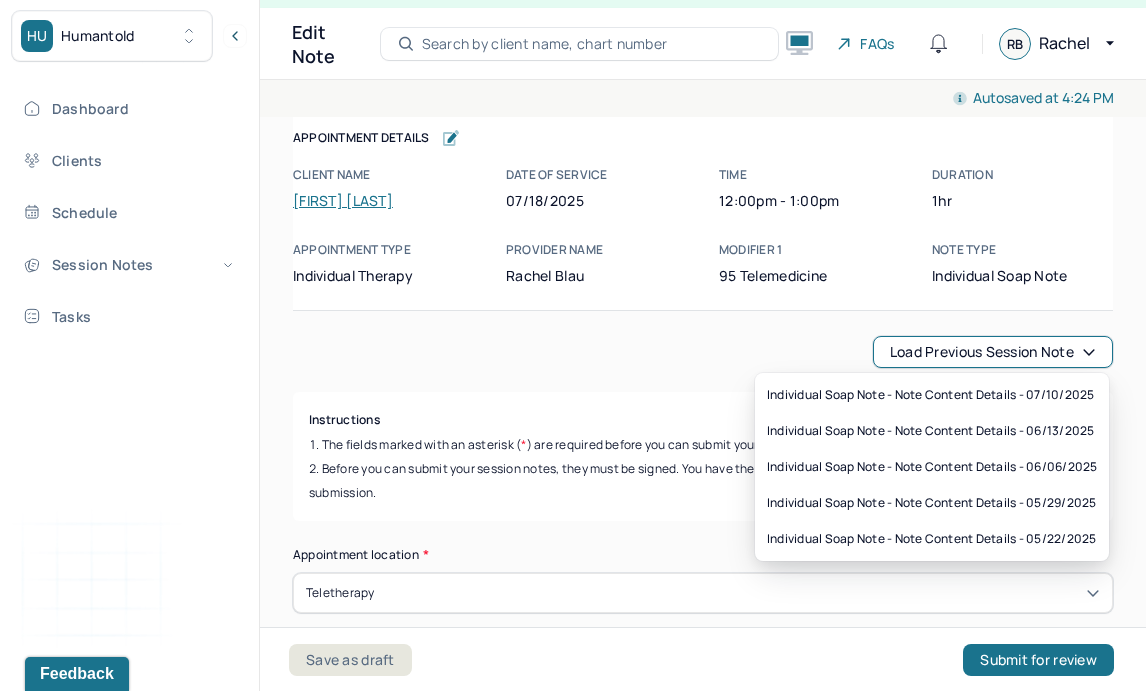 click on "Load previous session note" at bounding box center (993, 352) 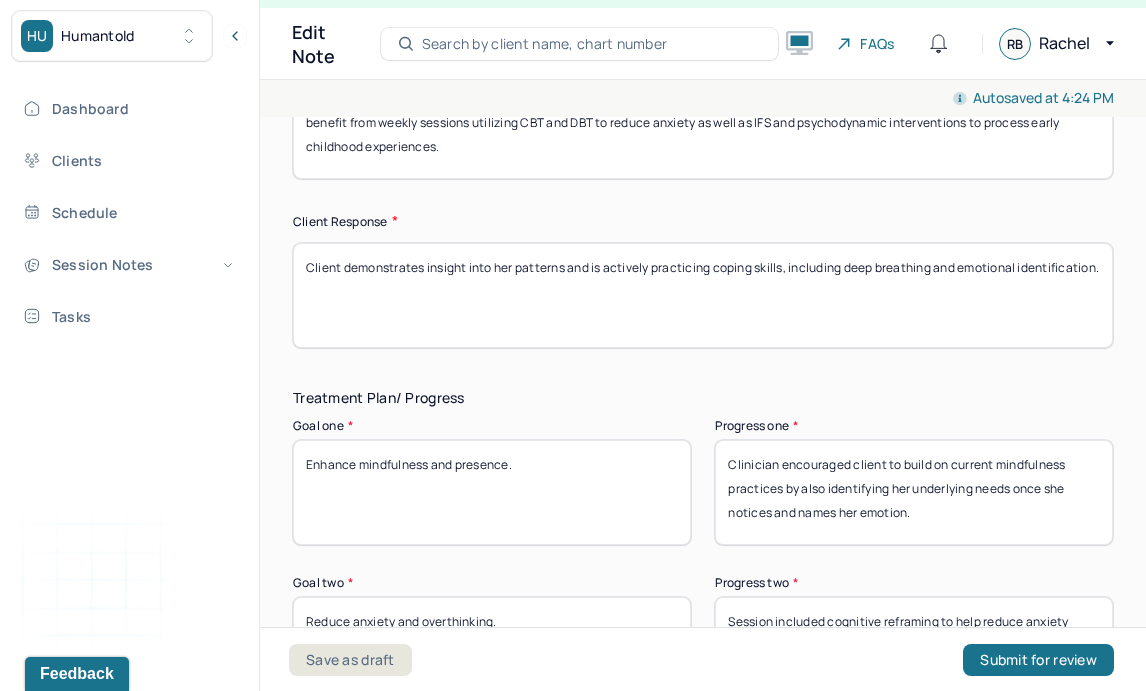 scroll, scrollTop: 3035, scrollLeft: 0, axis: vertical 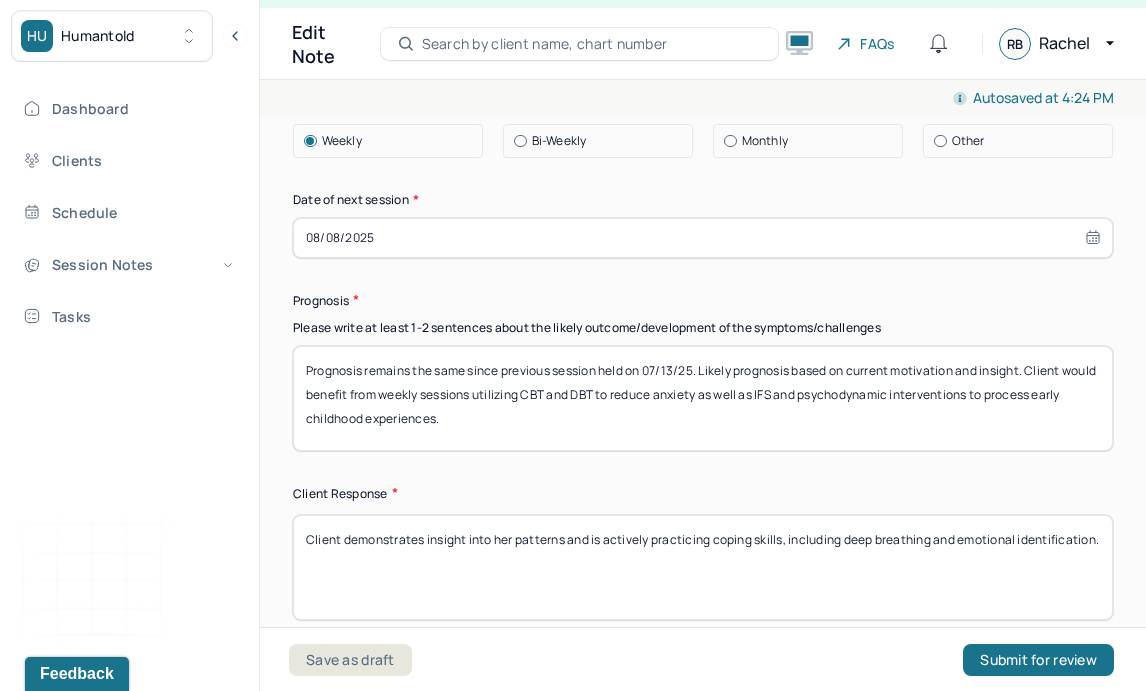 click on "Prognosis remains the same since previous session held on 07/13/25. Likely prognosis based on current motivation and insight. Client would benefit from weekly sessions utilizing CBT and DBT to reduce anxiety as well as IFS and psychodynamic interventions to process early childhood experiences." at bounding box center (703, 398) 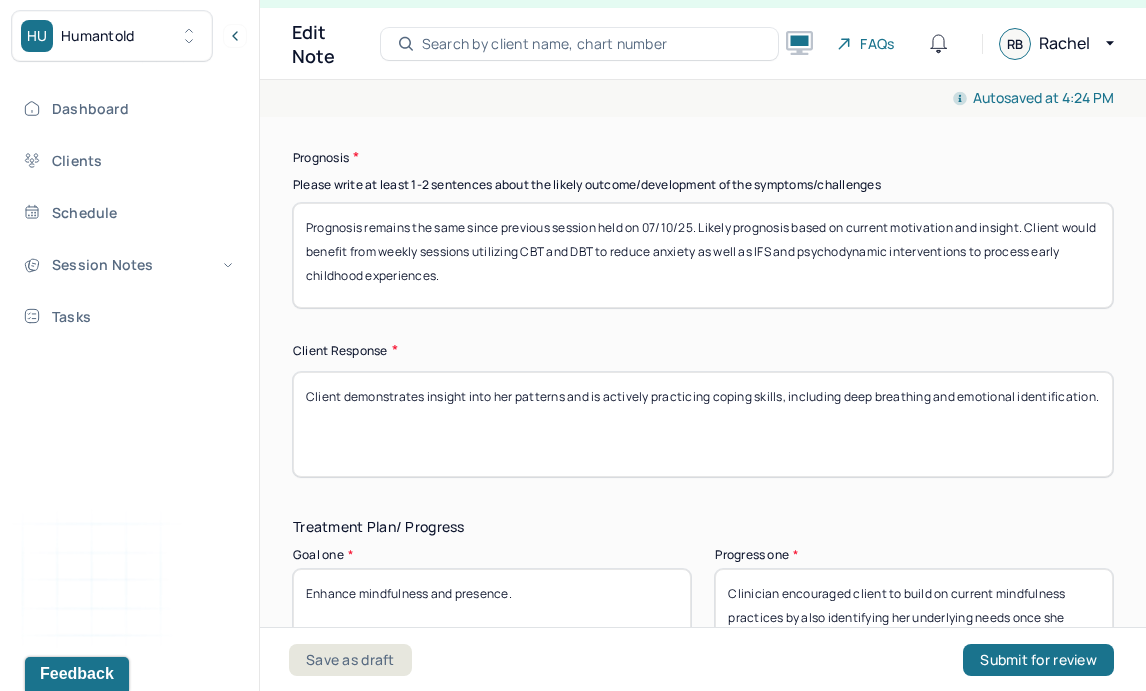 scroll, scrollTop: 3183, scrollLeft: 0, axis: vertical 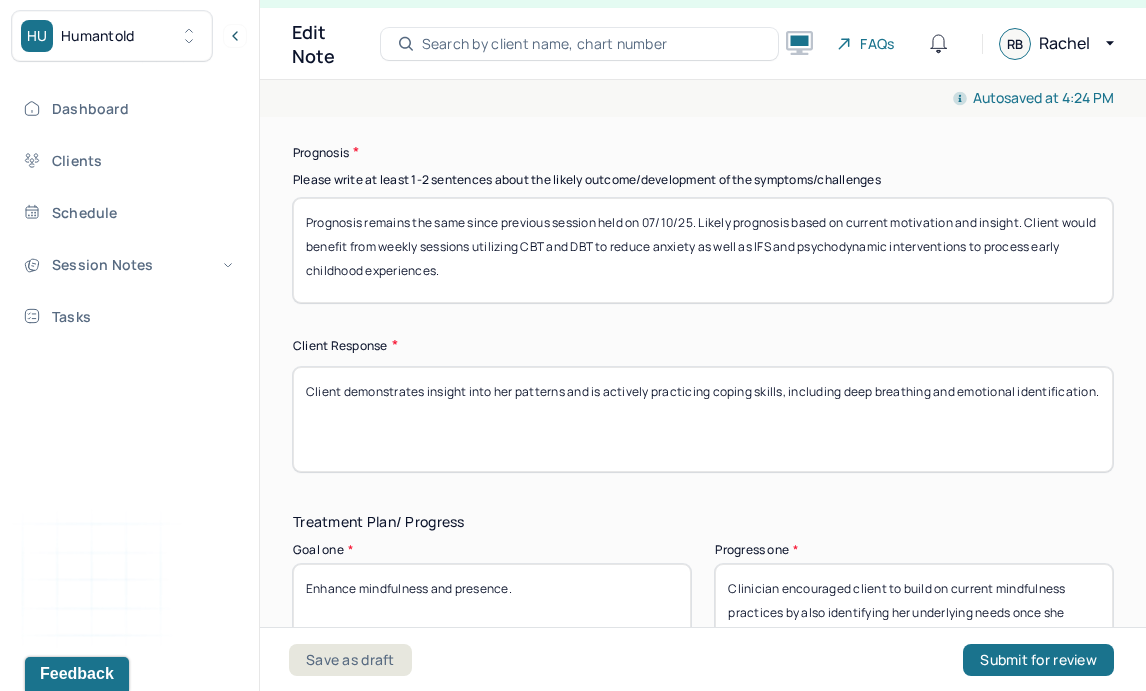 type on "Prognosis remains the same since previous session held on 07/10/25. Likely prognosis based on current motivation and insight. Client would benefit from weekly sessions utilizing CBT and DBT to reduce anxiety as well as IFS and psychodynamic interventions to process early childhood experiences." 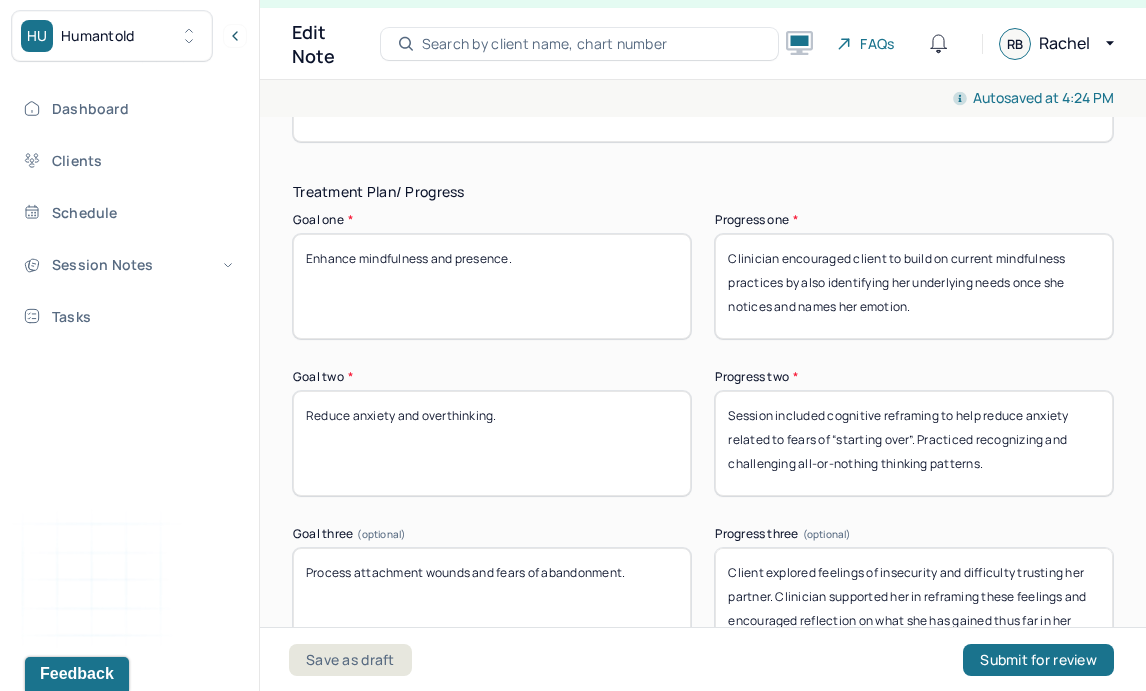 scroll, scrollTop: 3515, scrollLeft: 0, axis: vertical 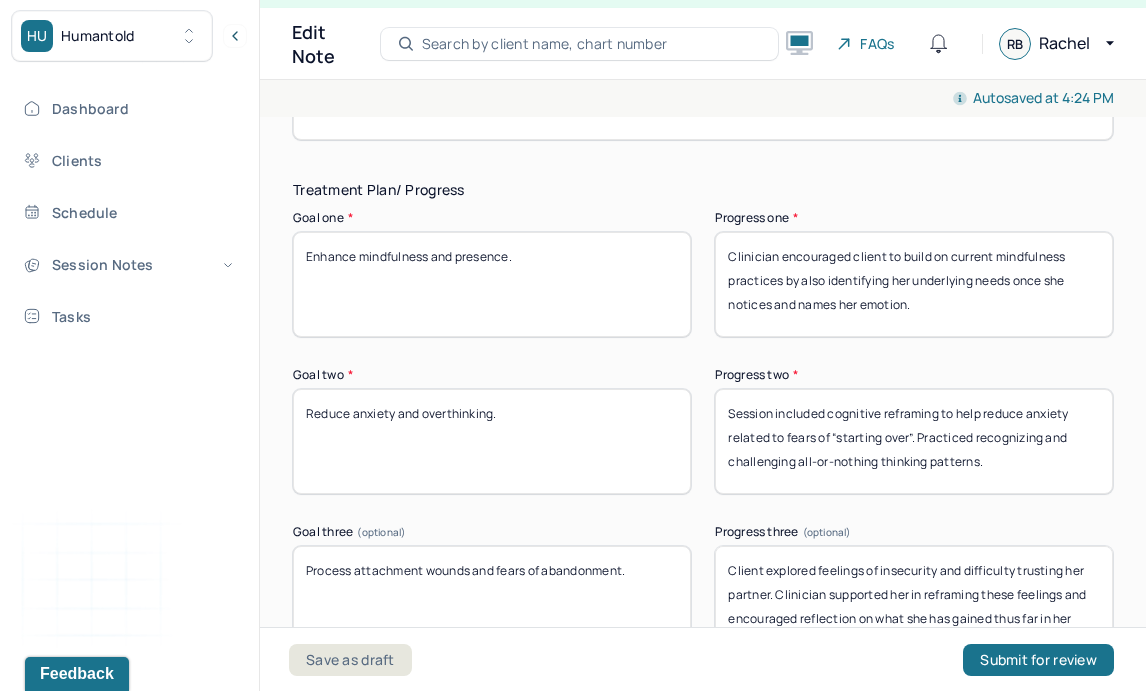 type 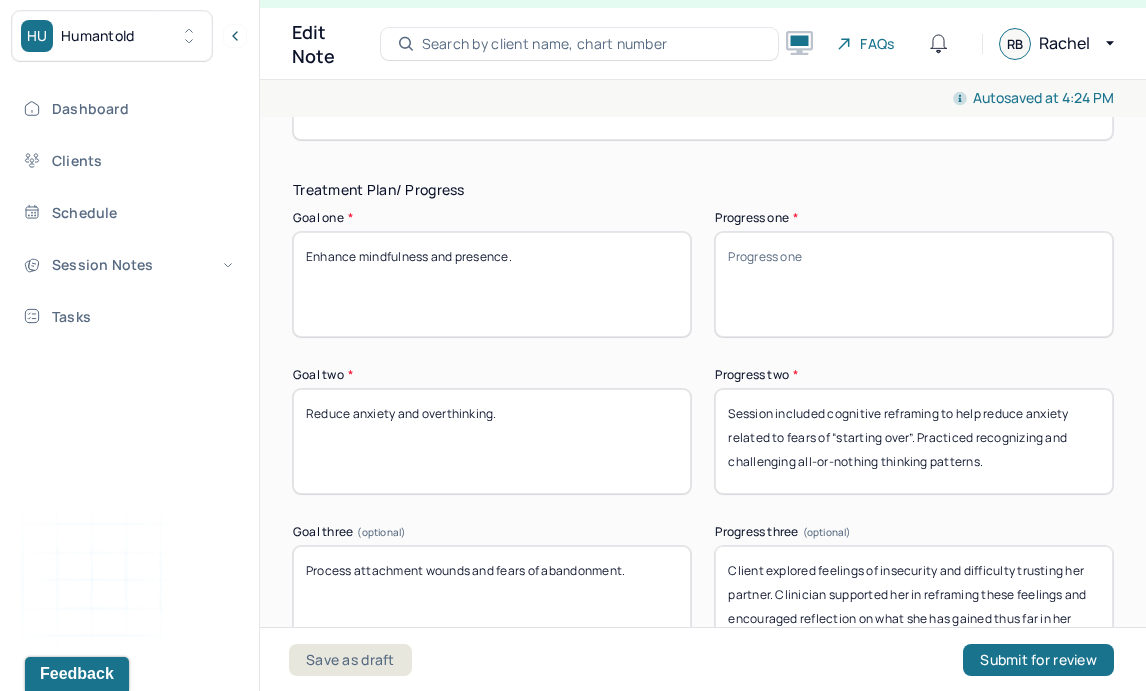 type 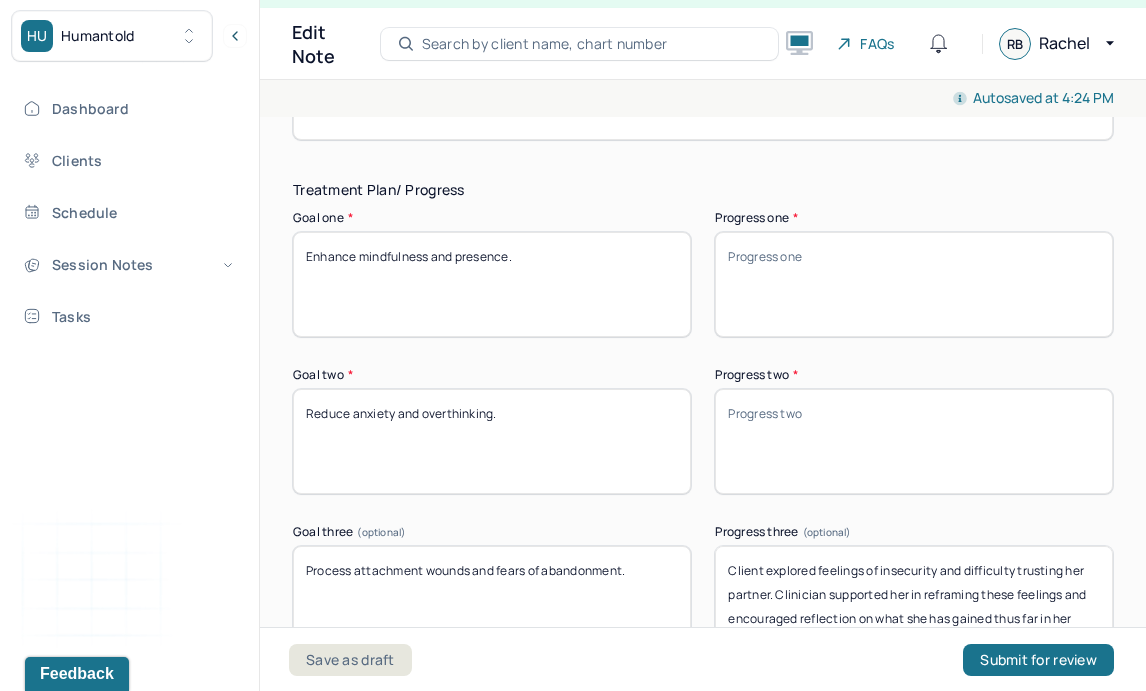 type 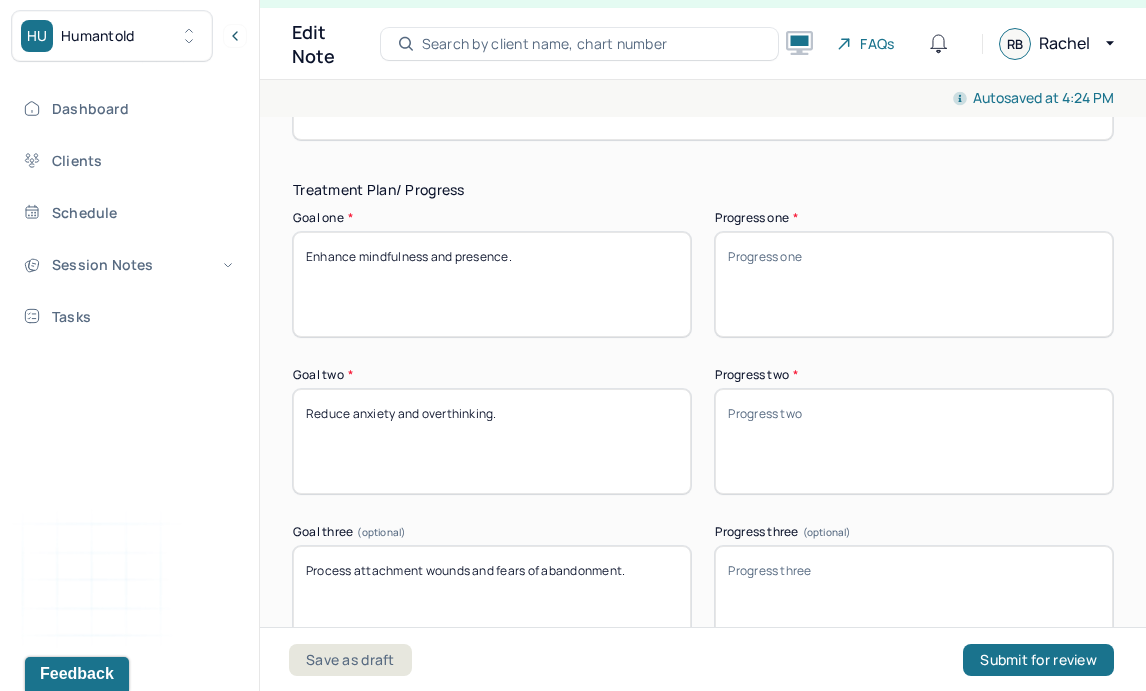 type 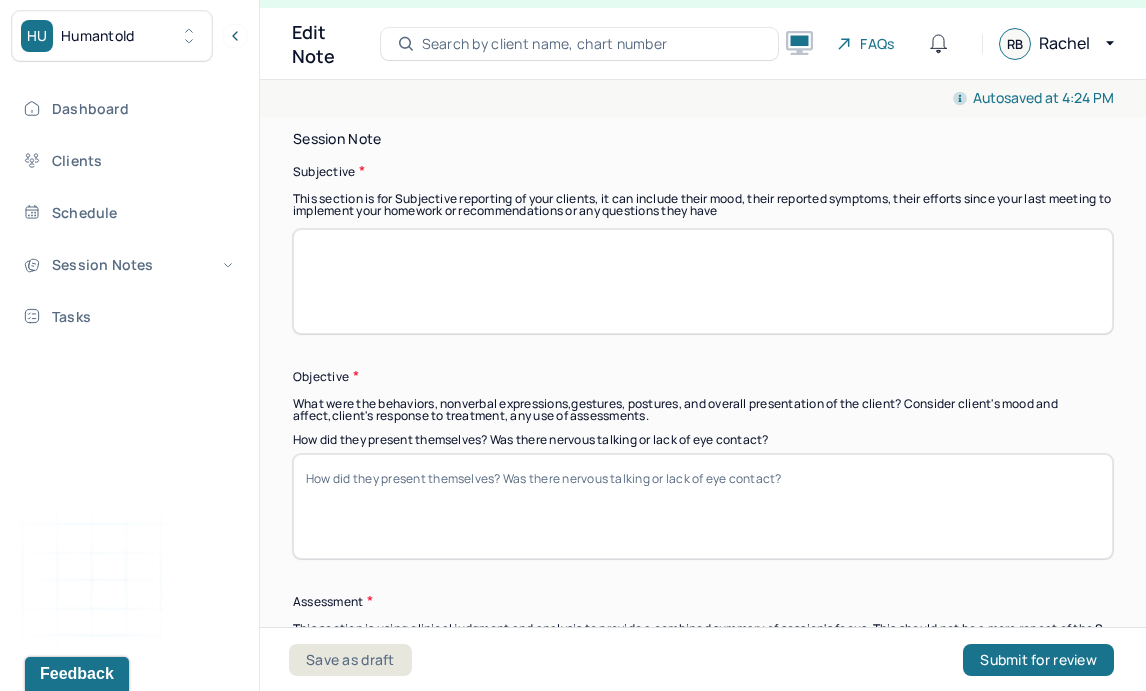 scroll, scrollTop: 1427, scrollLeft: 0, axis: vertical 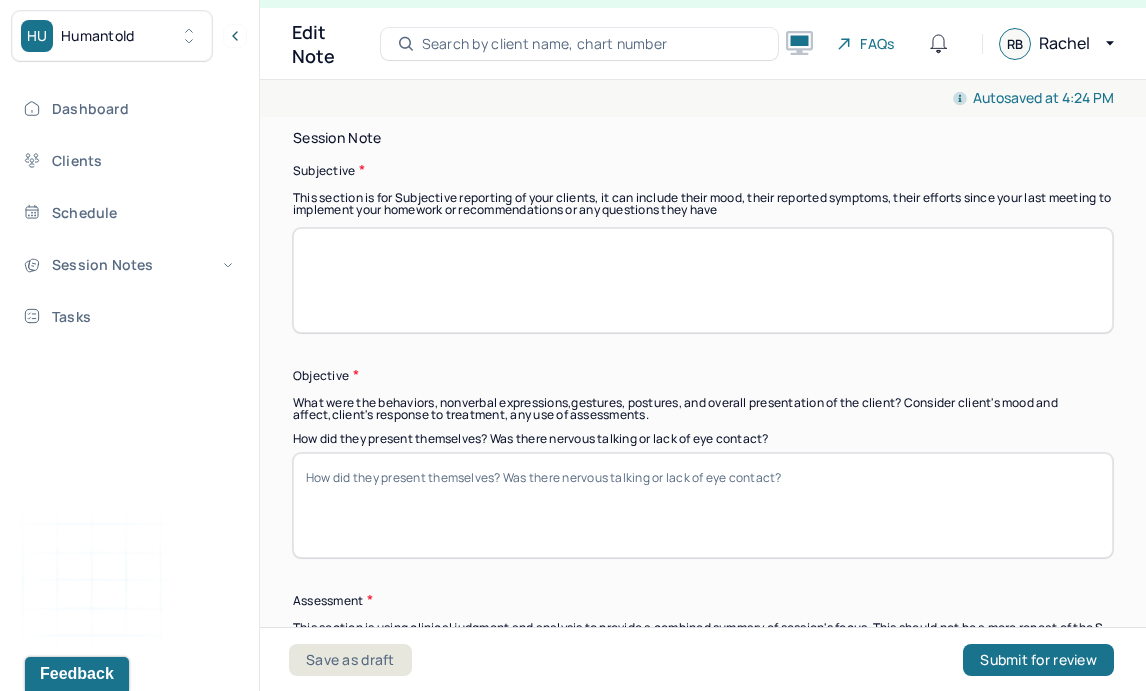 click at bounding box center (703, 280) 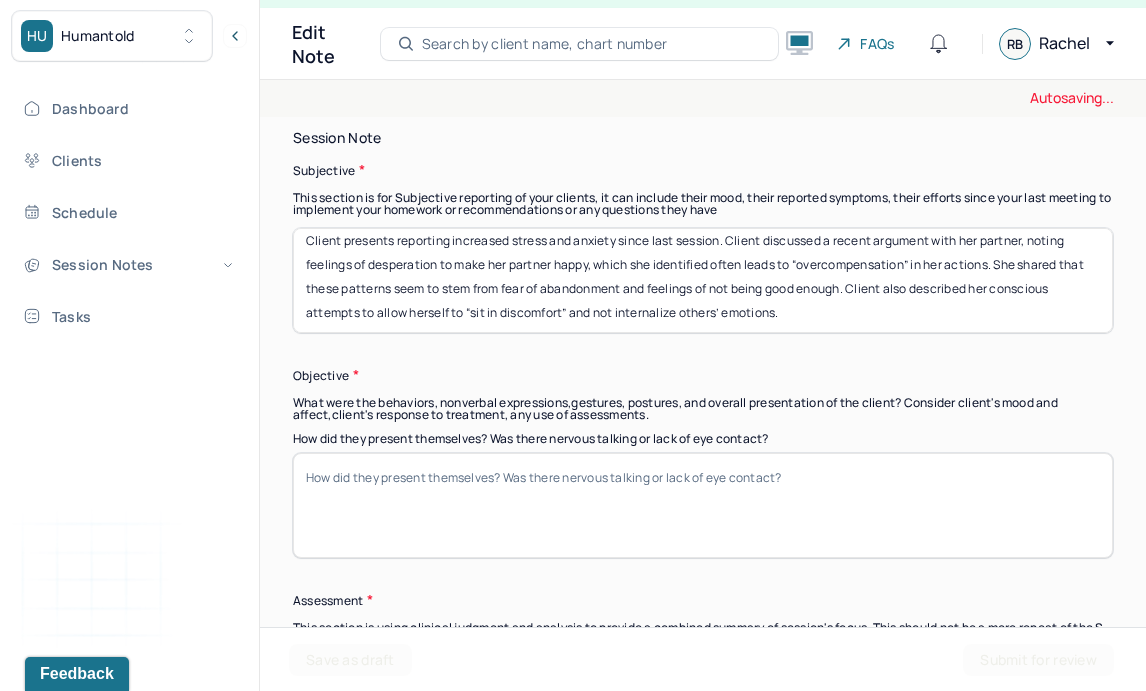 scroll, scrollTop: 16, scrollLeft: 0, axis: vertical 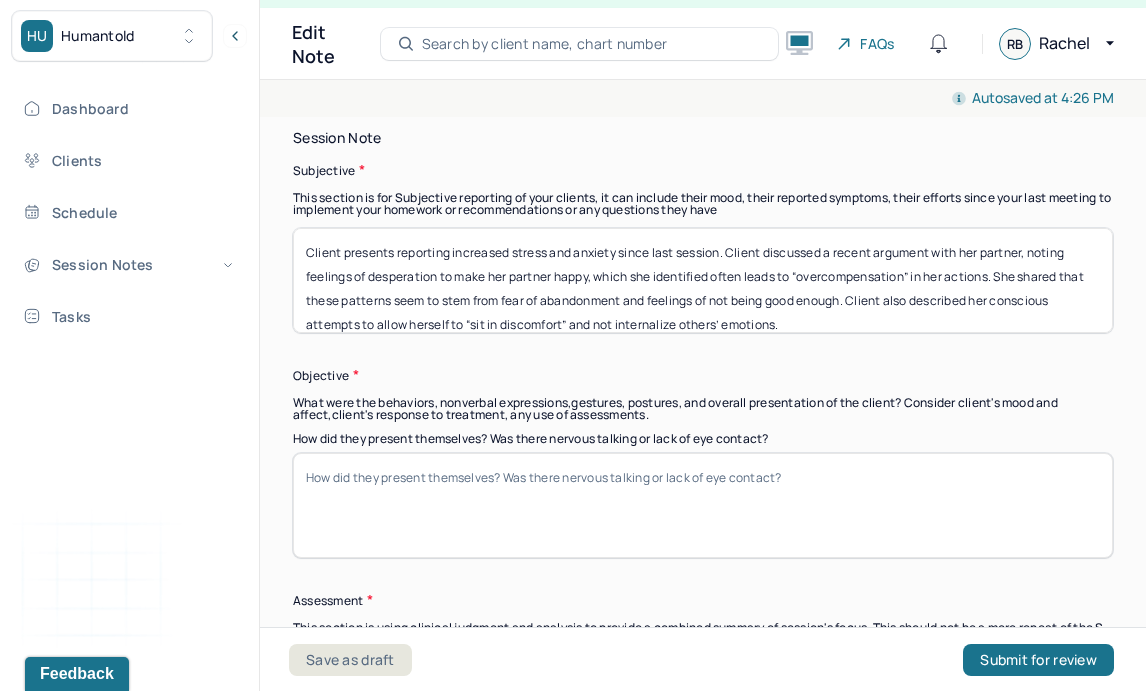 drag, startPoint x: 553, startPoint y: 231, endPoint x: 622, endPoint y: 243, distance: 70.035706 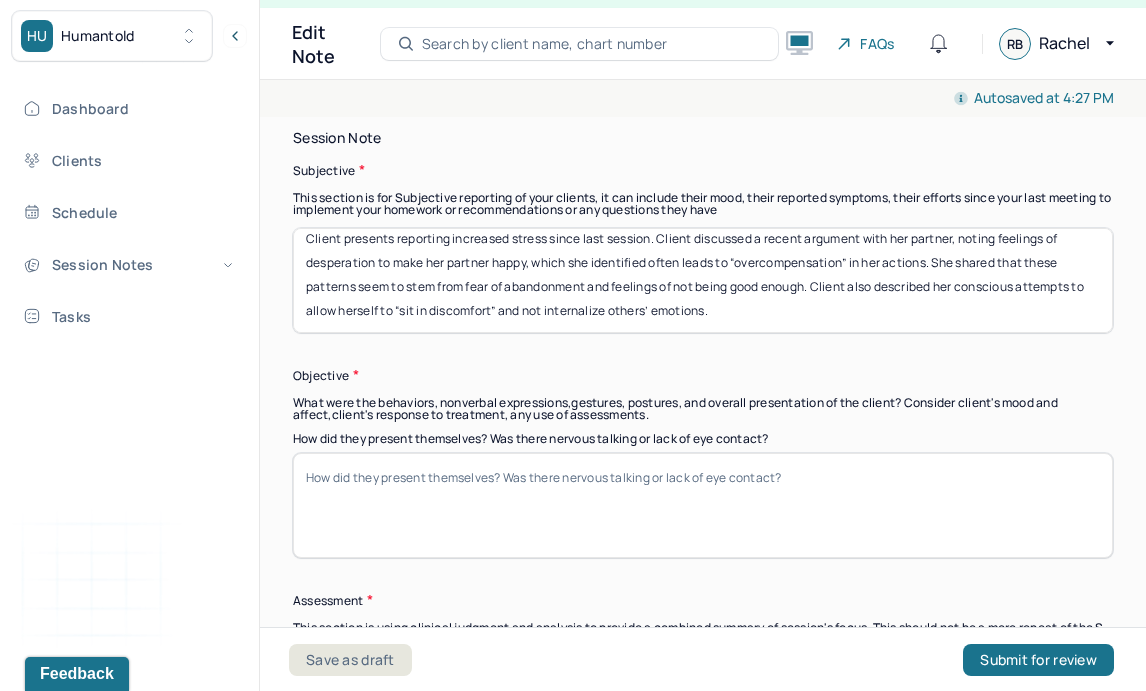 scroll, scrollTop: 16, scrollLeft: 0, axis: vertical 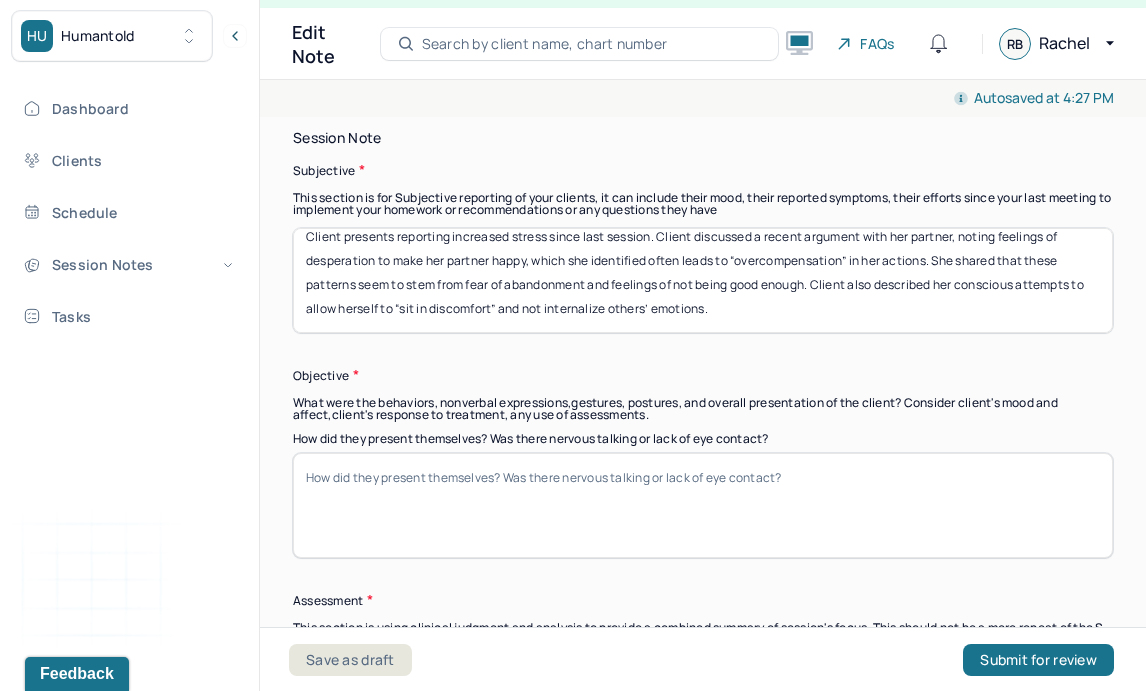 type on "Client presents reporting increased stress since last session. Client discussed a recent argument with her partner, noting feelings of desperation to make her partner happy, which she identified often leads to “overcompensation” in her actions. She shared that these patterns seem to stem from fear of abandonment and feelings of not being good enough. Client also described her conscious attempts to allow herself to “sit in discomfort” and not internalize others’ emotions." 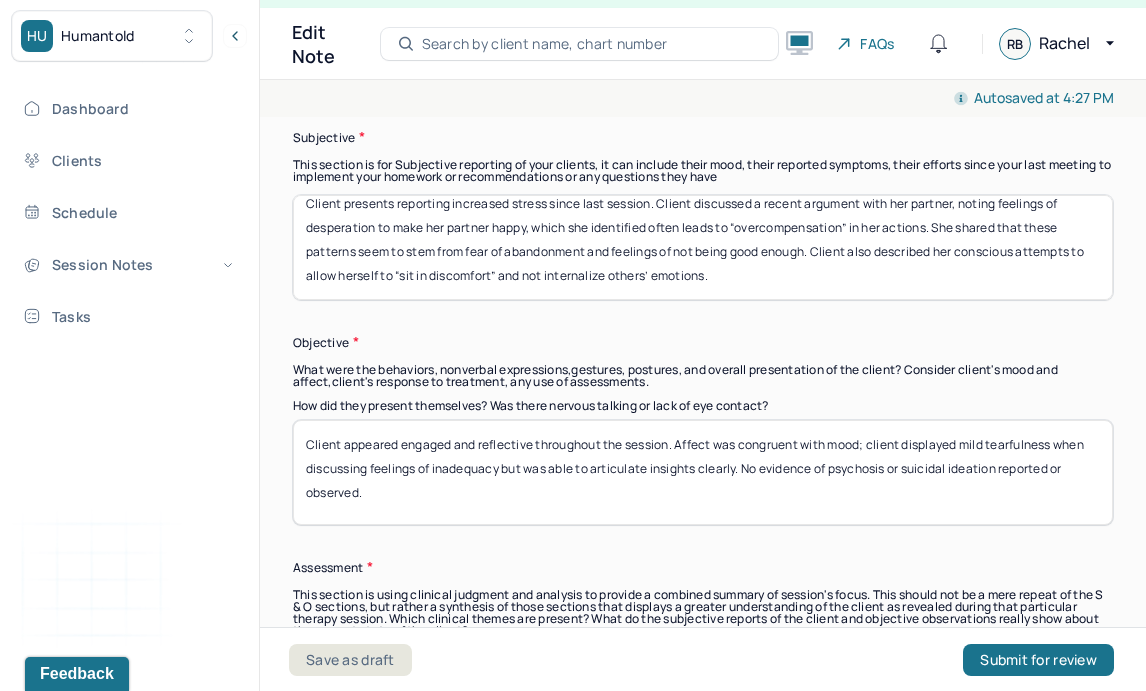 scroll, scrollTop: 1466, scrollLeft: 0, axis: vertical 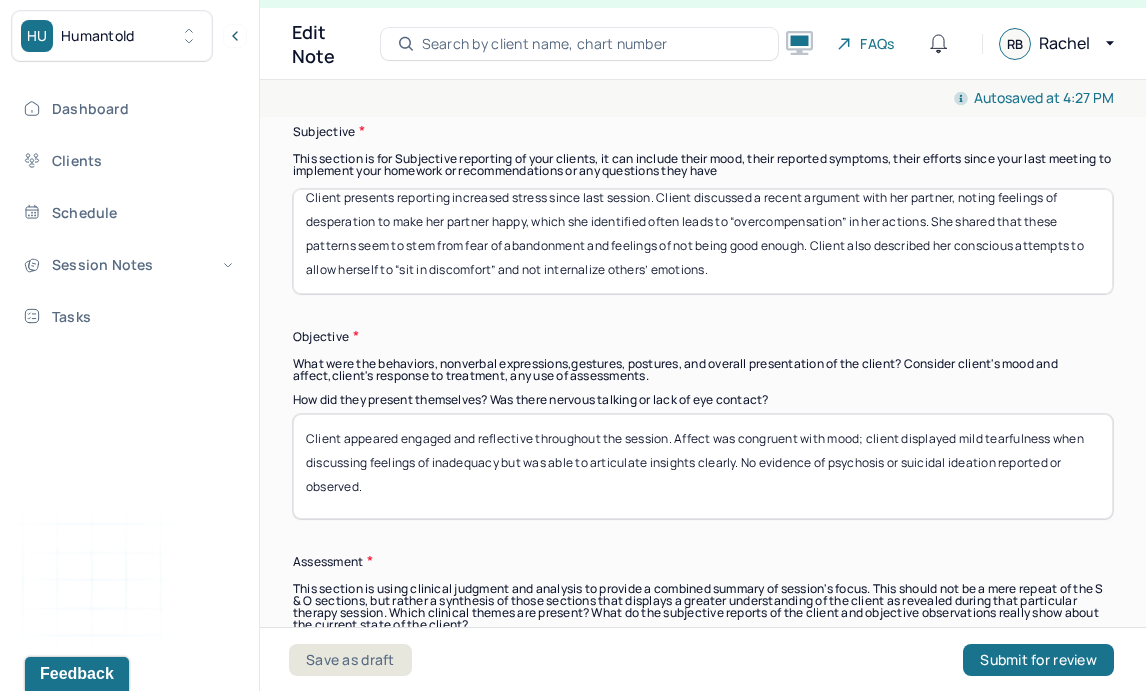 drag, startPoint x: 670, startPoint y: 433, endPoint x: 302, endPoint y: 413, distance: 368.5431 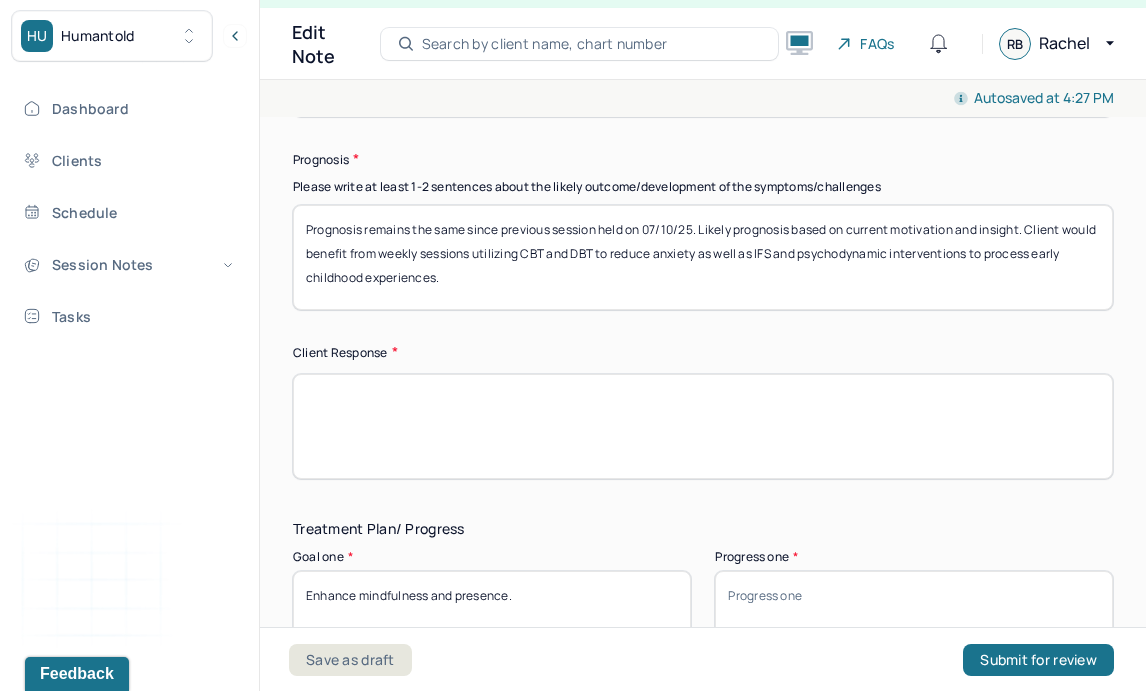scroll, scrollTop: 3178, scrollLeft: 0, axis: vertical 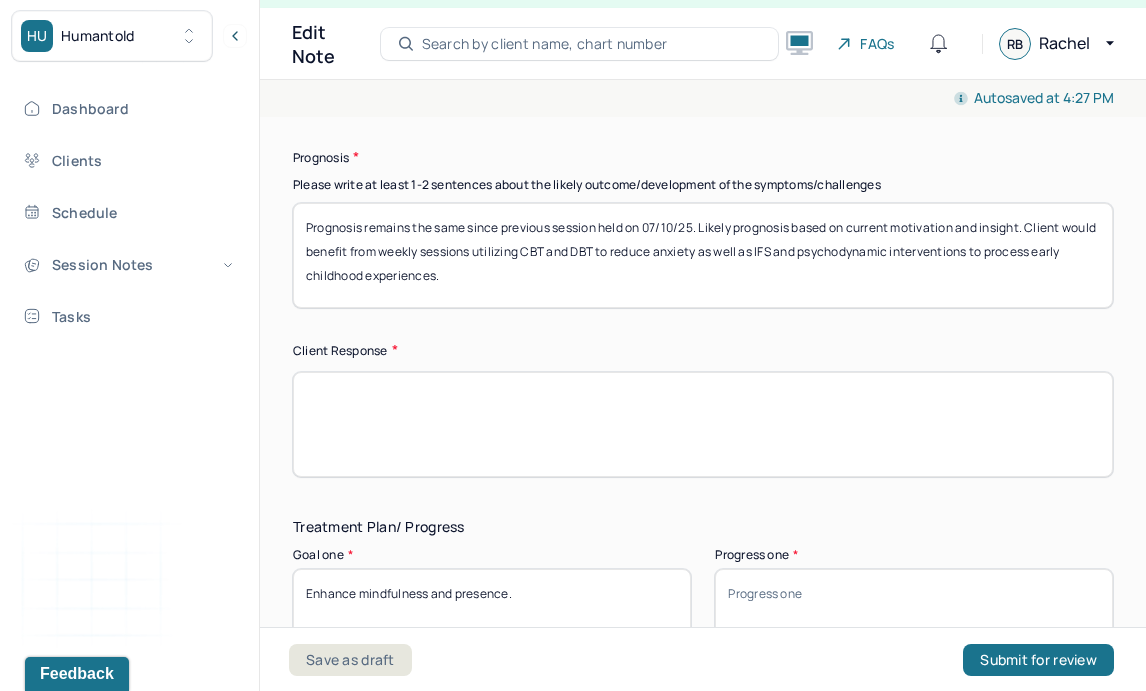 type on "Client appeared engaged and reflective throughout the session. Affect was congruent with mood; client displayed mild tearfulness when discussing feelings of inadequacy but was able to articulate insights clearly. No evidence of psychosis or suicidal ideation reported or observed." 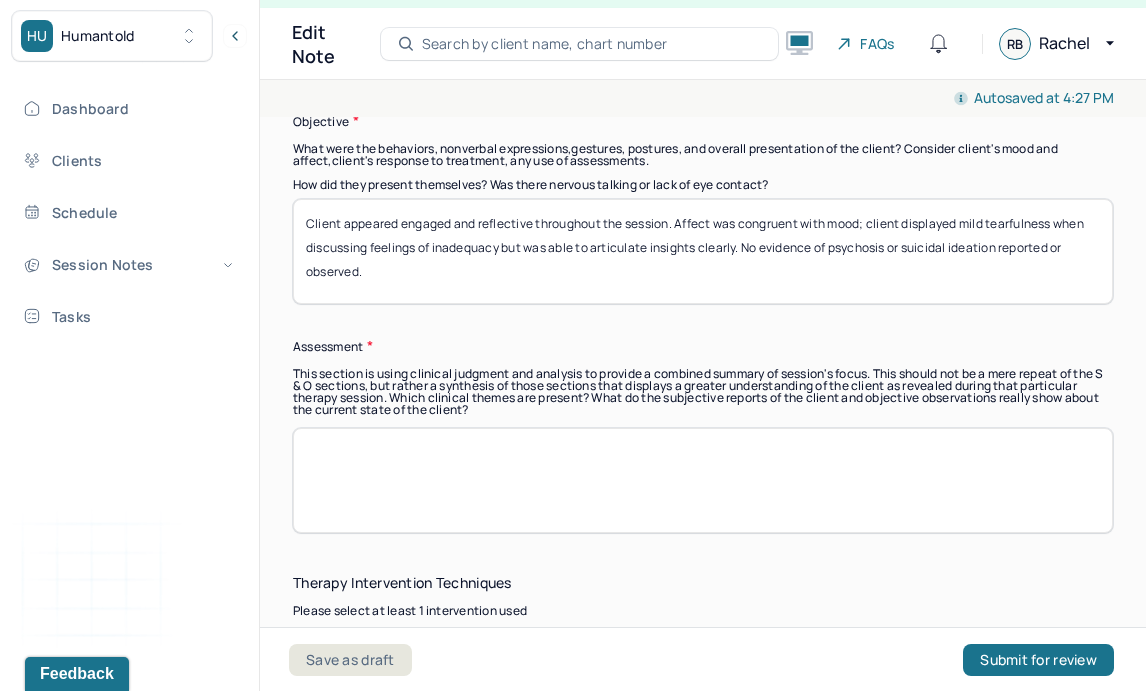 scroll, scrollTop: 1678, scrollLeft: 0, axis: vertical 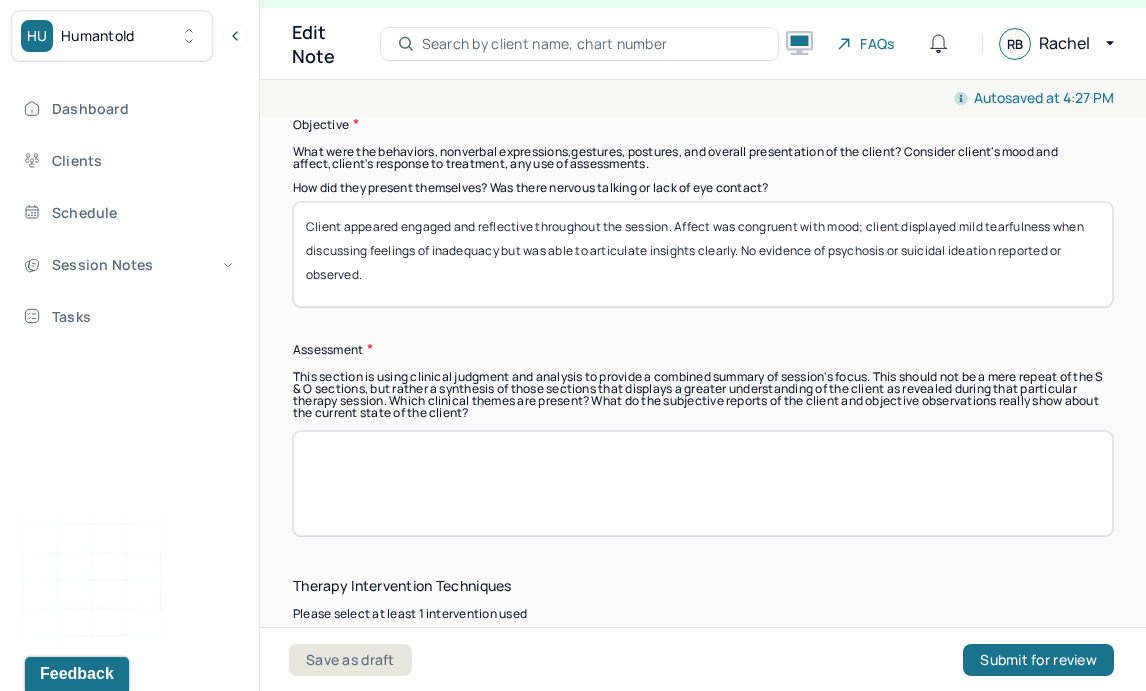 type on "Client appeared engaged and reflective throughout the session." 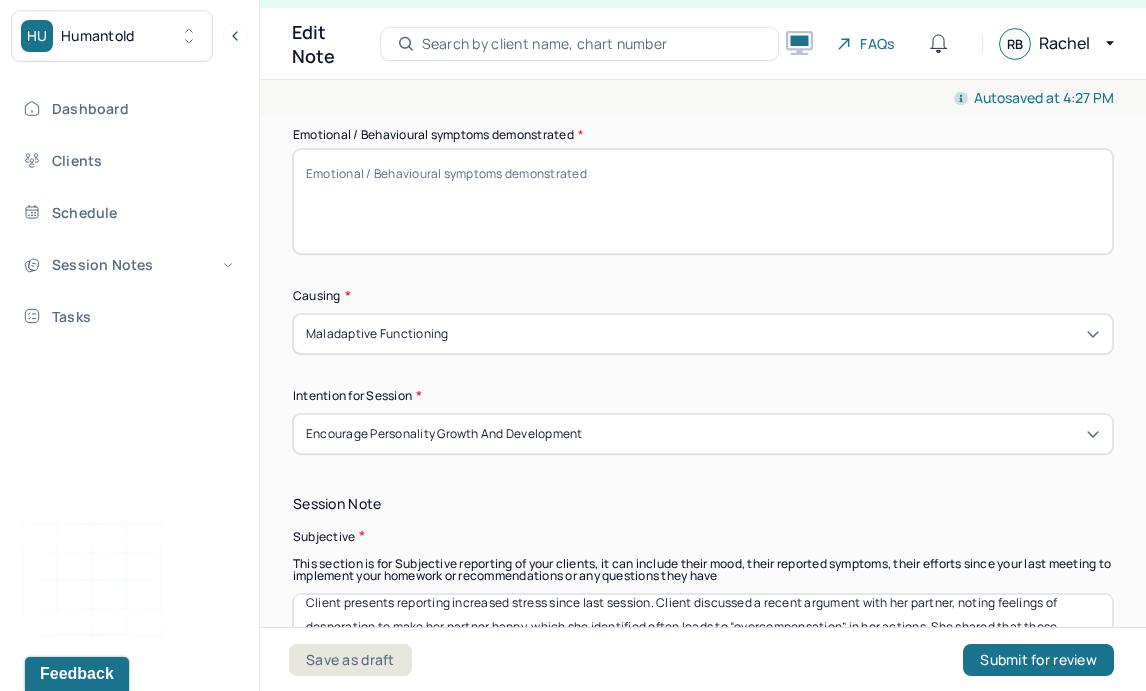 scroll, scrollTop: 1060, scrollLeft: 0, axis: vertical 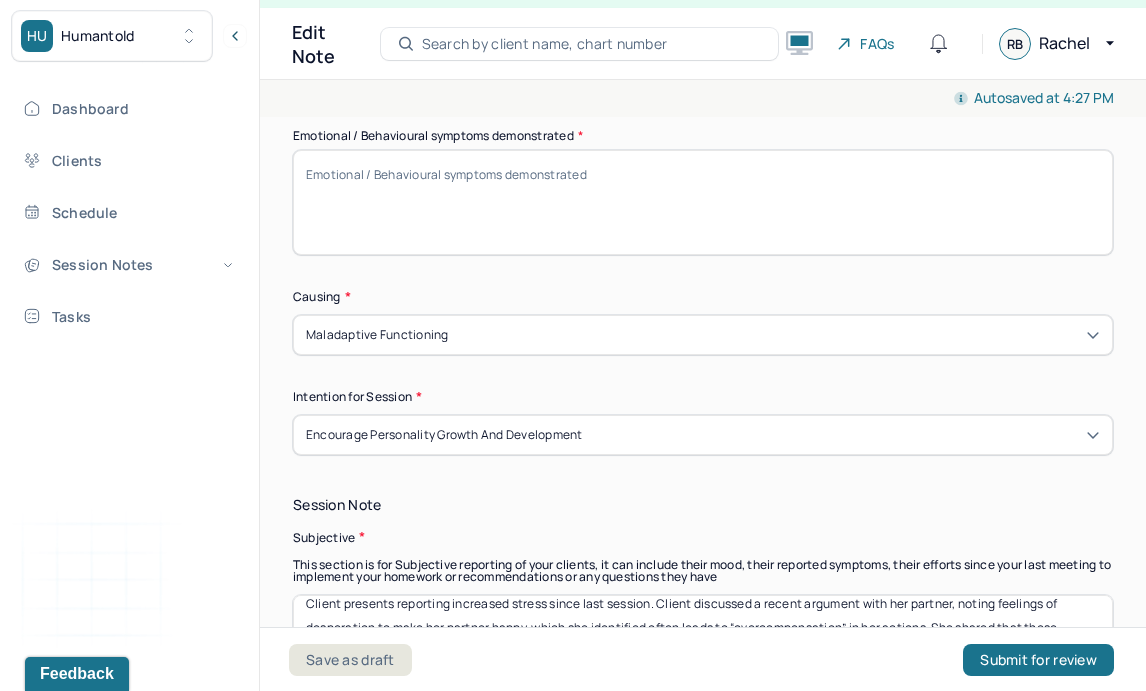 click on "Emotional / Behavioural symptoms demonstrated *" at bounding box center (703, 202) 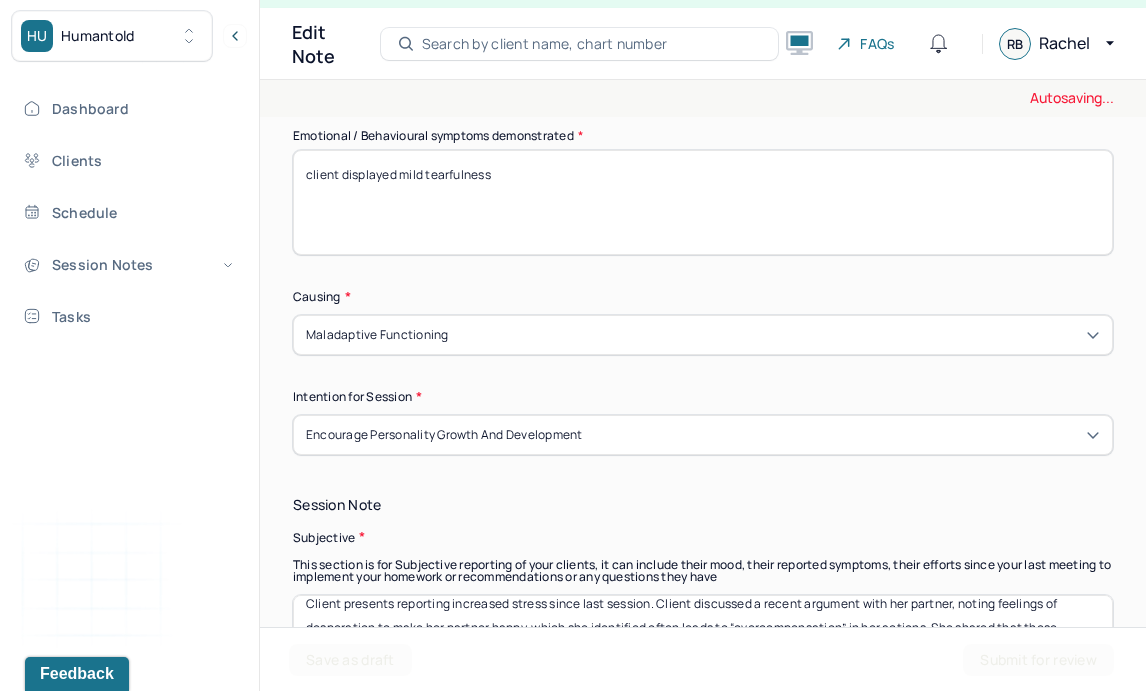 click on "client displayed mild tearfulness" at bounding box center (703, 202) 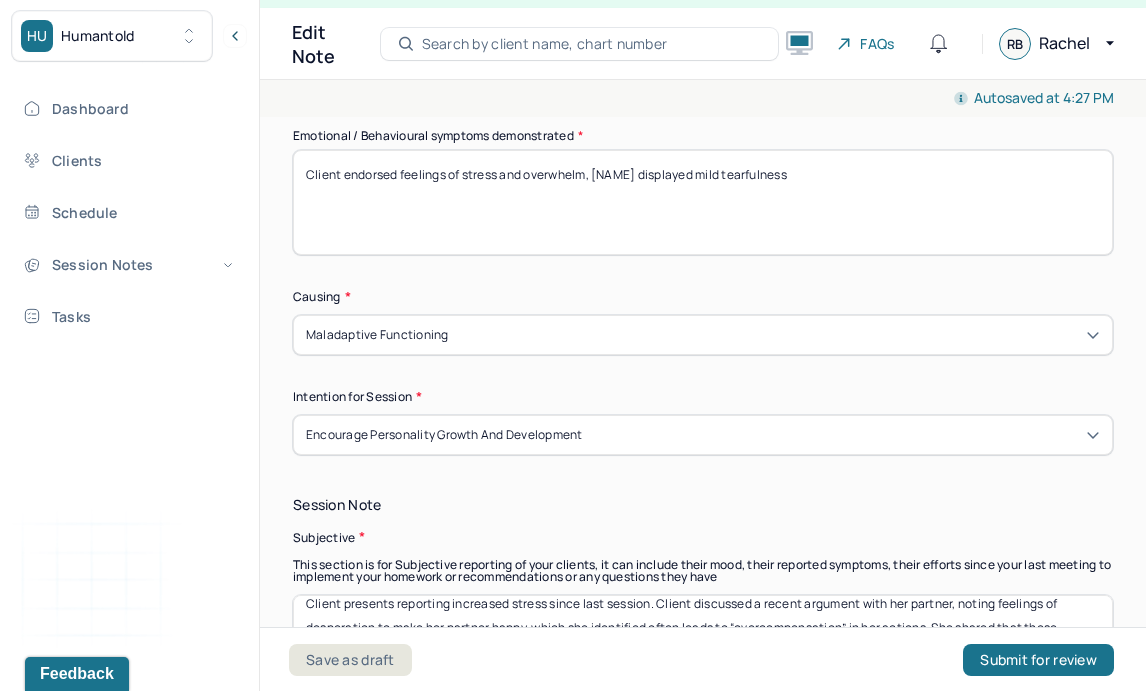 drag, startPoint x: 867, startPoint y: 174, endPoint x: 594, endPoint y: 166, distance: 273.1172 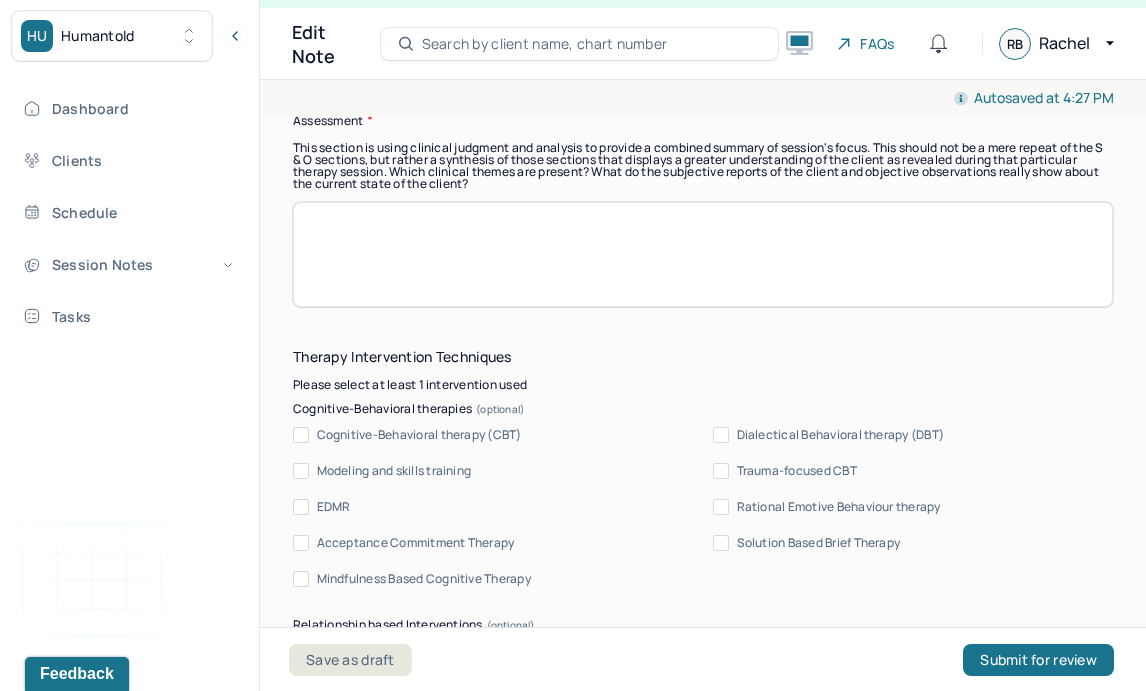scroll, scrollTop: 1909, scrollLeft: 0, axis: vertical 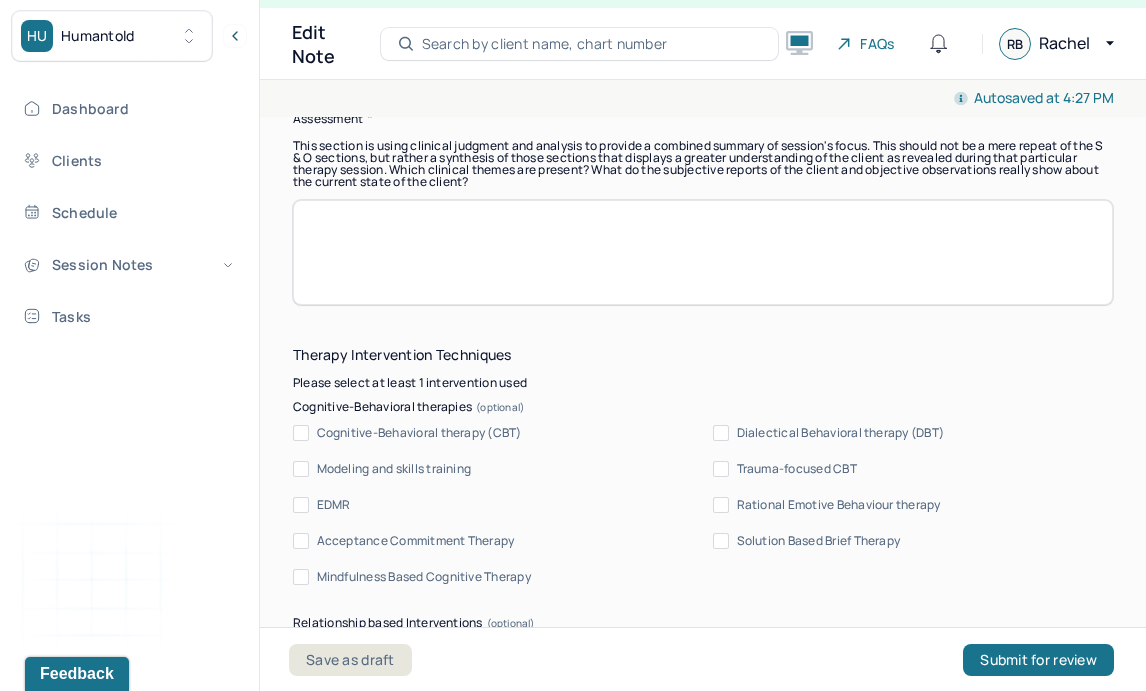 type on "Client endorsed feelings of stress and overwhelm, displaying mild tearfulness." 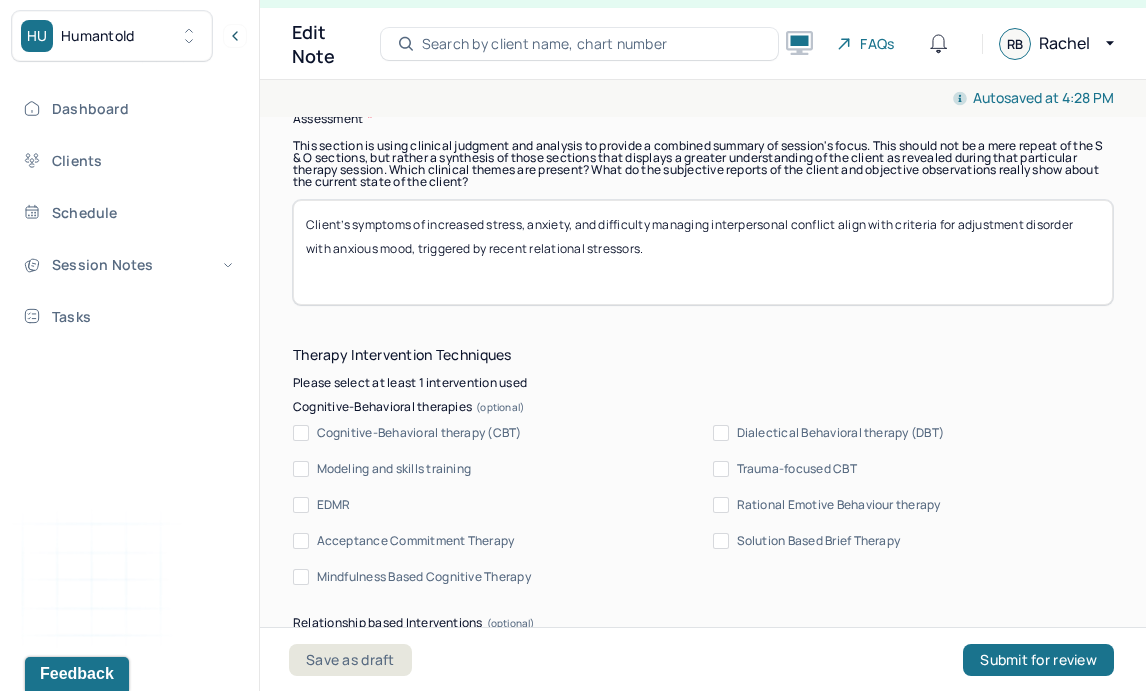 drag, startPoint x: 962, startPoint y: 221, endPoint x: 412, endPoint y: 234, distance: 550.1536 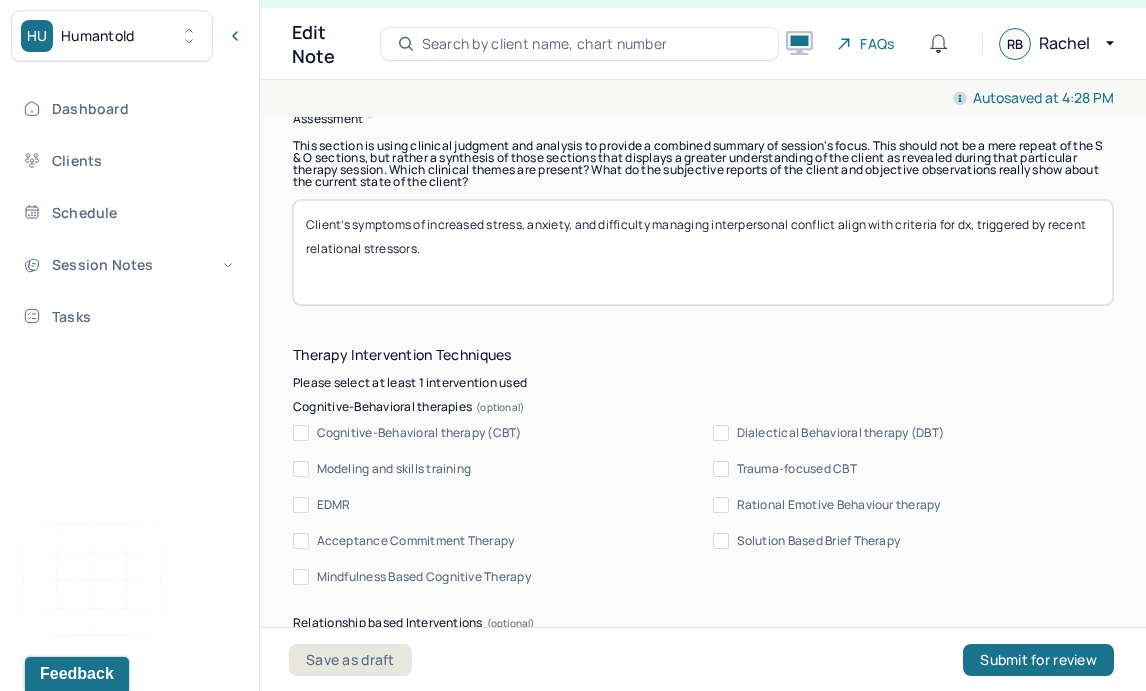 paste on "Therapeutic modalities used in session involved cognitive-behavioral techniques to identify maladaptive thought patterns and mindfulness-based approaches to enhance emotional regulation." 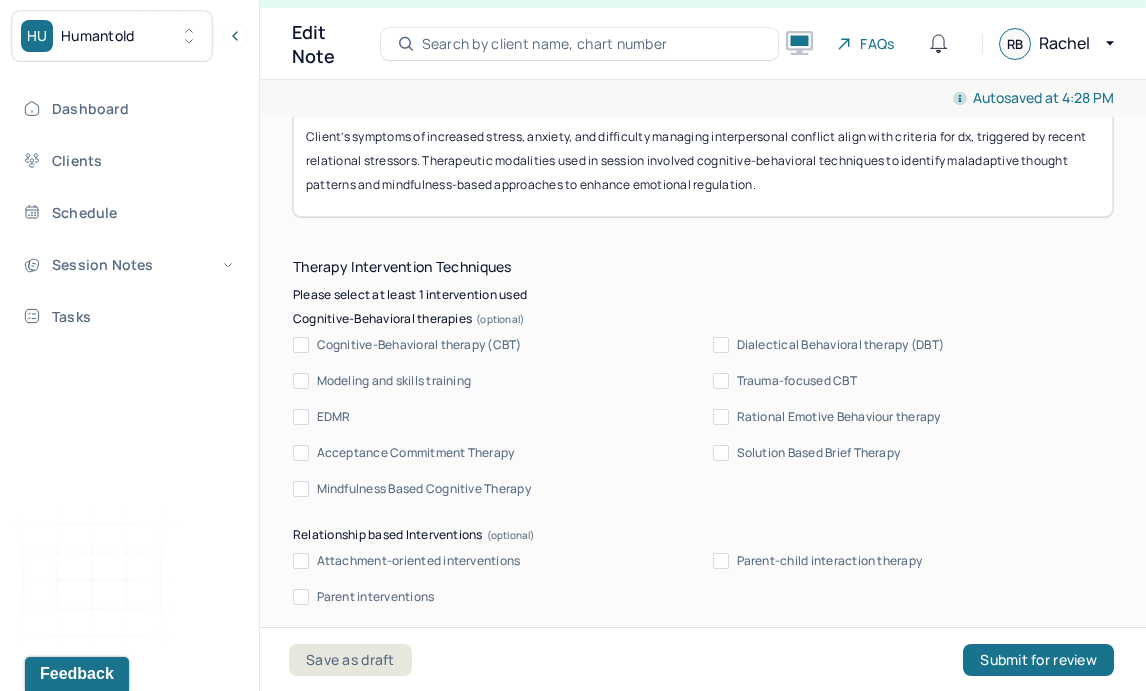 type on "Client’s symptoms of increased stress, anxiety, and difficulty managing interpersonal conflict align with criteria for dx, triggered by recent relational stressors. Therapeutic modalities used in session involved cognitive-behavioral techniques to identify maladaptive thought patterns and mindfulness-based approaches to enhance emotional regulation." 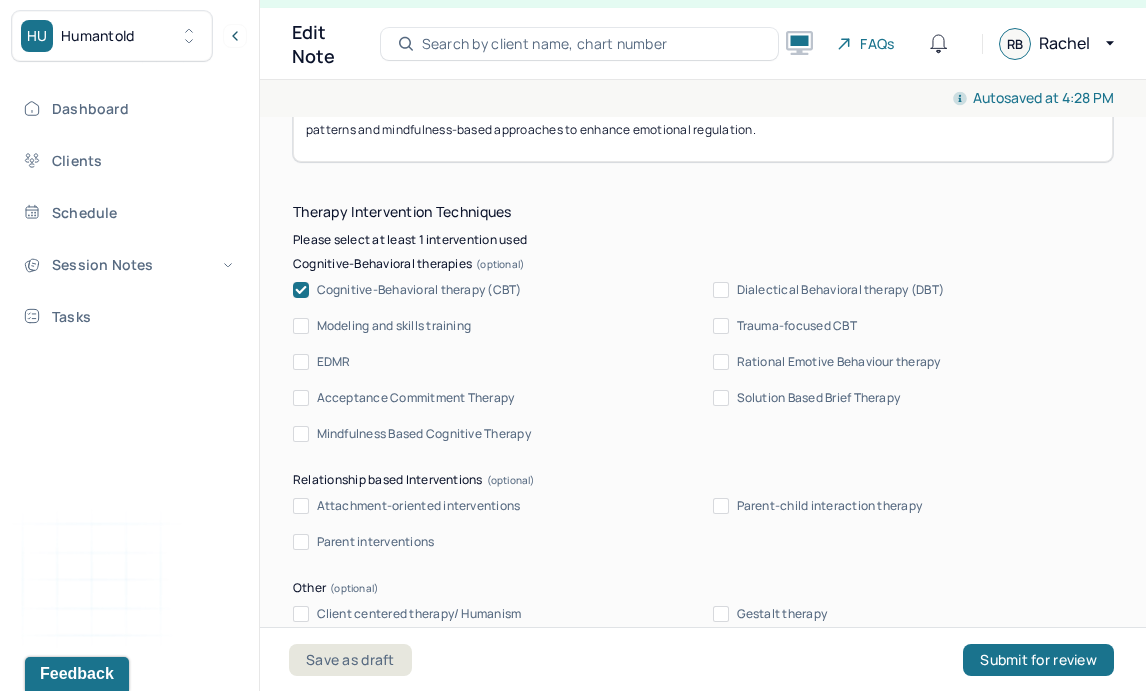 scroll, scrollTop: 2055, scrollLeft: 0, axis: vertical 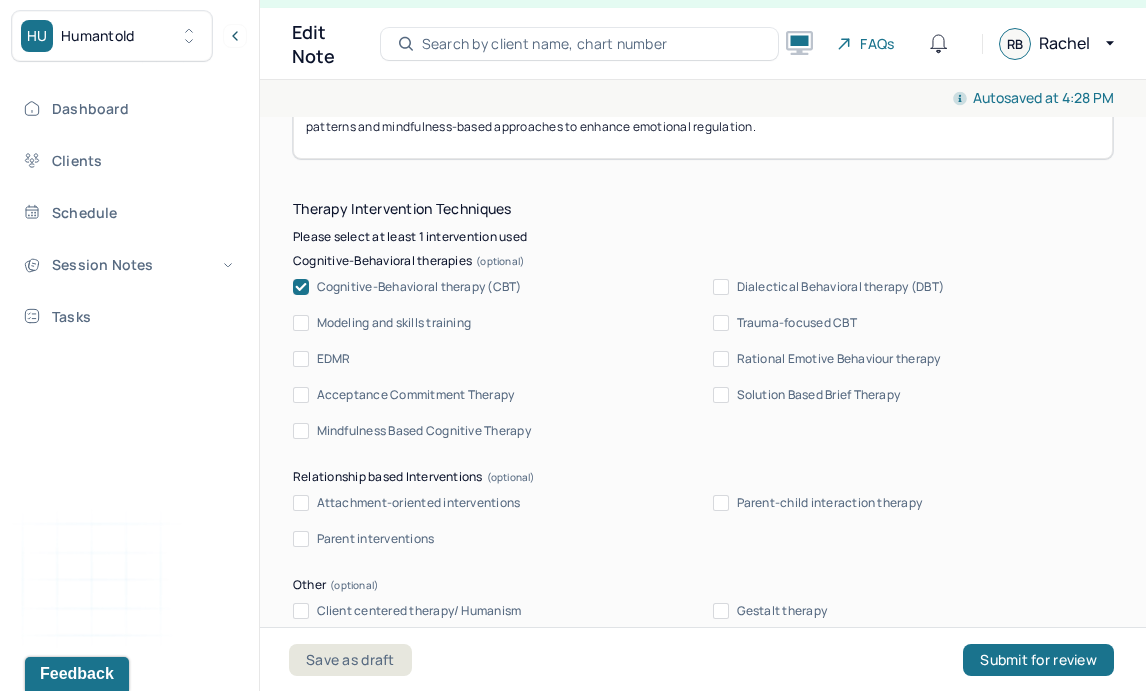 click on "Dialectical Behavioral therapy (DBT)" at bounding box center [841, 287] 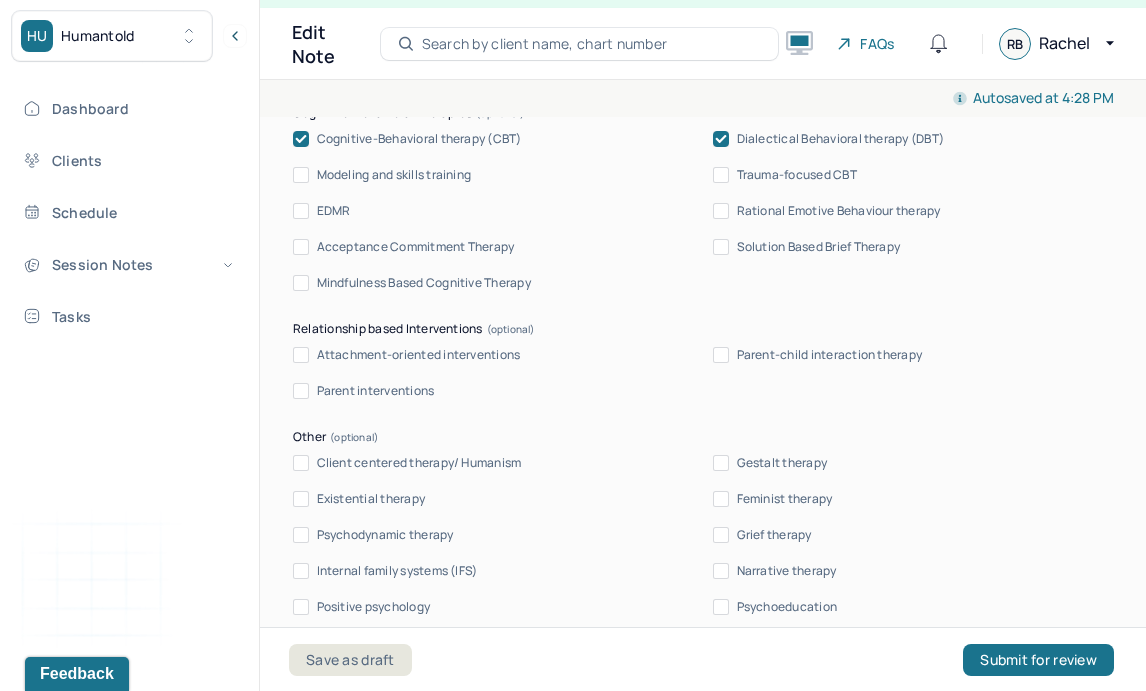 scroll, scrollTop: 2208, scrollLeft: 0, axis: vertical 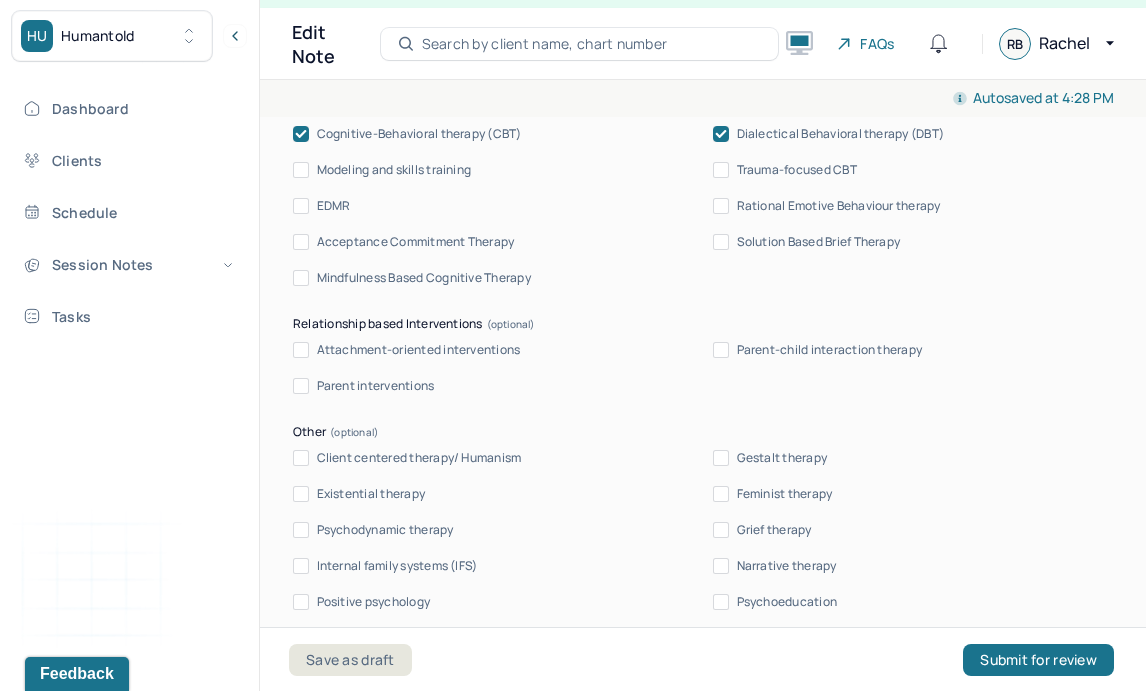 click on "Client centered therapy/ Humanism" at bounding box center [419, 458] 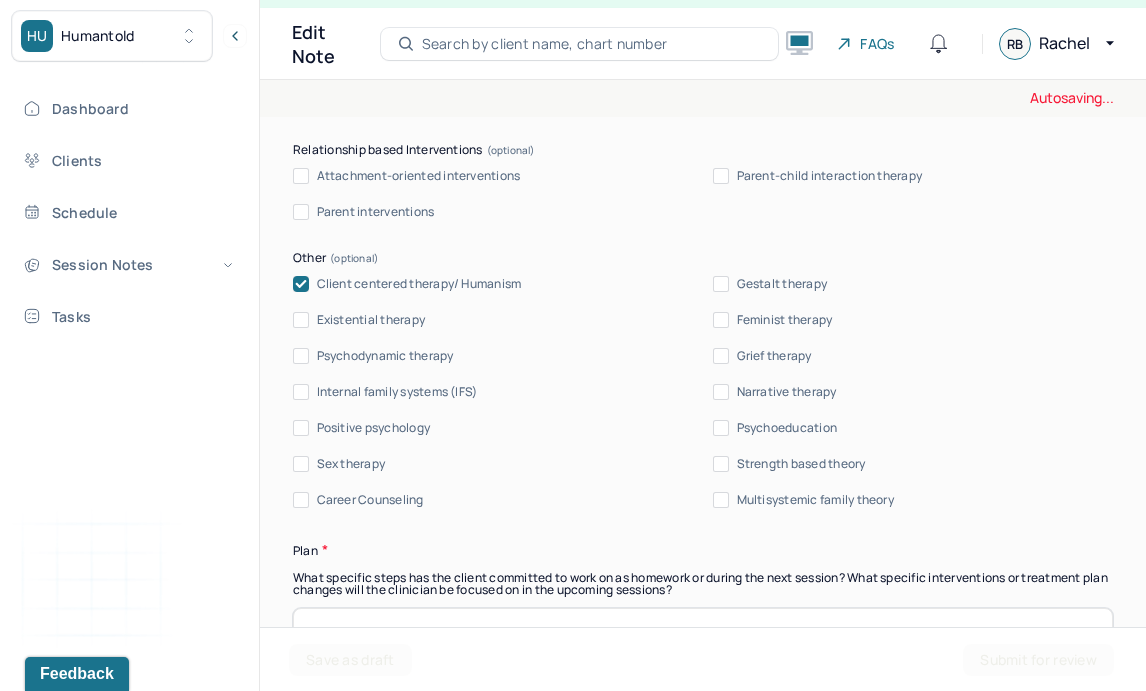 scroll, scrollTop: 2419, scrollLeft: 0, axis: vertical 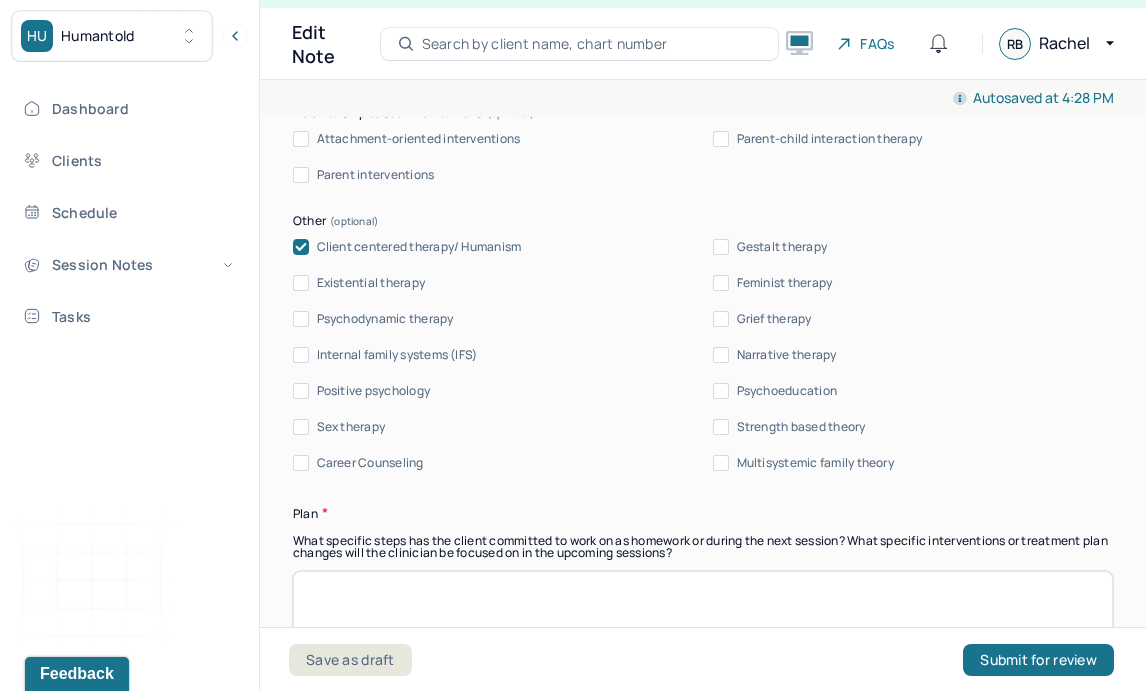 click on "Psychoeducation" at bounding box center [787, 391] 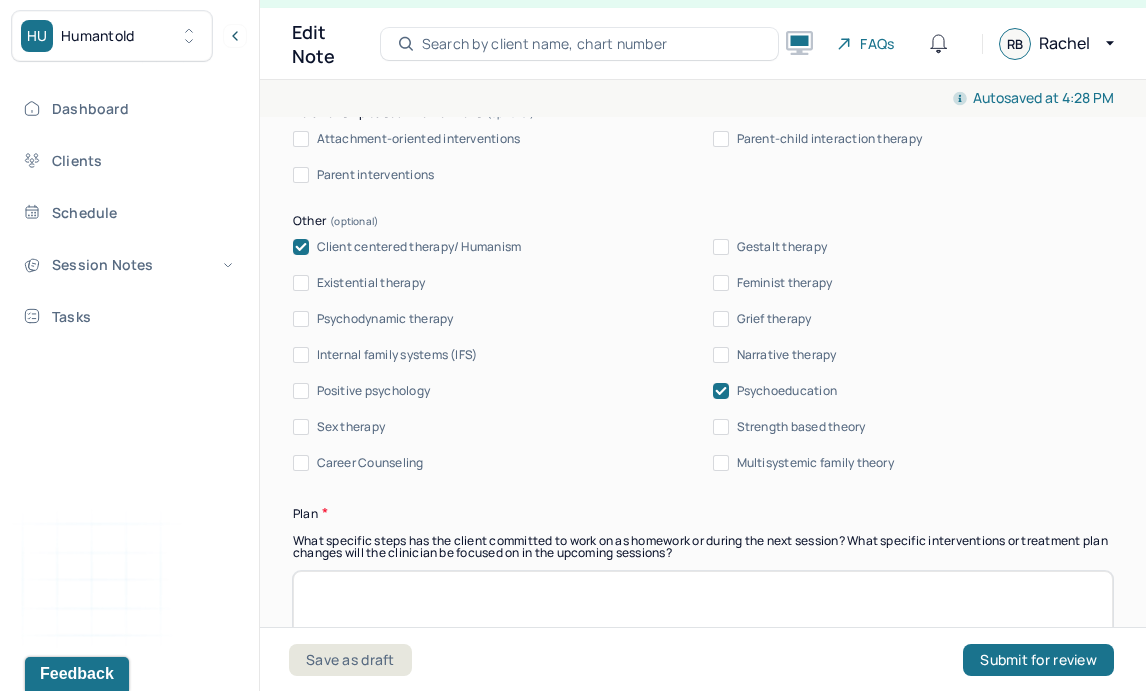 click on "Psychodynamic therapy" at bounding box center [385, 319] 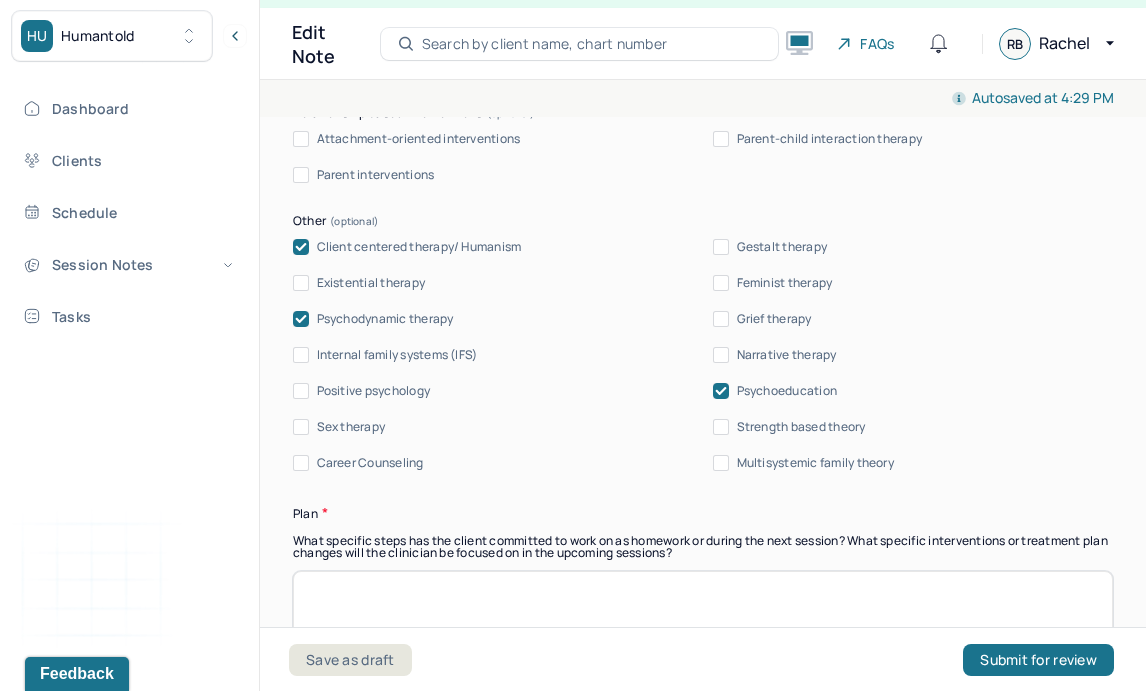 scroll, scrollTop: 2401, scrollLeft: 0, axis: vertical 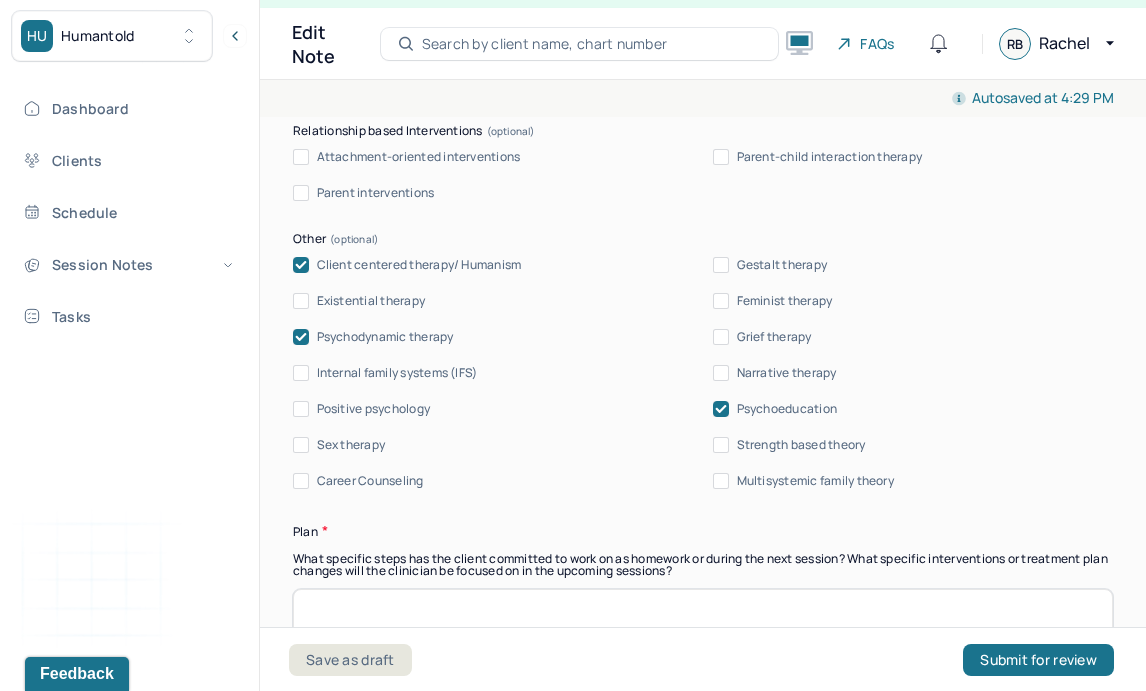 click on "Client centered therapy/ Humanism Gestalt therapy Existential therapy Feminist therapy Psychodynamic therapy Grief therapy Internal family systems (IFS) Narrative therapy Positive psychology Psychoeducation Sex therapy Strength based theory Career Counseling Multisystemic family theory" at bounding box center [703, 373] 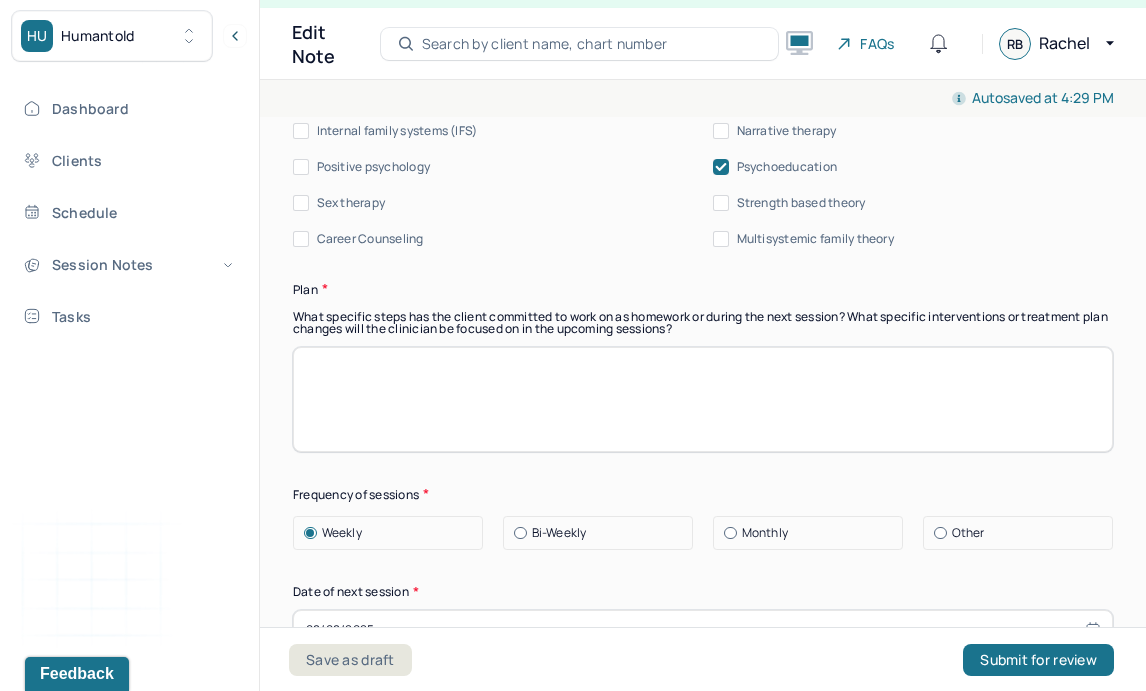 scroll, scrollTop: 2644, scrollLeft: 0, axis: vertical 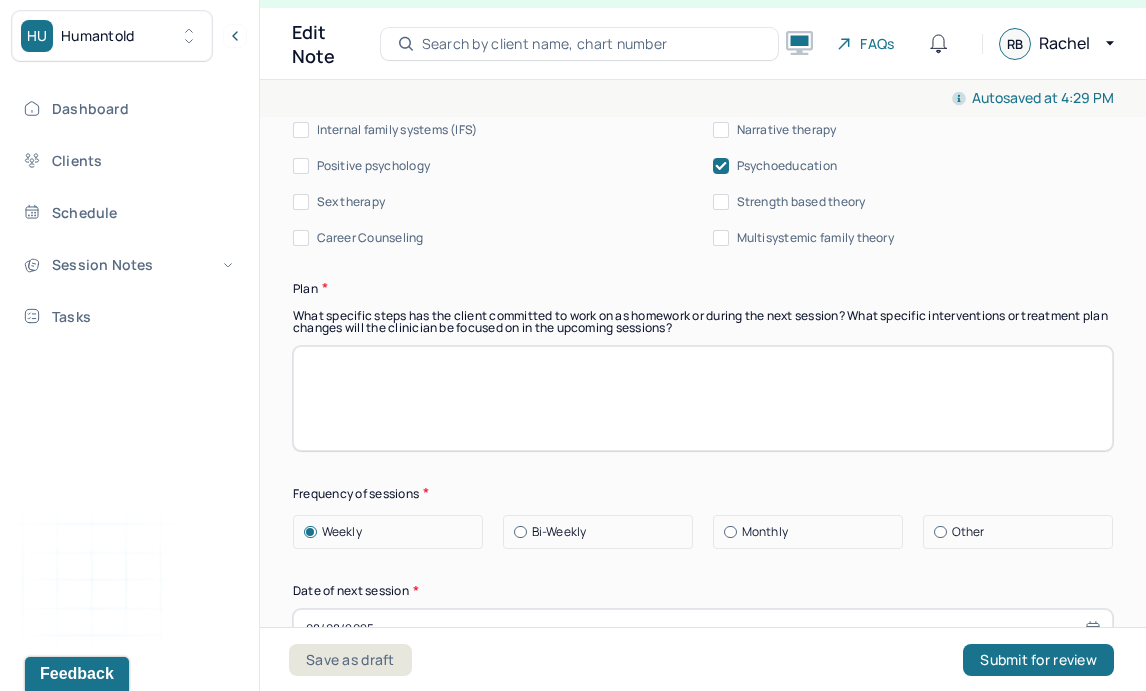 click at bounding box center [703, 398] 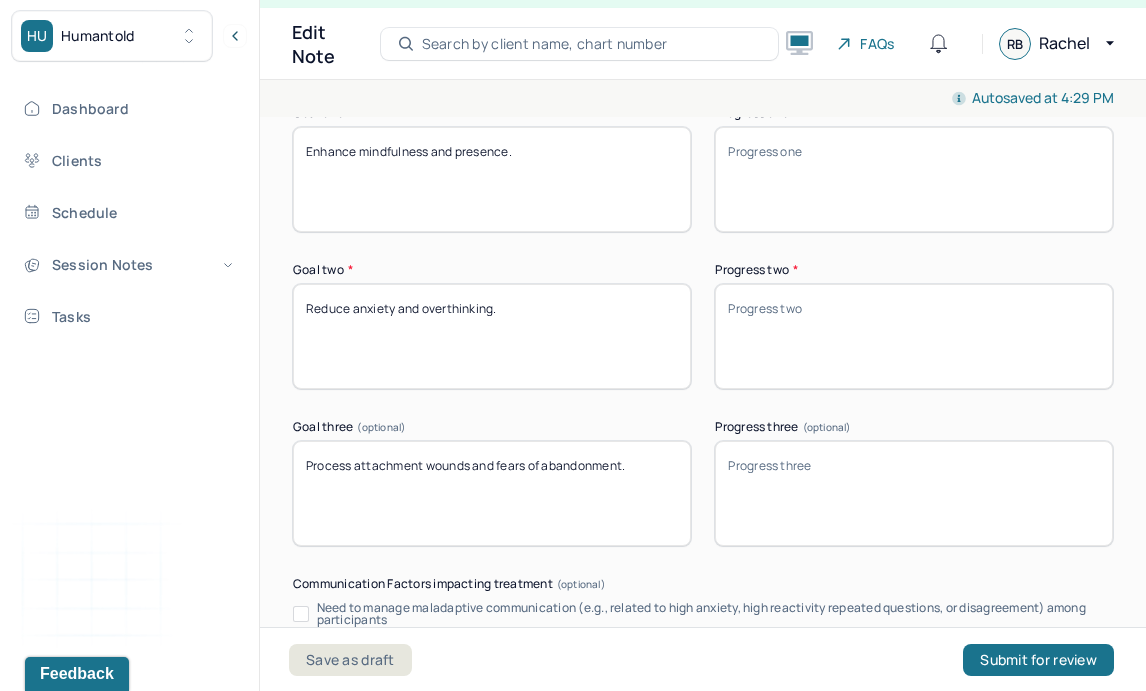 scroll, scrollTop: 3618, scrollLeft: 0, axis: vertical 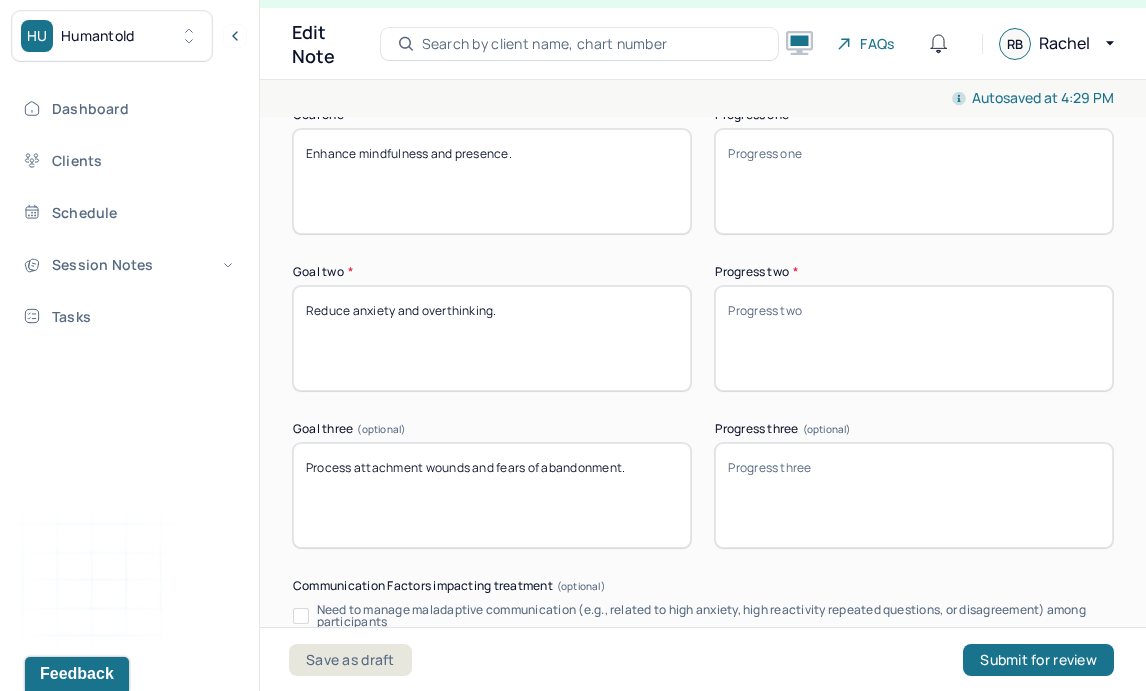 type on "Revisit practice with core elements of self-compassion in following session. Treatment goals remain appropriate." 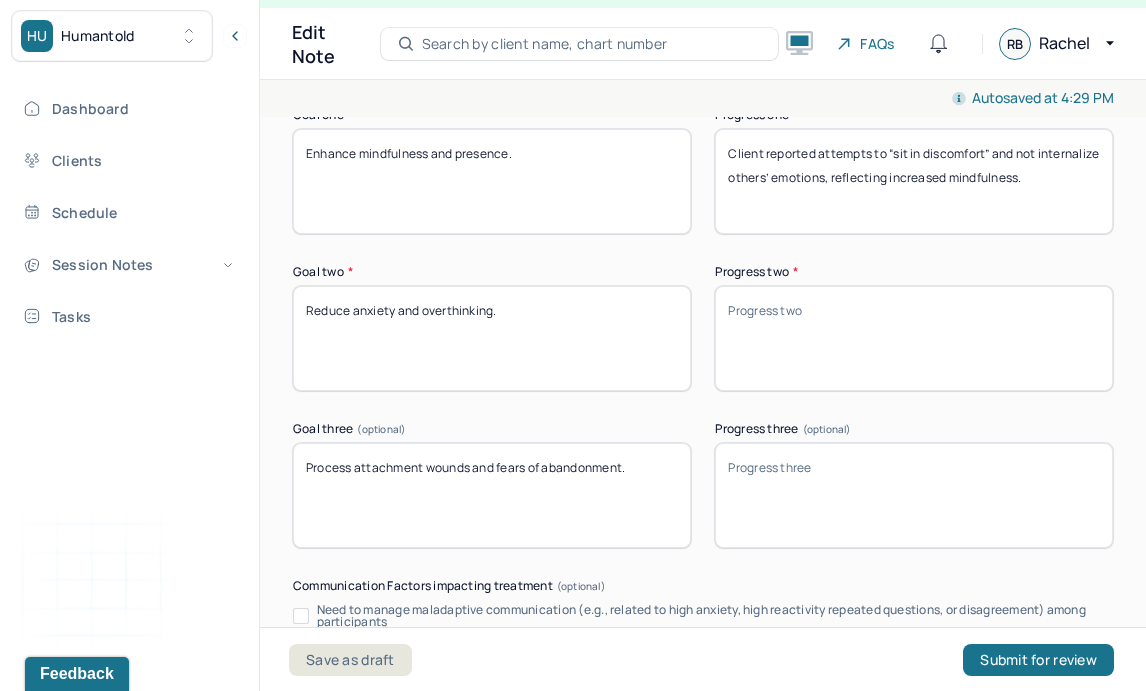 type on "Client reported attempts to “sit in discomfort” and not internalize others’ emotions, reflecting increased mindfulness." 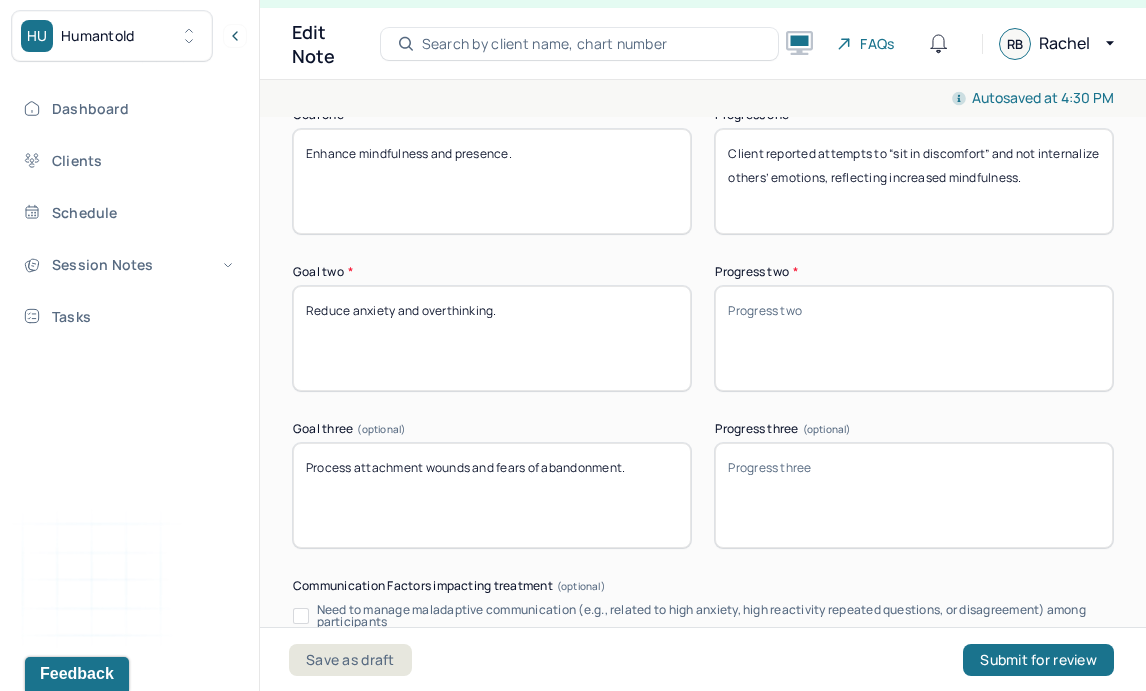 click on "Progress two *" at bounding box center (914, 338) 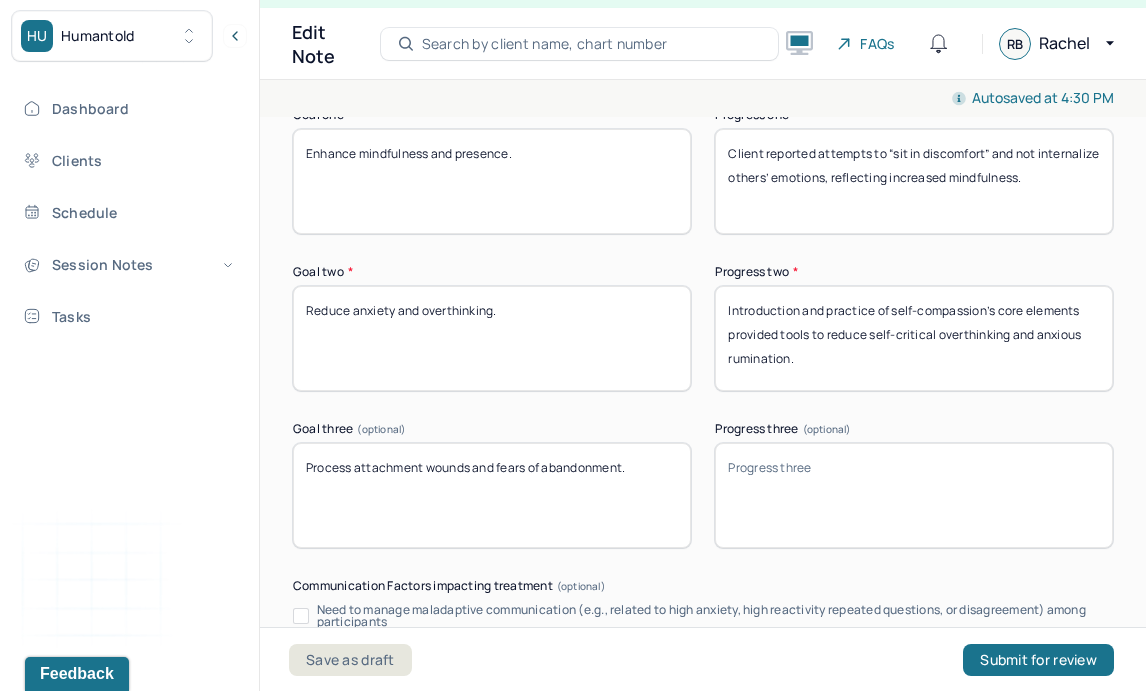 type on "Introduction and practice of self-compassion’s core elements provided tools to reduce self-critical overthinking and anxious rumination." 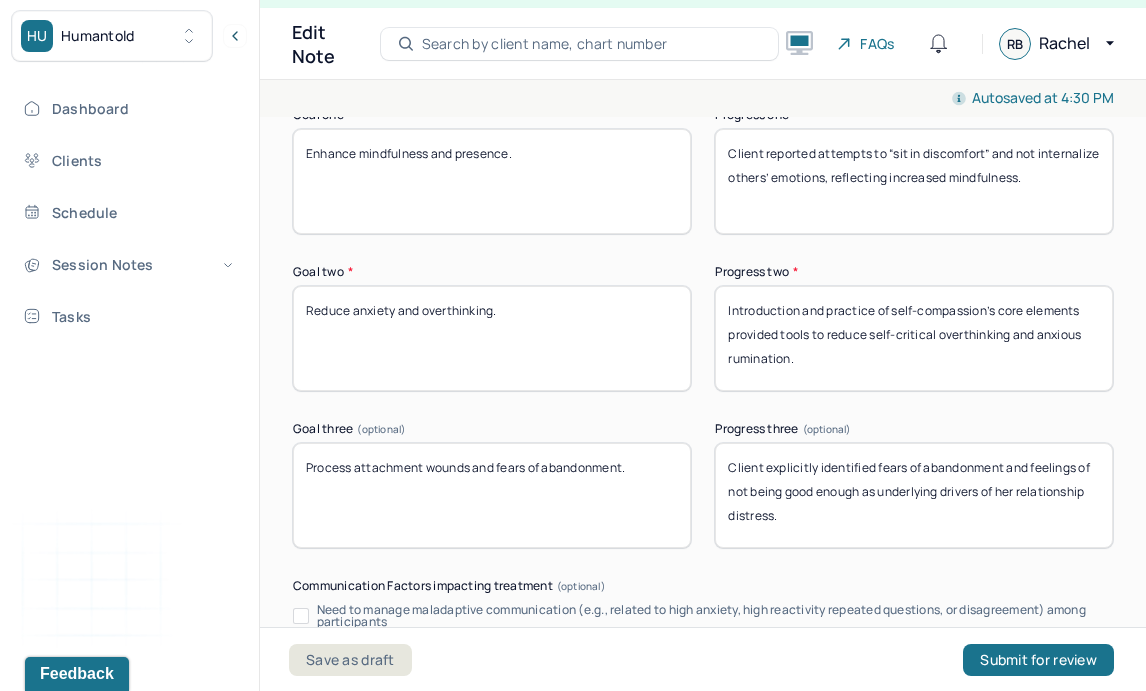 drag, startPoint x: 815, startPoint y: 458, endPoint x: 764, endPoint y: 456, distance: 51.0392 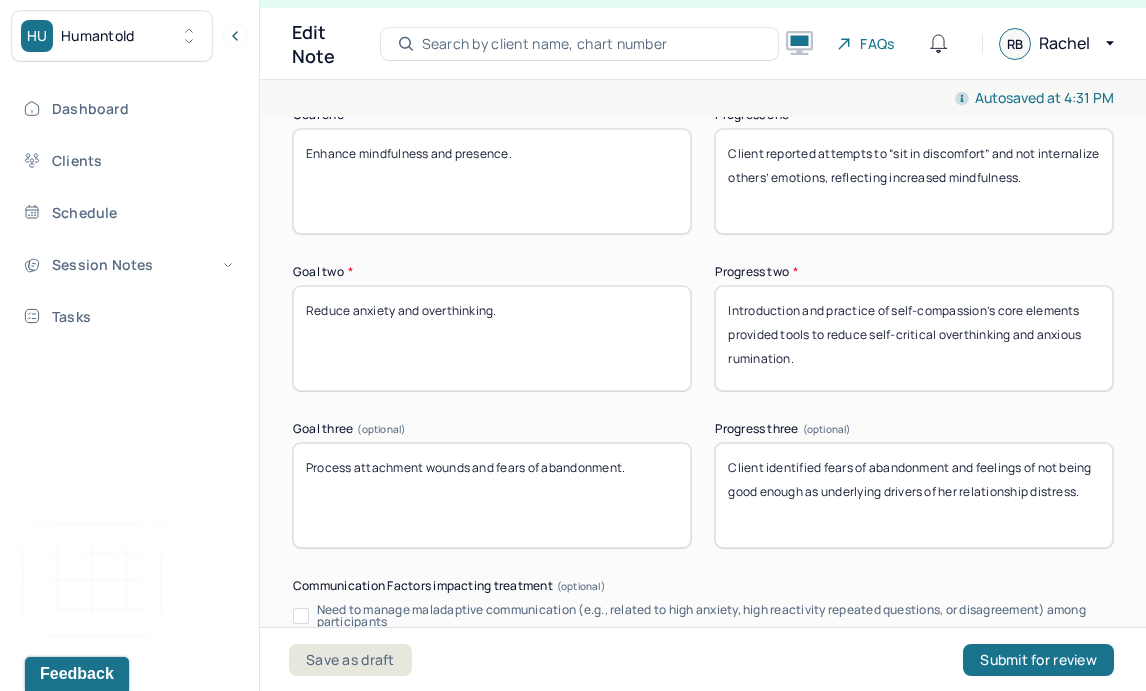 type on "Client identified fears of abandonment and feelings of not being good enough as underlying drivers of her relationship distress." 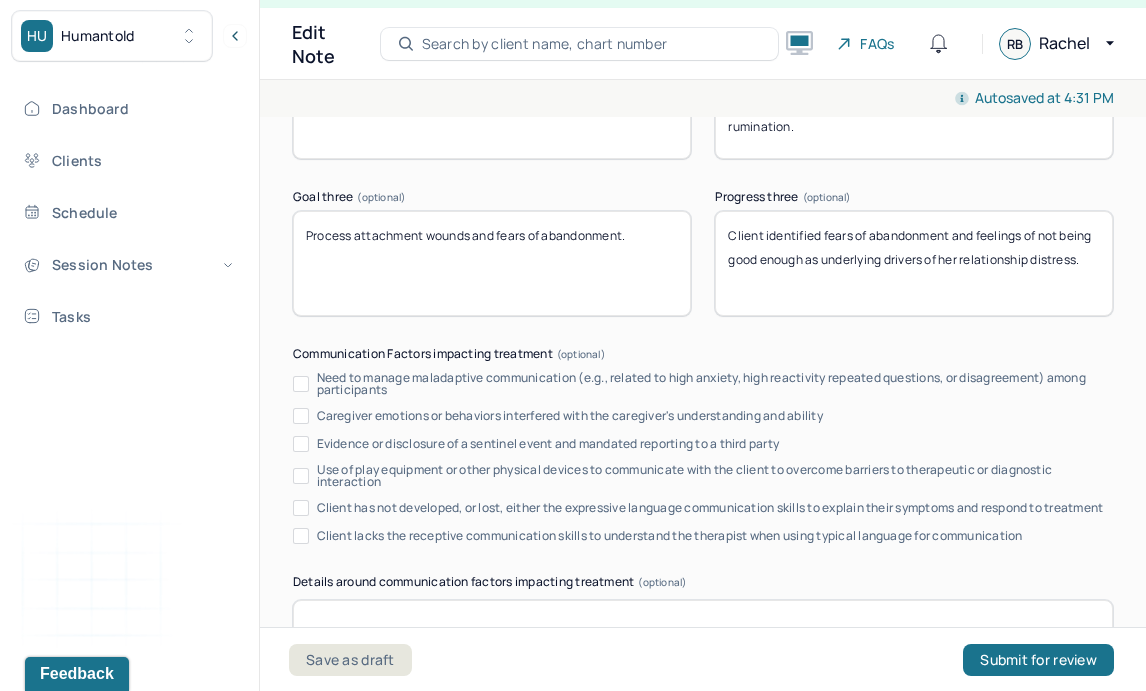 scroll, scrollTop: 4208, scrollLeft: 0, axis: vertical 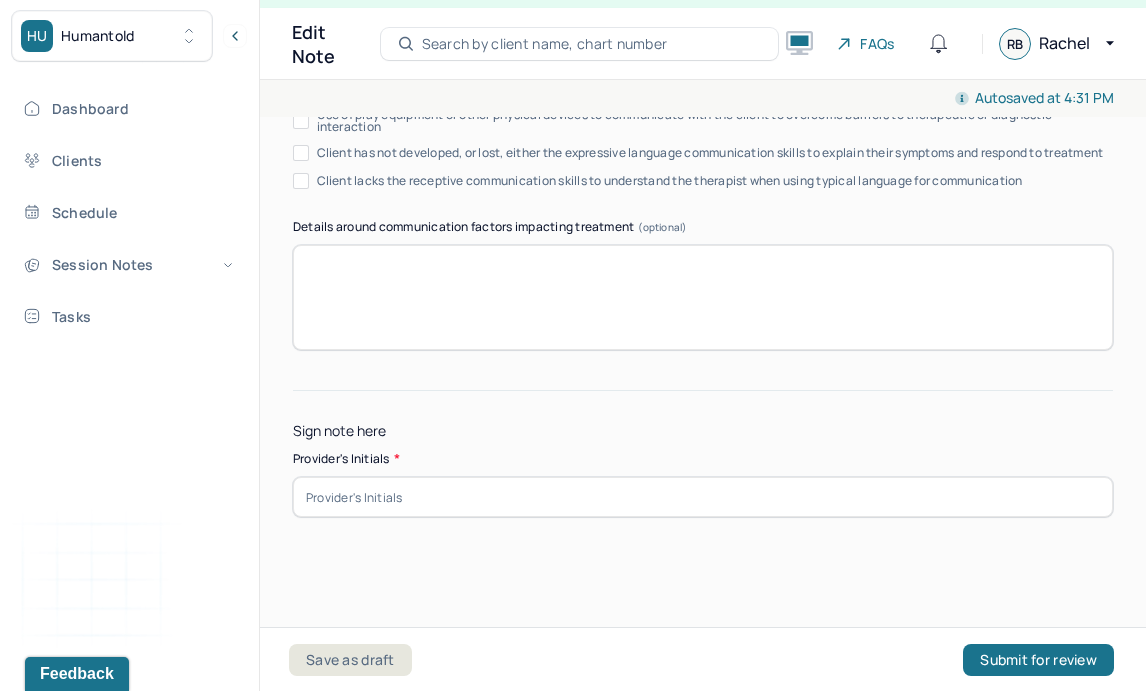 click at bounding box center (703, 497) 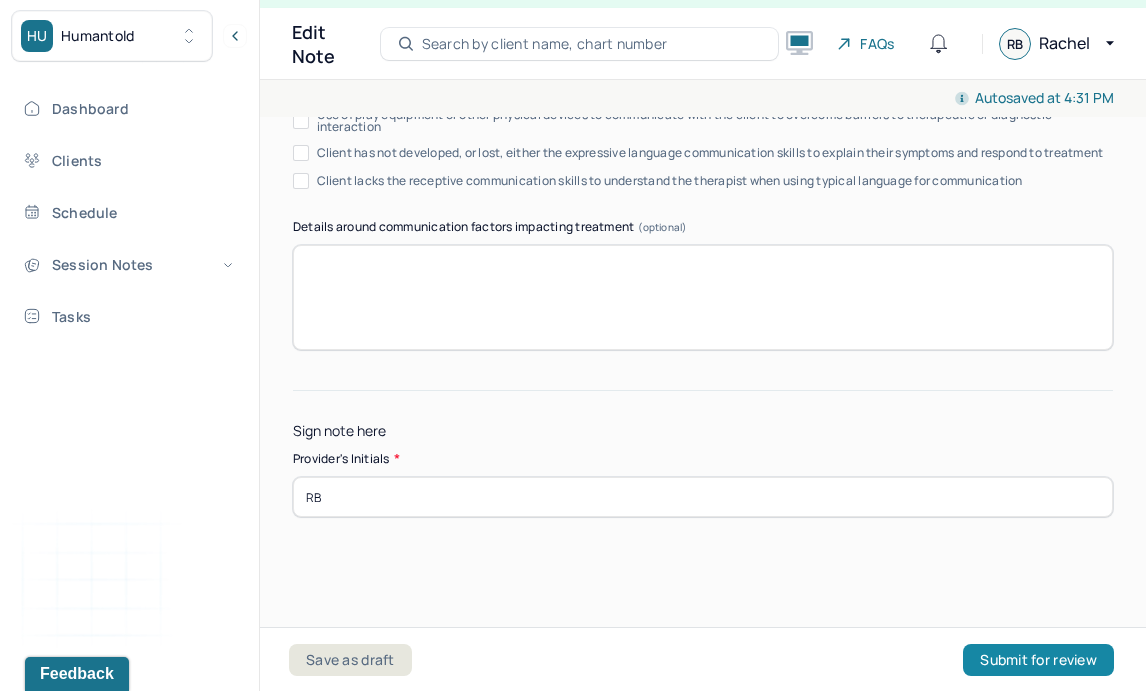 type on "RB" 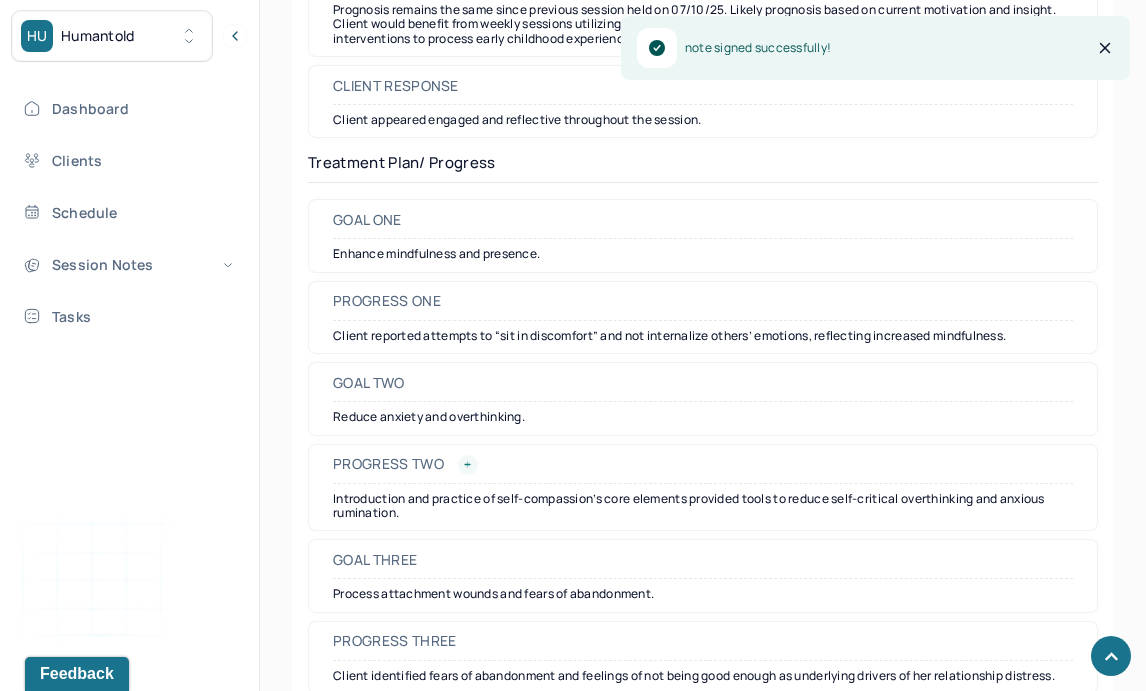 scroll, scrollTop: 3141, scrollLeft: 0, axis: vertical 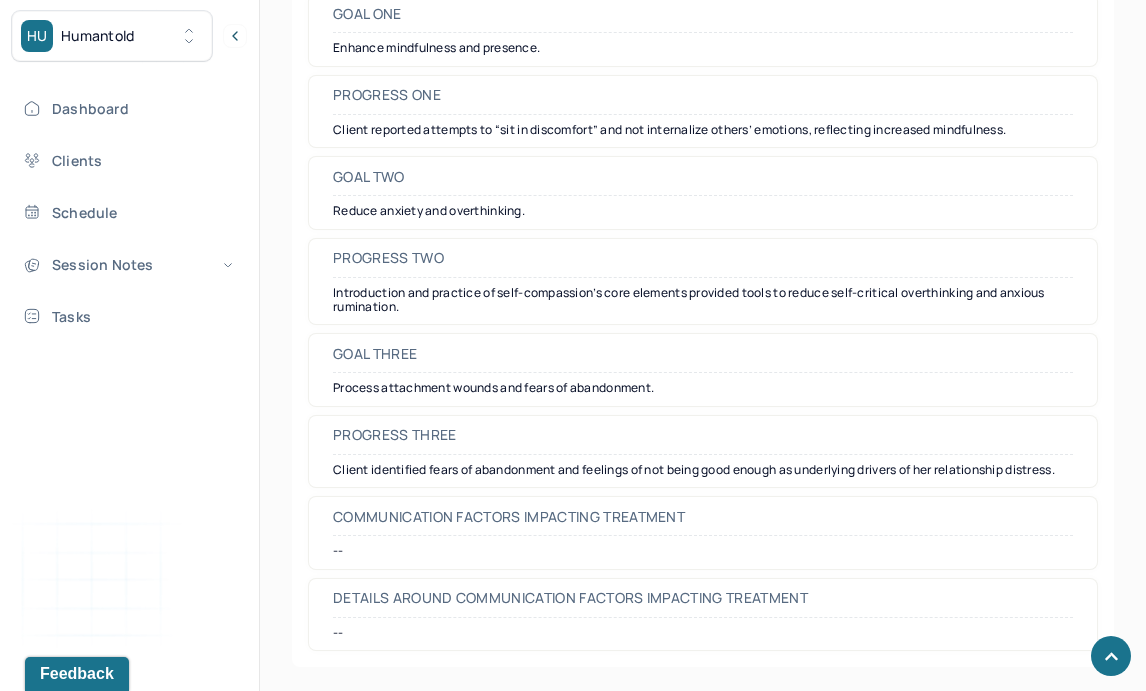click on "Dashboard Clients Schedule Session Notes Tasks" at bounding box center [129, 212] 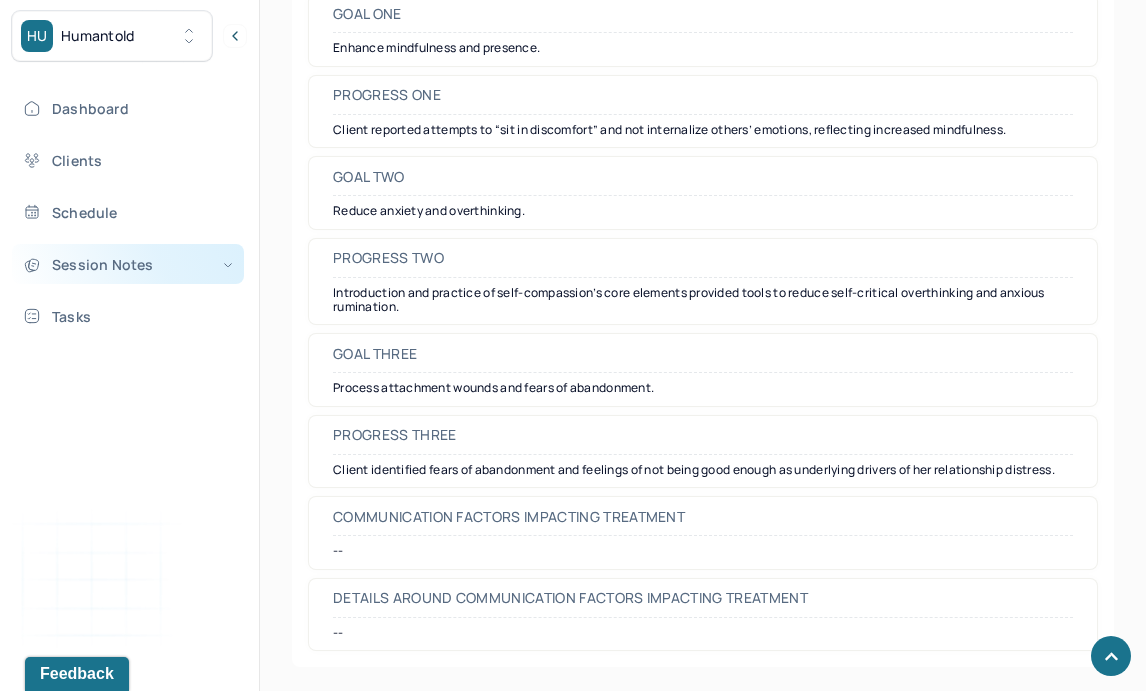 click on "Session Notes" at bounding box center (128, 264) 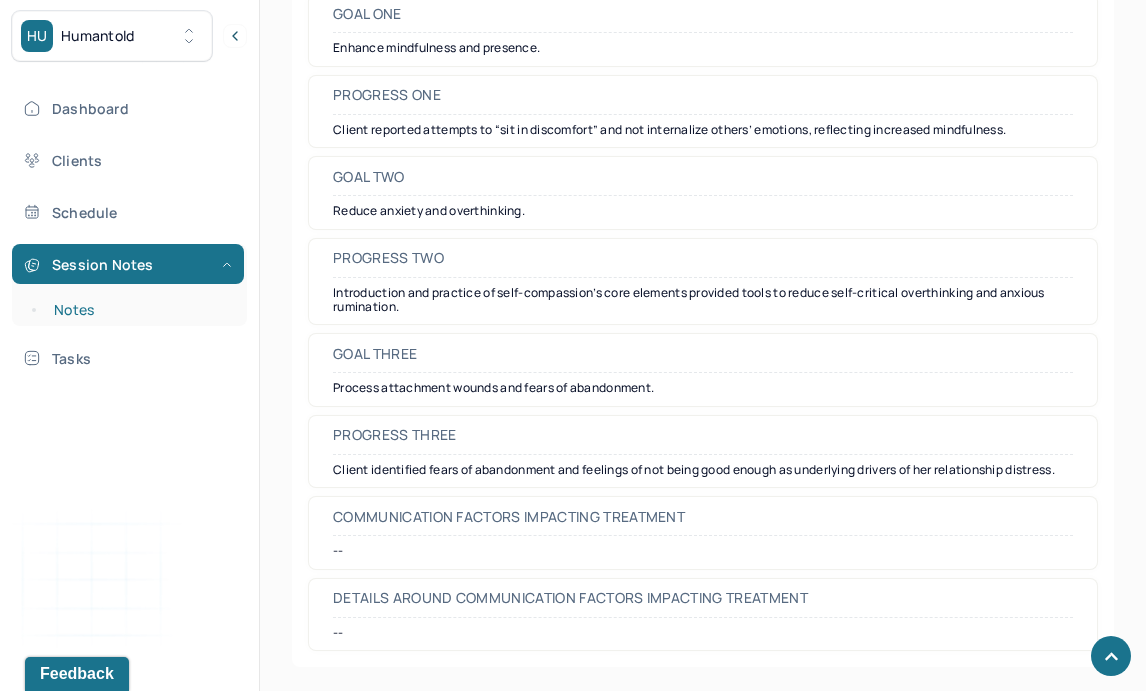 click on "Notes" at bounding box center (139, 310) 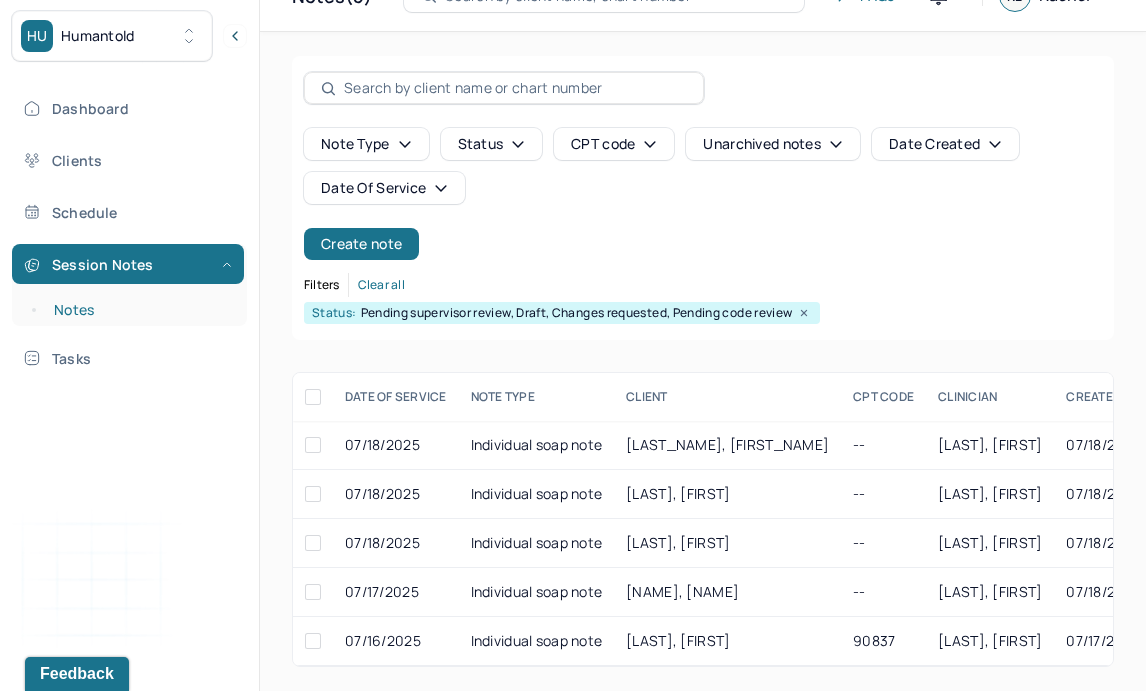 scroll, scrollTop: 85, scrollLeft: 0, axis: vertical 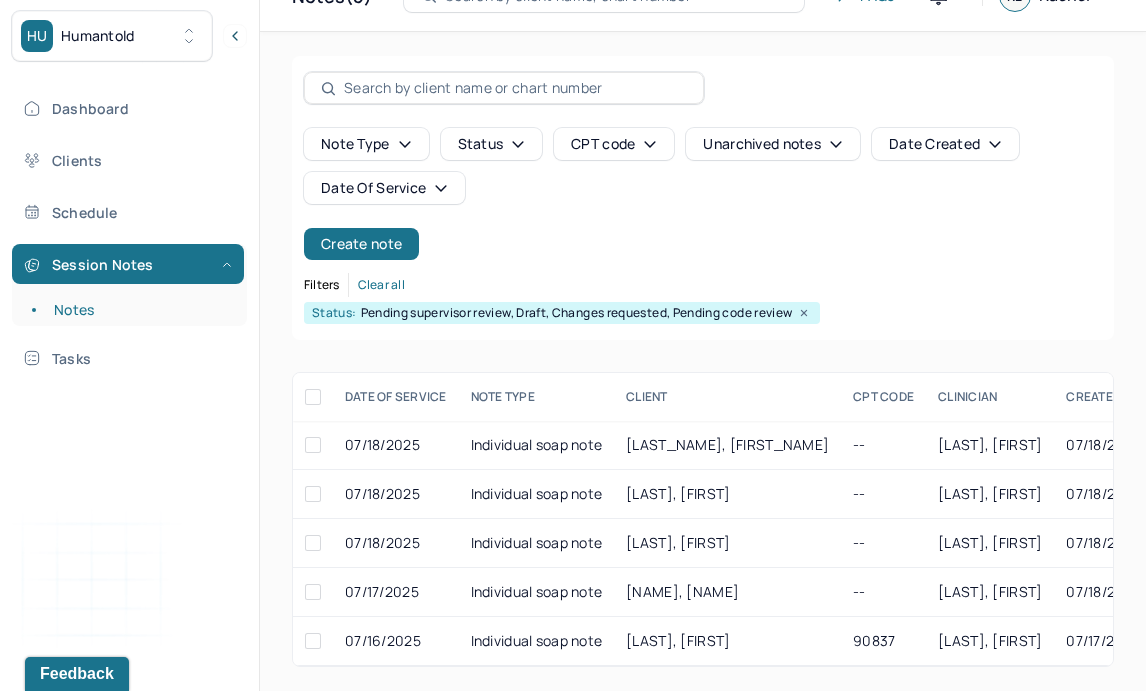 click on "Dashboard Clients Schedule Session Notes Notes Tasks RB [NAME] provider   Logout" at bounding box center (129, 366) 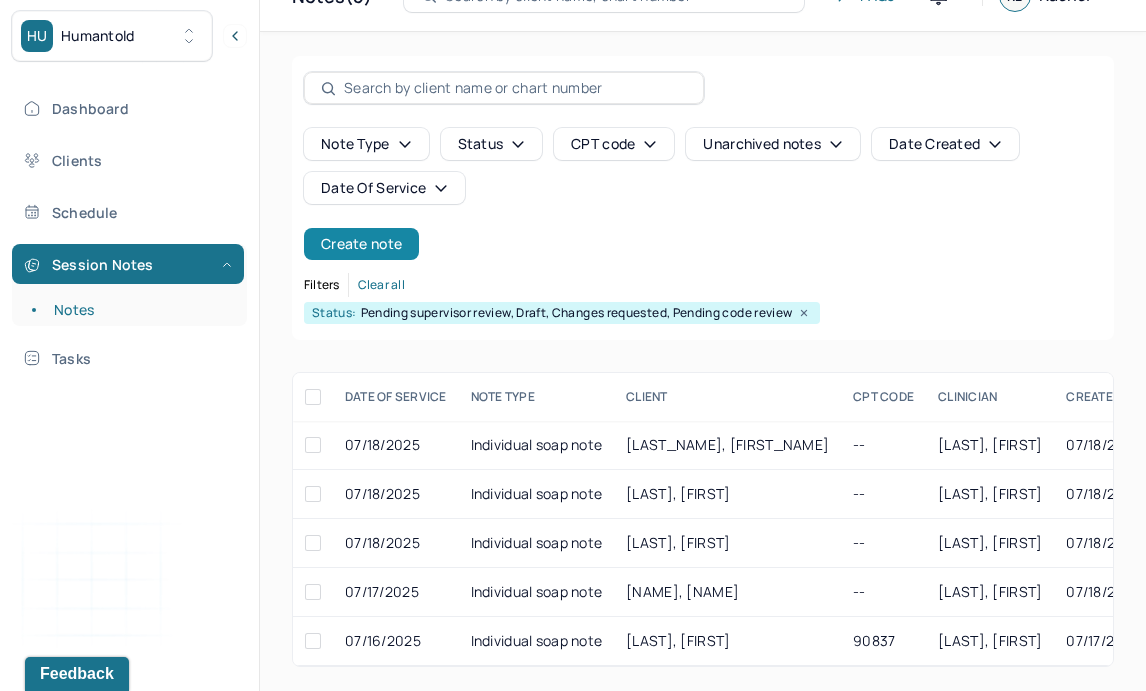 click on "Create note" at bounding box center [361, 244] 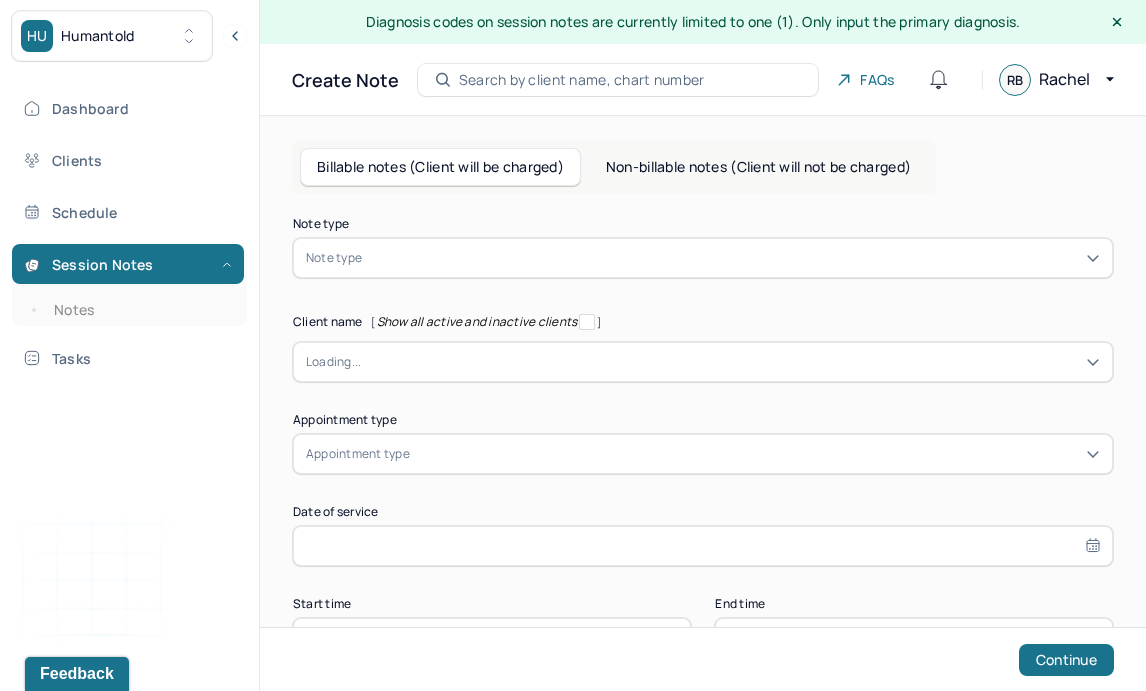 click on "Note type" at bounding box center (334, 258) 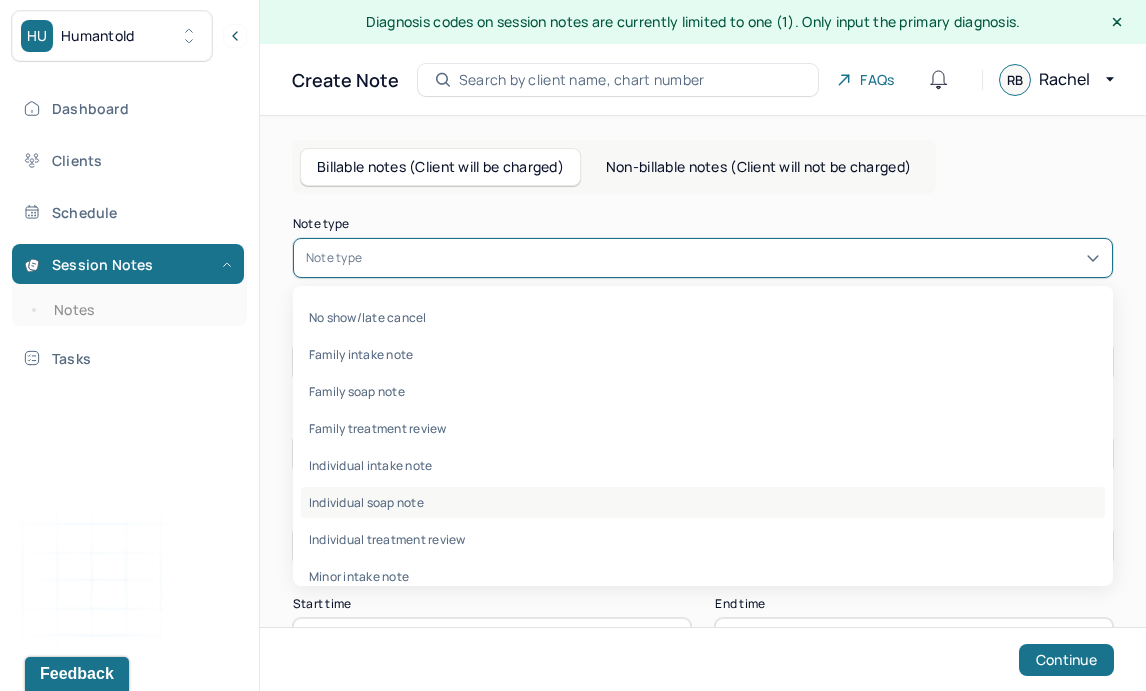 click on "Individual soap note" at bounding box center [703, 502] 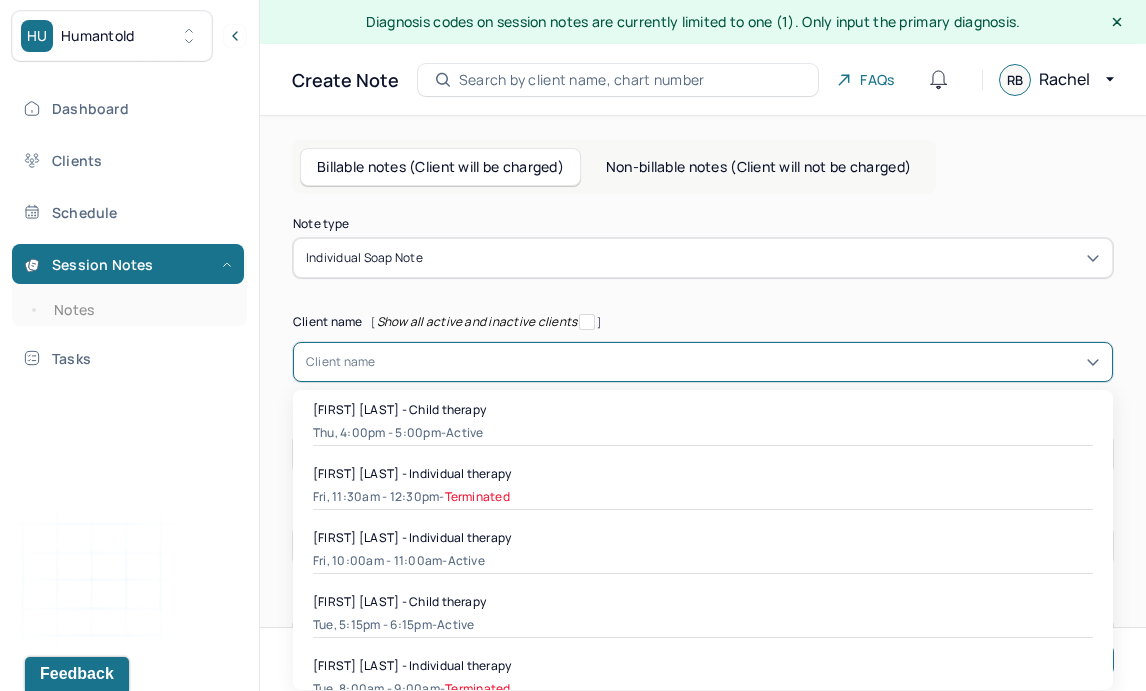 click on "Client name" at bounding box center (341, 362) 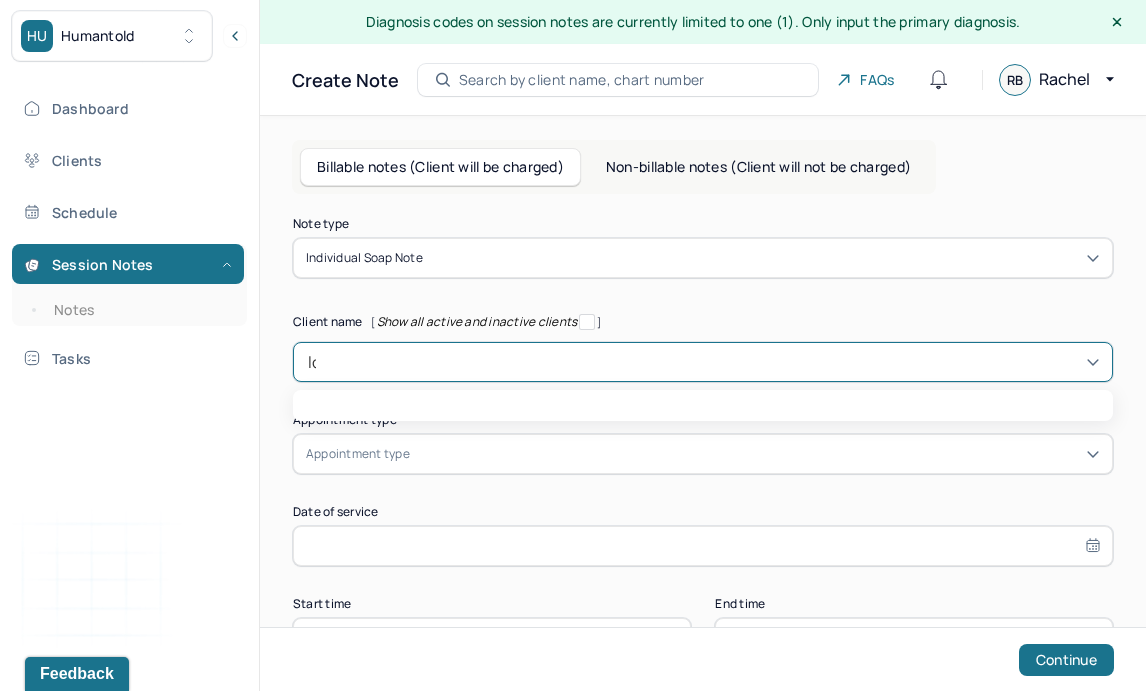 type on "low" 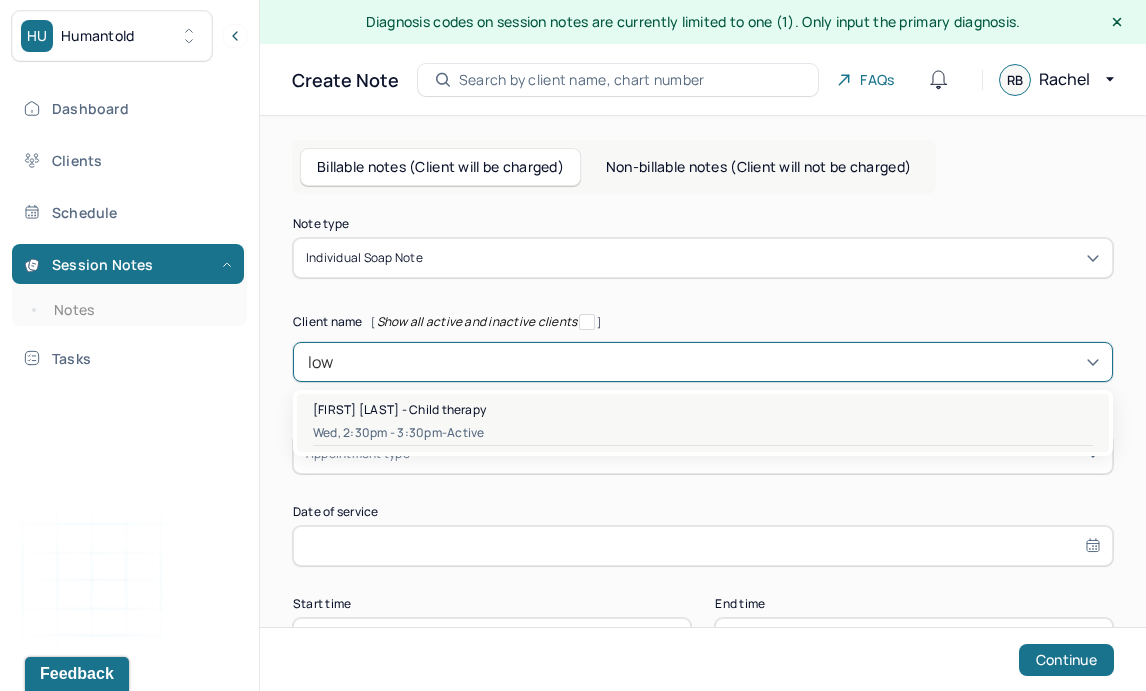 click on "[FIRST] [LAST] - Child therapy" at bounding box center [399, 409] 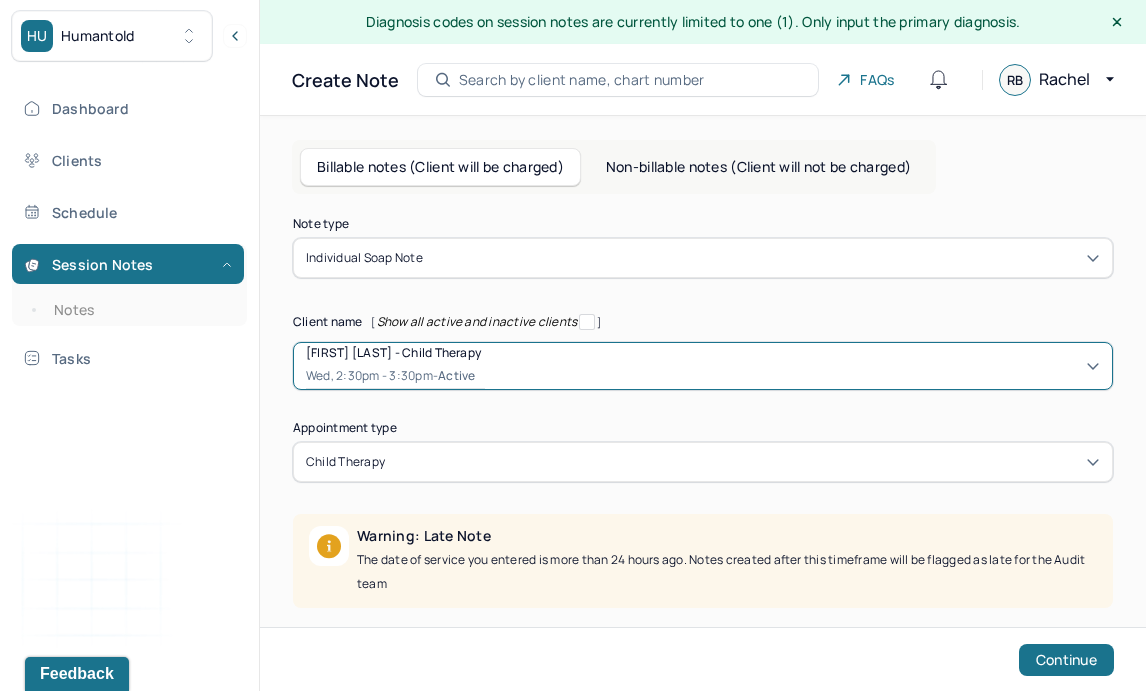 scroll, scrollTop: 206, scrollLeft: 0, axis: vertical 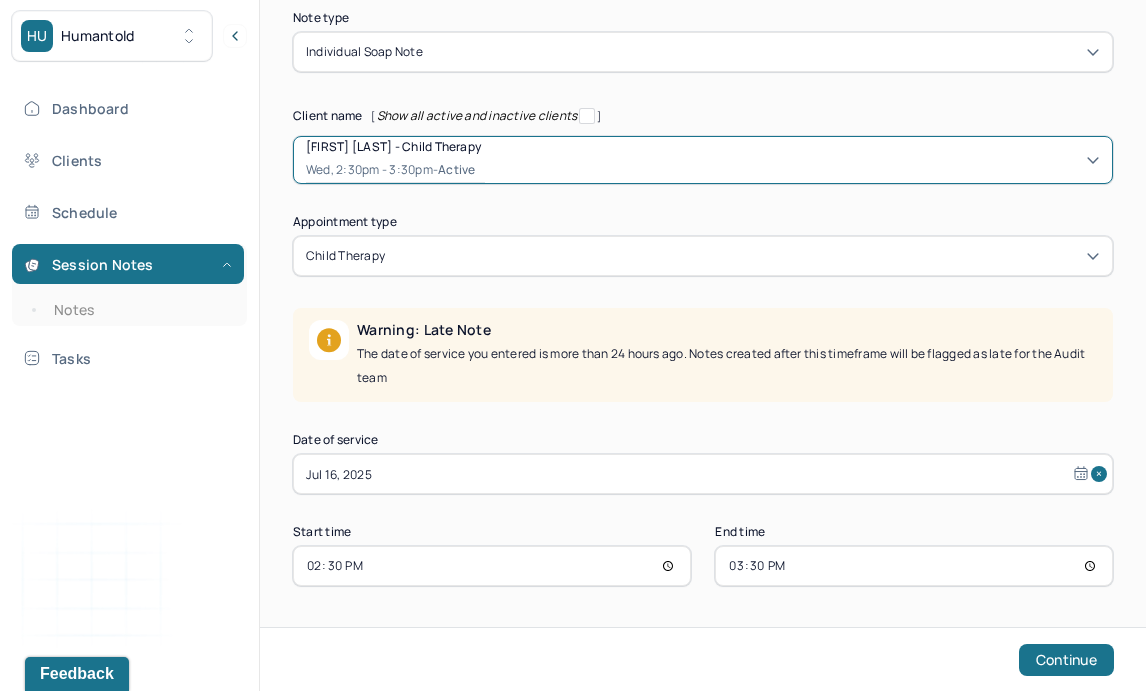 click at bounding box center (744, 256) 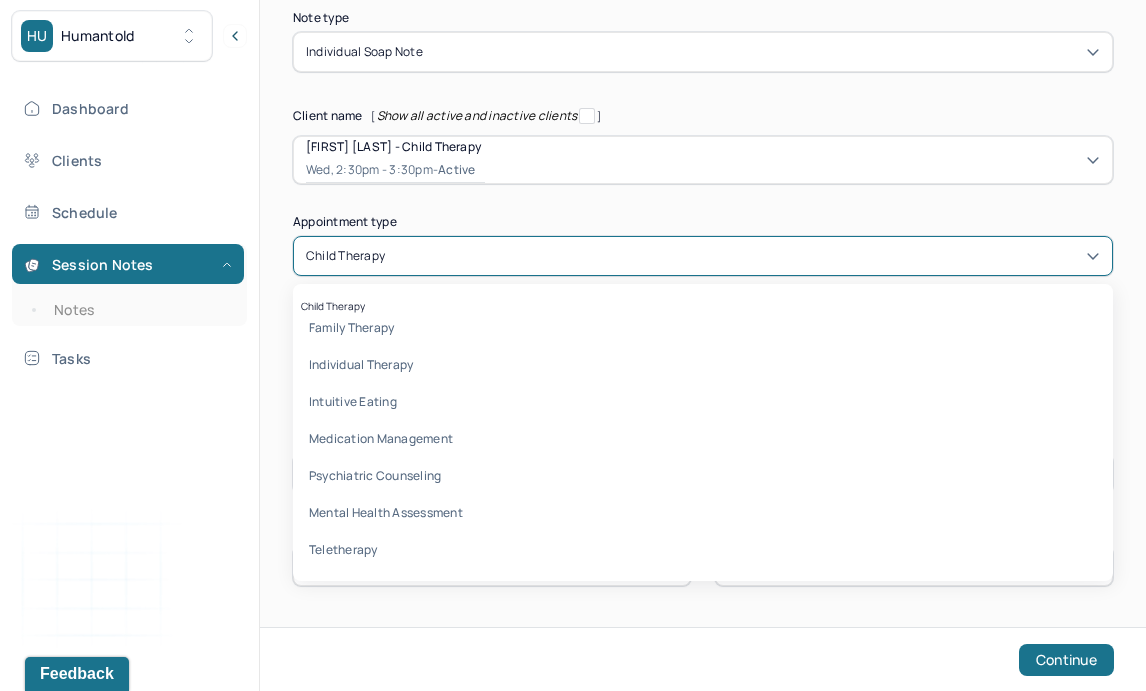 click on "individual therapy" at bounding box center (361, 364) 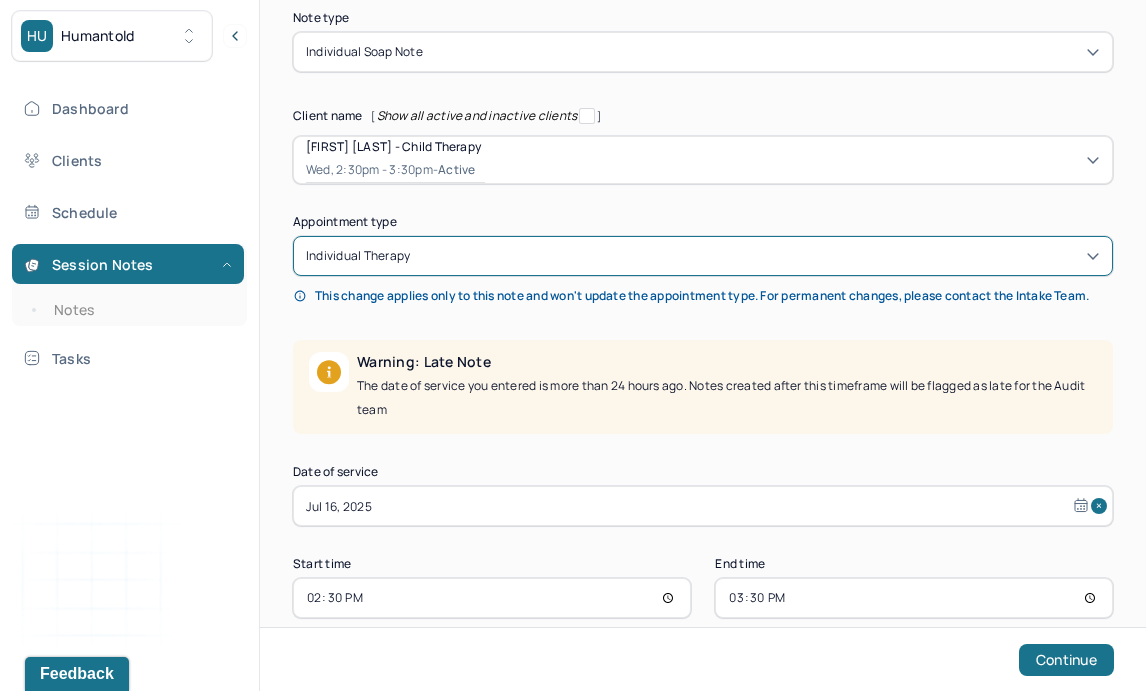 scroll, scrollTop: 238, scrollLeft: 0, axis: vertical 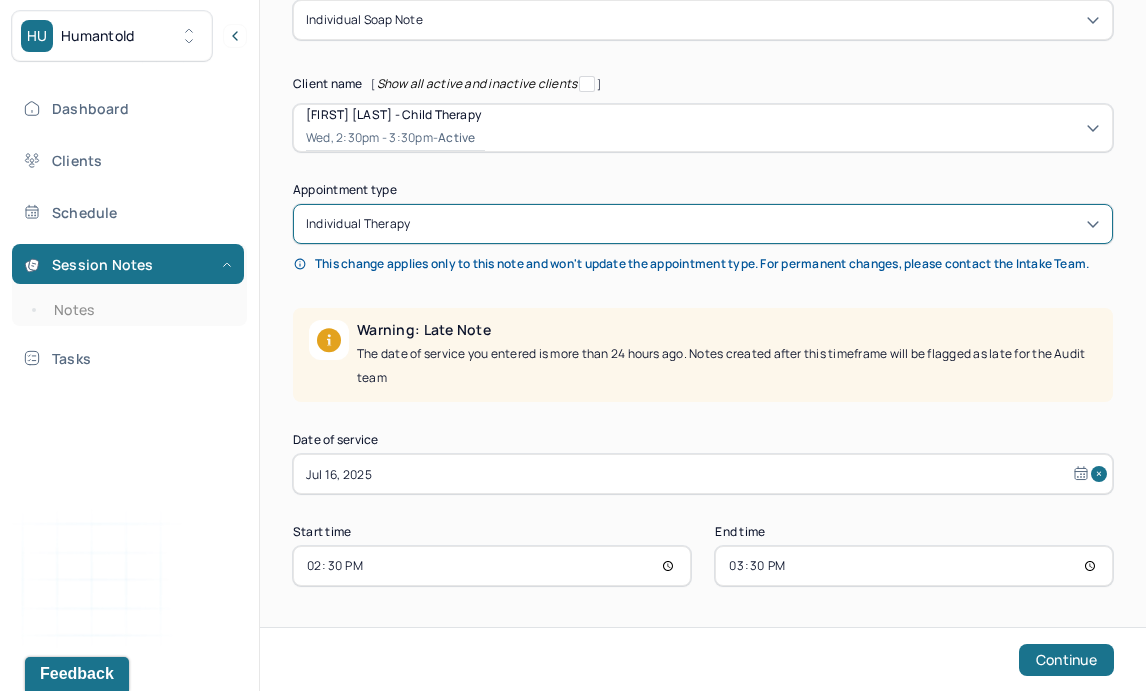 click on "Jul 16, 2025" at bounding box center (703, 474) 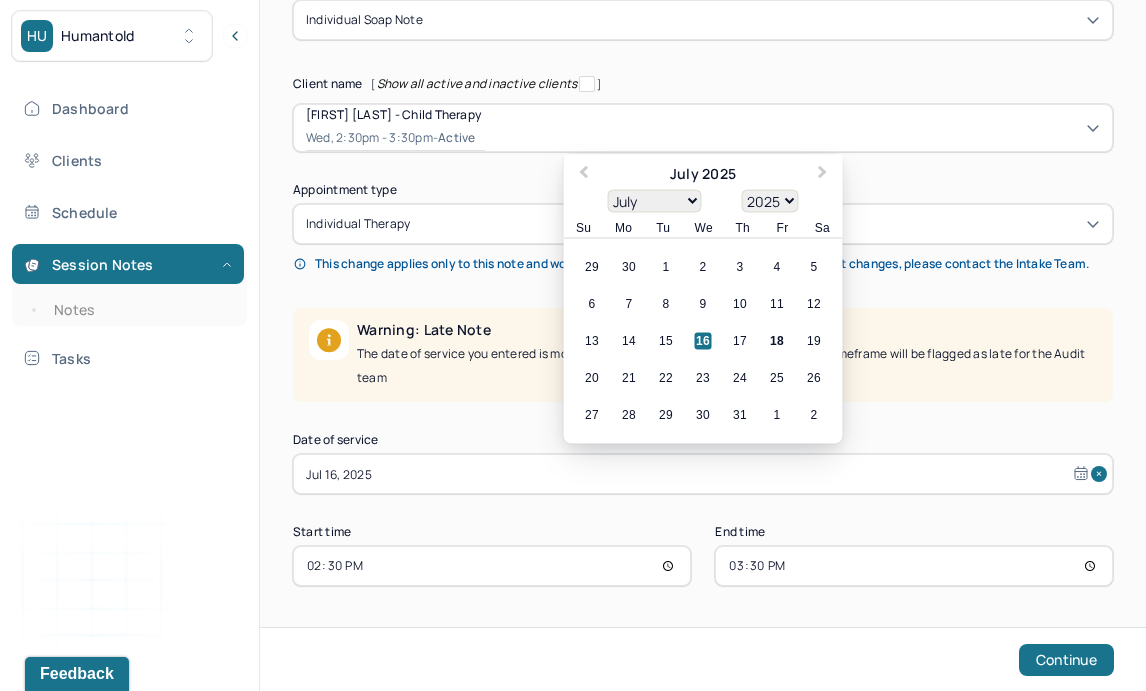 click on "13 14 15 16 17 18 19" at bounding box center [703, 341] 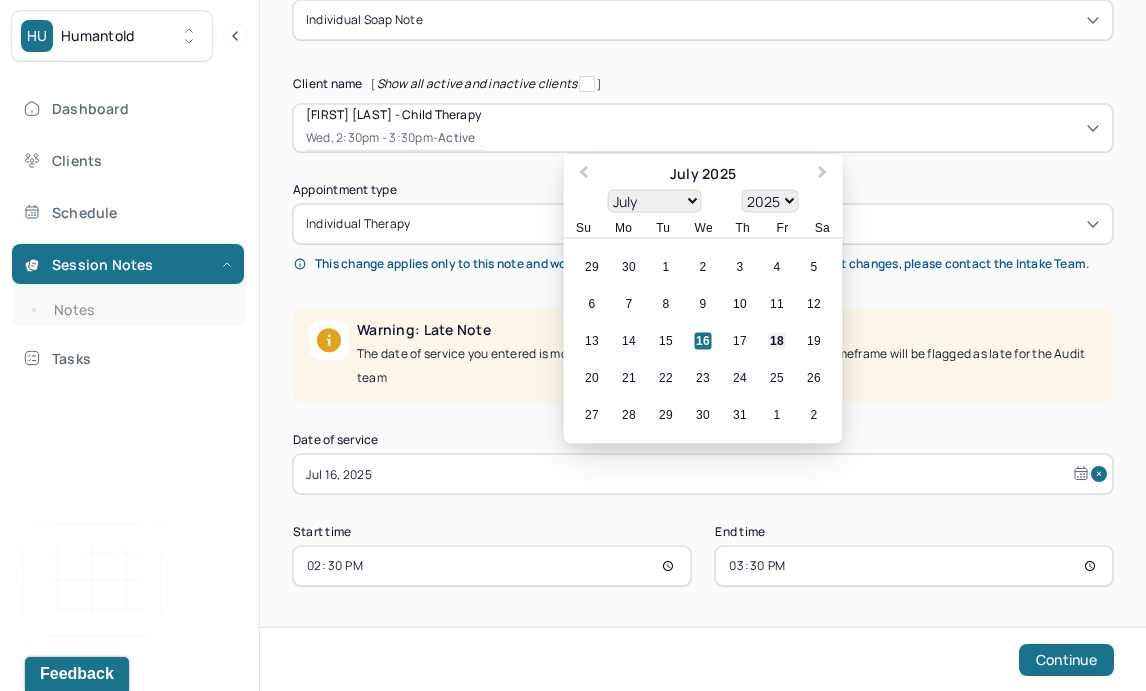 click on "18" at bounding box center [777, 341] 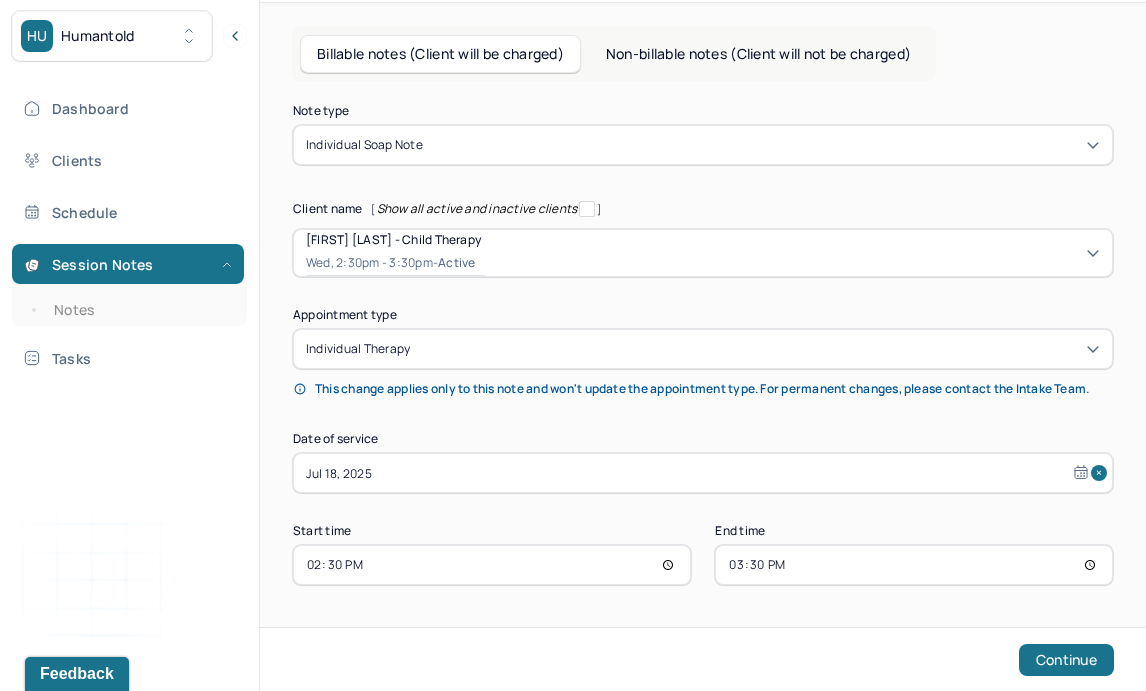 scroll, scrollTop: 112, scrollLeft: 0, axis: vertical 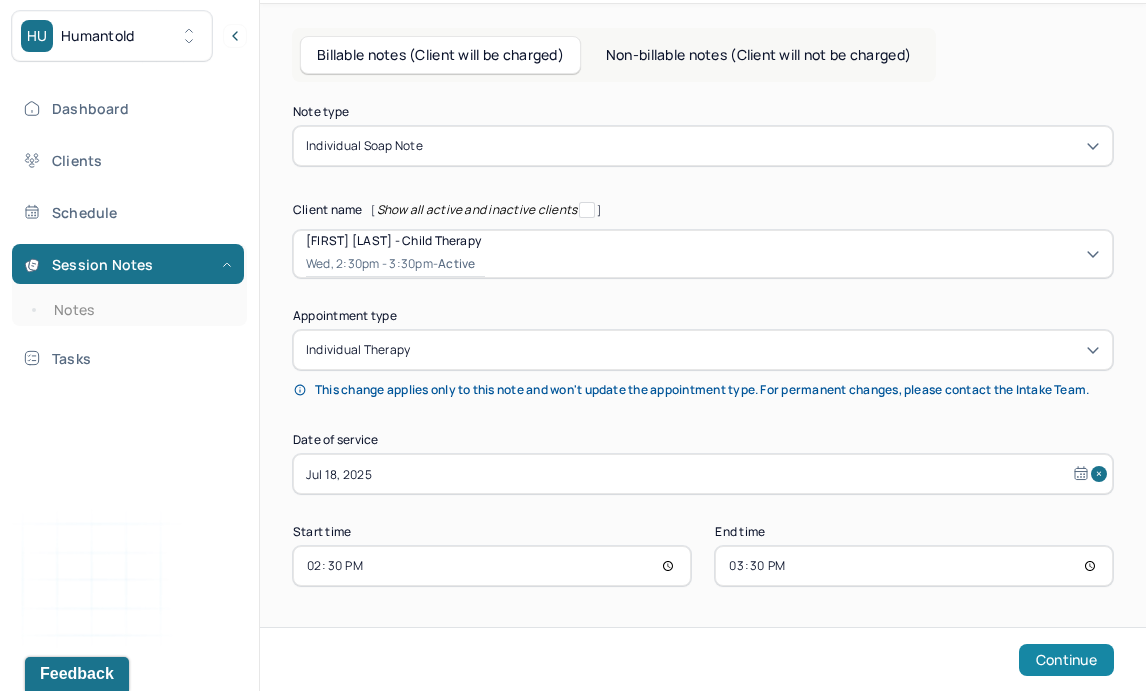 click on "Continue" at bounding box center [1066, 660] 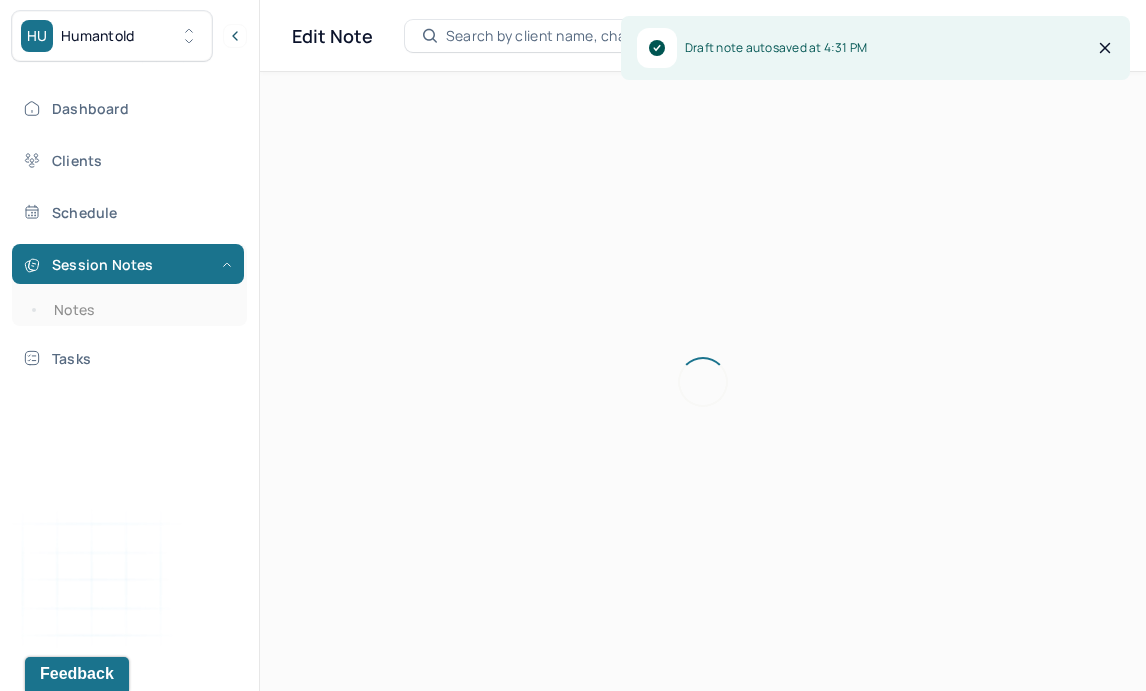 scroll, scrollTop: 36, scrollLeft: 0, axis: vertical 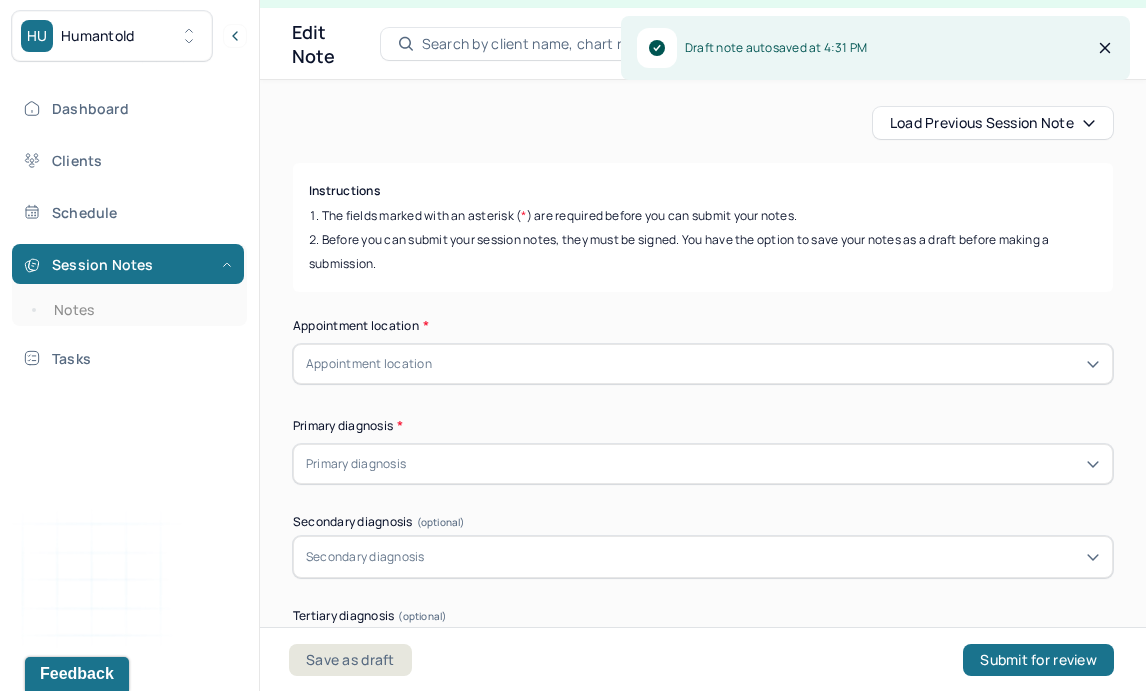 click on "Load previous session note" at bounding box center [993, 123] 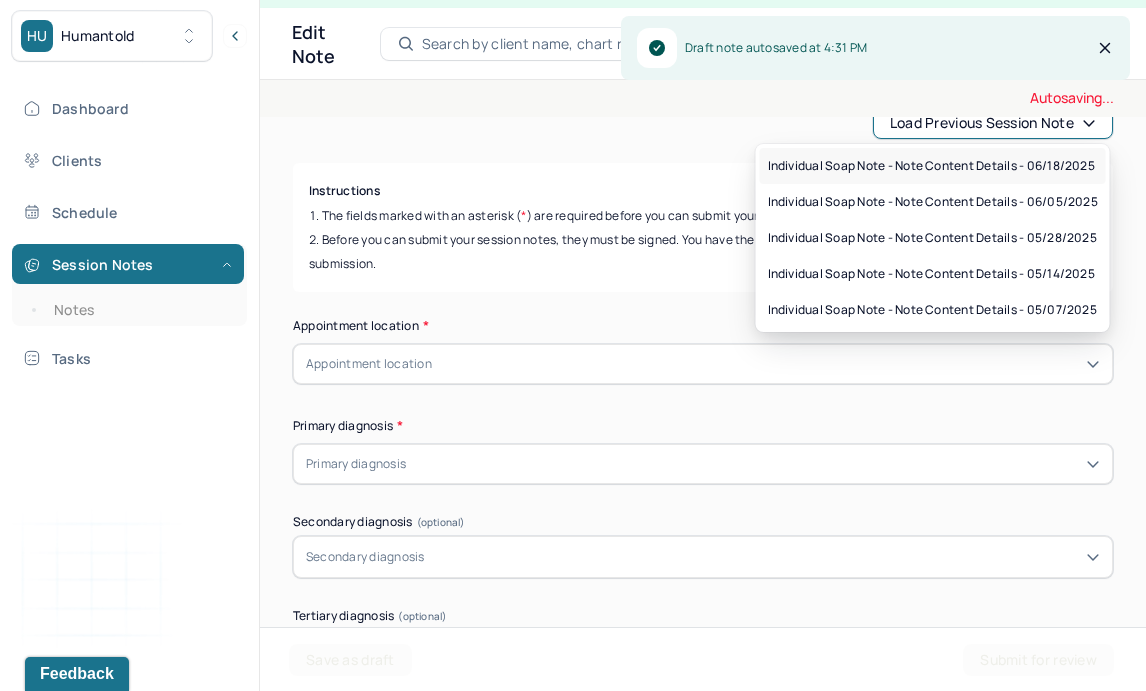 click on "Individual soap note   - Note content Details -   06/18/2025" at bounding box center [931, 166] 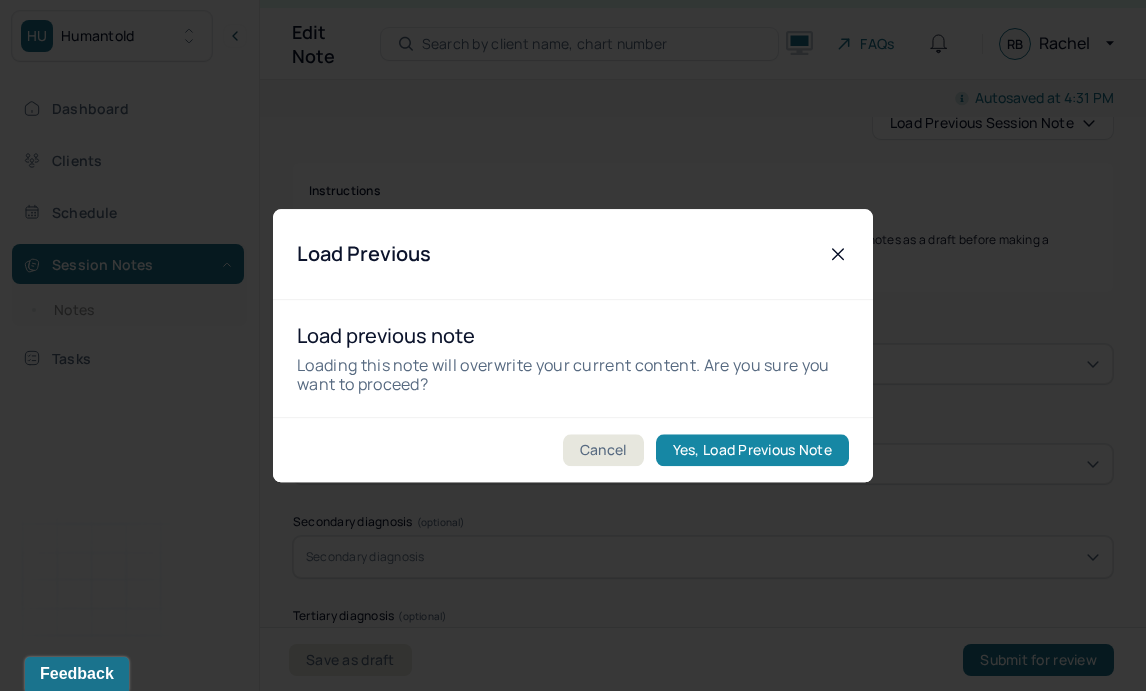 click on "Yes, Load Previous Note" at bounding box center (752, 450) 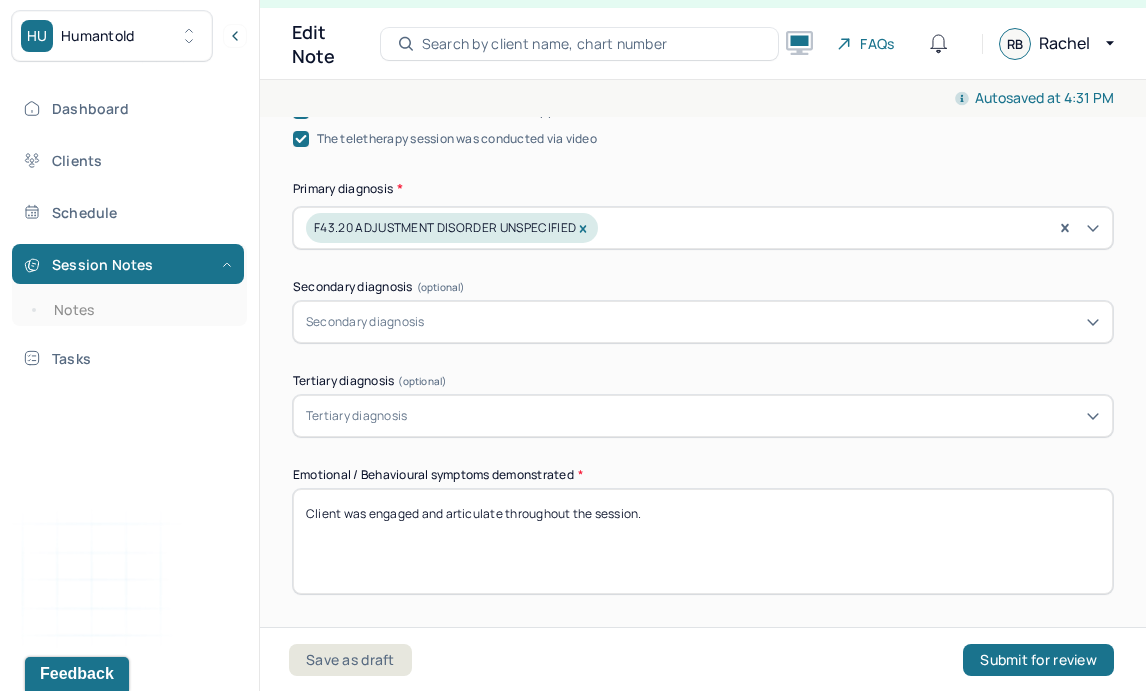 scroll, scrollTop: 729, scrollLeft: 0, axis: vertical 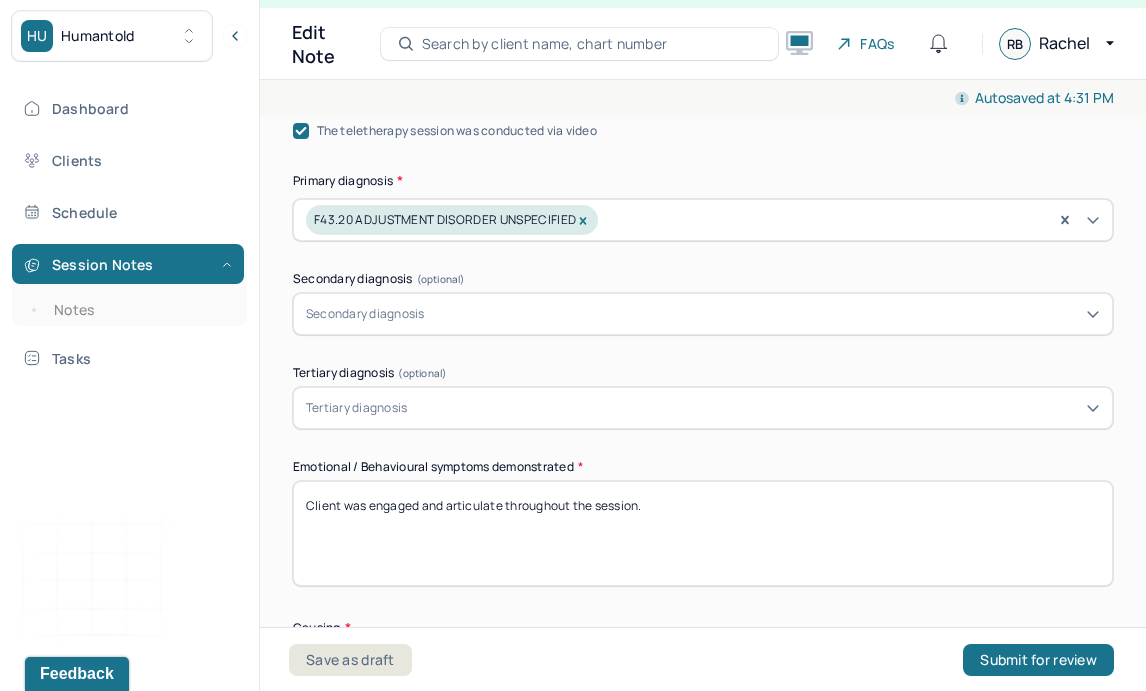 click on "Client was engaged and articulate throughout the session." at bounding box center [703, 533] 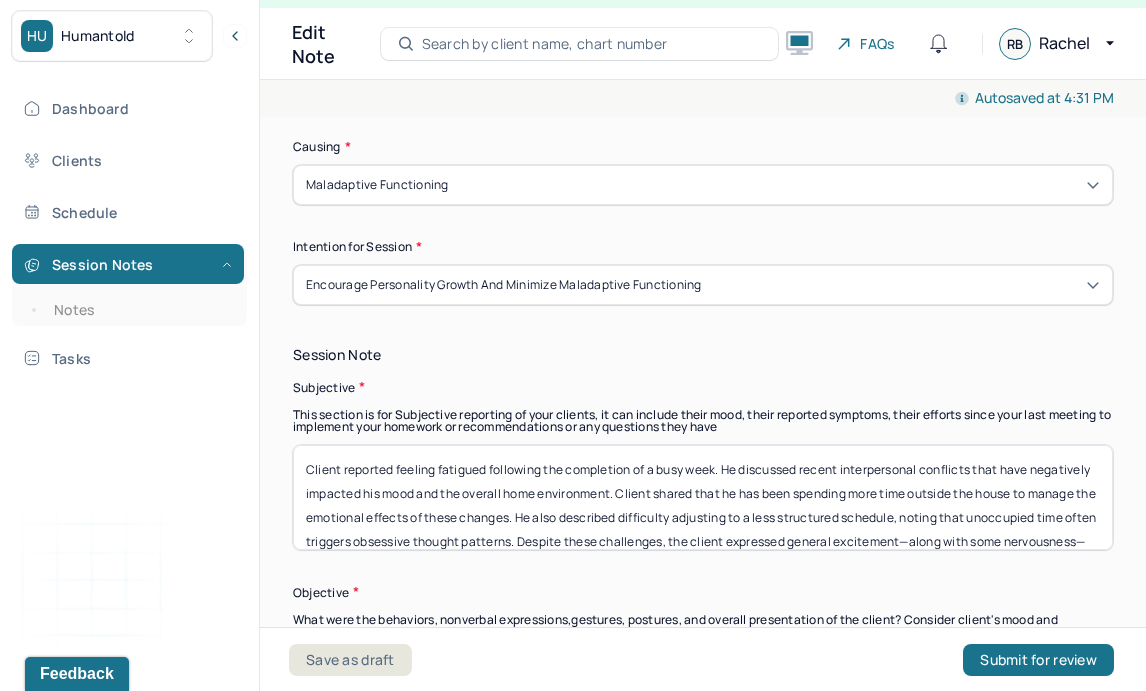 scroll, scrollTop: 1211, scrollLeft: 0, axis: vertical 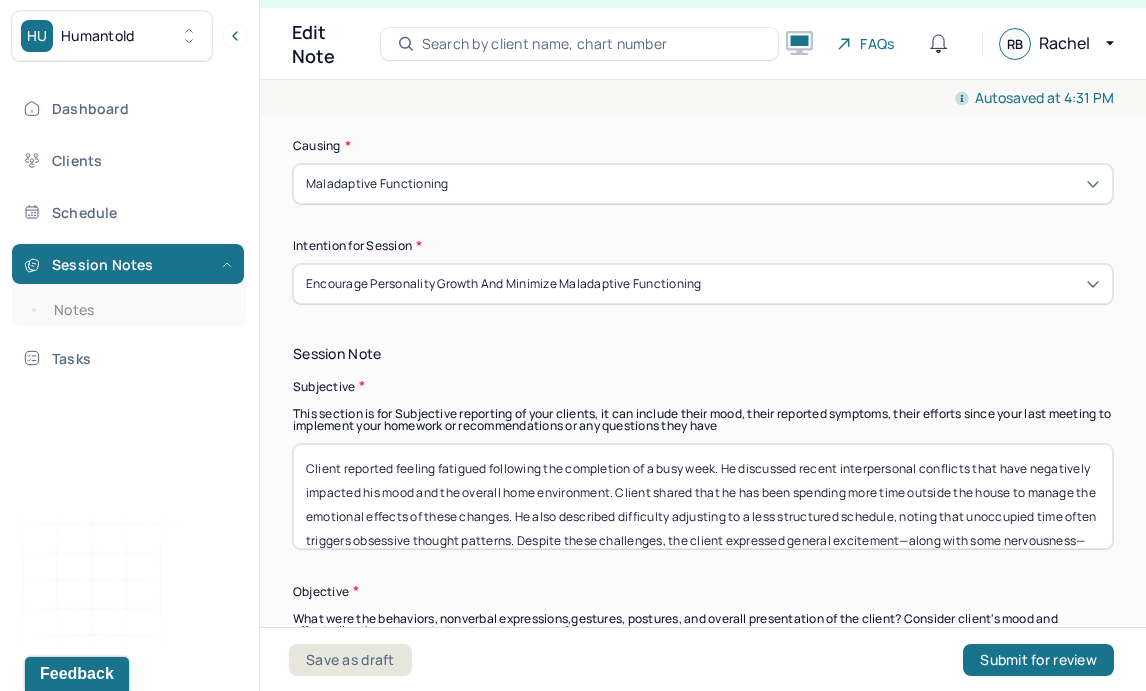 type 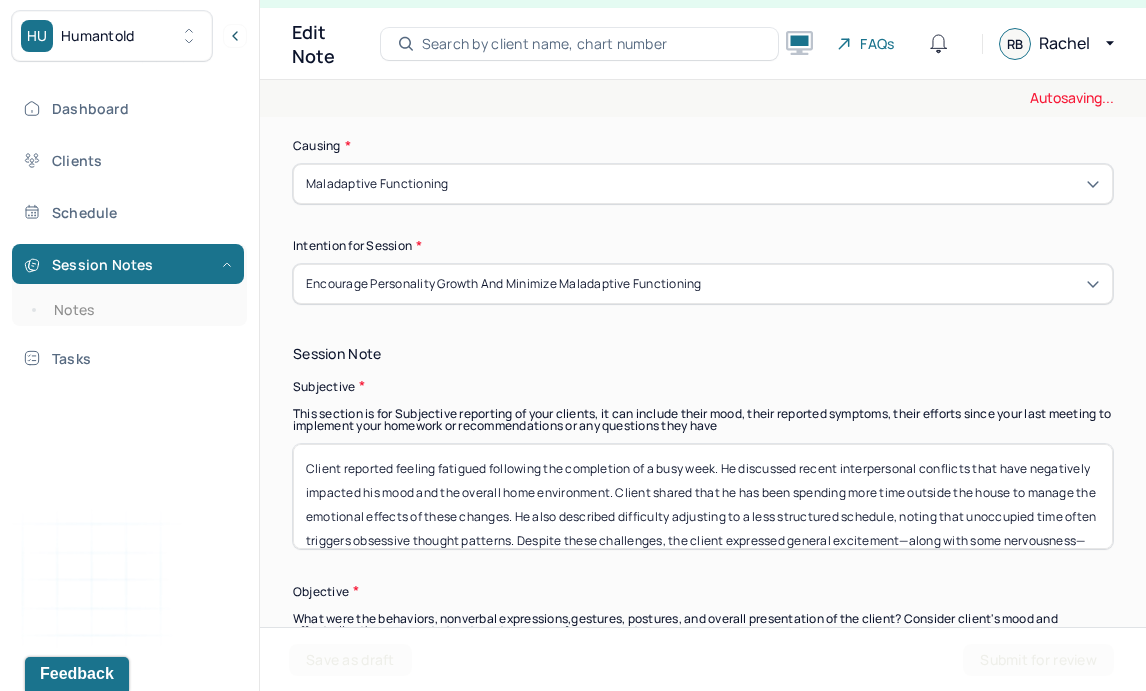 click on "Client reported feeling fatigued following the completion of a busy week. He discussed recent interpersonal conflicts that have negatively impacted his mood and the overall home environment. Client shared that he has been spending more time outside the house to manage the emotional effects of these changes. He also described difficulty adjusting to a less structured schedule, noting that unoccupied time often triggers obsessive thought patterns. Despite these challenges, the client expressed general excitement—along with some nervousness—about upcoming life transitions." at bounding box center [703, 496] 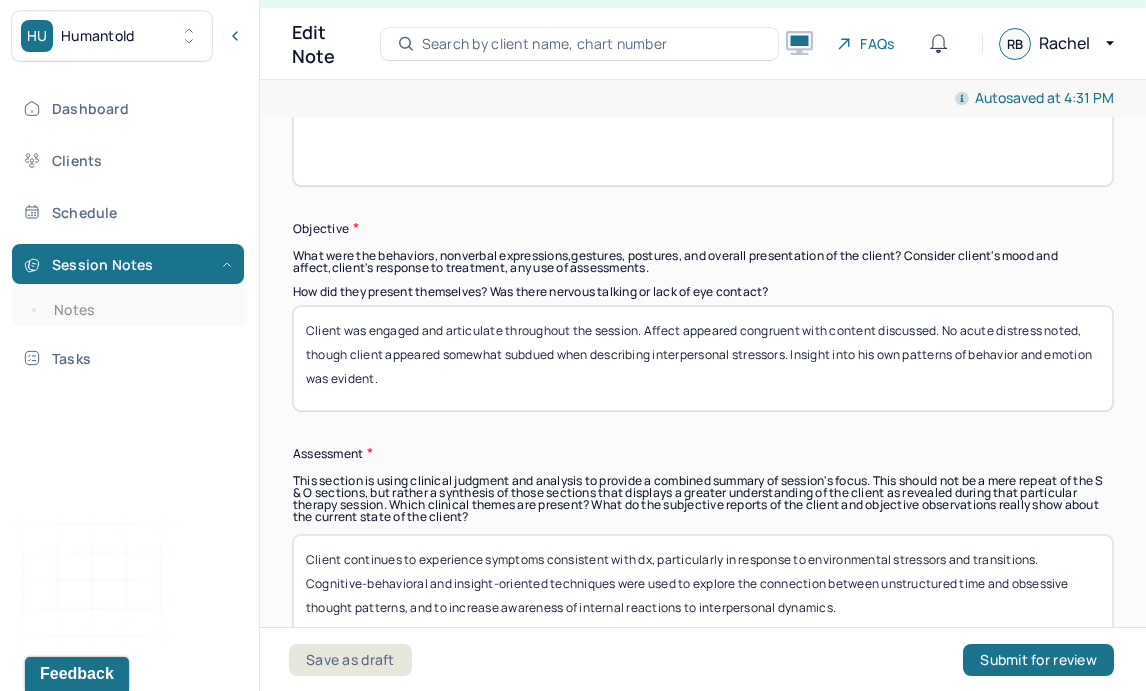 scroll, scrollTop: 1575, scrollLeft: 0, axis: vertical 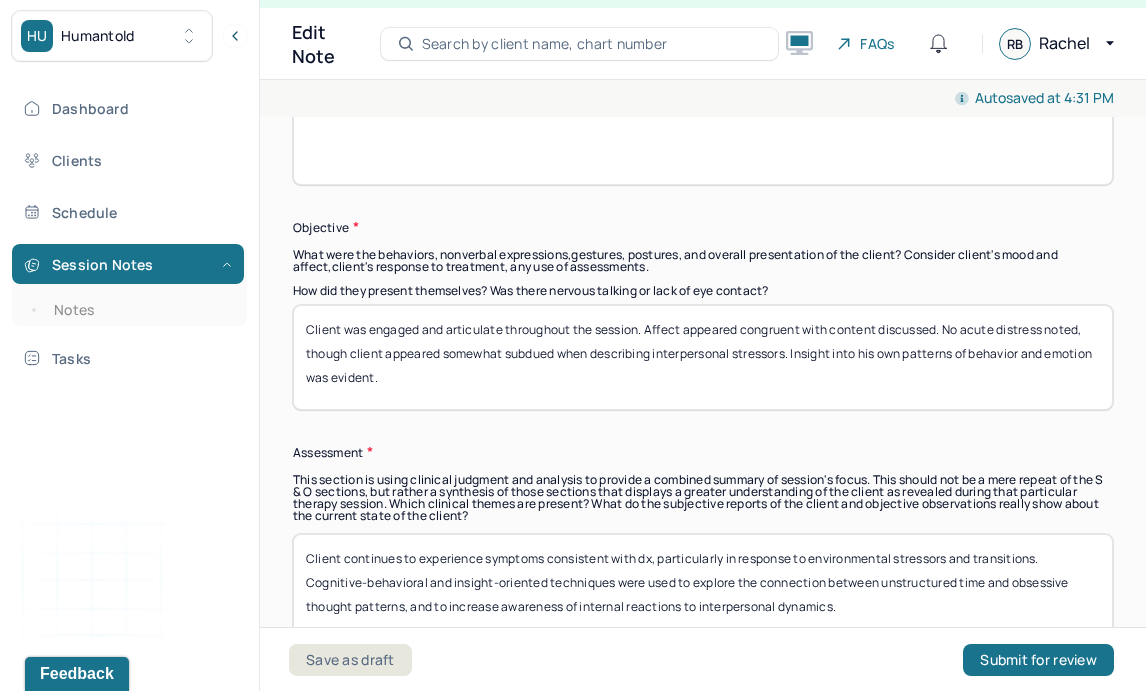 type 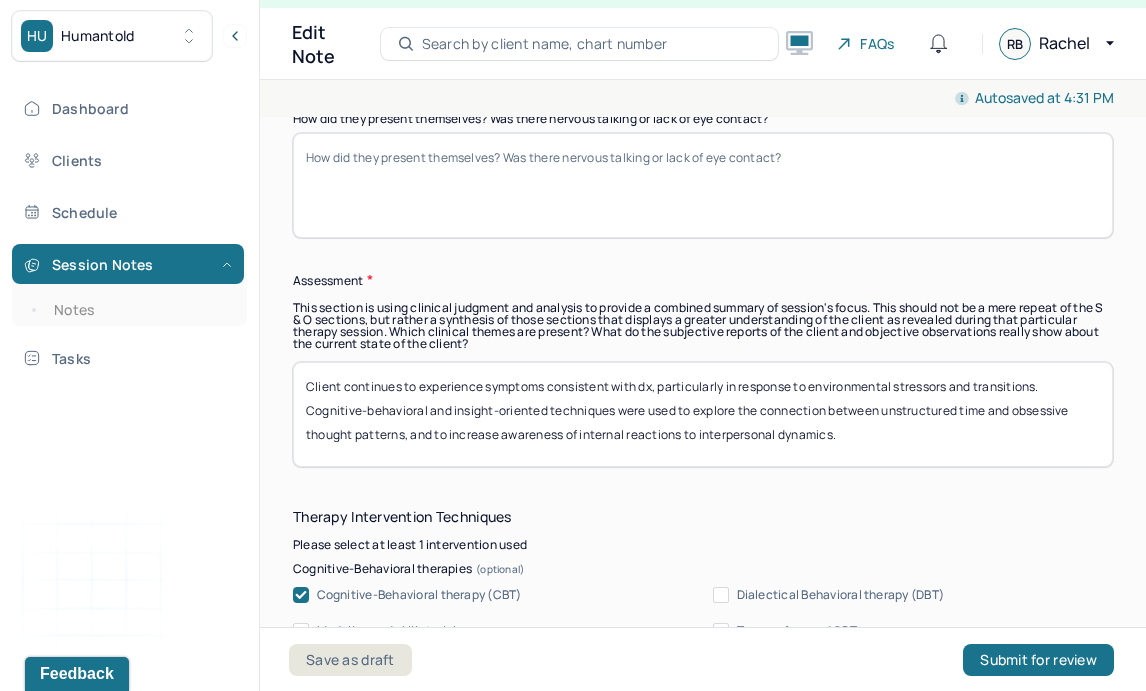 scroll, scrollTop: 1748, scrollLeft: 0, axis: vertical 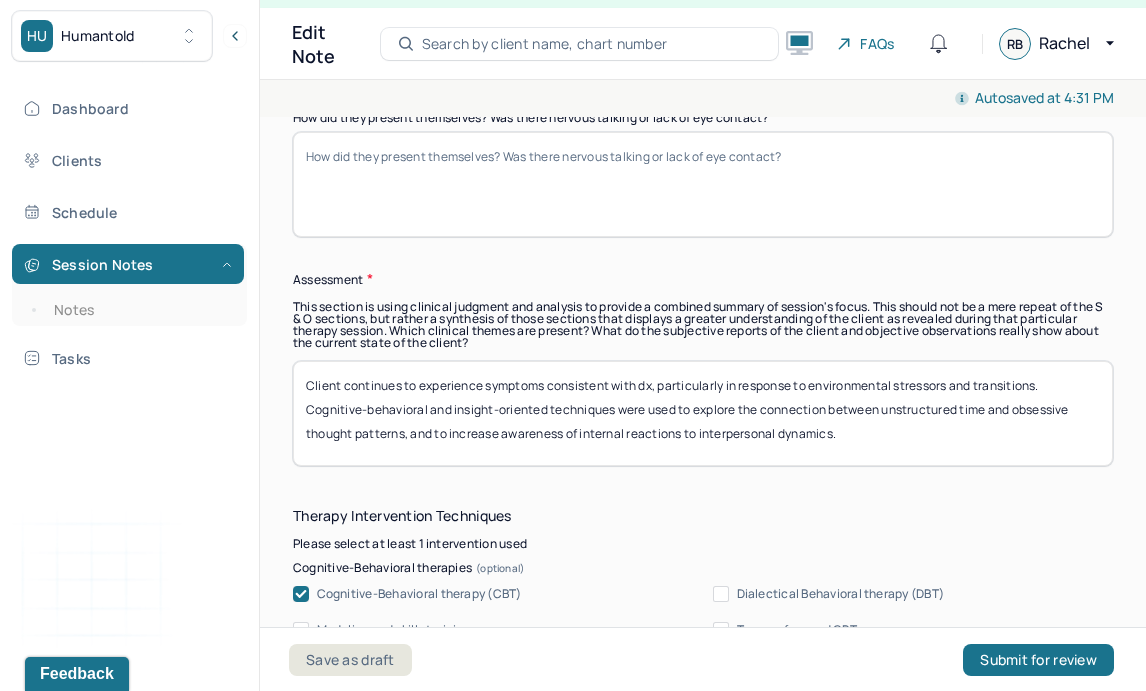 type 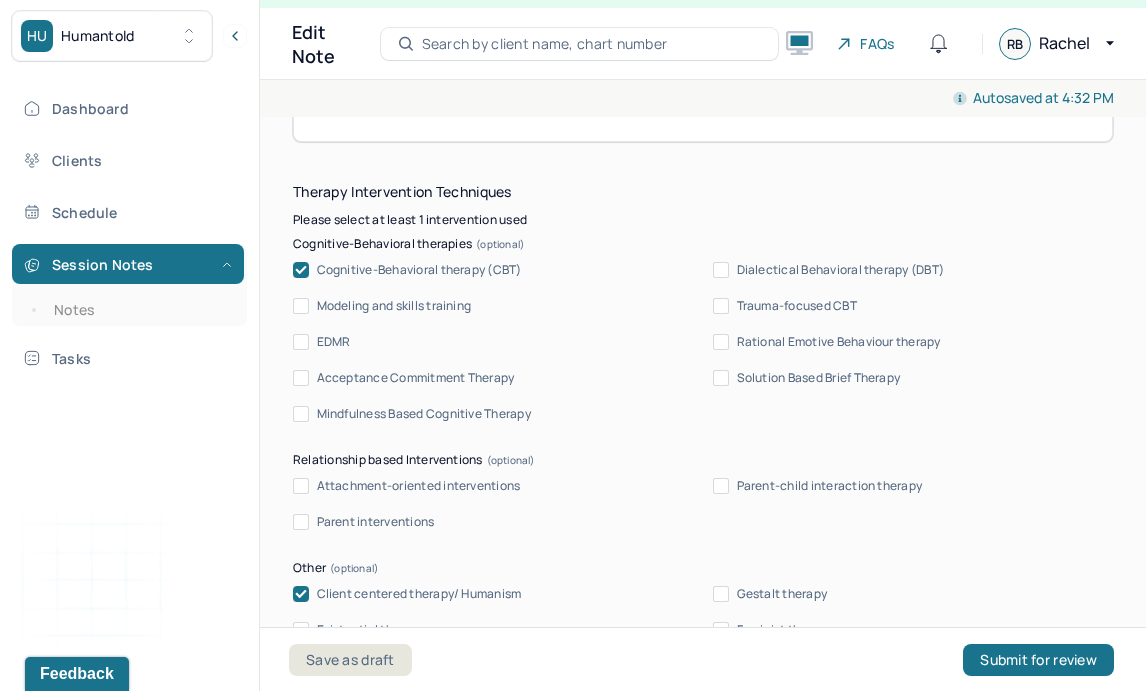 type 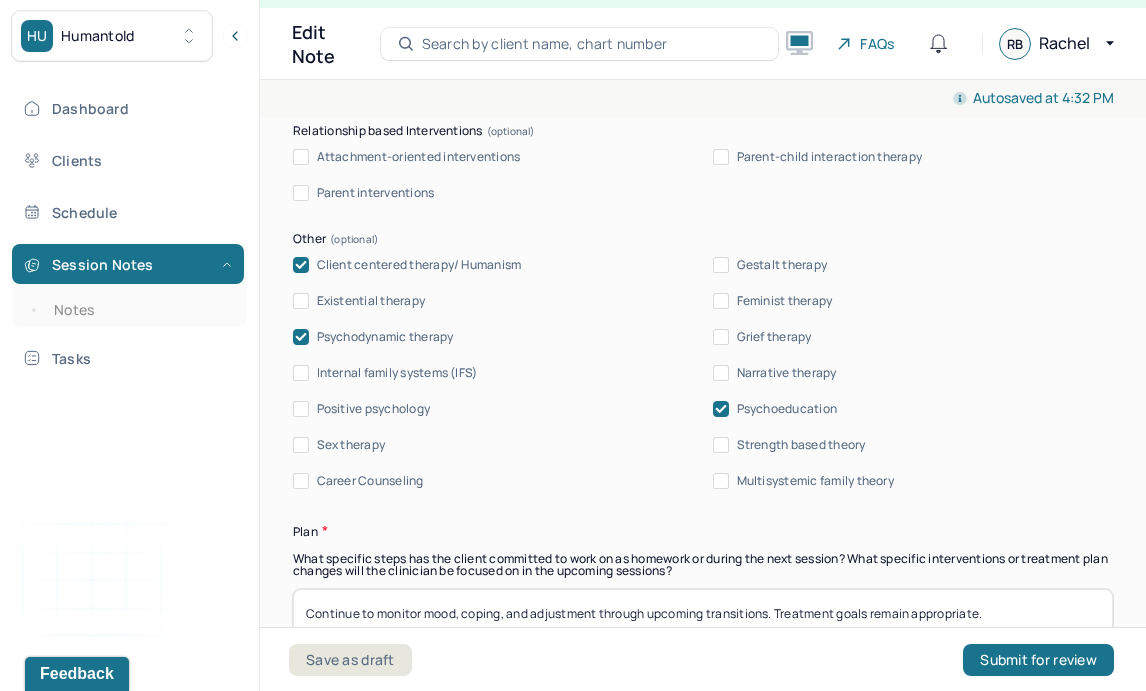 scroll, scrollTop: 2404, scrollLeft: 0, axis: vertical 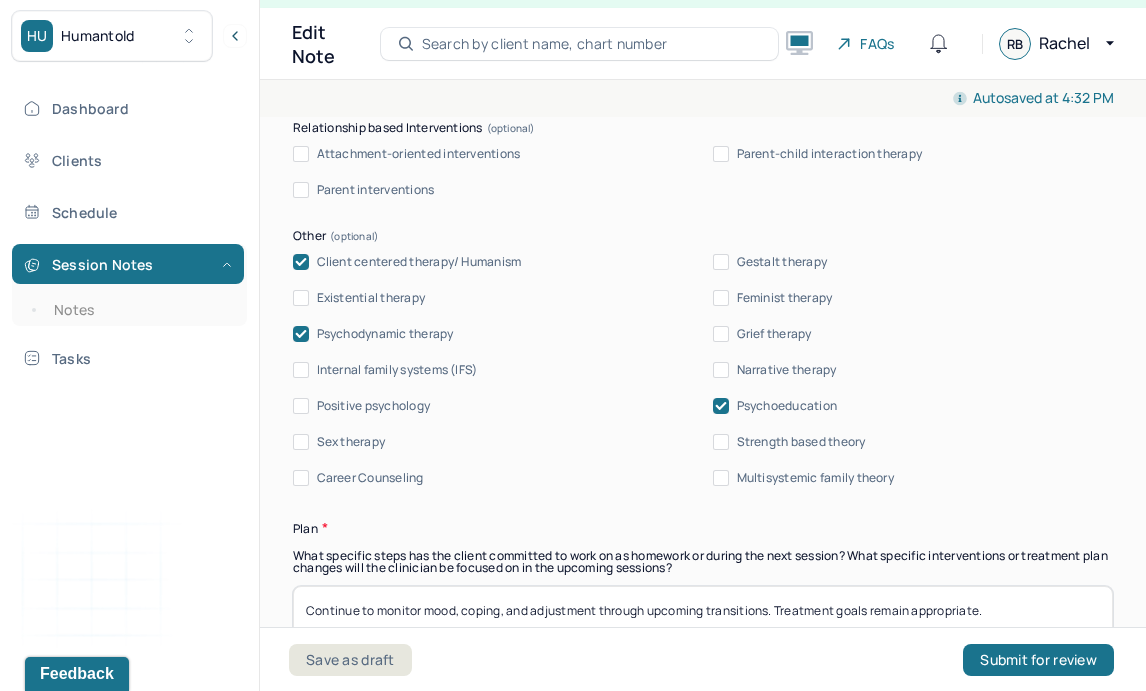 click on "Client centered therapy/ Humanism" at bounding box center [419, 262] 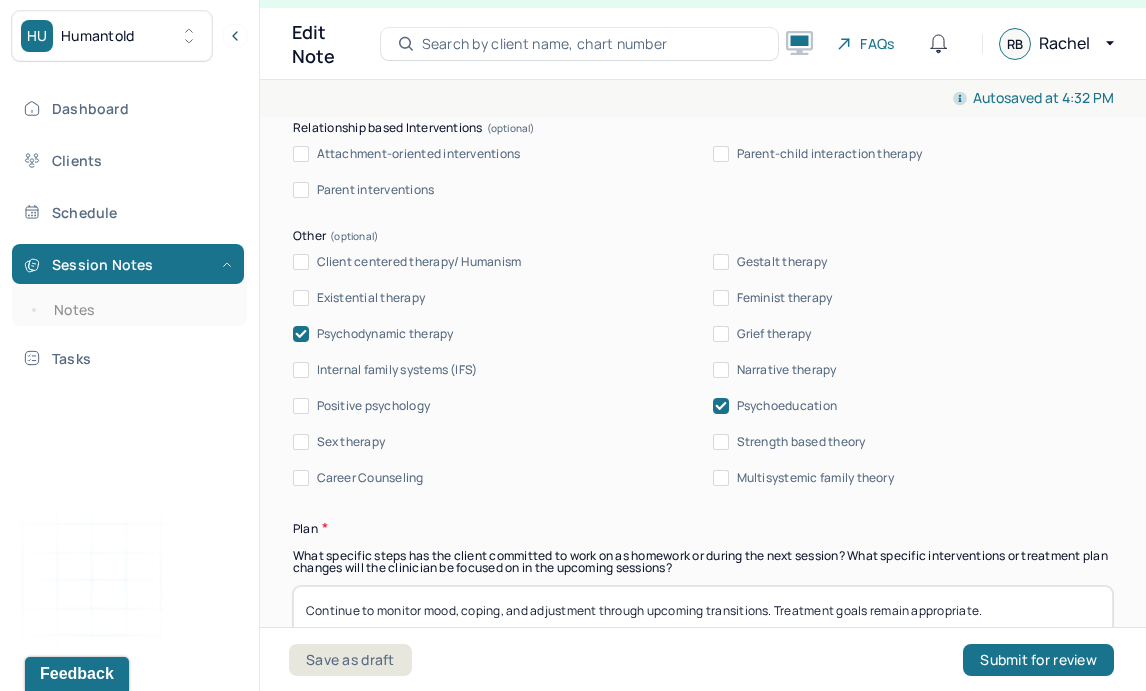click on "Psychodynamic therapy" at bounding box center (385, 334) 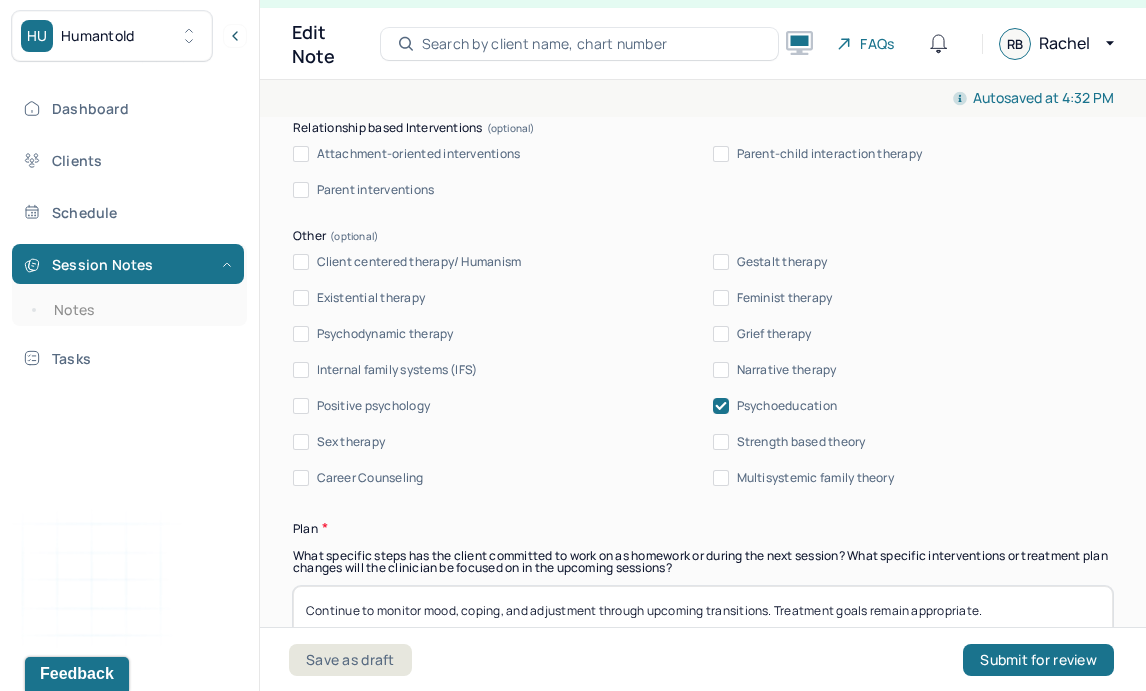 click on "Psychoeducation" at bounding box center [787, 406] 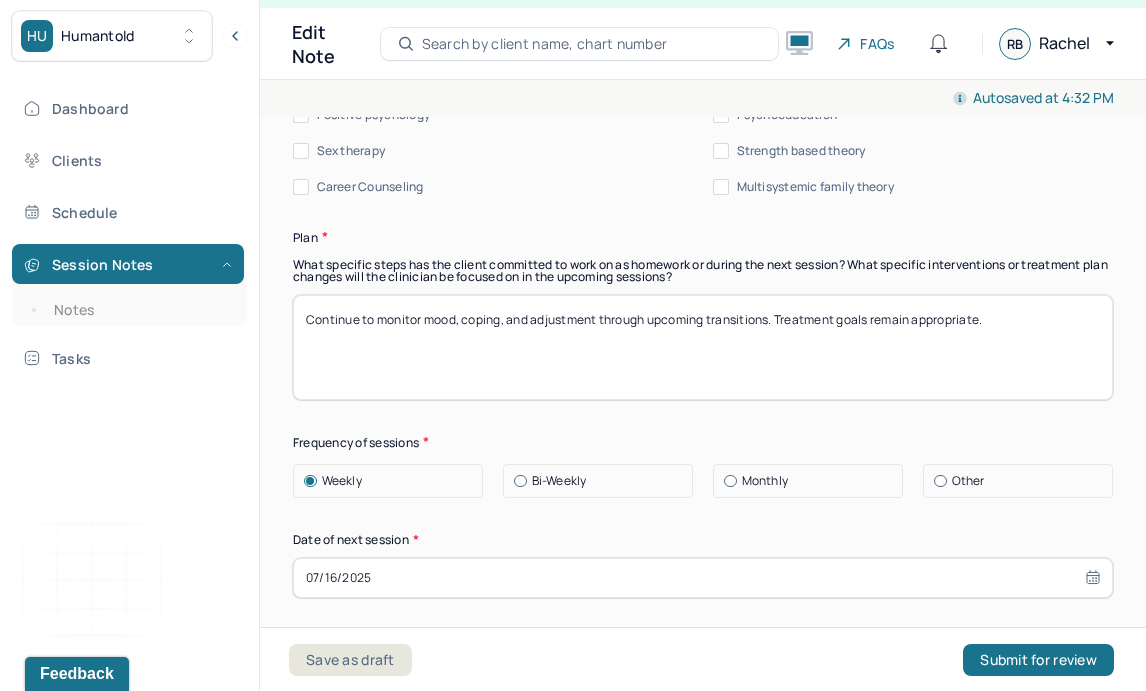 scroll, scrollTop: 2697, scrollLeft: 0, axis: vertical 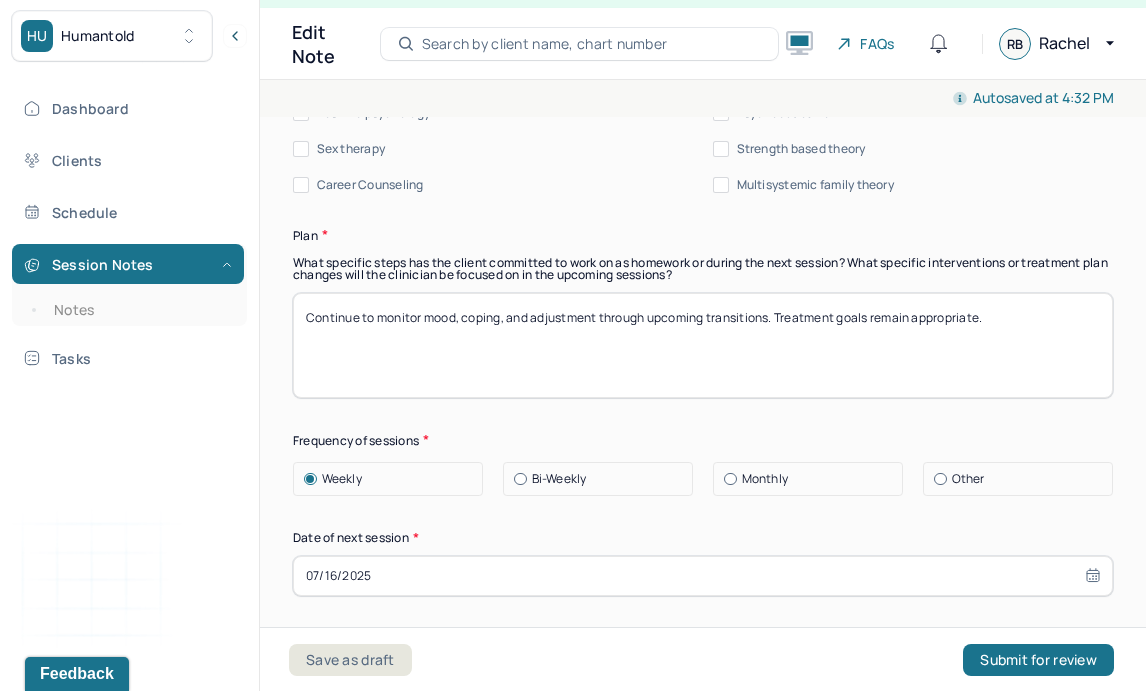 click on "Continue to monitor mood, coping, and adjustment through upcoming transitions. Treatment goals remain appropriate." at bounding box center [703, 345] 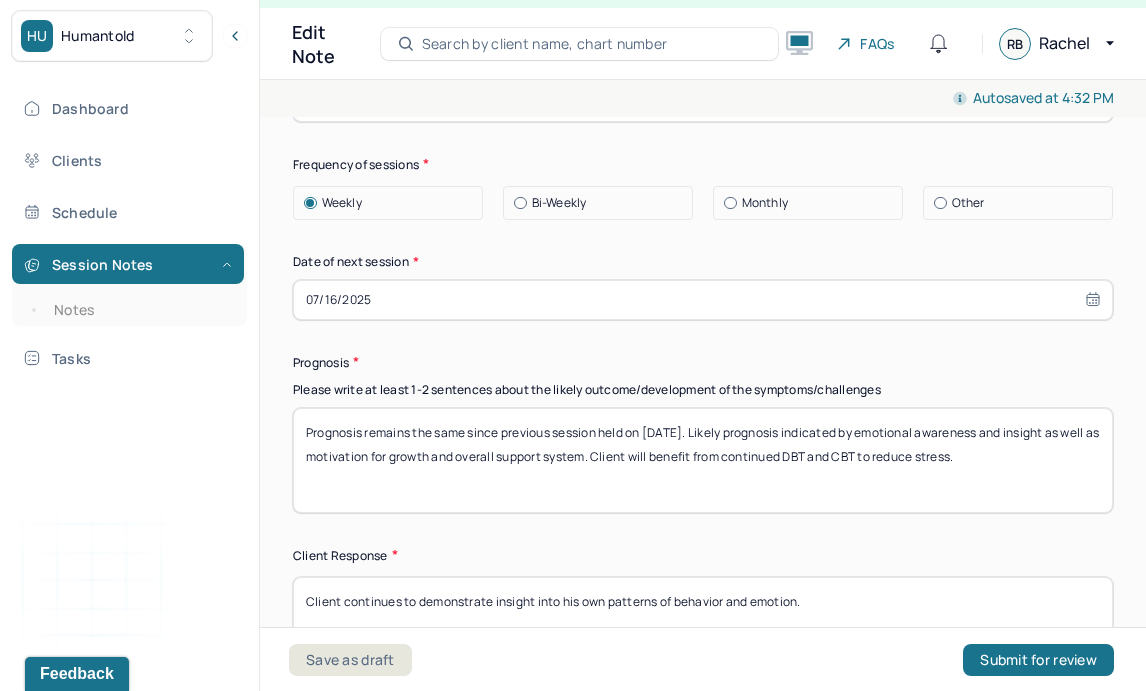 scroll, scrollTop: 2974, scrollLeft: 0, axis: vertical 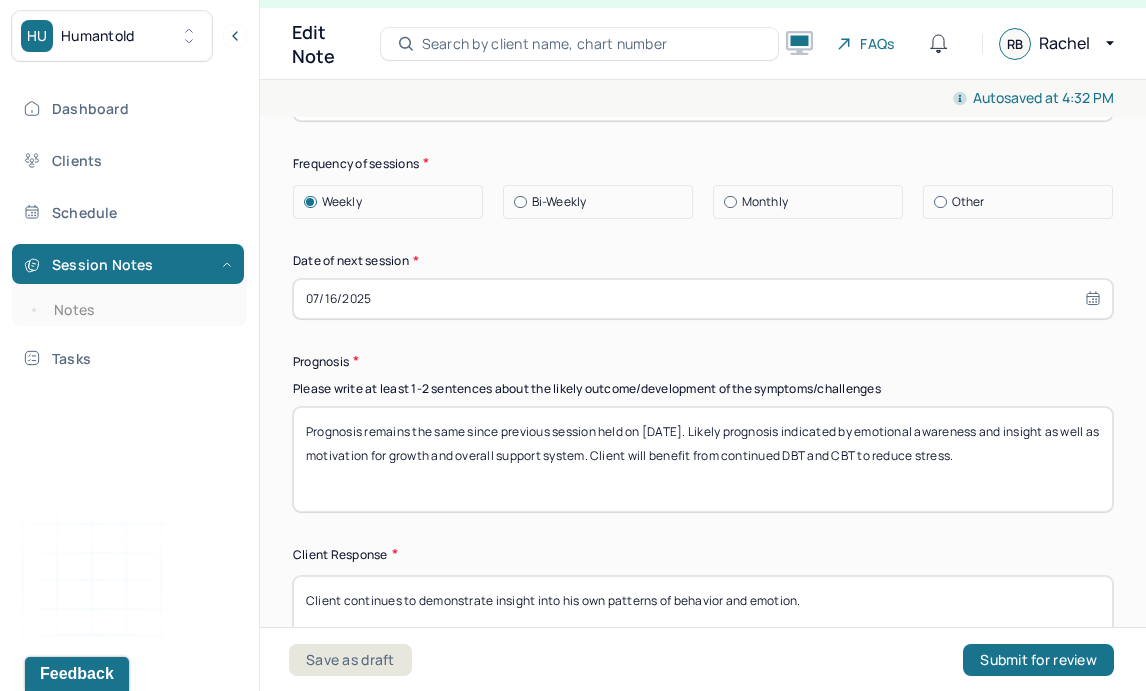 type 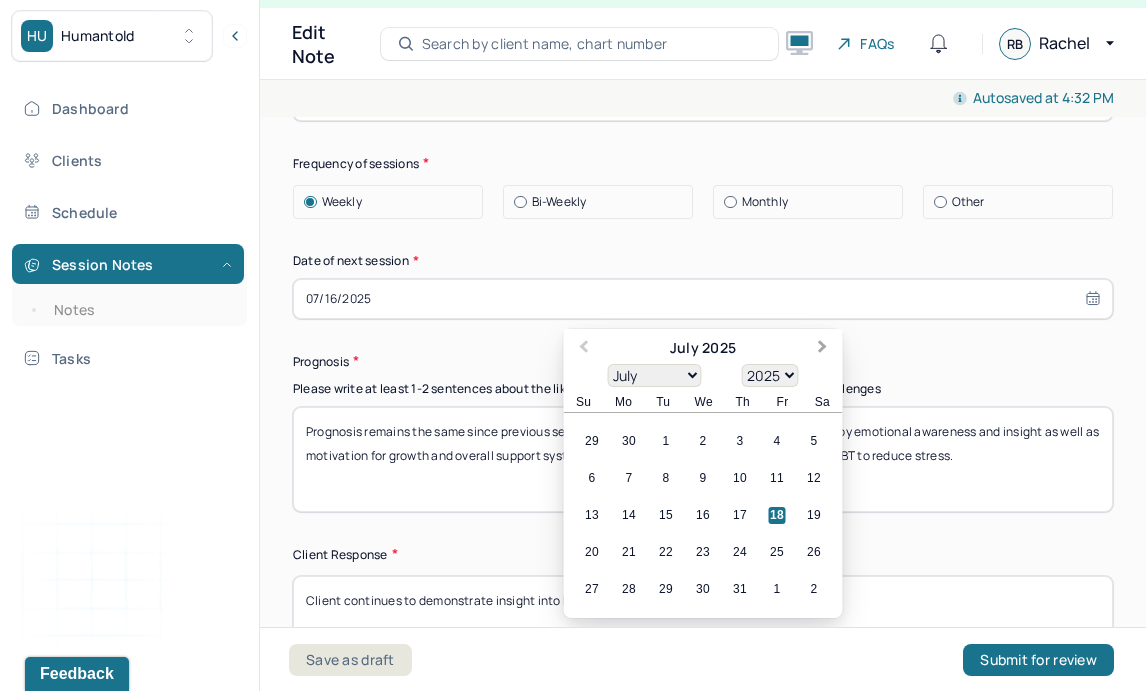 click on "Next Month" at bounding box center [825, 350] 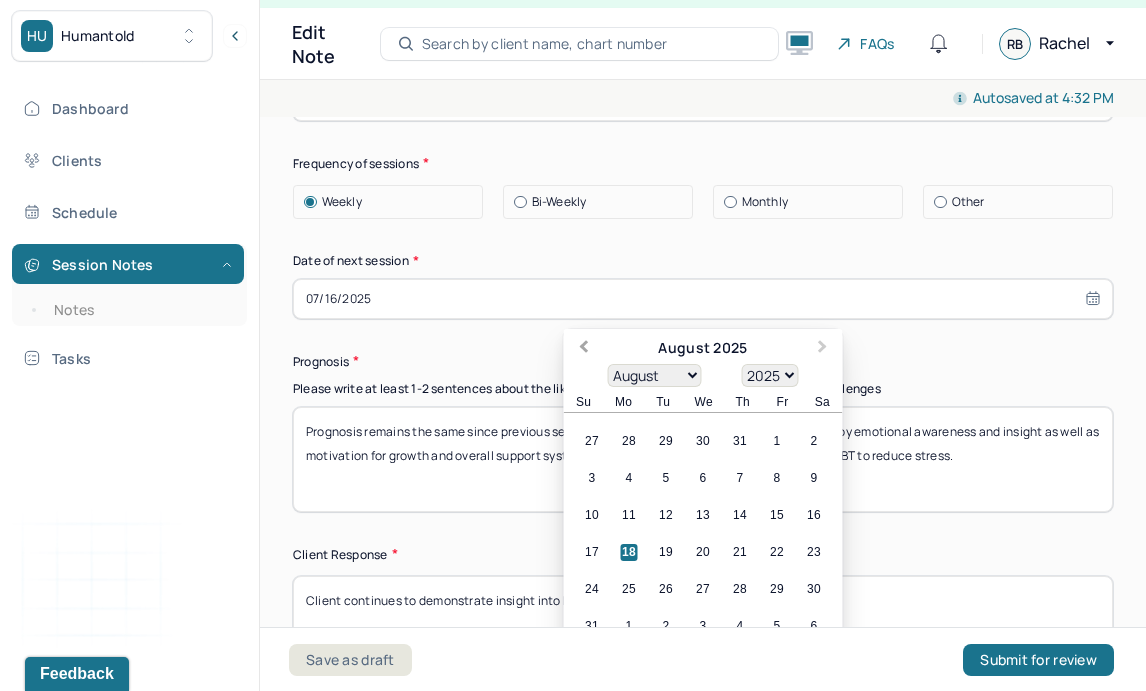 click on "Previous Month" at bounding box center [584, 348] 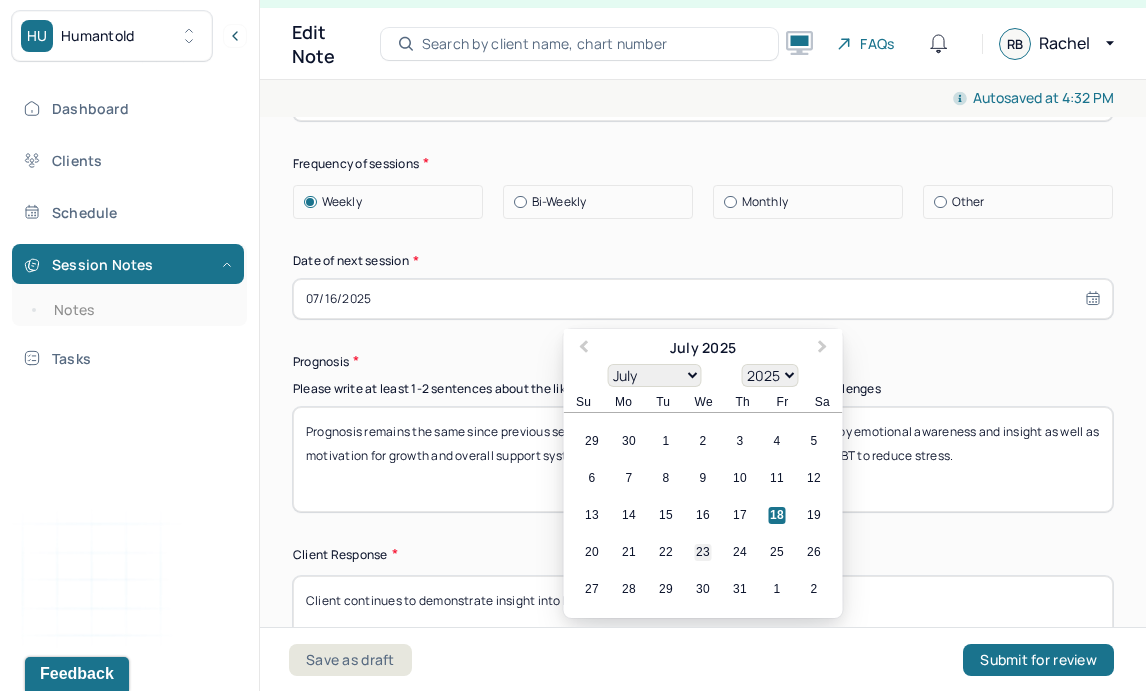click on "23" at bounding box center (703, 552) 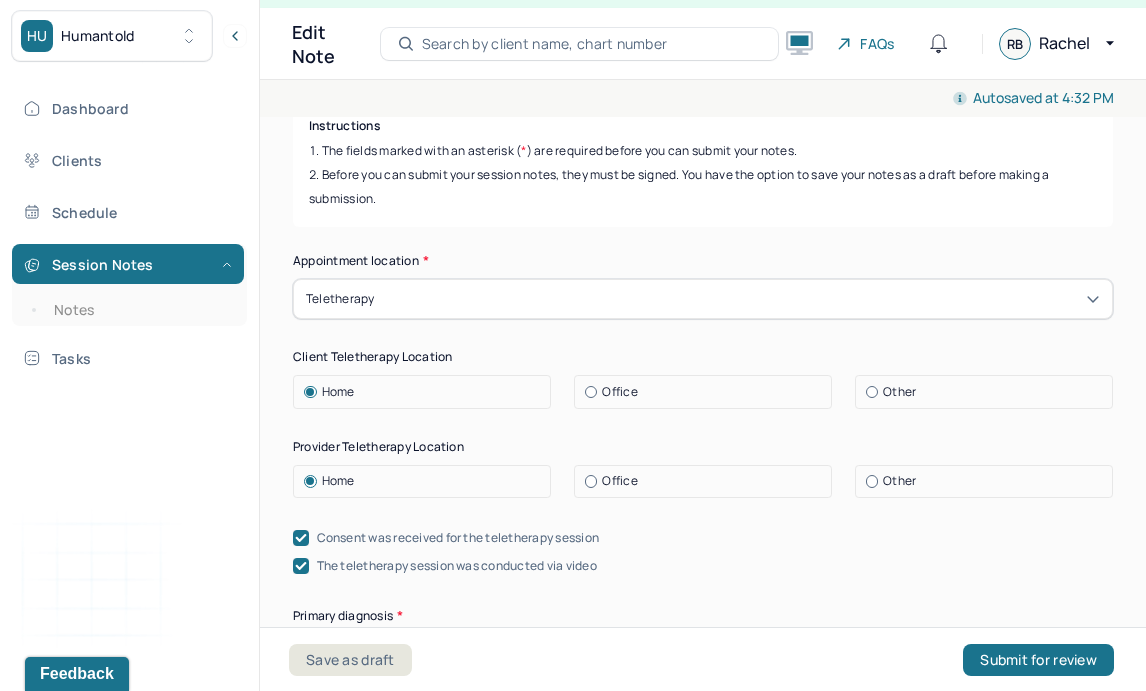 scroll, scrollTop: 0, scrollLeft: 0, axis: both 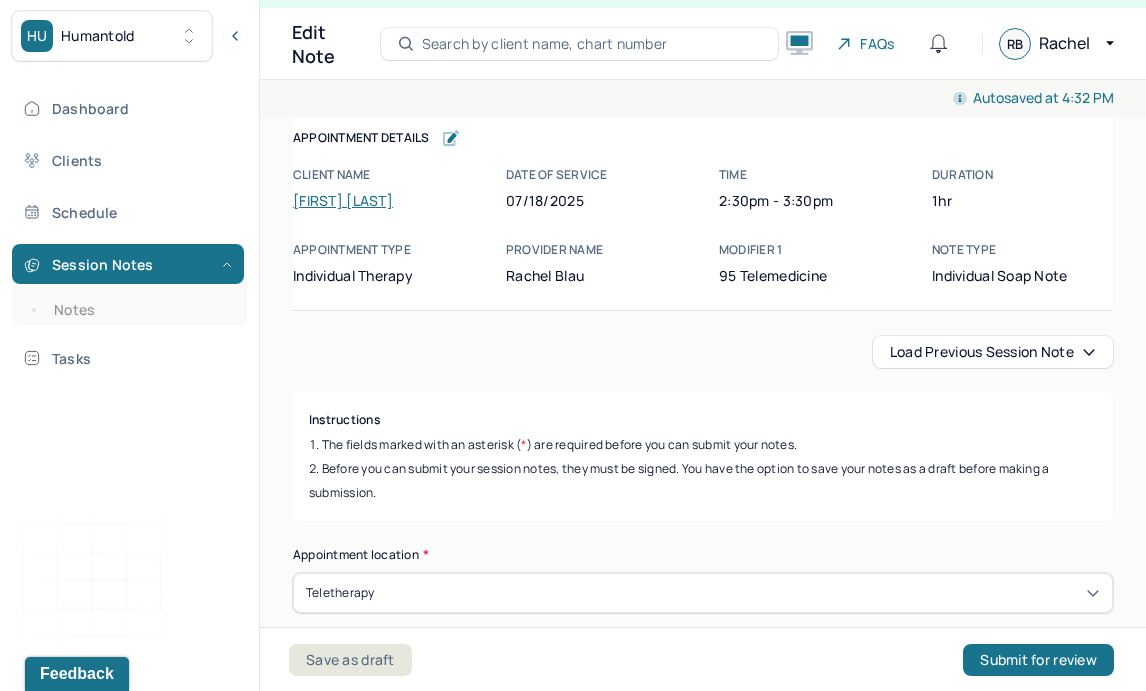 click on "Load previous session note" at bounding box center [993, 352] 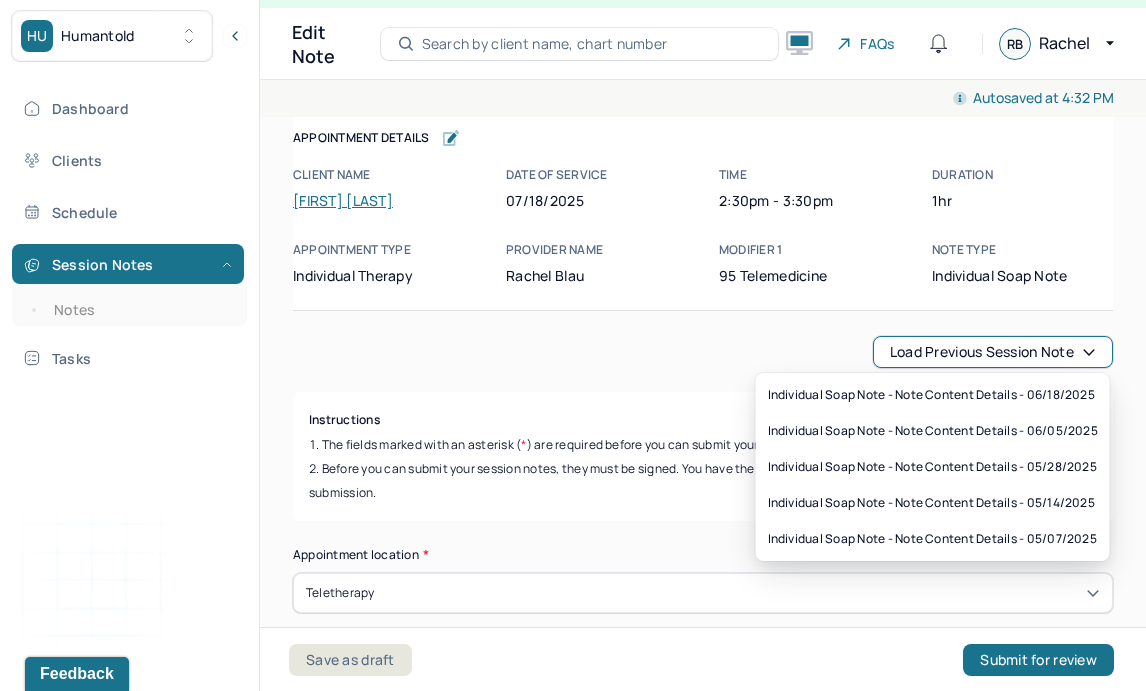 click on "Instructions" at bounding box center [703, 420] 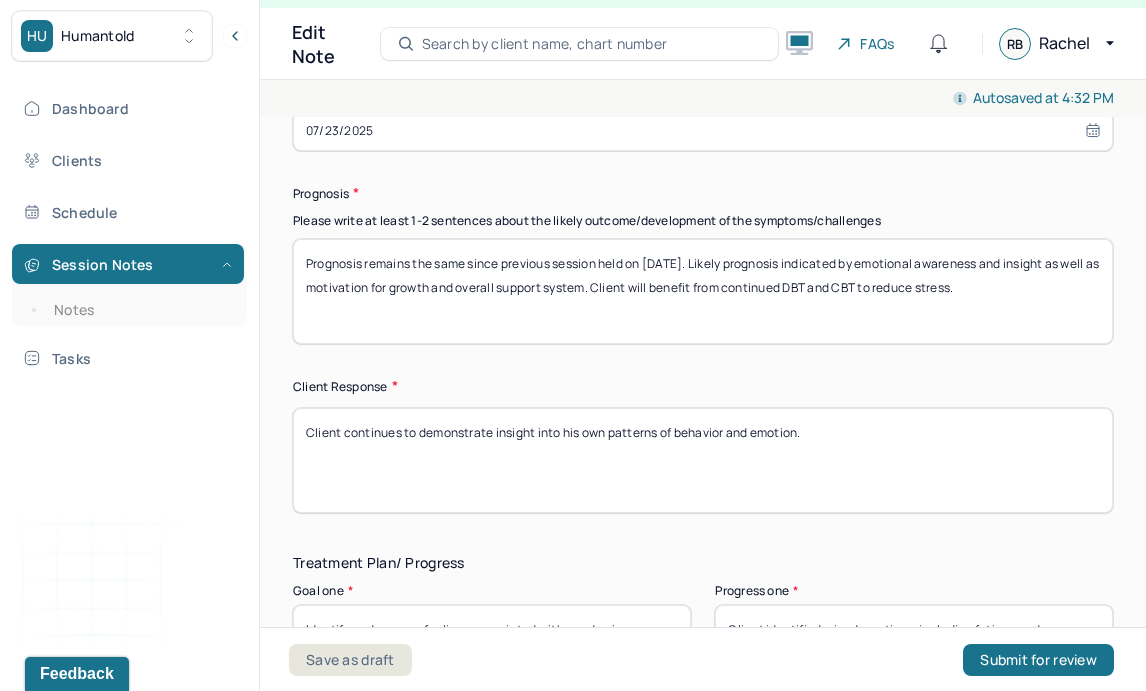 scroll, scrollTop: 3143, scrollLeft: 0, axis: vertical 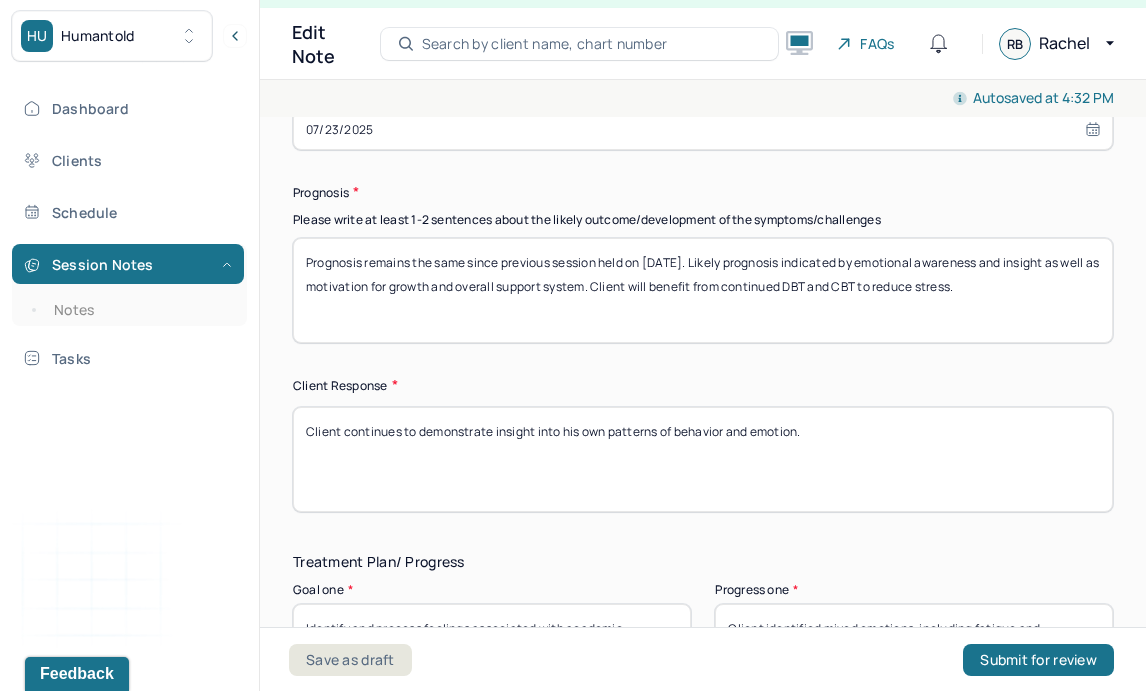 click on "Prognosis remains the same since previous session held on [DATE]. Likely prognosis indicated by emotional awareness and insight as well as motivation for growth and overall support system. Client will benefit from continued DBT and CBT to reduce stress." at bounding box center (703, 290) 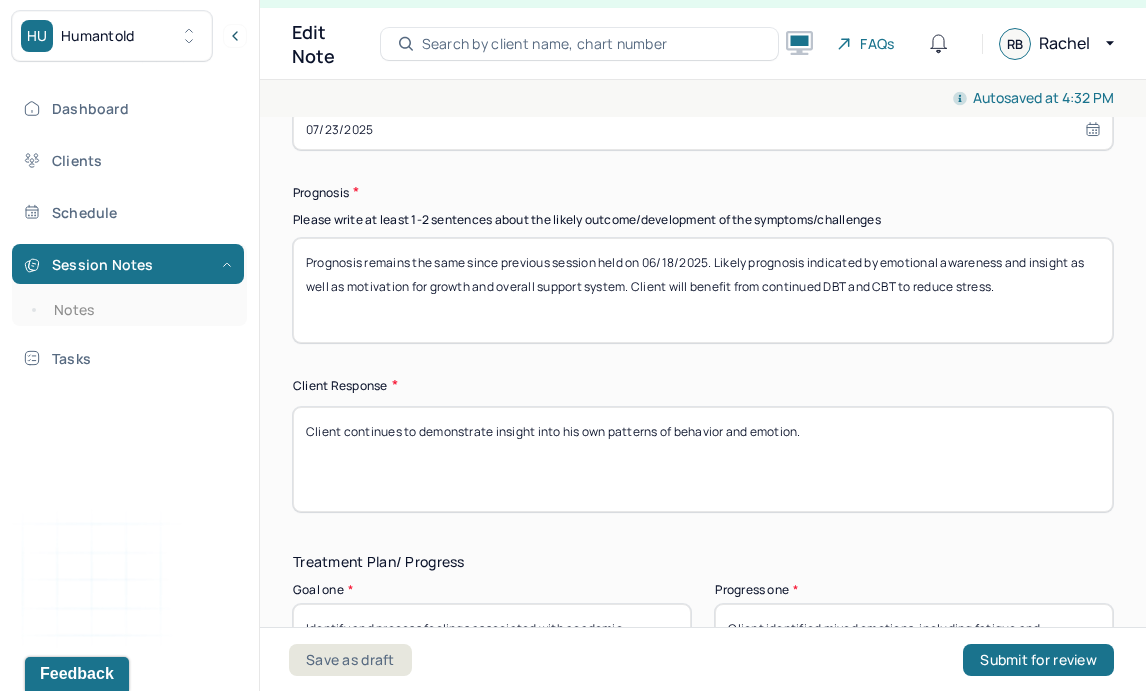 click on "Client continues to demonstrate insight into his own patterns of behavior and emotion." at bounding box center [703, 459] 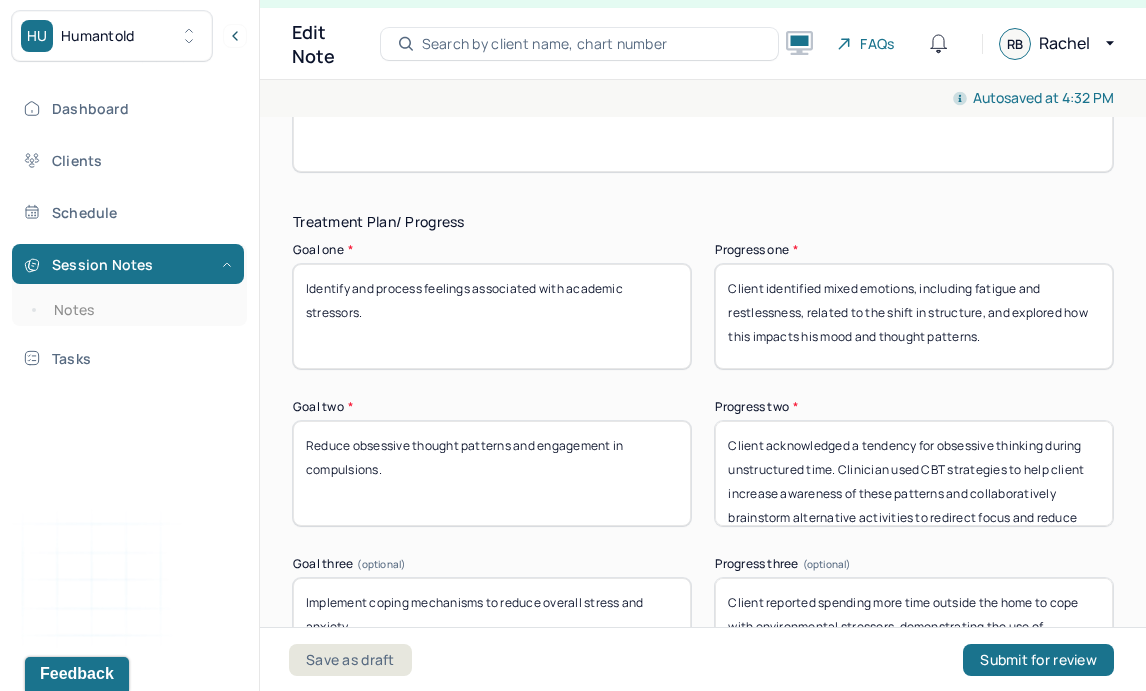 scroll, scrollTop: 3485, scrollLeft: 0, axis: vertical 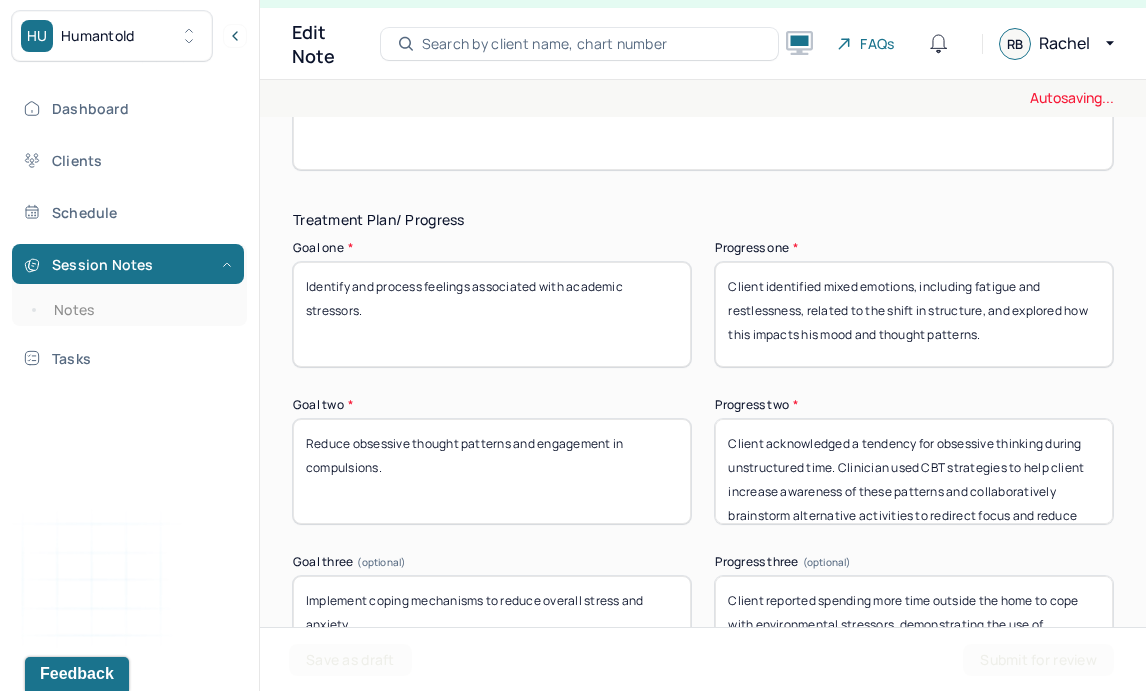 drag, startPoint x: 835, startPoint y: 314, endPoint x: 839, endPoint y: 276, distance: 38.209946 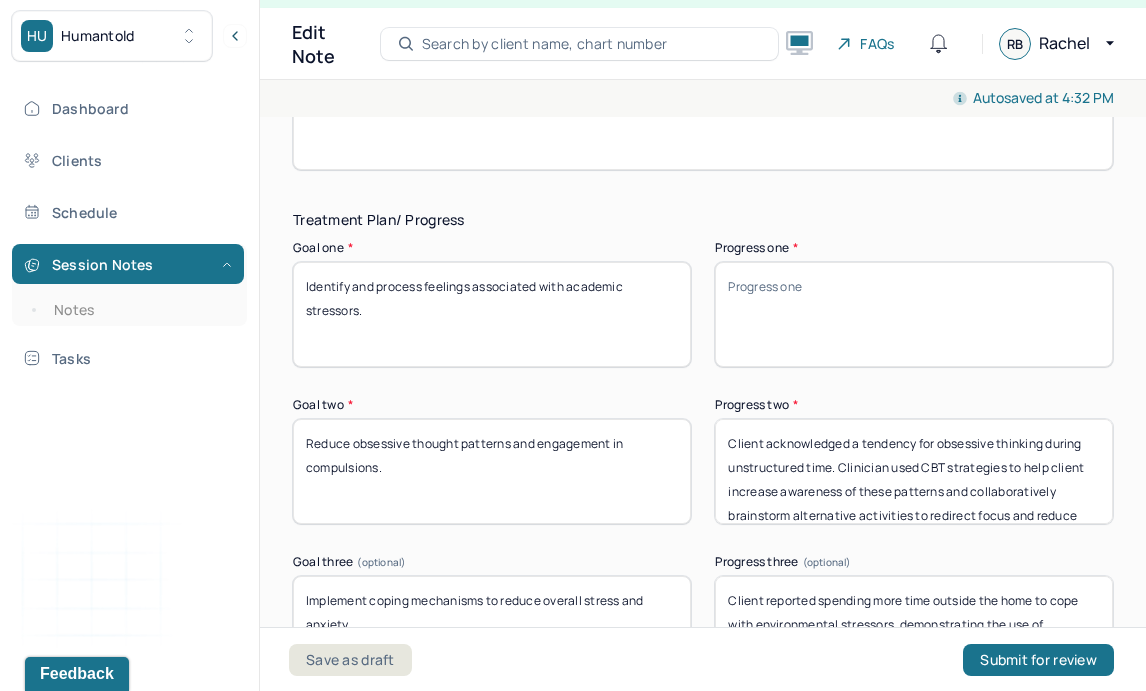 drag, startPoint x: 842, startPoint y: 375, endPoint x: 840, endPoint y: 392, distance: 17.117243 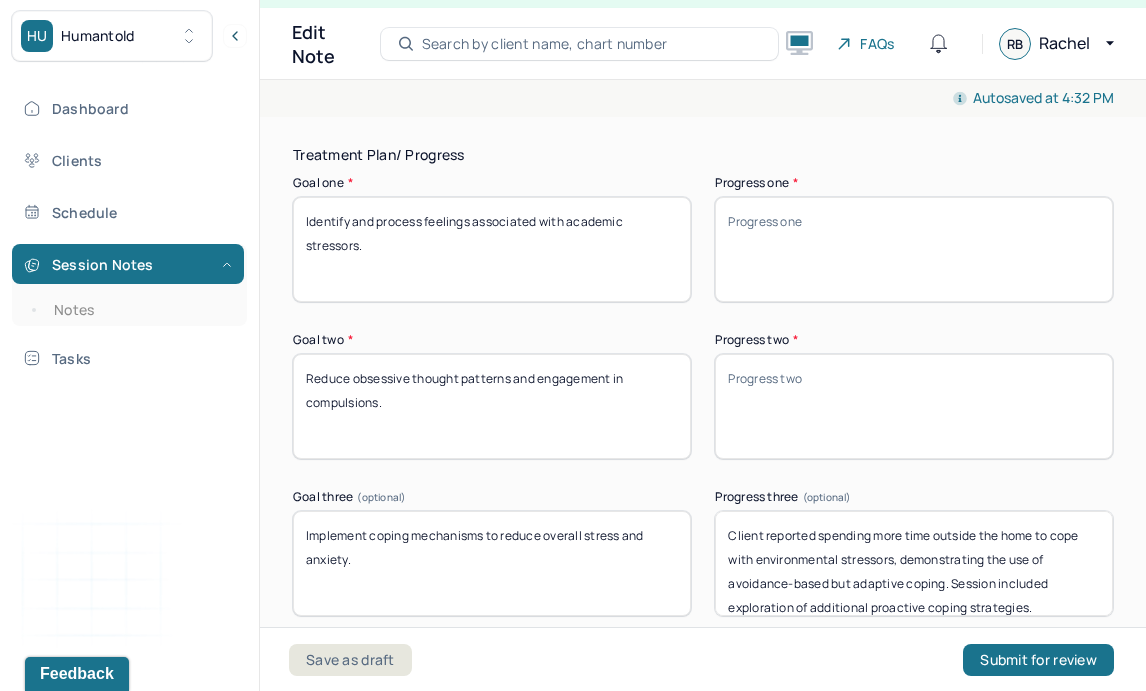 scroll, scrollTop: 3552, scrollLeft: 0, axis: vertical 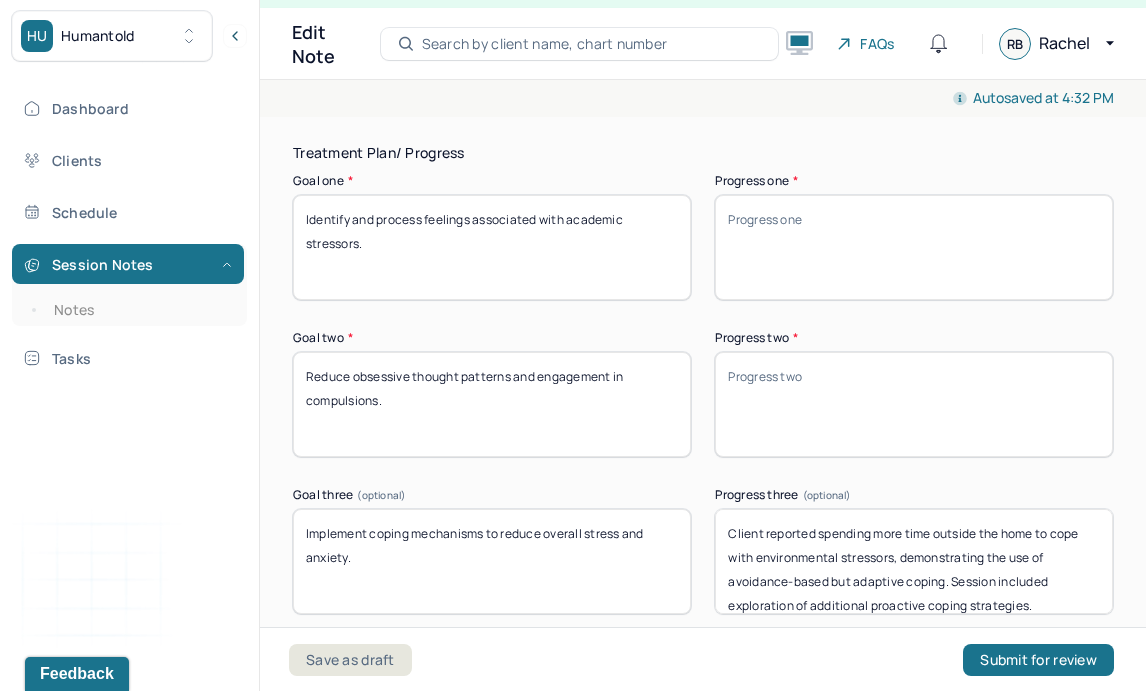 click on "Client reported spending more time outside the home to cope with environmental stressors, demonstrating the use of avoidance-based but adaptive coping. Session included exploration of additional proactive coping strategies." at bounding box center (914, 561) 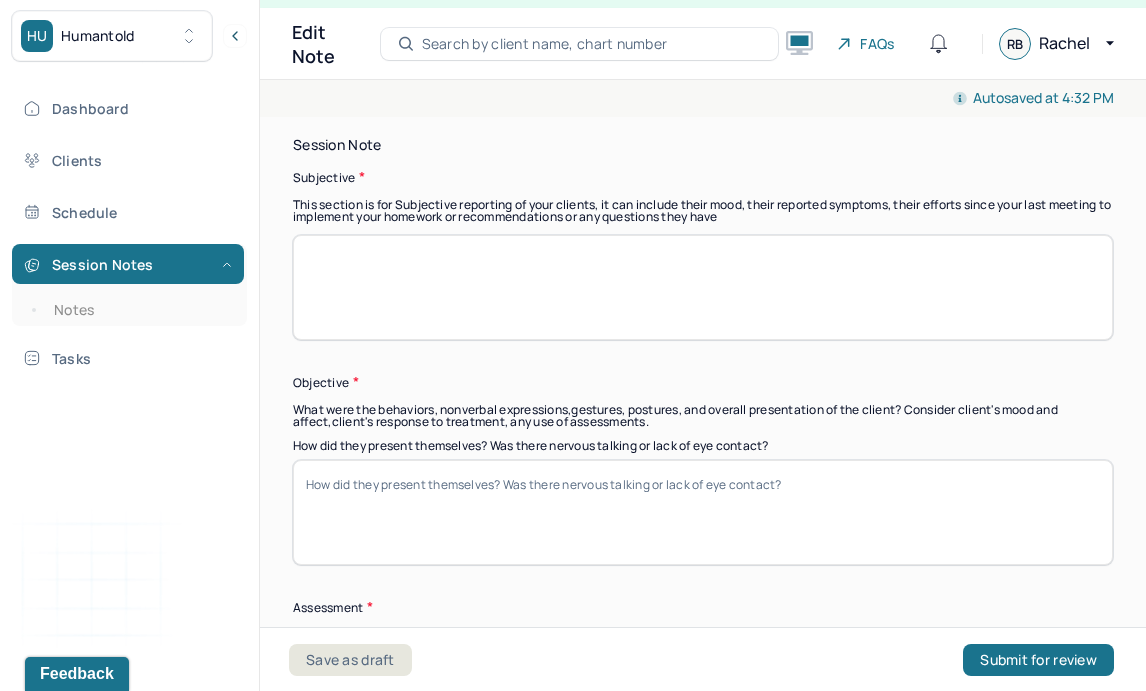 scroll, scrollTop: 1422, scrollLeft: 0, axis: vertical 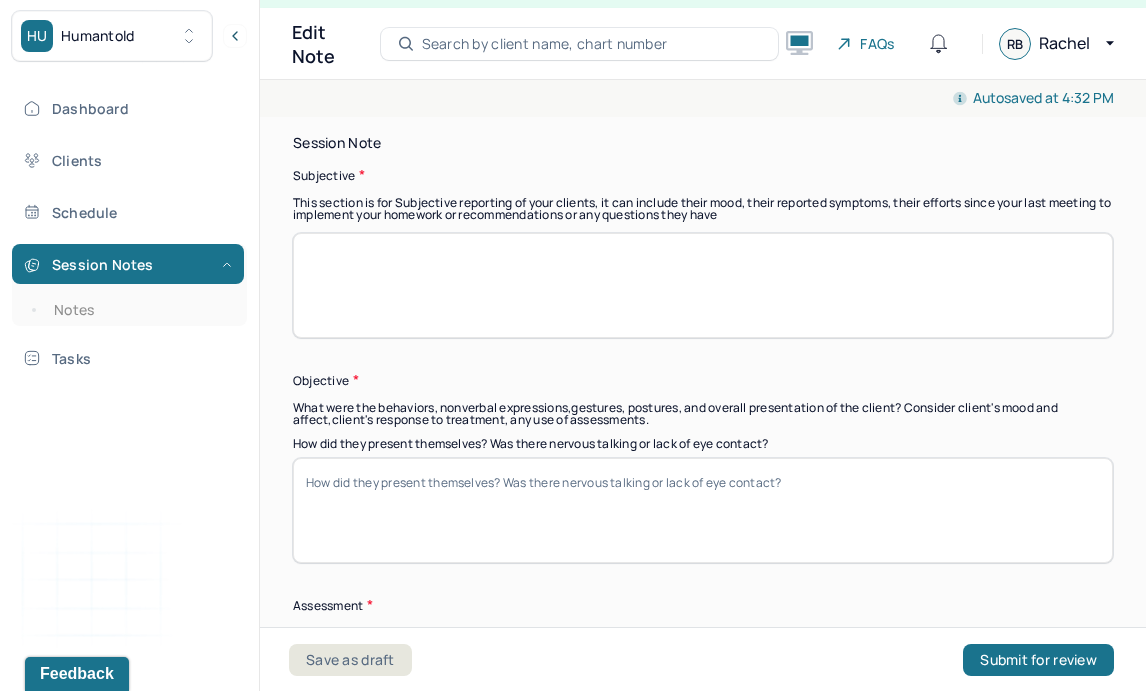 click at bounding box center (703, 285) 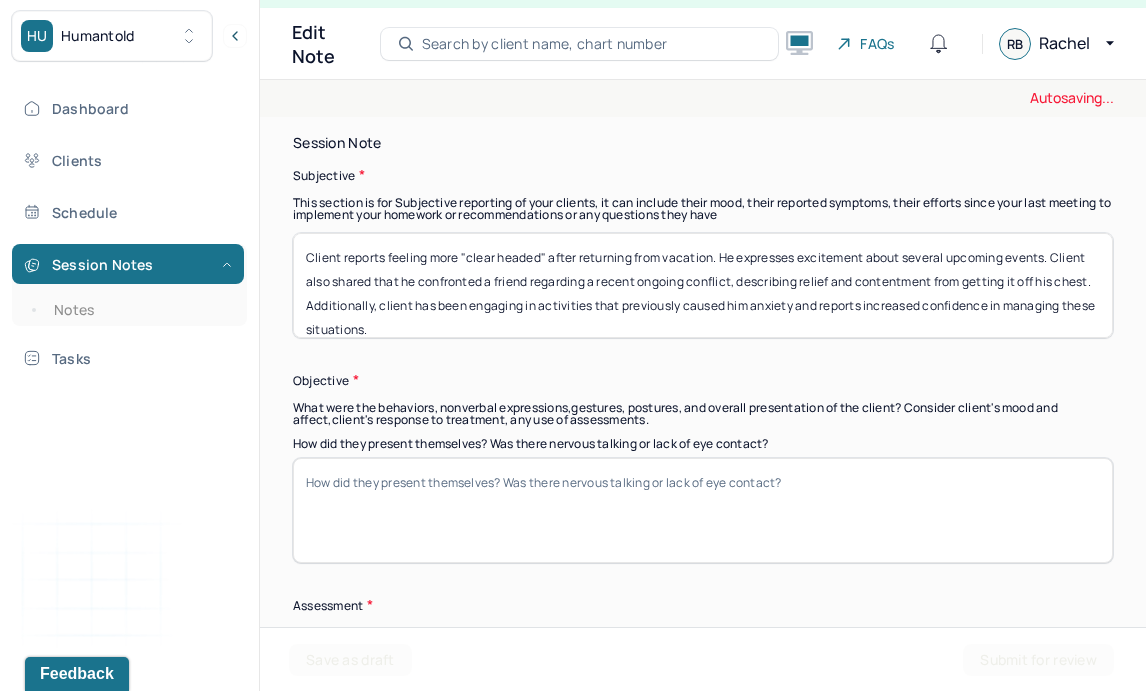 scroll, scrollTop: 16, scrollLeft: 0, axis: vertical 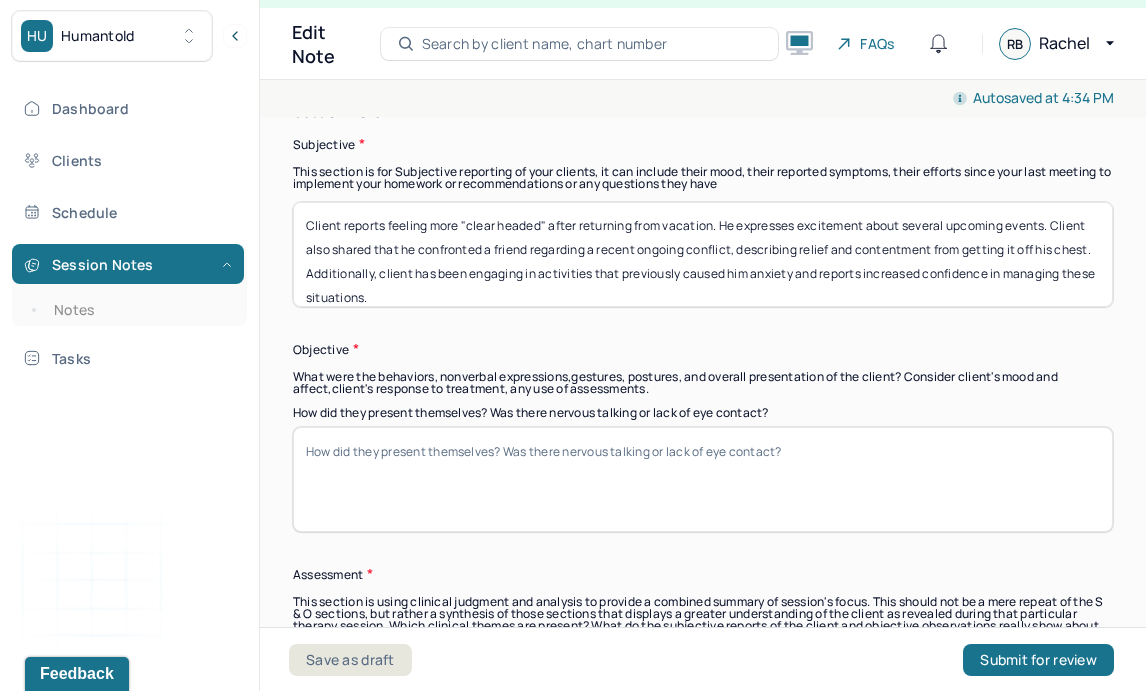 click on "How did they present themselves? Was there nervous talking or lack of eye contact?" at bounding box center (703, 479) 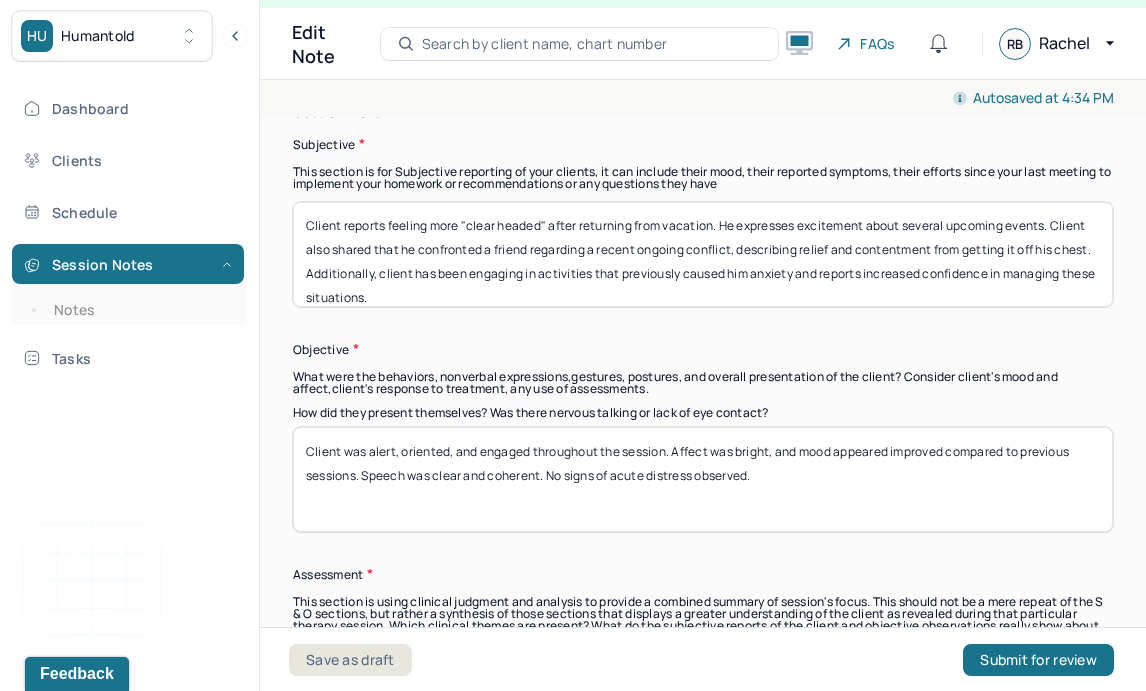 scroll, scrollTop: 0, scrollLeft: 0, axis: both 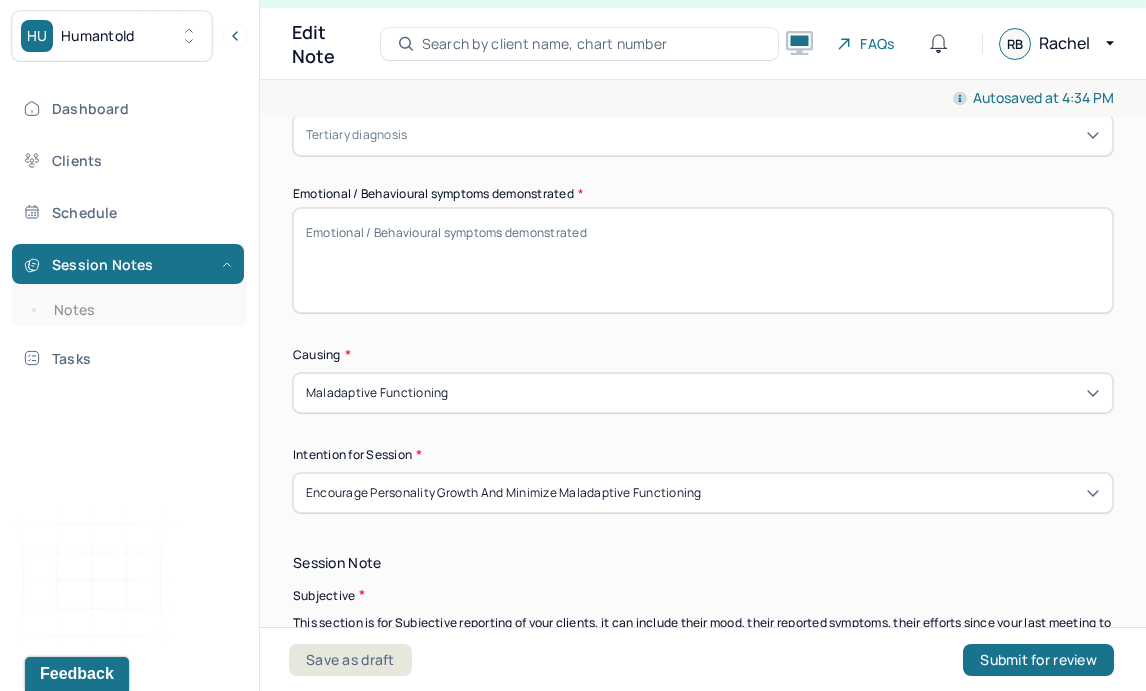 click on "Emotional / Behavioural symptoms demonstrated *" at bounding box center (703, 260) 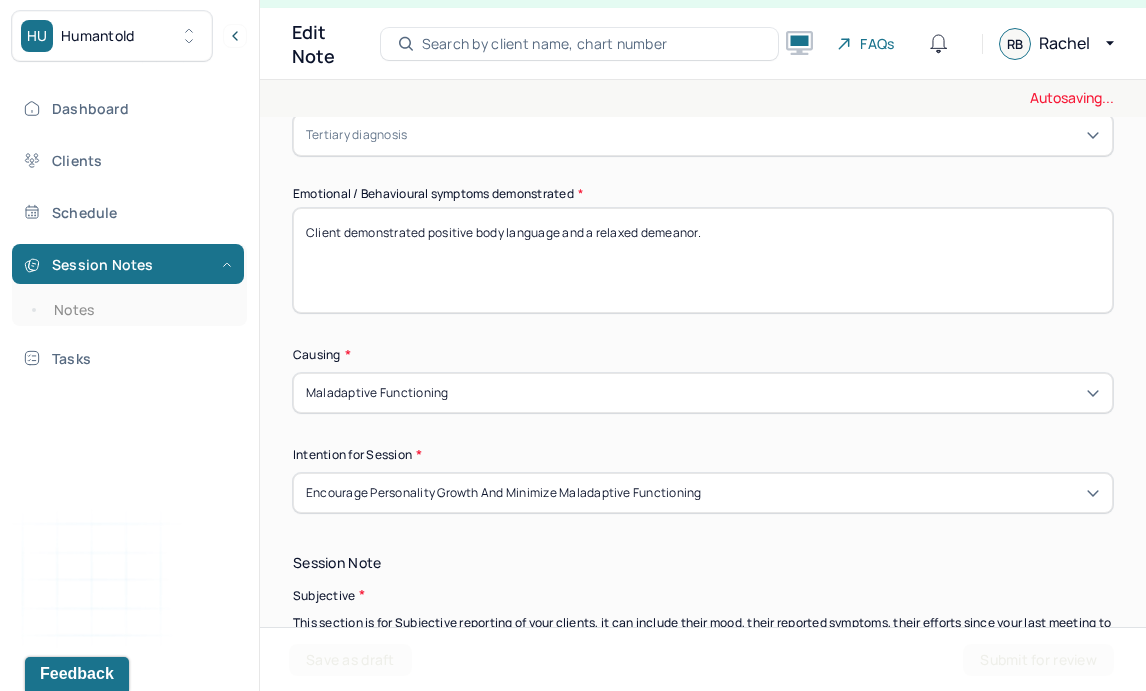 click on "Client demonstrated positive body language and a relaxed demeanor." at bounding box center (703, 260) 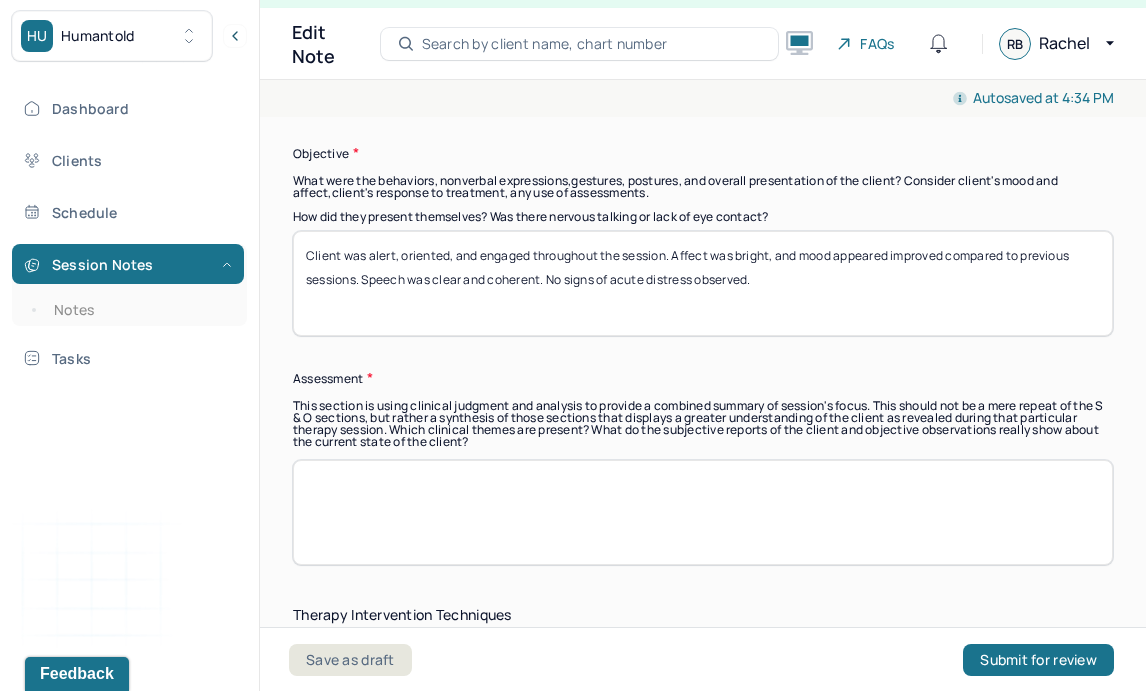 scroll, scrollTop: 1650, scrollLeft: 0, axis: vertical 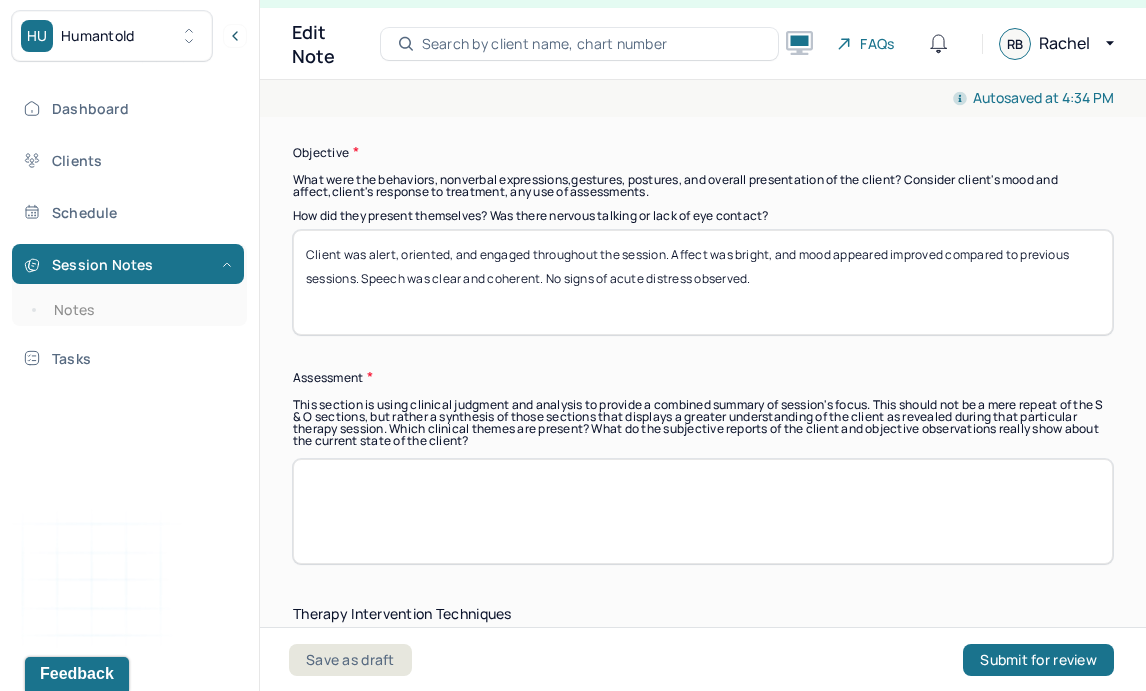 click at bounding box center (703, 511) 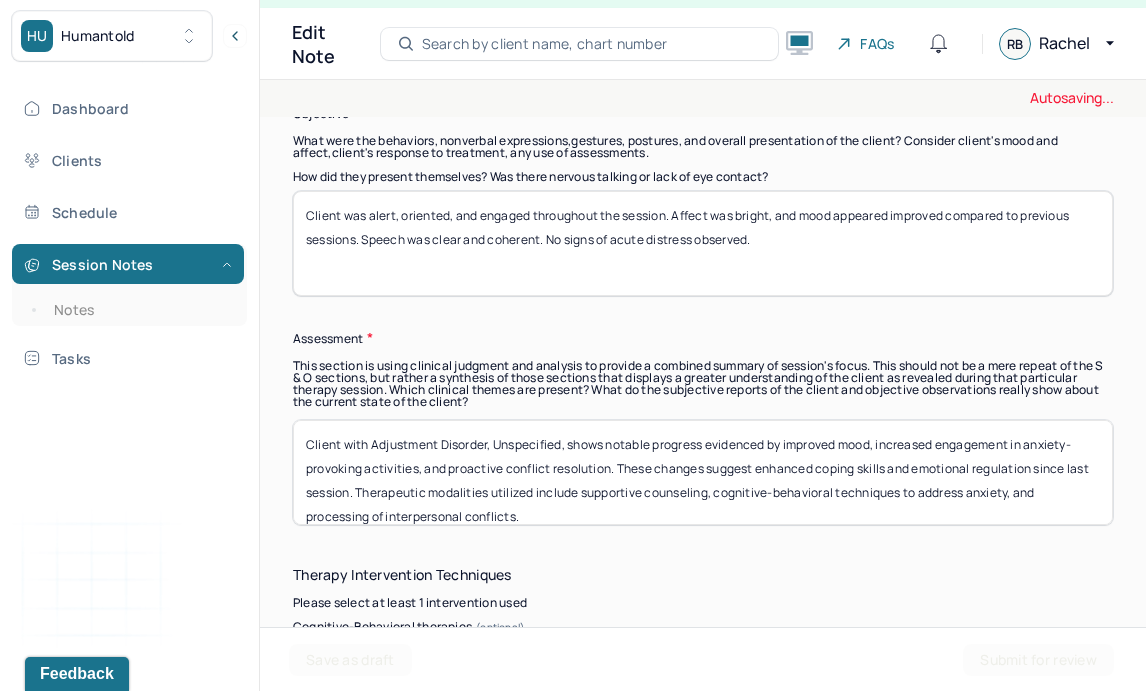 scroll, scrollTop: 1690, scrollLeft: 0, axis: vertical 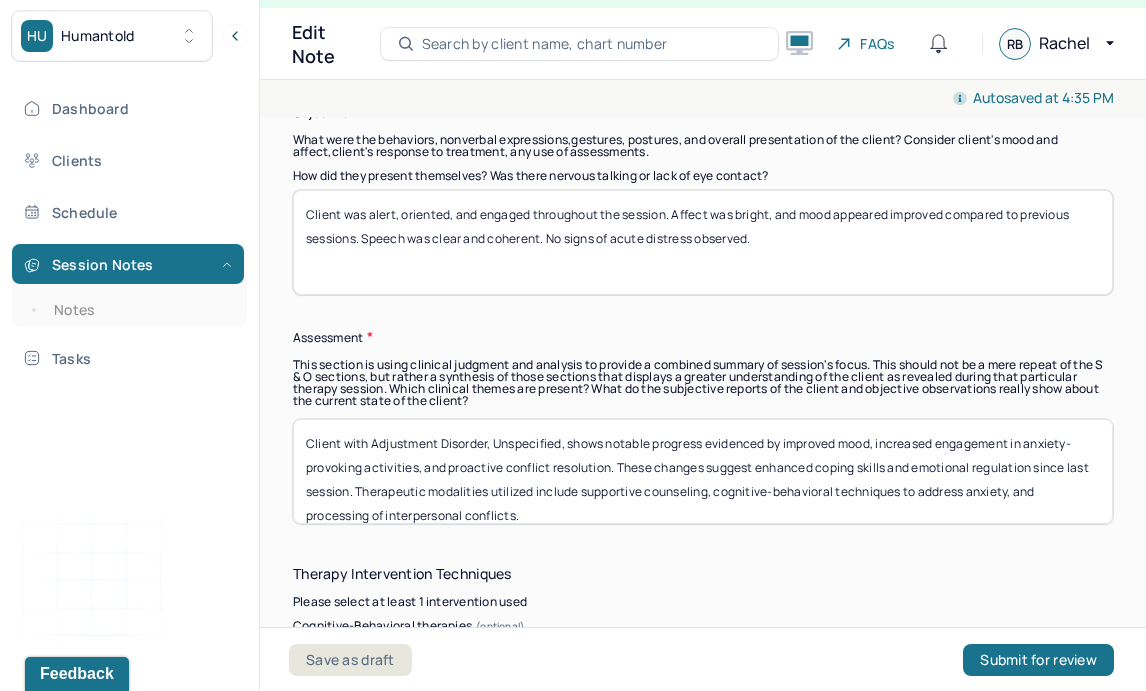drag, startPoint x: 565, startPoint y: 435, endPoint x: 347, endPoint y: 432, distance: 218.02065 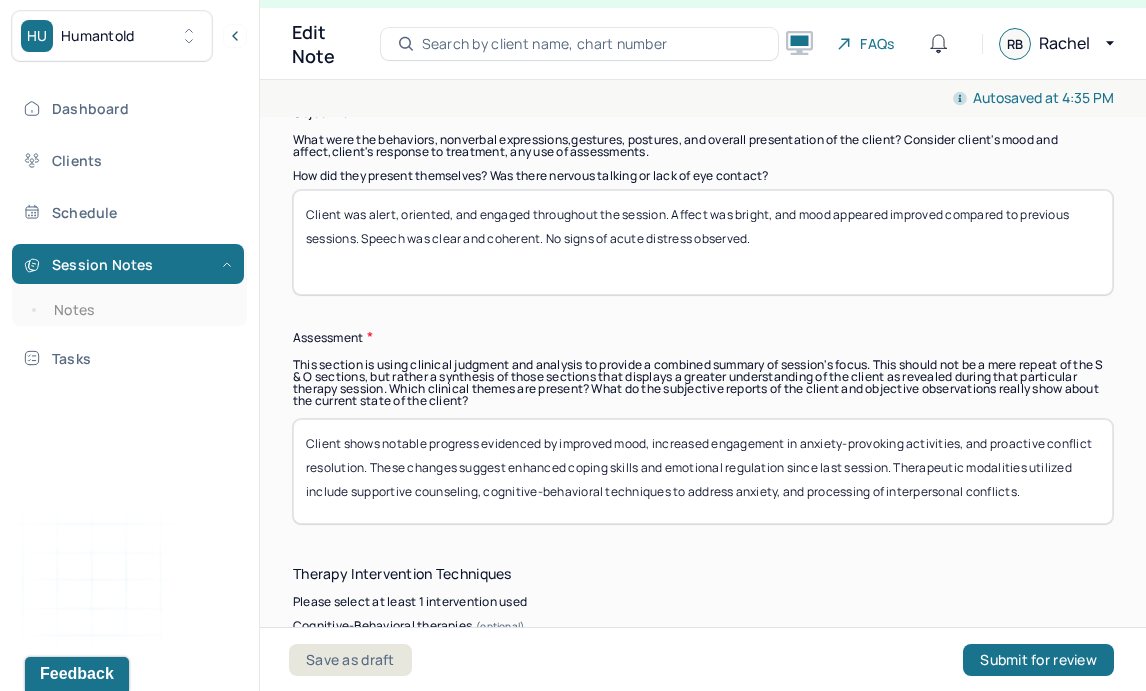 drag, startPoint x: 788, startPoint y: 462, endPoint x: 889, endPoint y: 461, distance: 101.00495 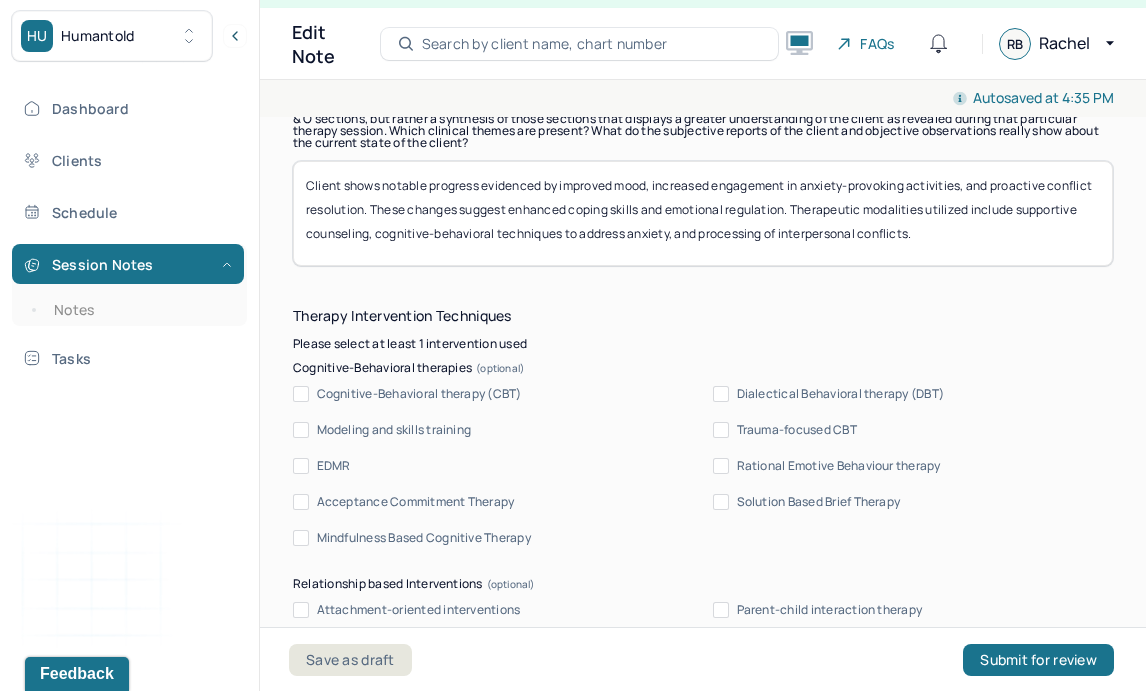 click on "Cognitive-Behavioral therapy (CBT)" at bounding box center [419, 394] 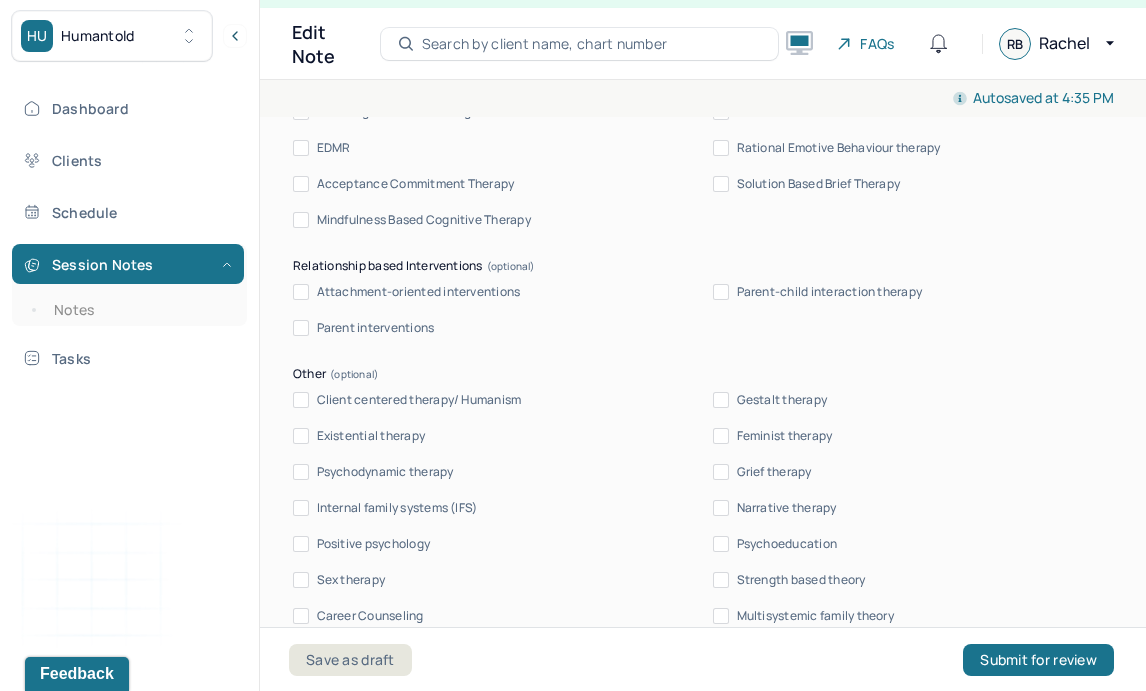 click on "Client centered therapy/ Humanism" at bounding box center [419, 400] 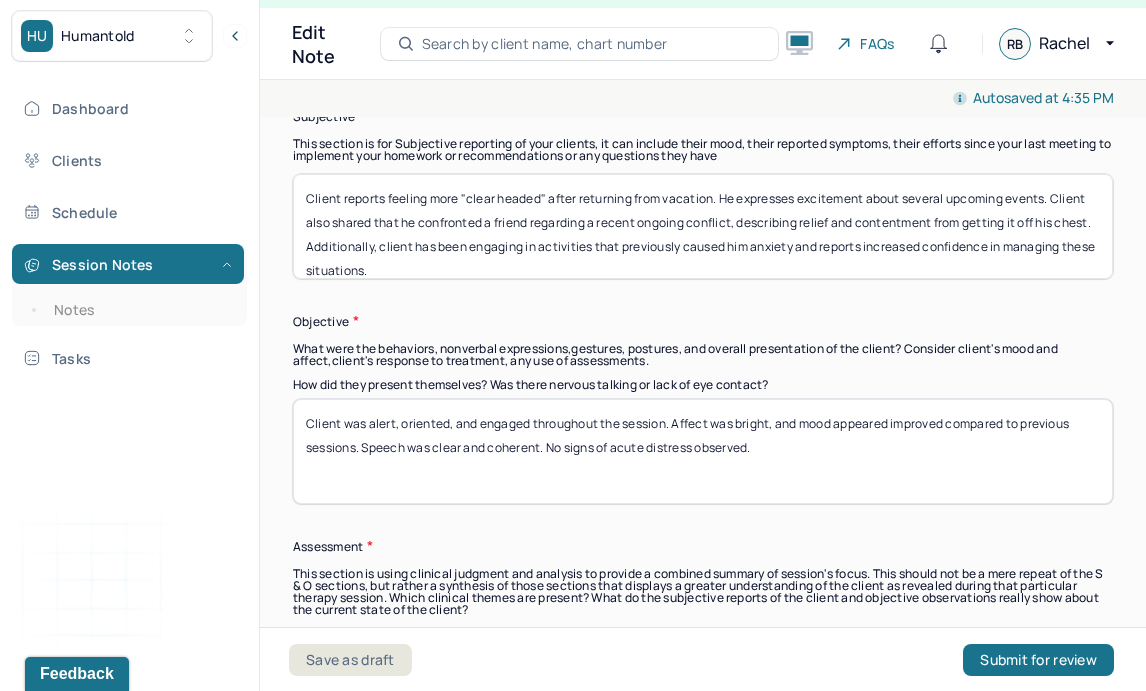 scroll, scrollTop: 1411, scrollLeft: 0, axis: vertical 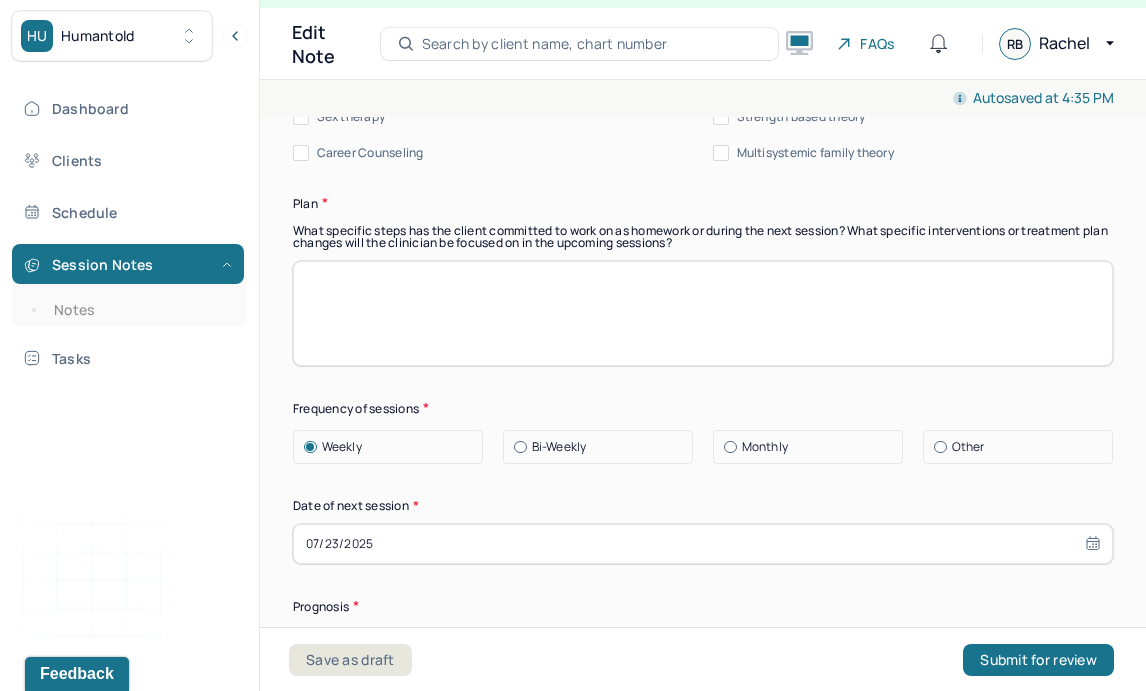click at bounding box center (703, 313) 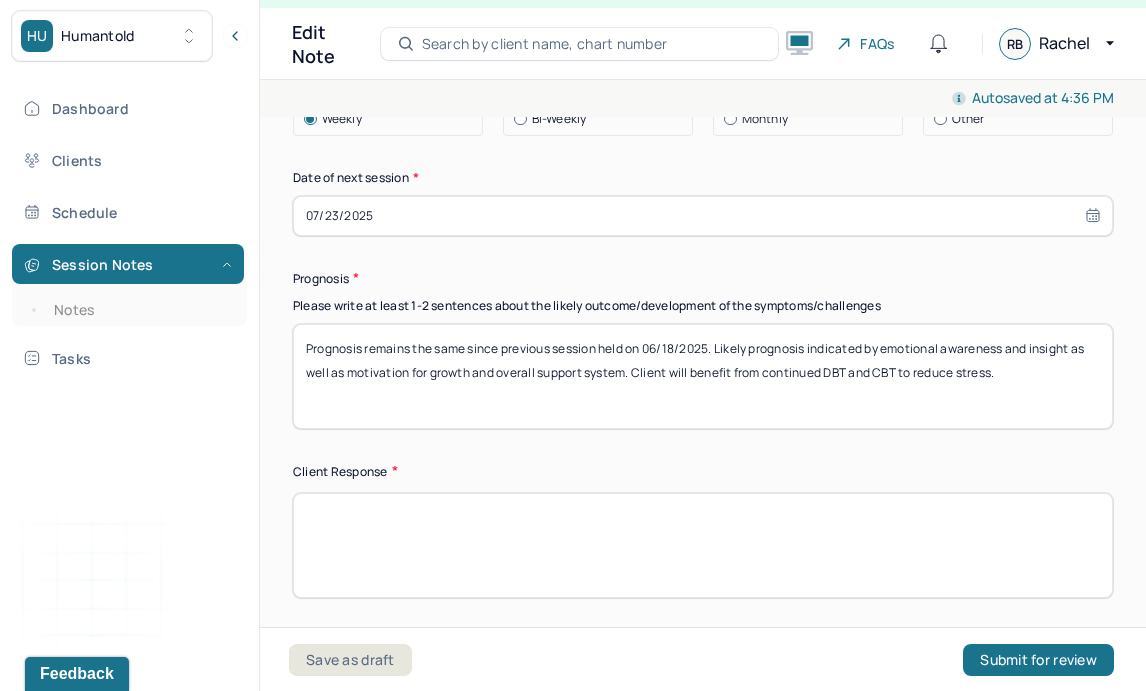 scroll, scrollTop: 3227, scrollLeft: 0, axis: vertical 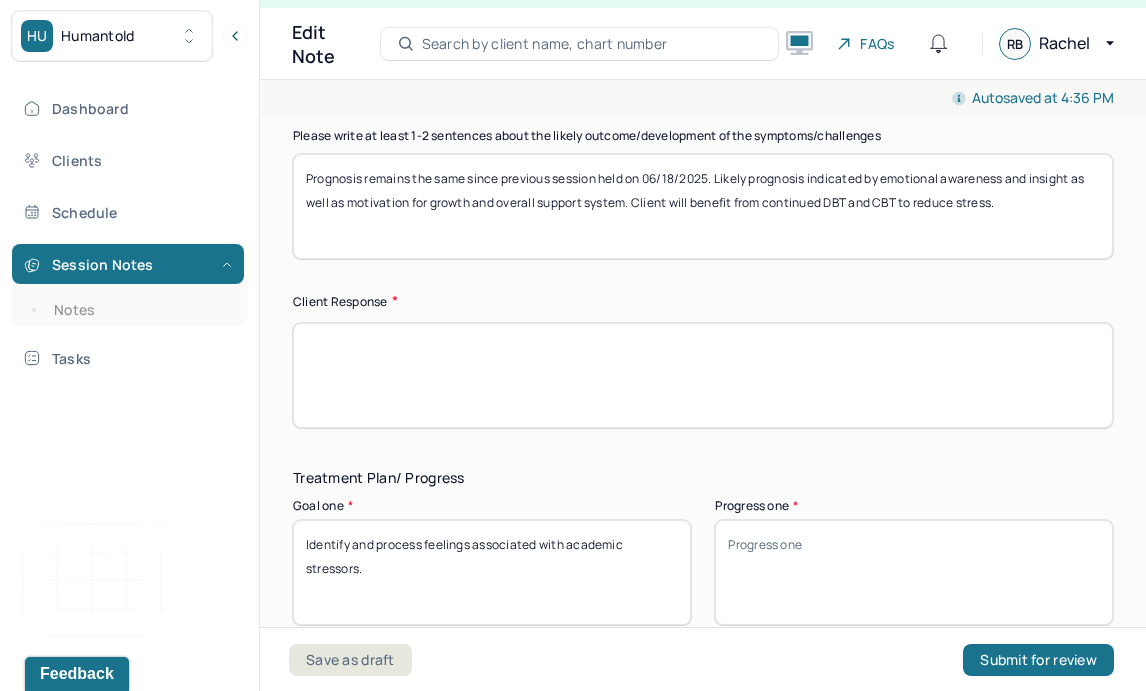 click at bounding box center (703, 375) 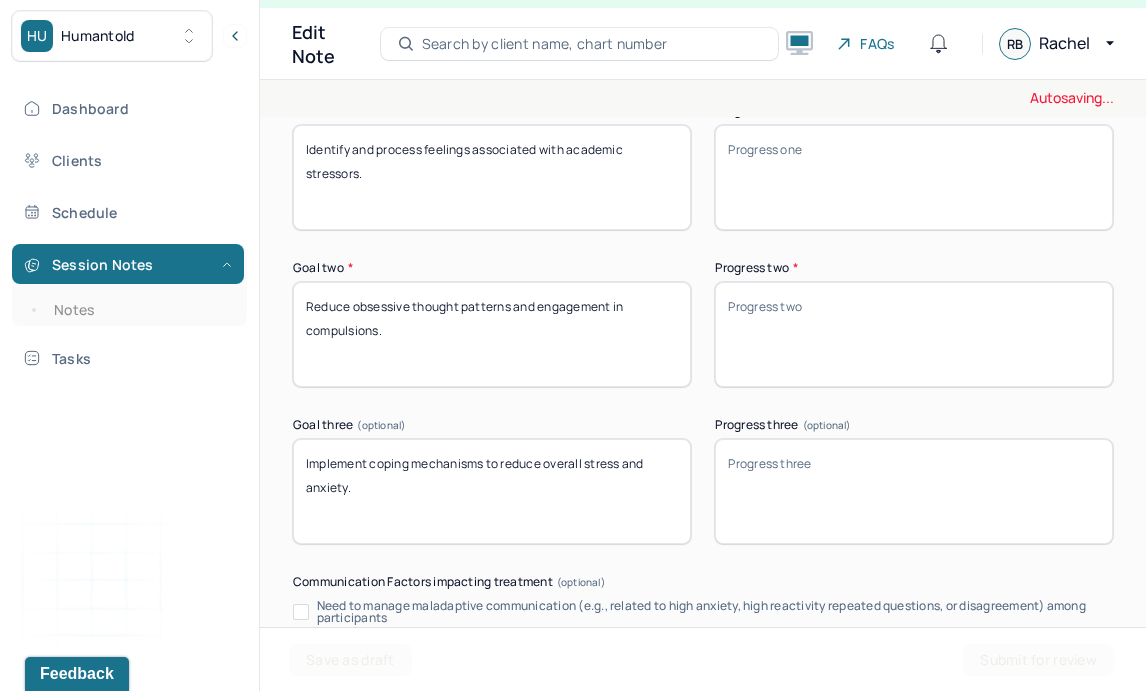 scroll, scrollTop: 3621, scrollLeft: 0, axis: vertical 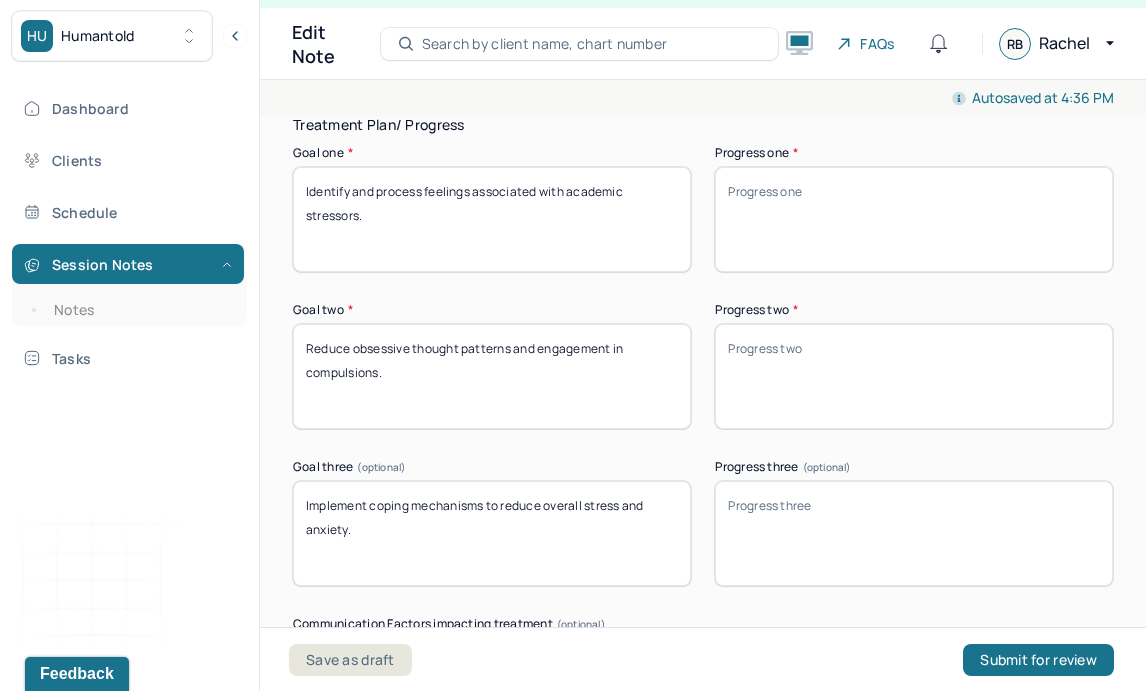 click on "Identify and process feelings associated with academic stressors." at bounding box center [492, 219] 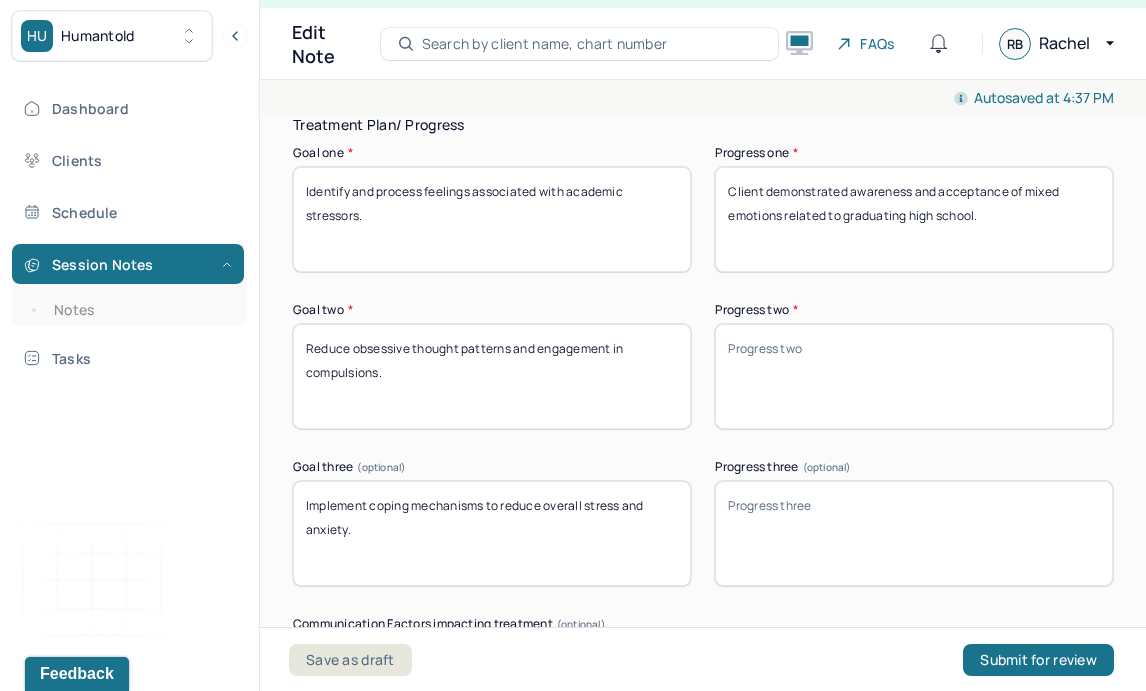 paste on "Client reported being able to eat, drink, and refrain from working out during vacation without guilt or rumination" 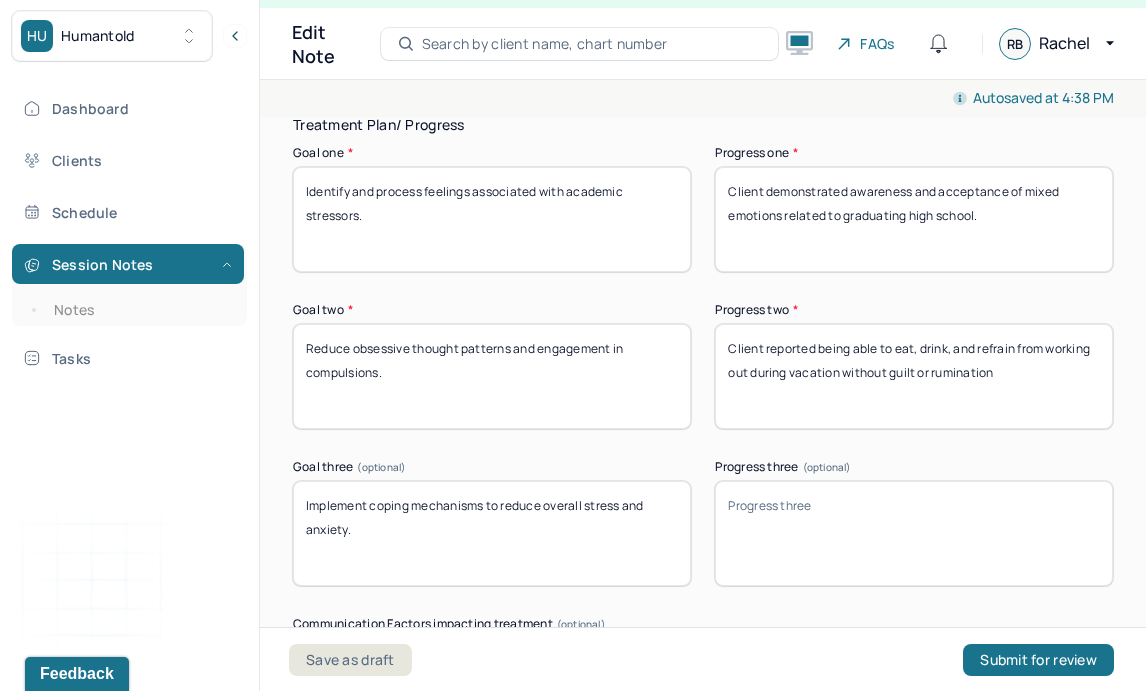 drag, startPoint x: 765, startPoint y: 345, endPoint x: 849, endPoint y: 337, distance: 84.38009 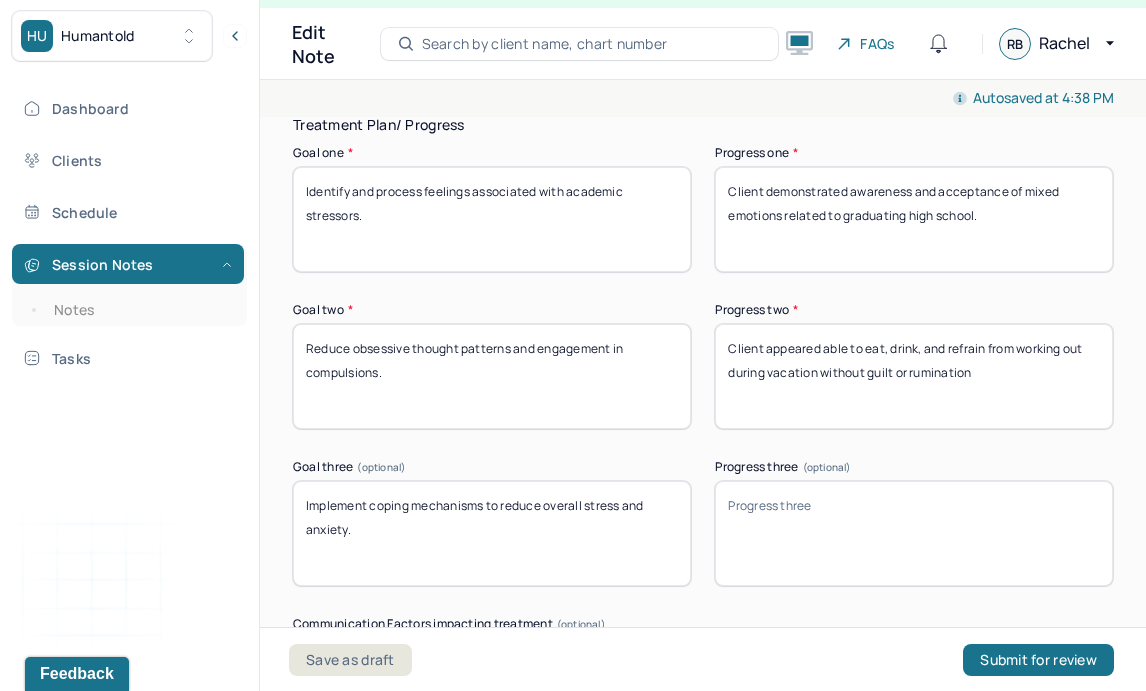 click on "Client reported being able to eat, drink, and refrain from working out during vacation without guilt or rumination" at bounding box center (914, 376) 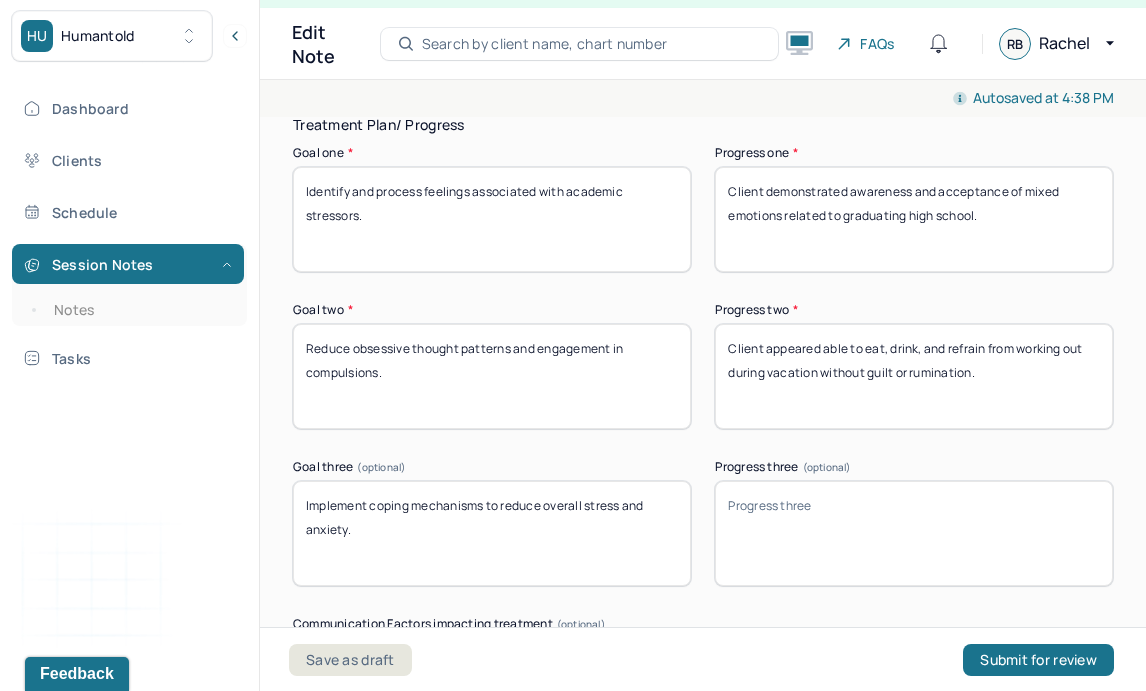 click on "Progress three (optional)" at bounding box center (914, 533) 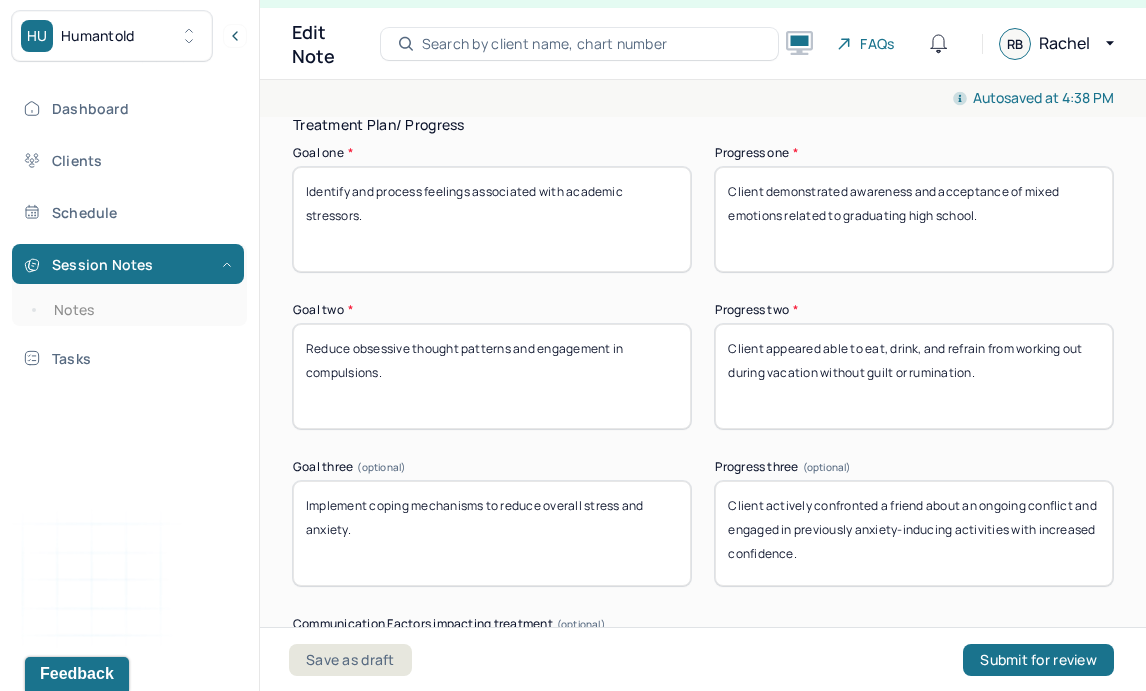 click on "Treatment Plan/ Progress Goal one * Identify and process feelings associated with academic stressors. Progress one * Client demonstrated awareness and acceptance of mixed emotions related to graduating high school. Goal two * Reduce obsessive thought patterns and engagement in compulsions. Progress two * Client appeared able to eat, drink, and refrain from working out during vacation without guilt or rumination. Goal three (optional) Implement coping mechanisms to reduce overall stress and anxiety. Progress three (optional) Client actively confronted a friend about an ongoing conflict and engaged in previously anxiety-inducing activities with increased confidence. Communication Factors impacting treatment Need to manage maladaptive communication (e.g., related to high anxiety, high reactivity repeated questions, or disagreement) among participants Caregiver emotions or behaviors interfered with the caregiver's understanding and Details around communication factors impacting treatment" at bounding box center [703, 545] 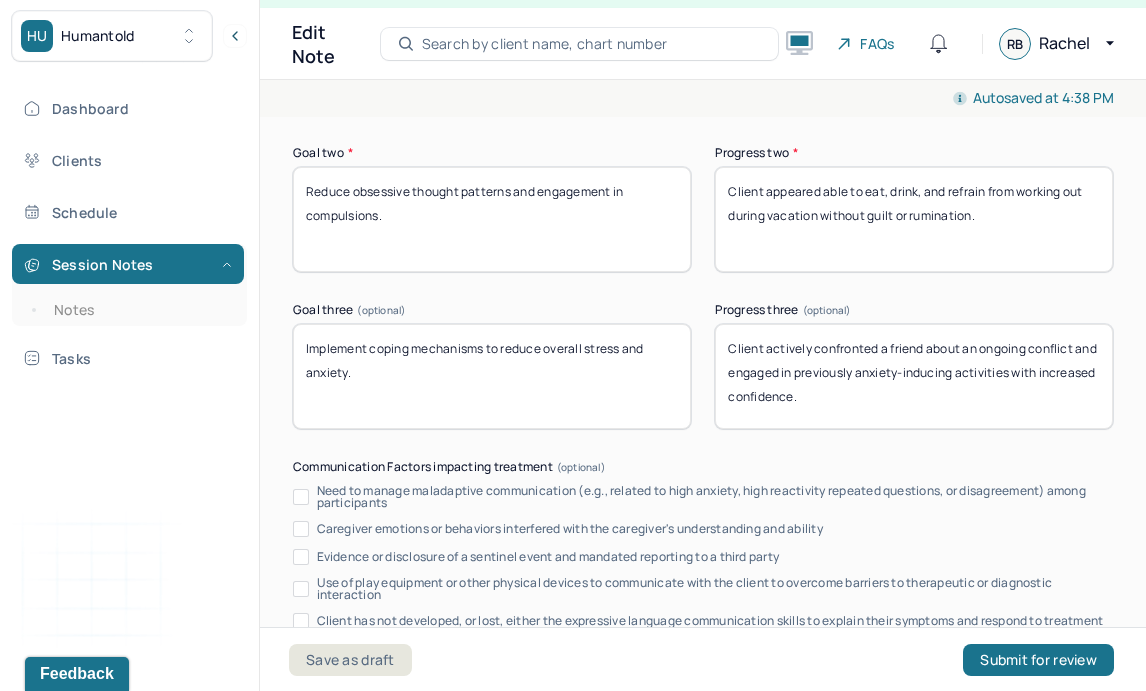 scroll, scrollTop: 4208, scrollLeft: 0, axis: vertical 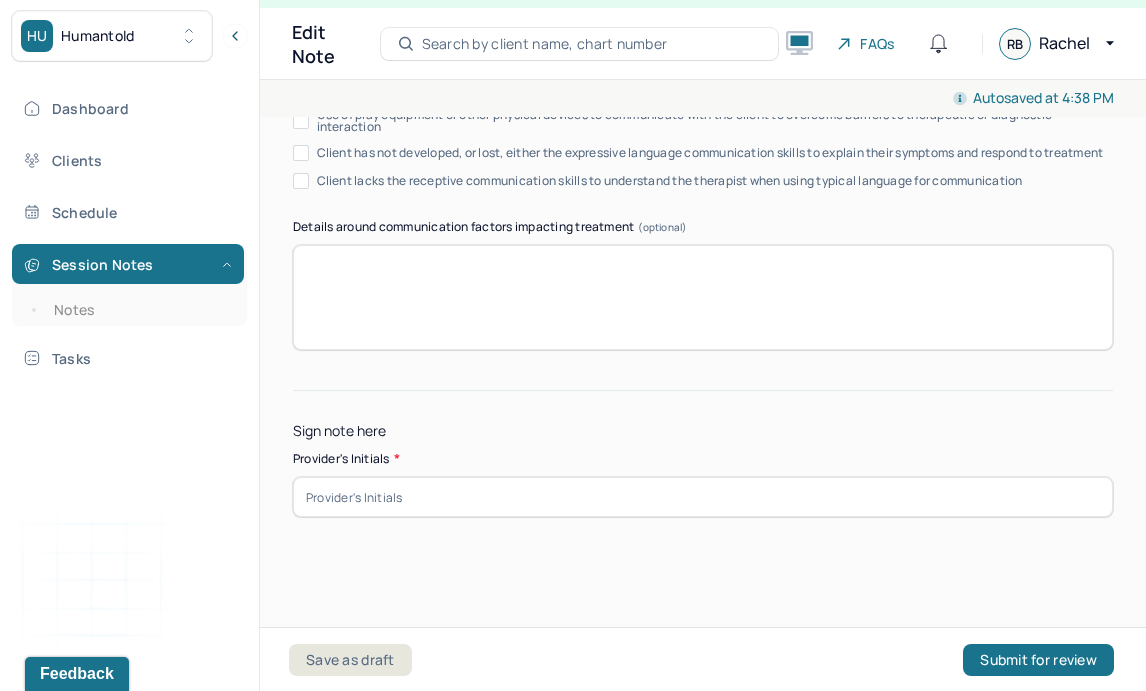 click at bounding box center [703, 497] 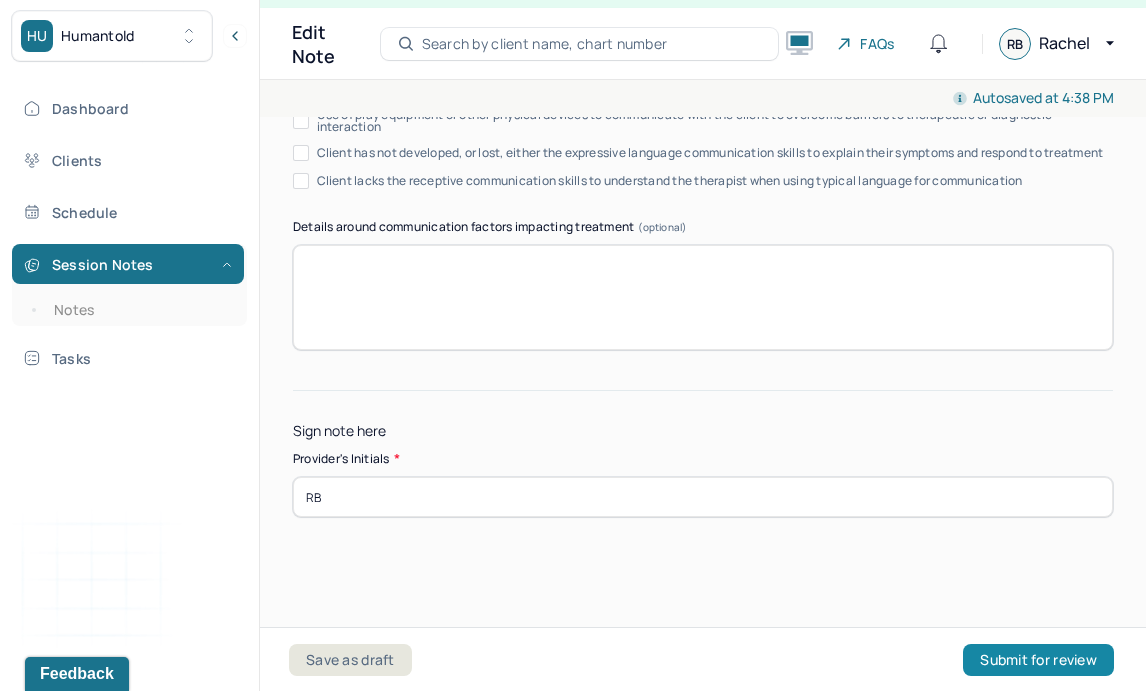 click on "Submit for review" at bounding box center (1038, 660) 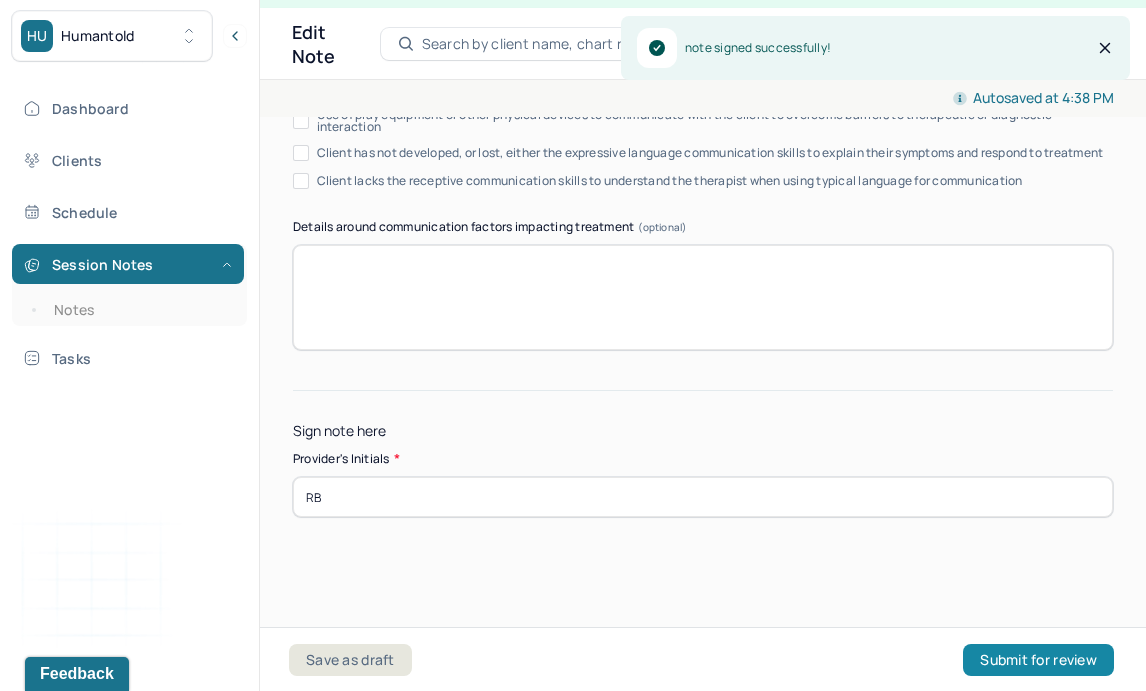 scroll, scrollTop: 0, scrollLeft: 0, axis: both 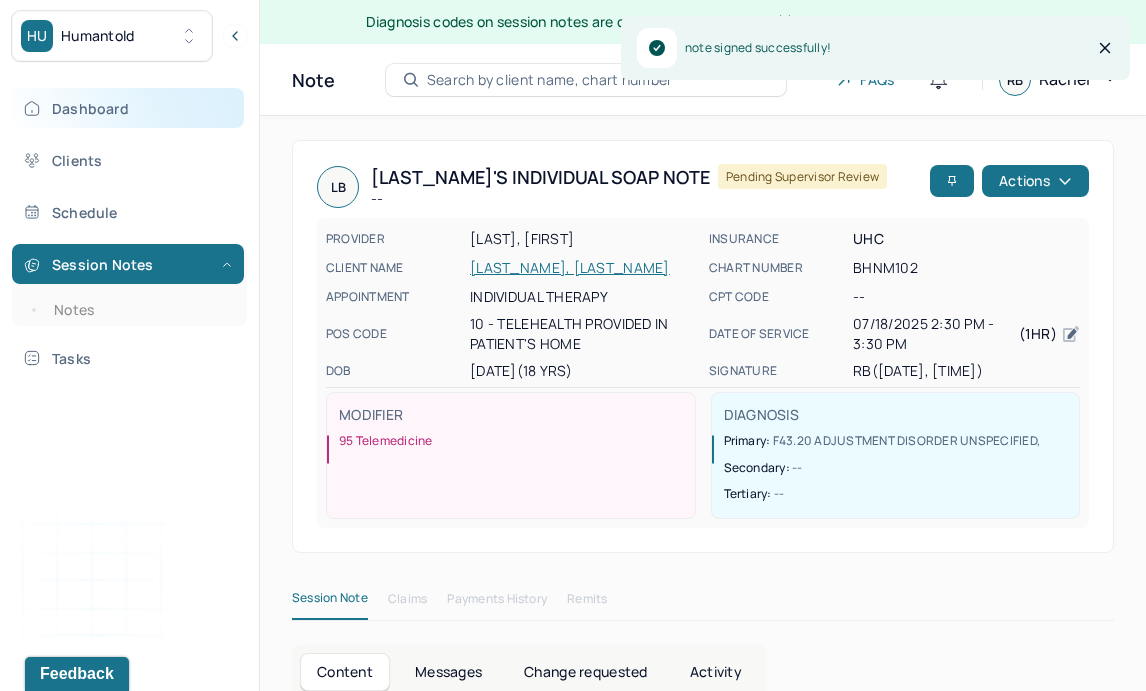 click on "Dashboard" at bounding box center [128, 108] 